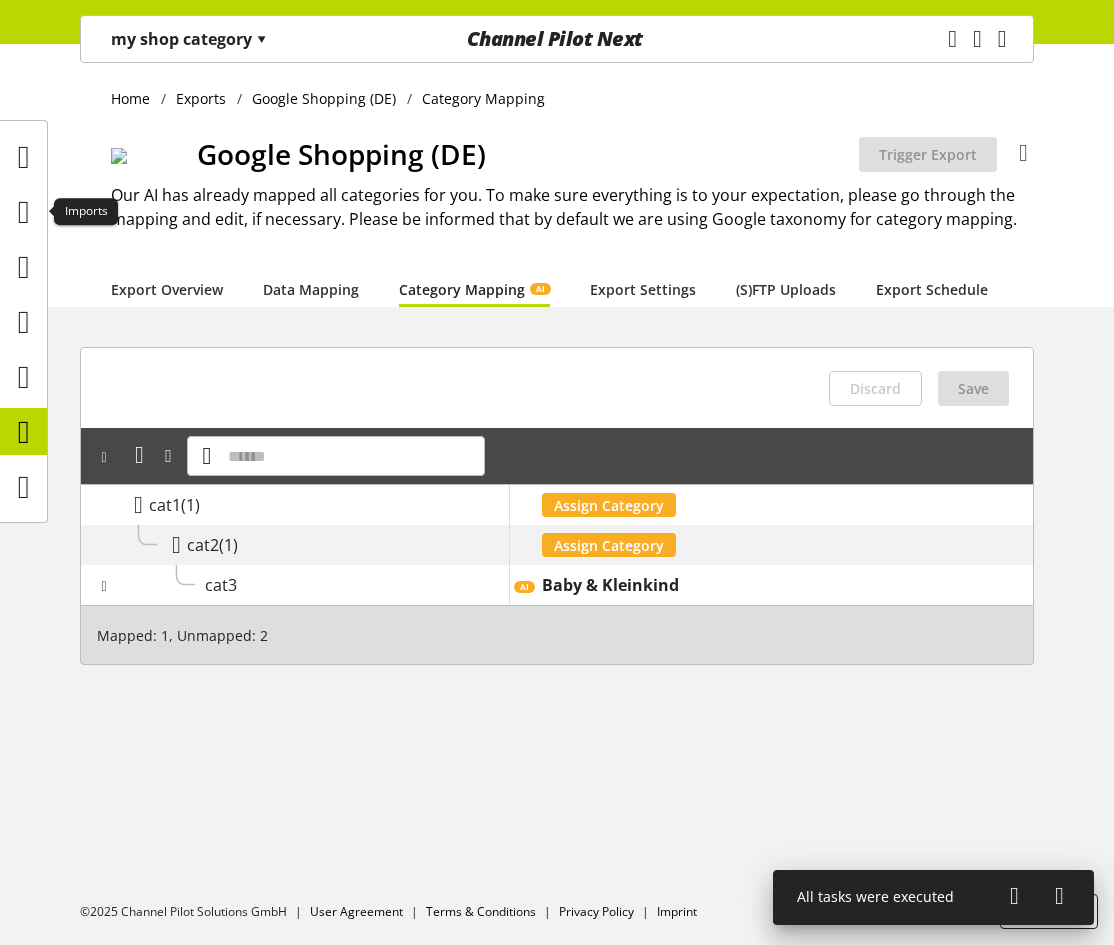 click at bounding box center (24, 212) 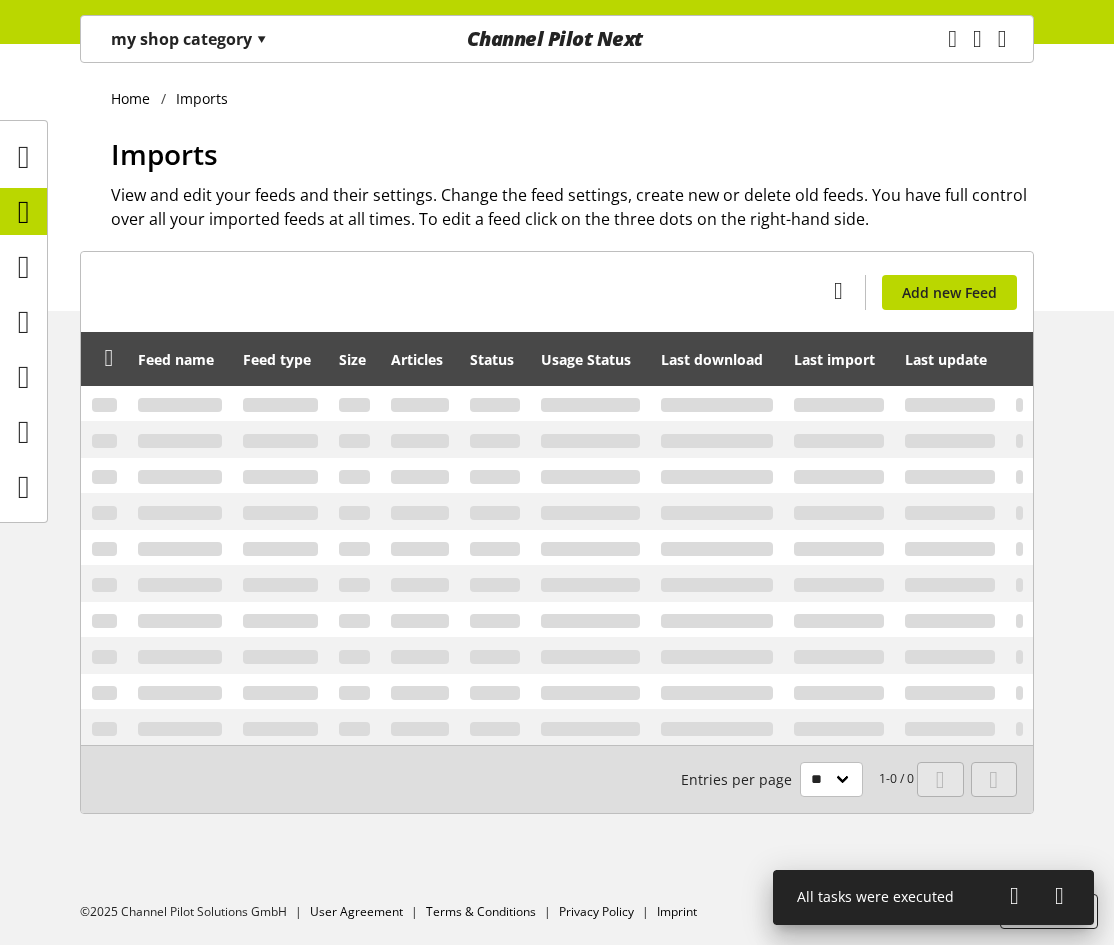 scroll, scrollTop: 0, scrollLeft: 0, axis: both 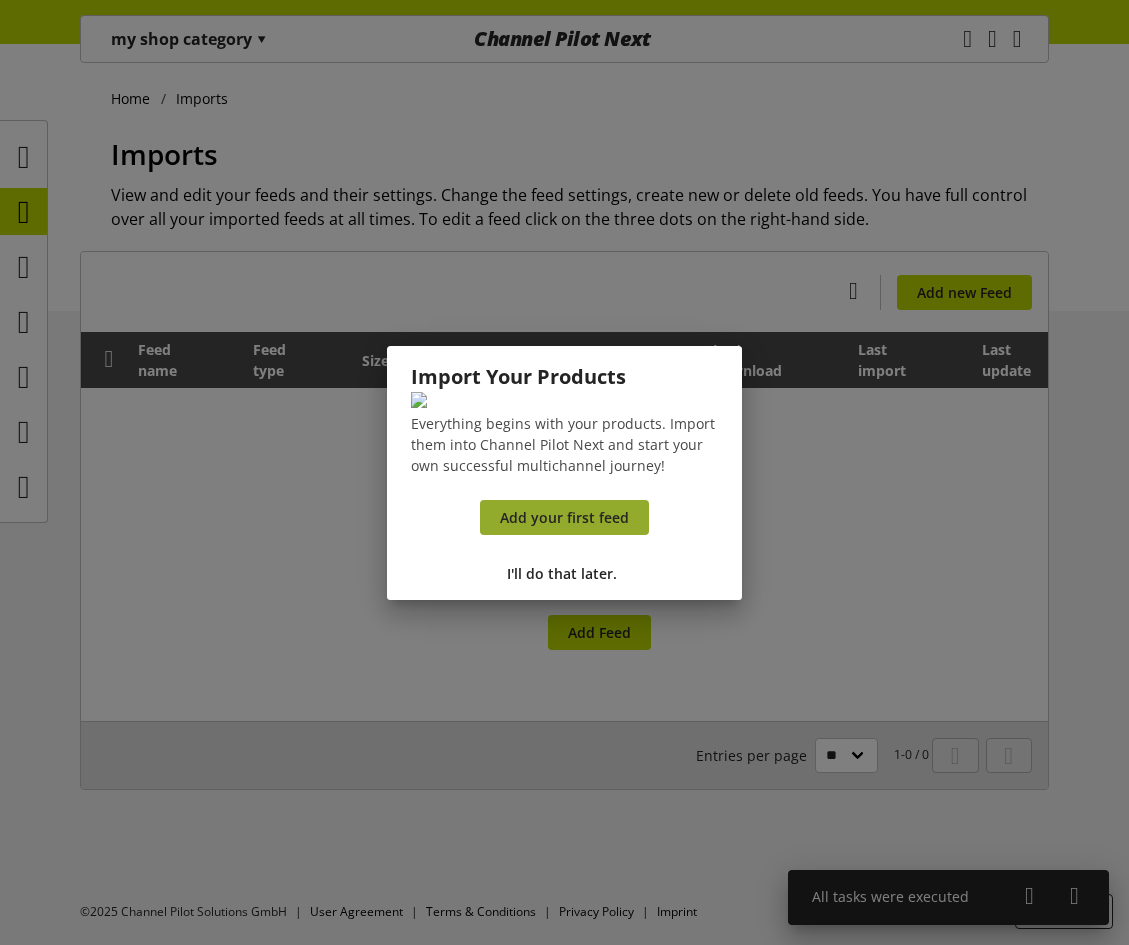 click on "Add your first feed" at bounding box center [564, 517] 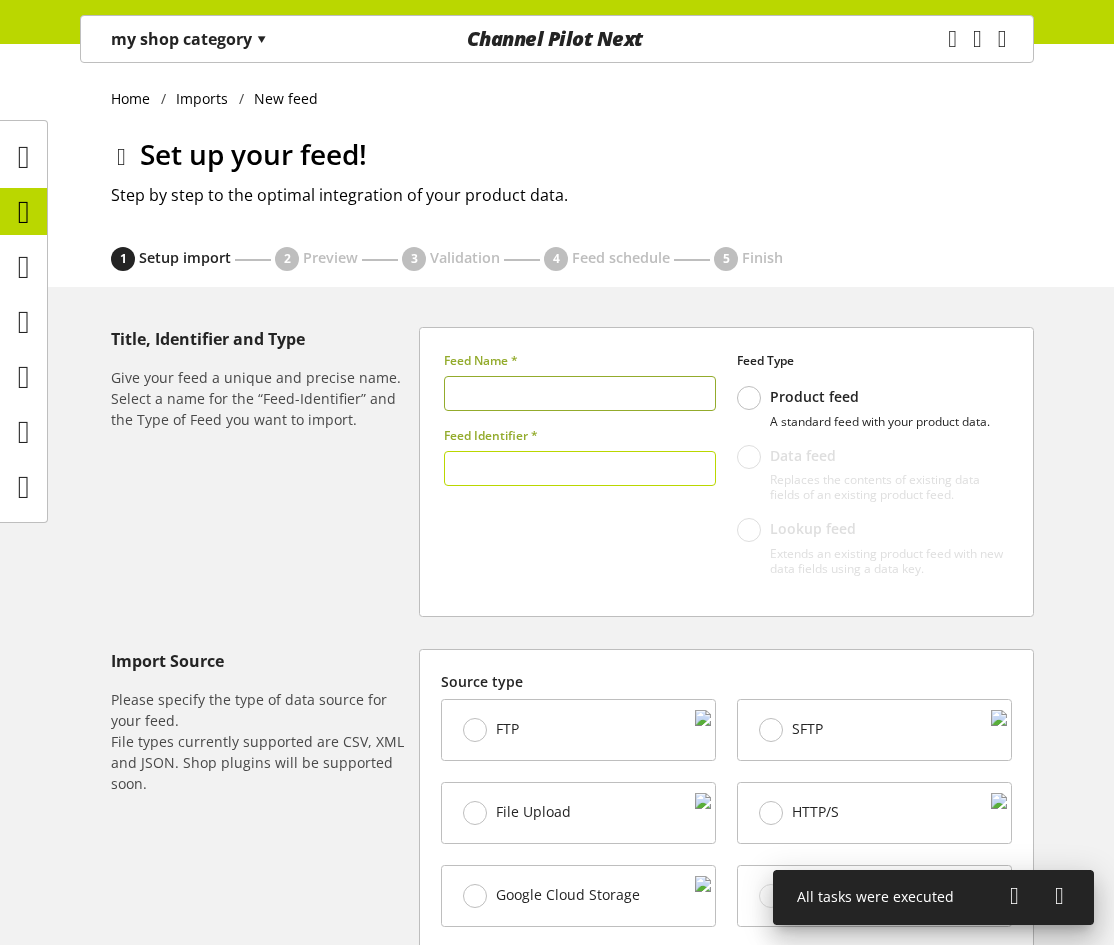 type on "******" 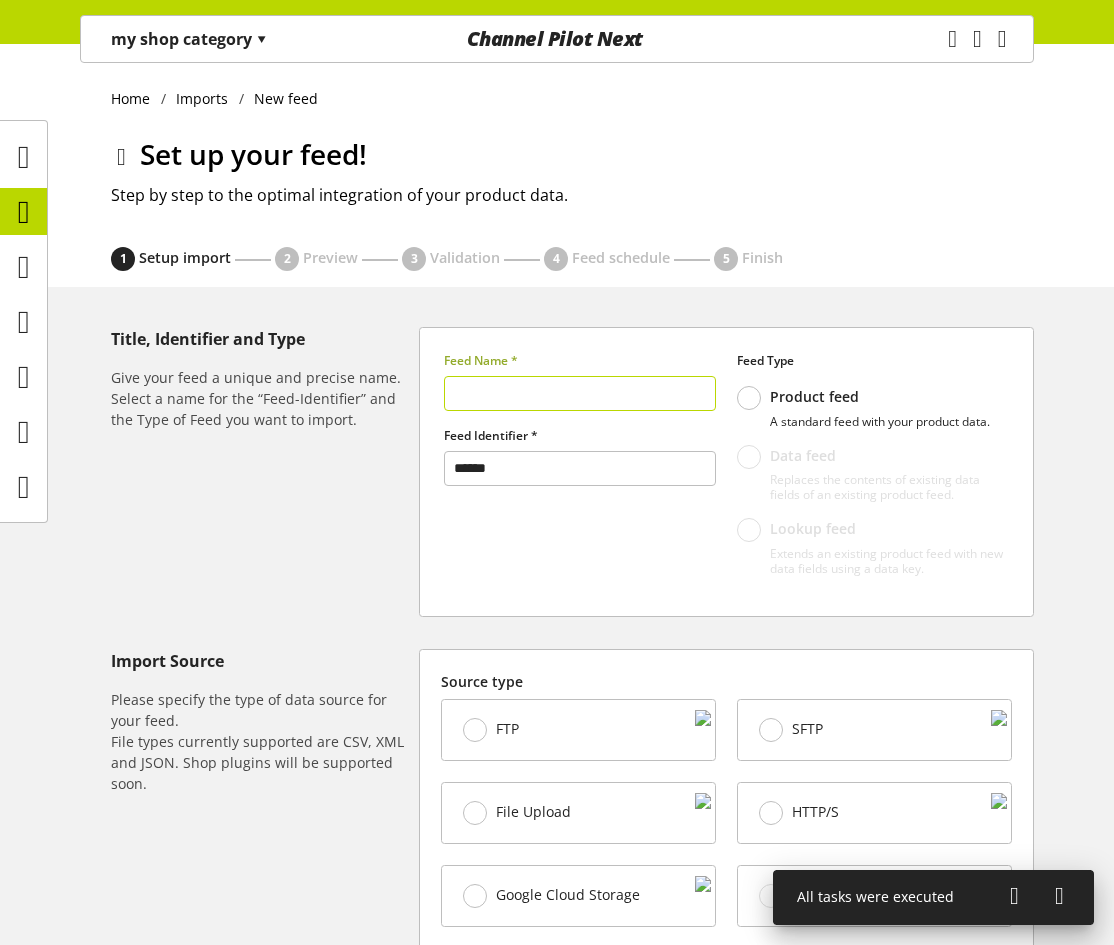drag, startPoint x: 524, startPoint y: 411, endPoint x: 527, endPoint y: 399, distance: 12.369317 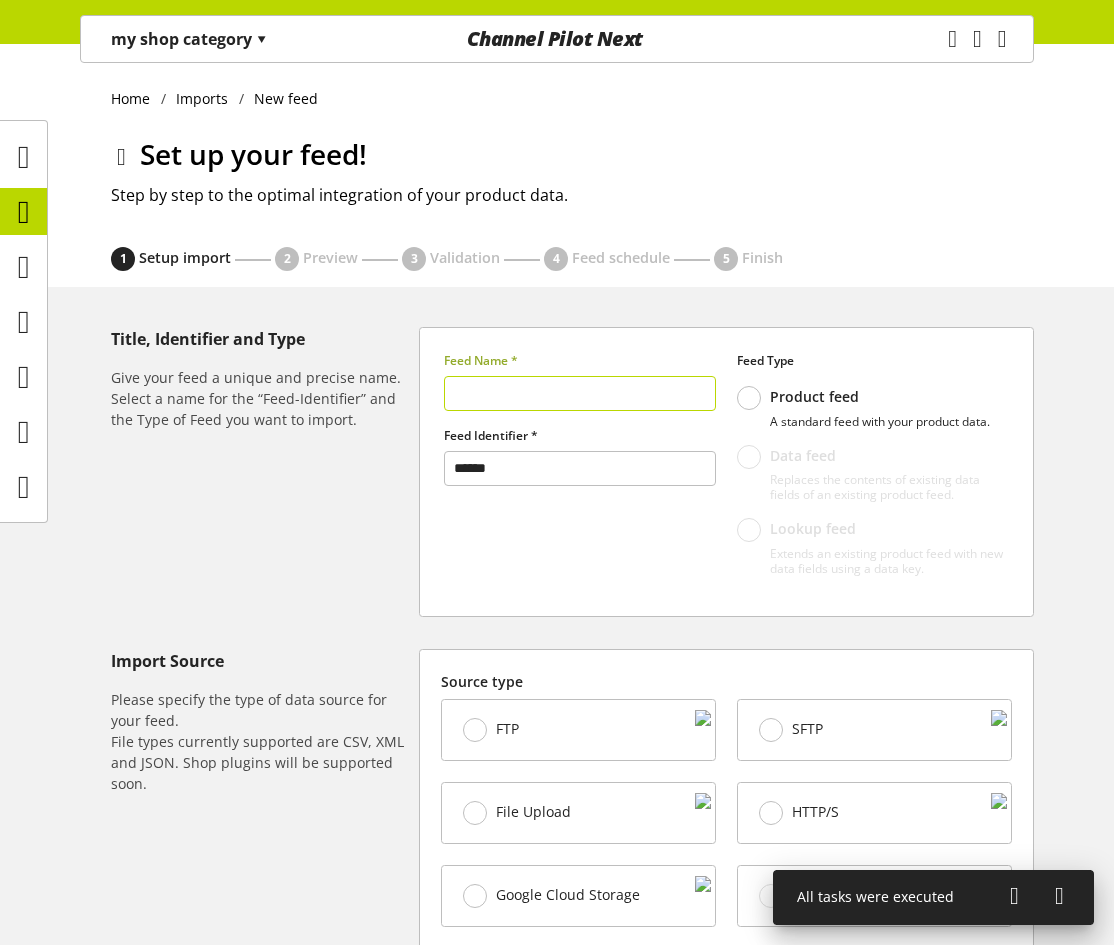 click on "Feed Name *" at bounding box center (580, 389) 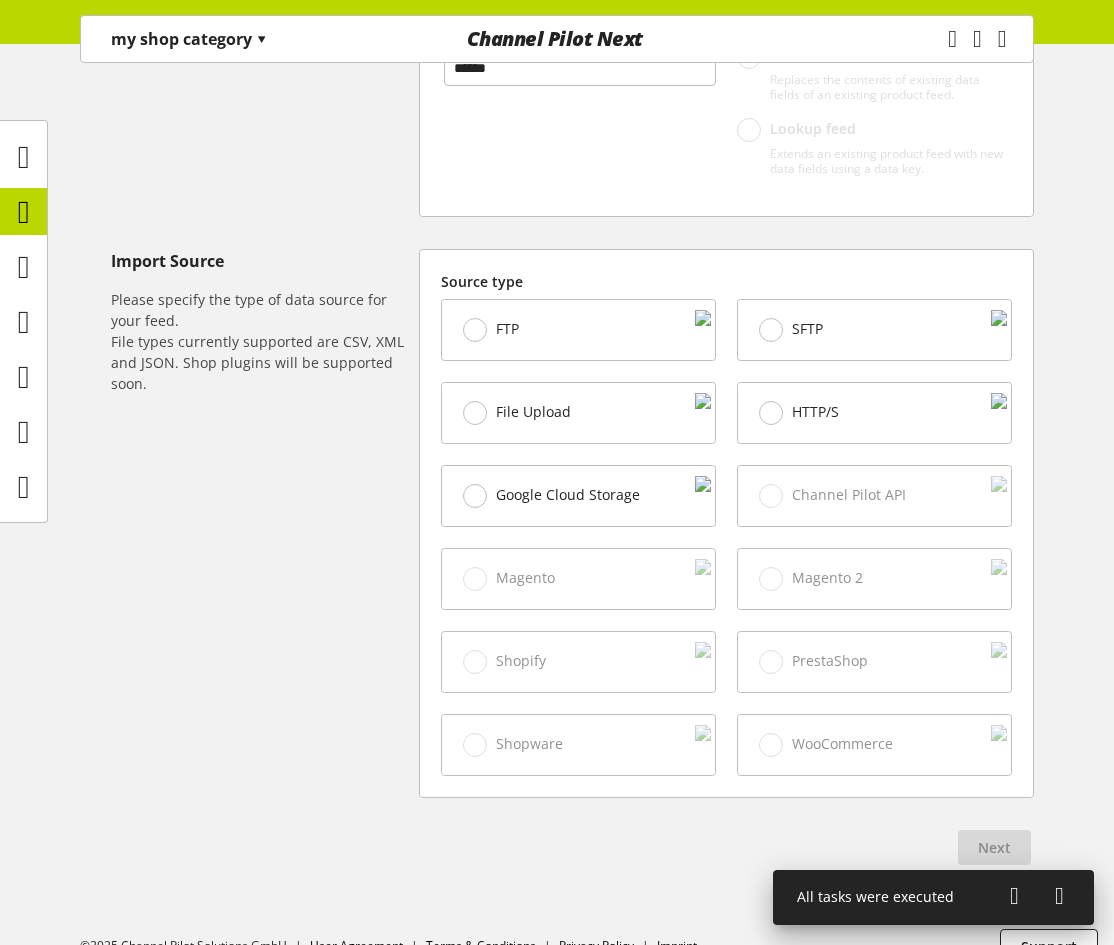 type on "***" 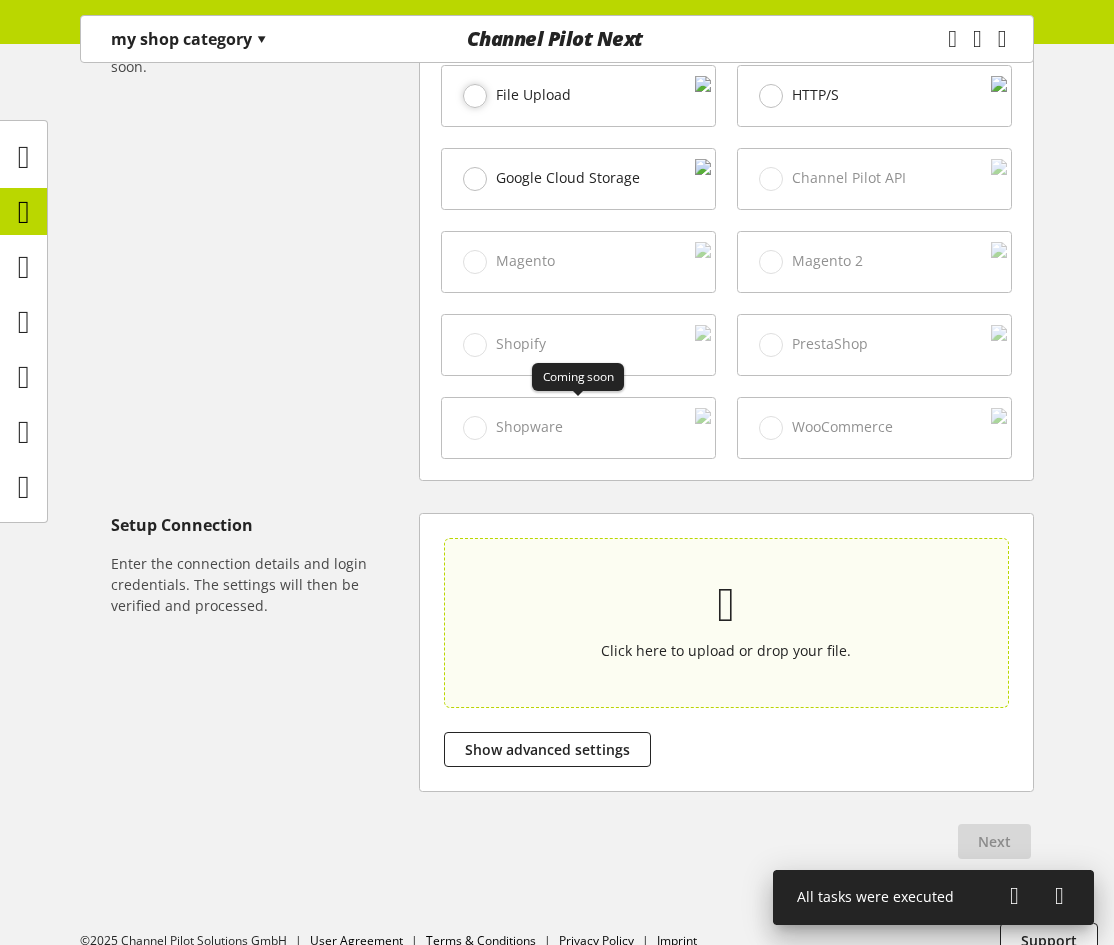 scroll, scrollTop: 748, scrollLeft: 0, axis: vertical 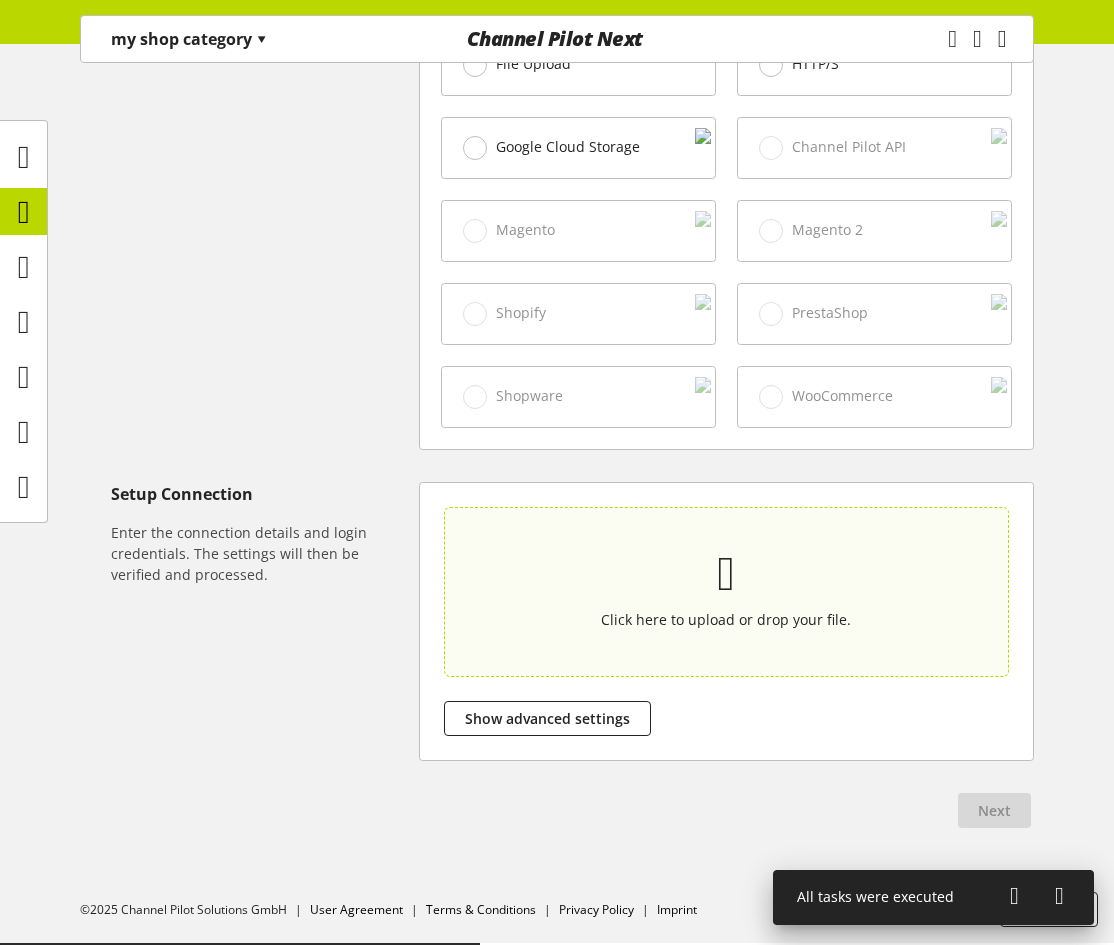 click on "Click here to upload or drop your file." at bounding box center (726, 591) 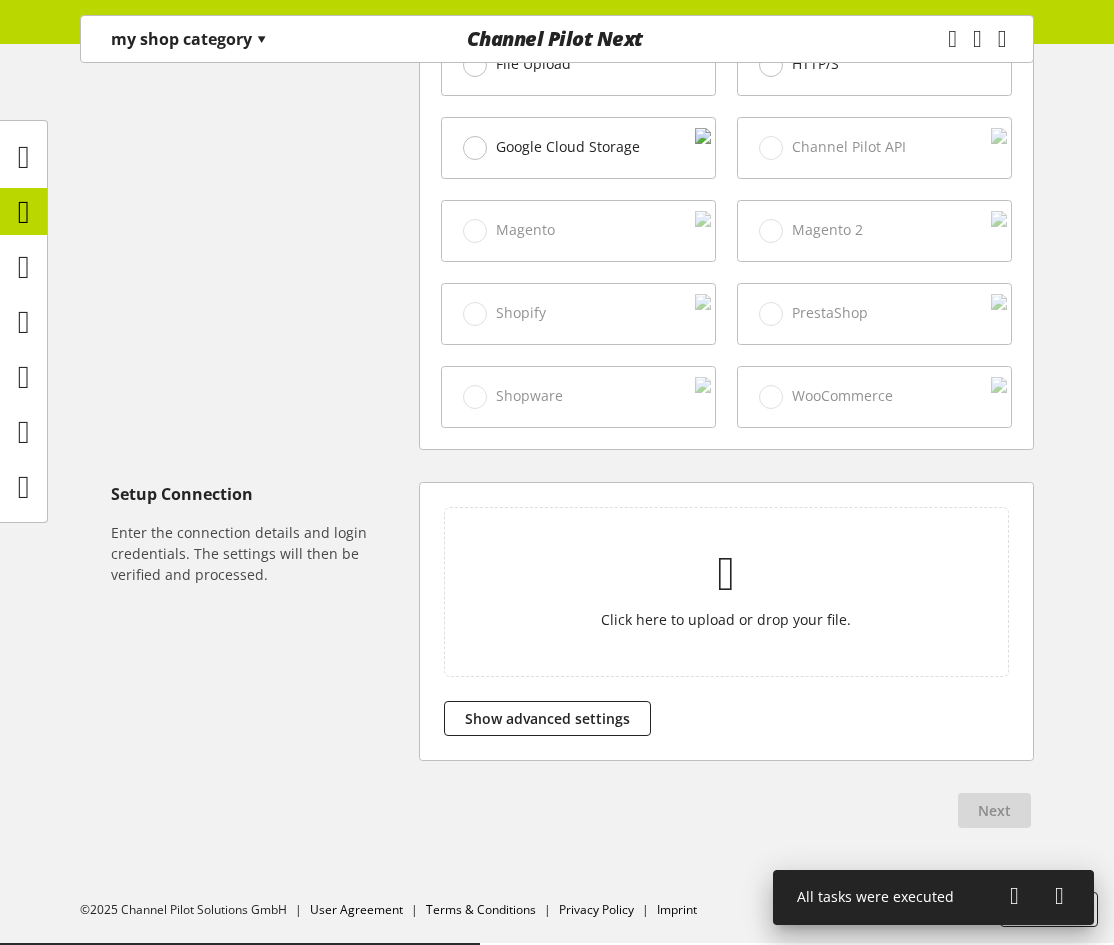 type on "**********" 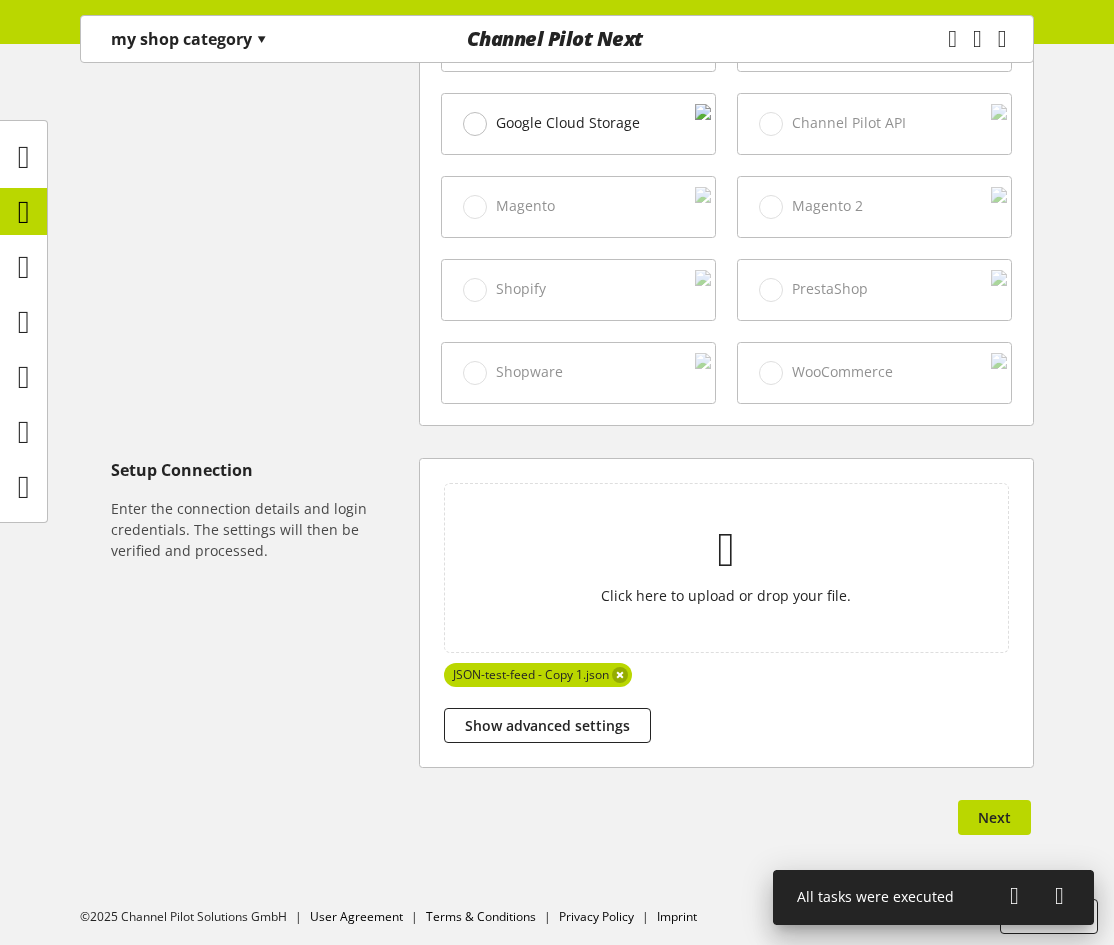 scroll, scrollTop: 779, scrollLeft: 0, axis: vertical 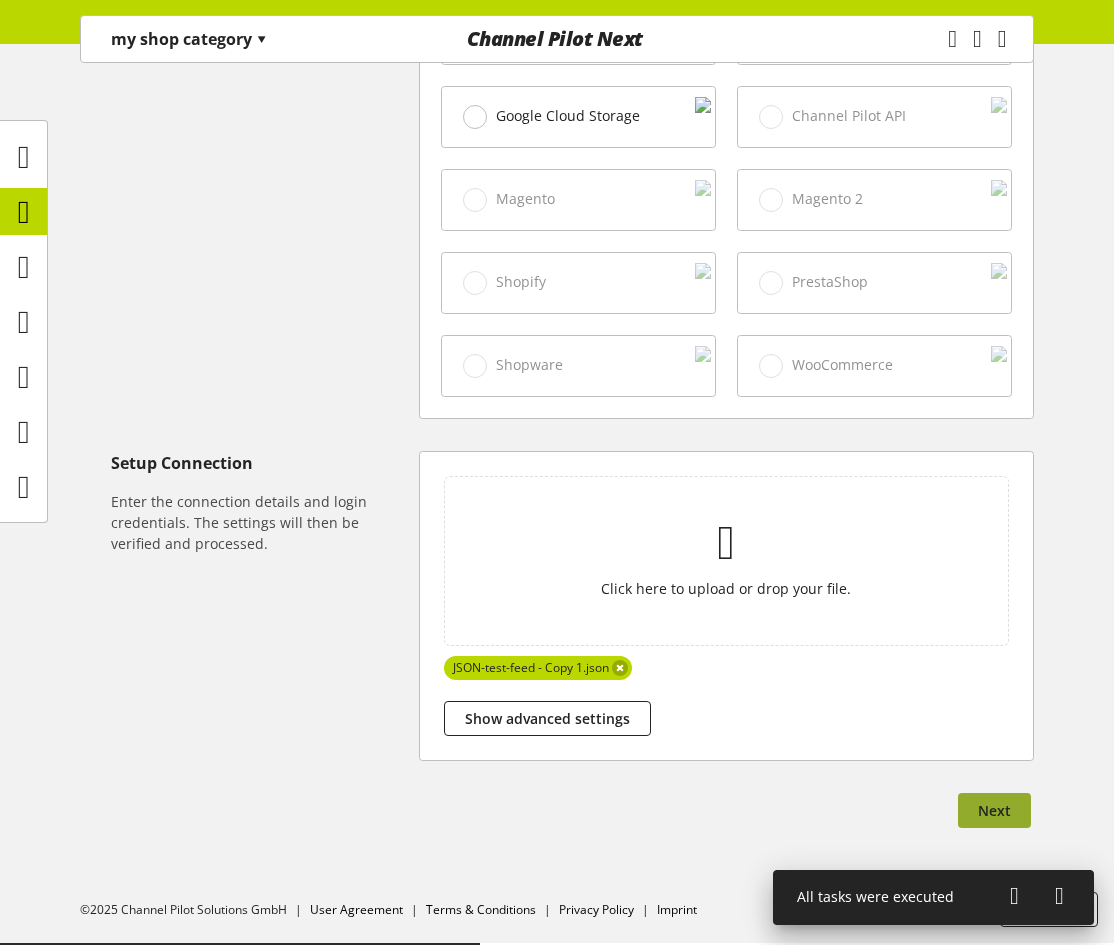 click on "Next" at bounding box center (994, 810) 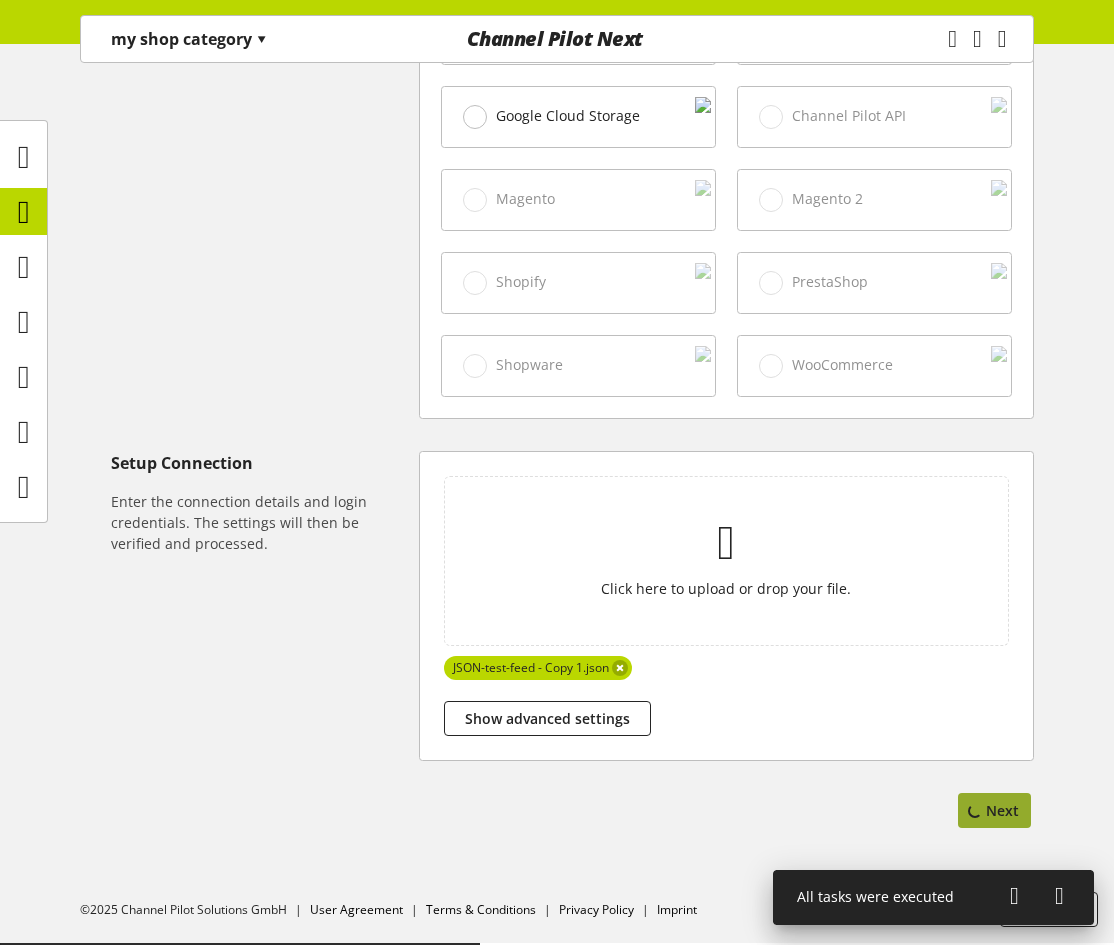 select on "*****" 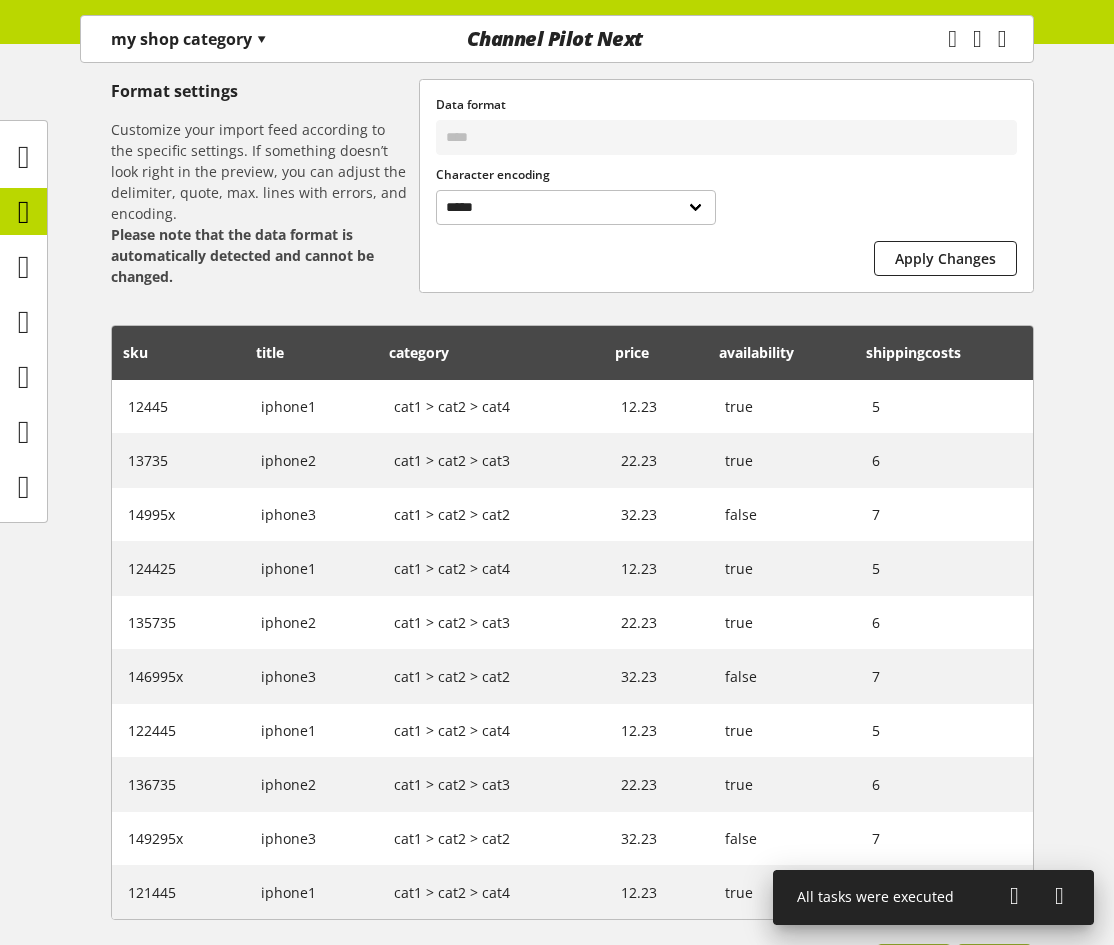 scroll, scrollTop: 412, scrollLeft: 0, axis: vertical 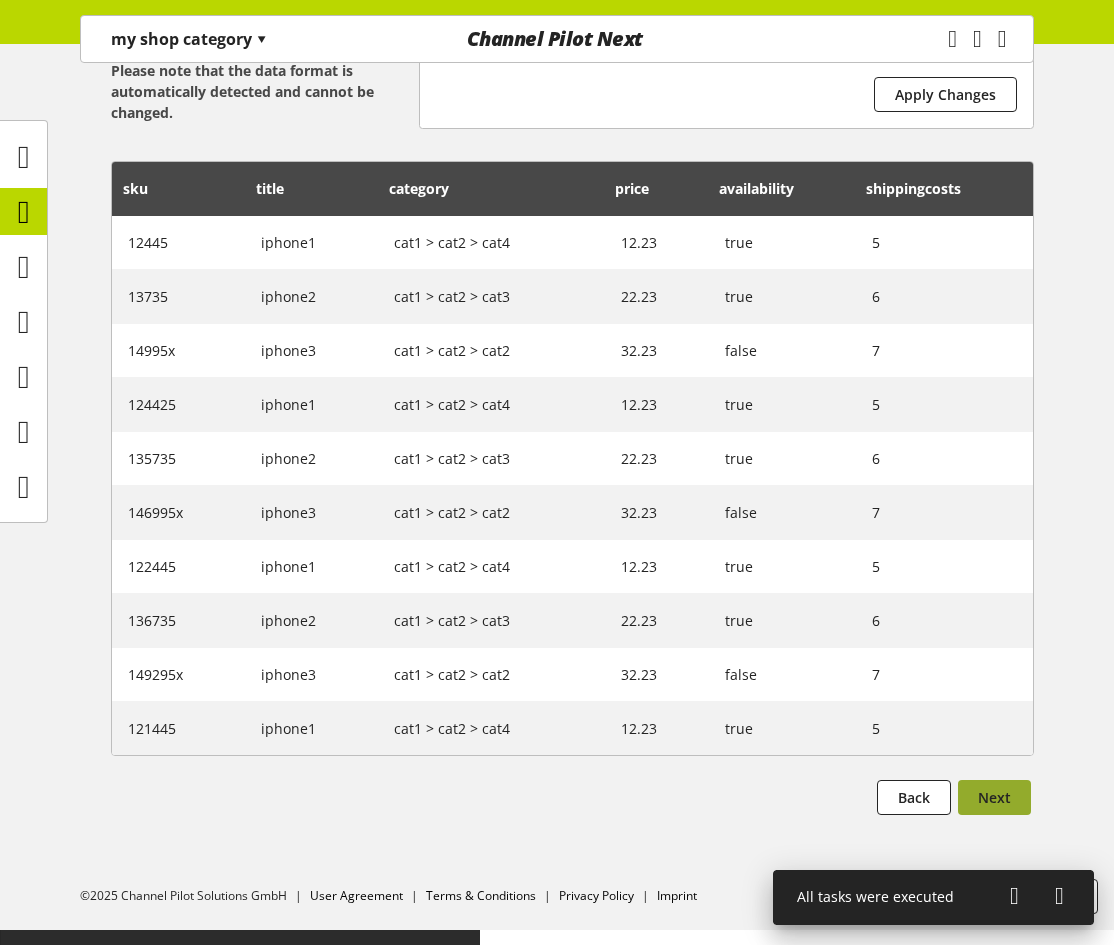 click on "Next" at bounding box center (994, 797) 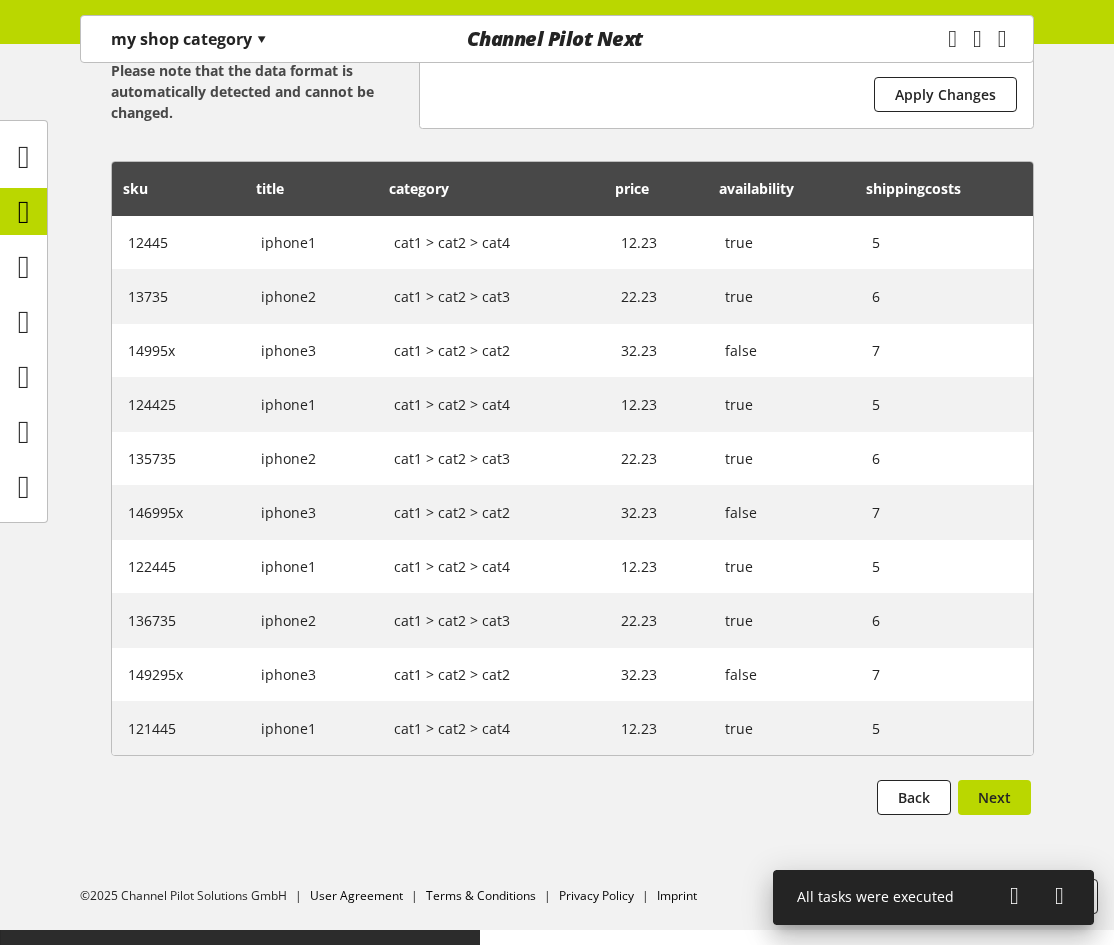 scroll, scrollTop: 0, scrollLeft: 0, axis: both 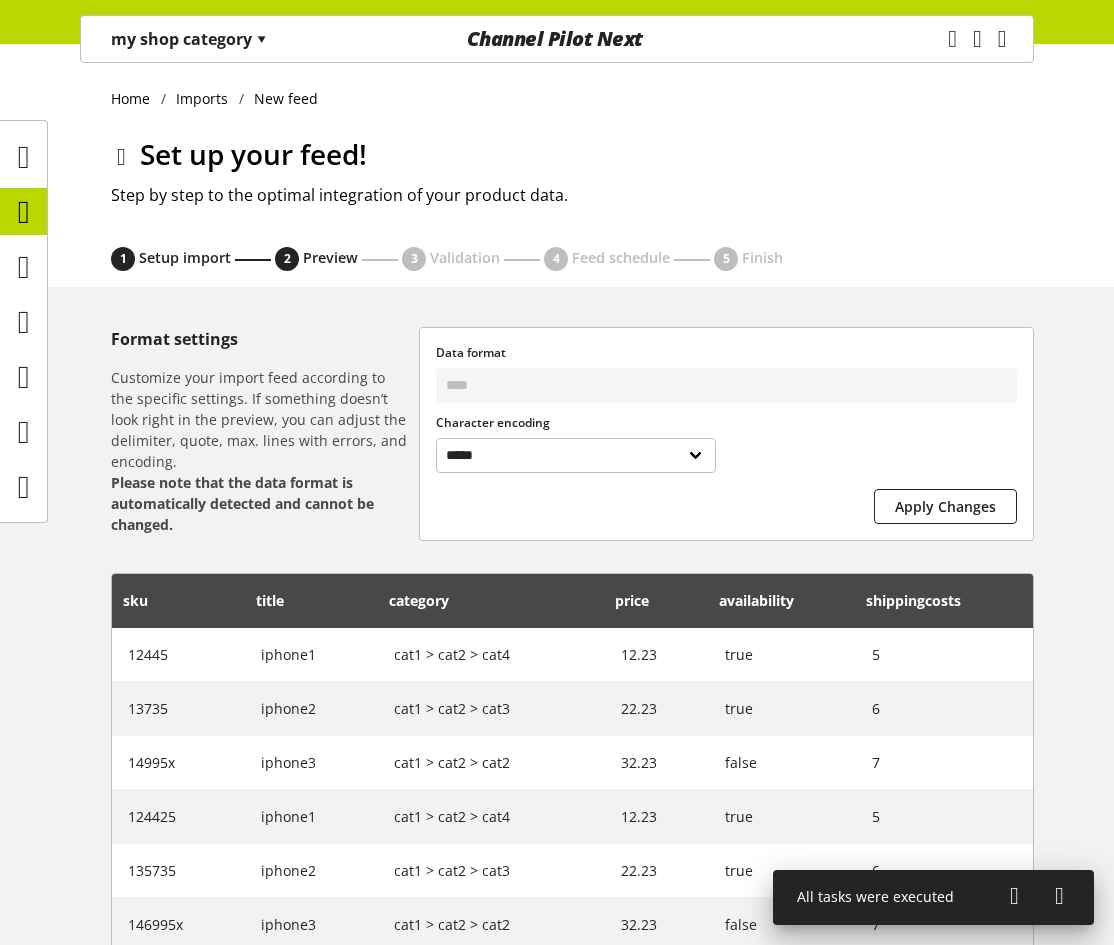 select 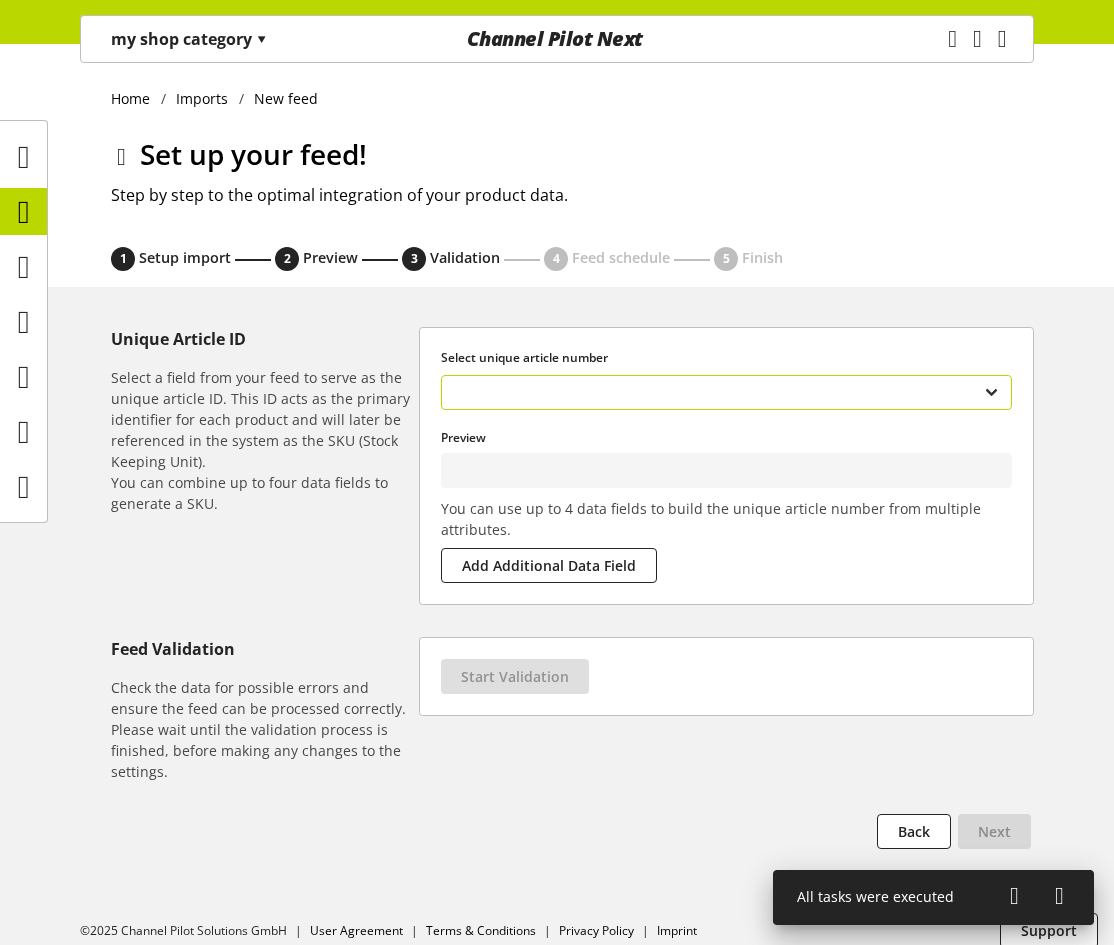 click on "**********" at bounding box center [726, 392] 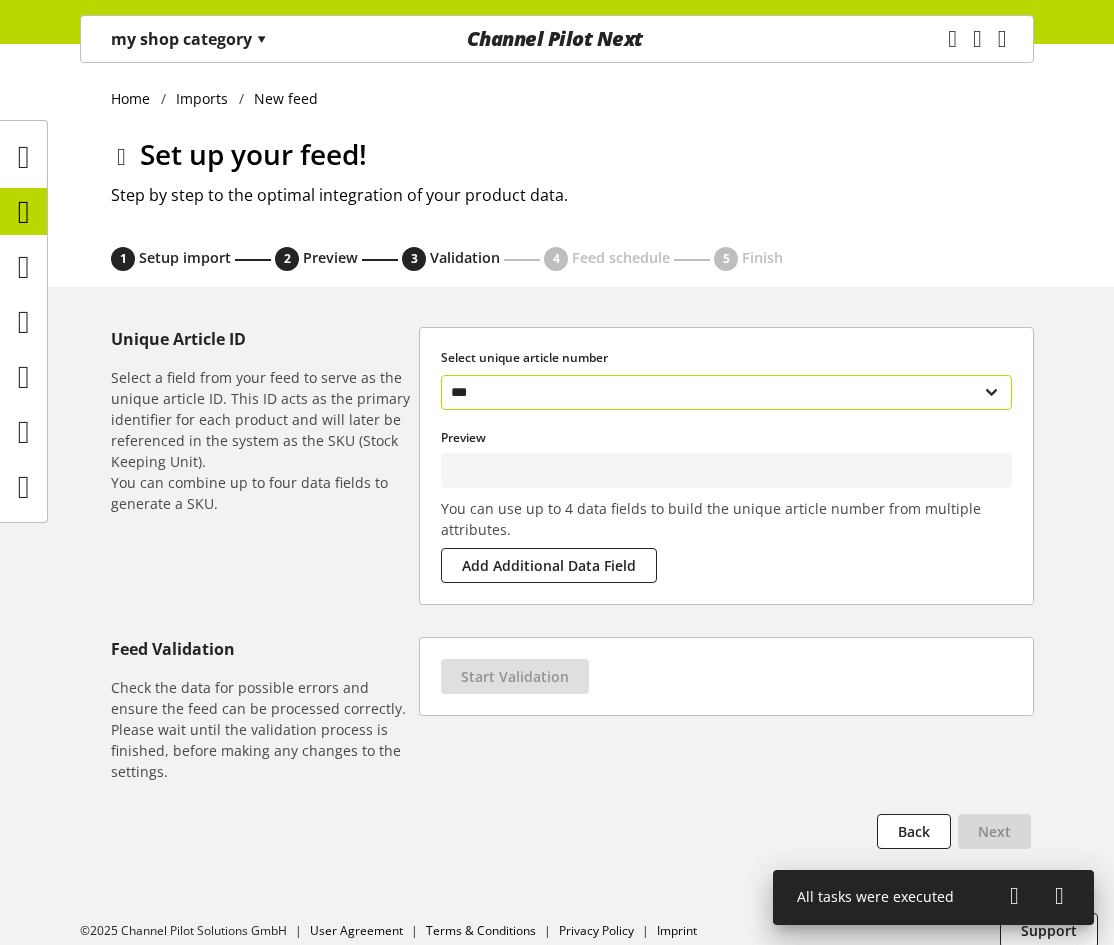 type on "*****" 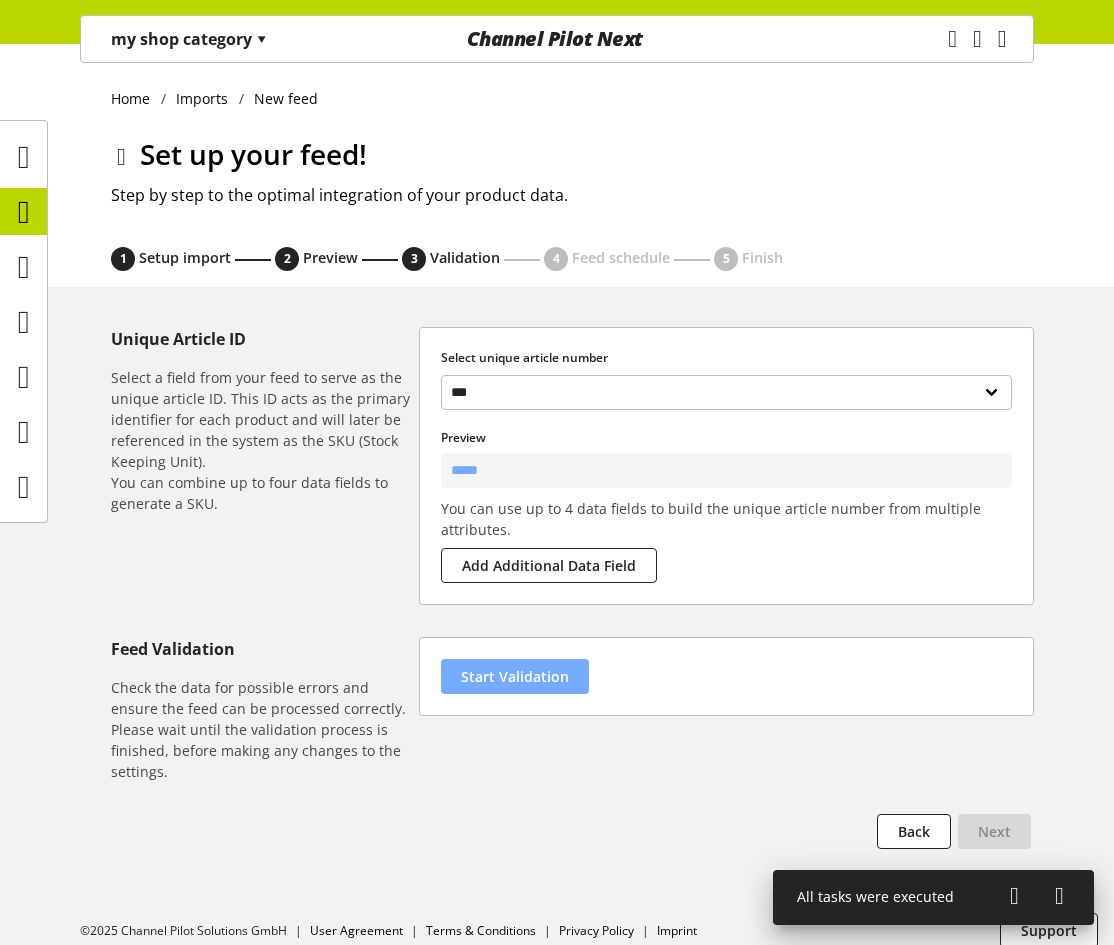 click on "Start Validation" at bounding box center [515, 676] 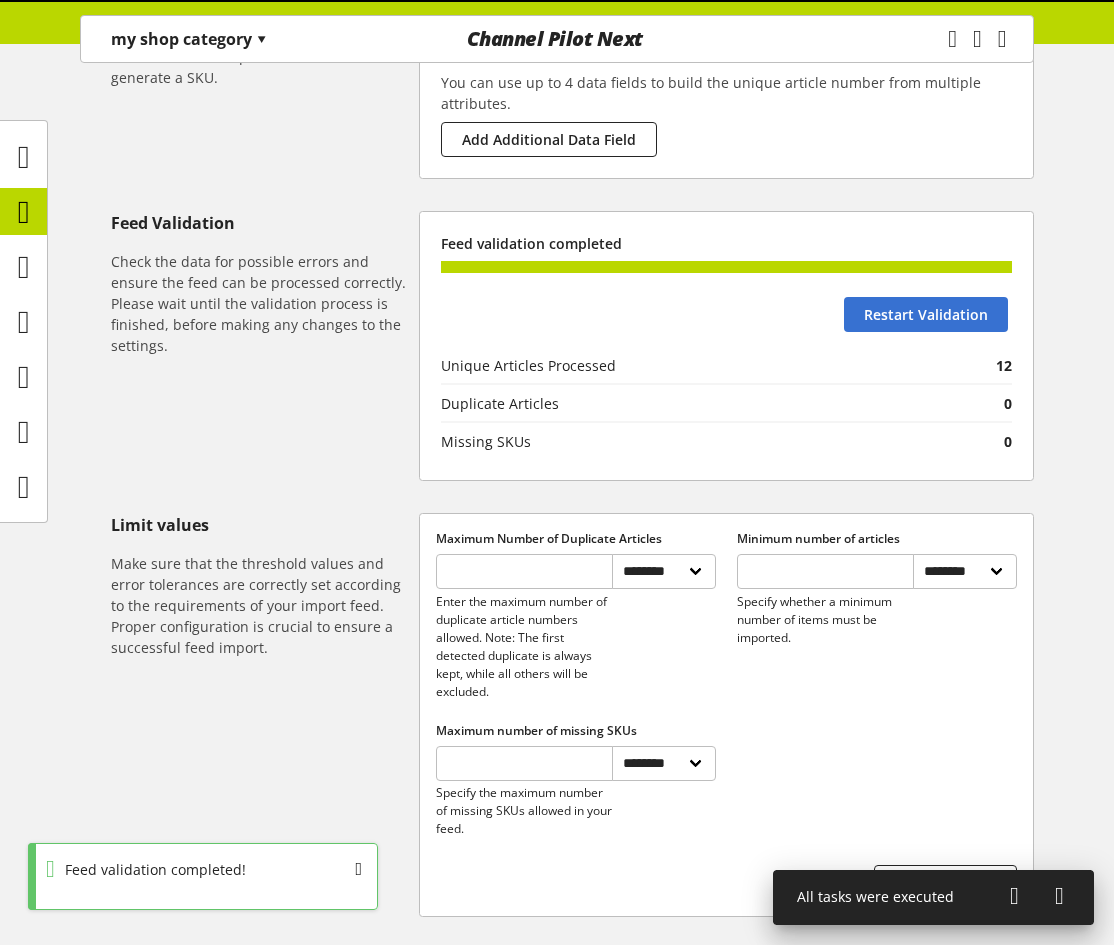 scroll, scrollTop: 580, scrollLeft: 0, axis: vertical 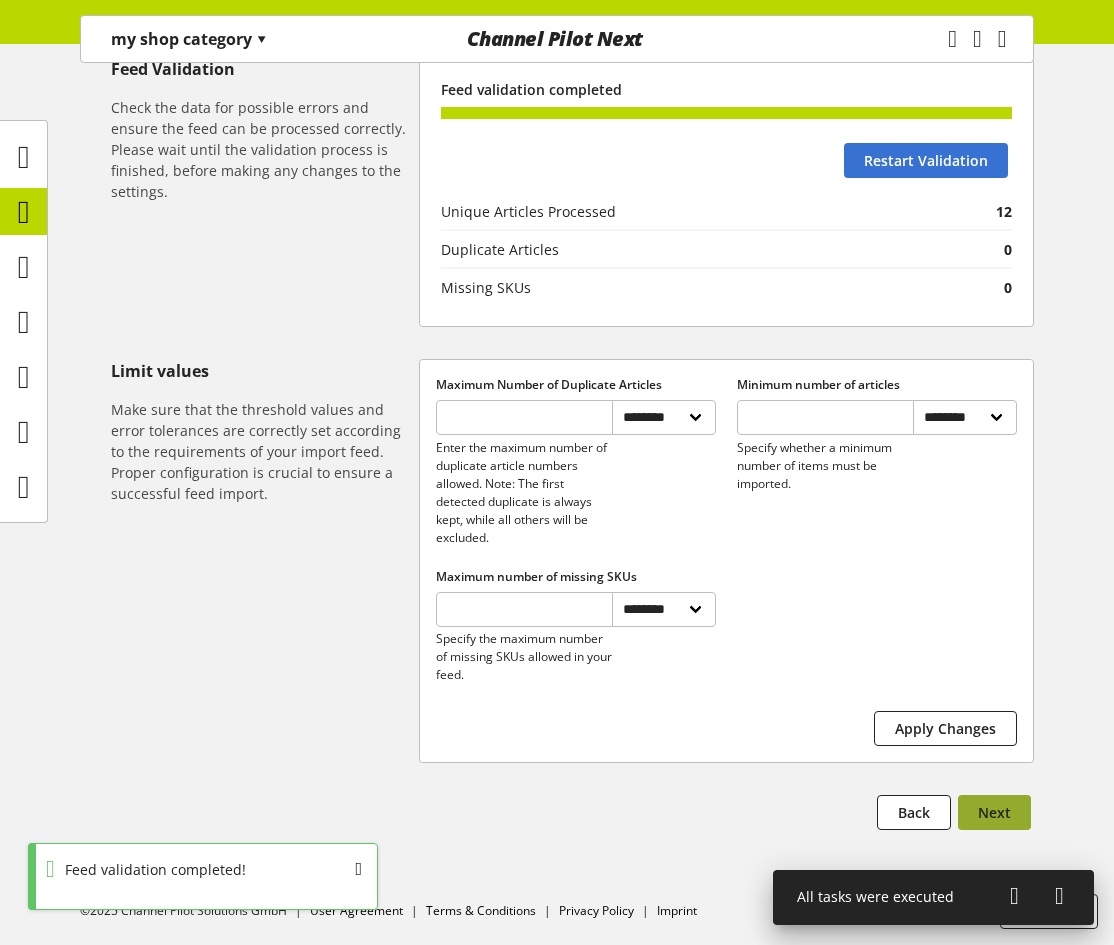 click on "Next" at bounding box center (994, 812) 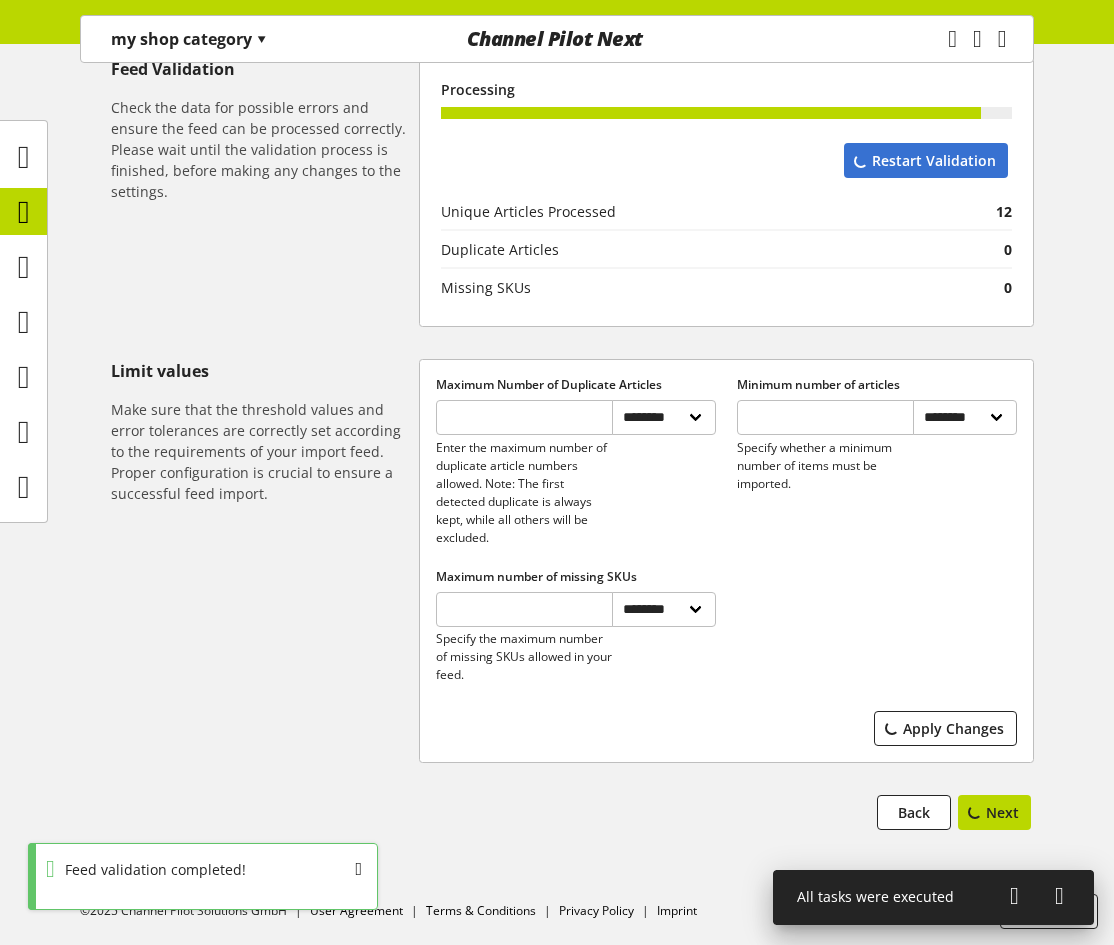 scroll, scrollTop: 0, scrollLeft: 0, axis: both 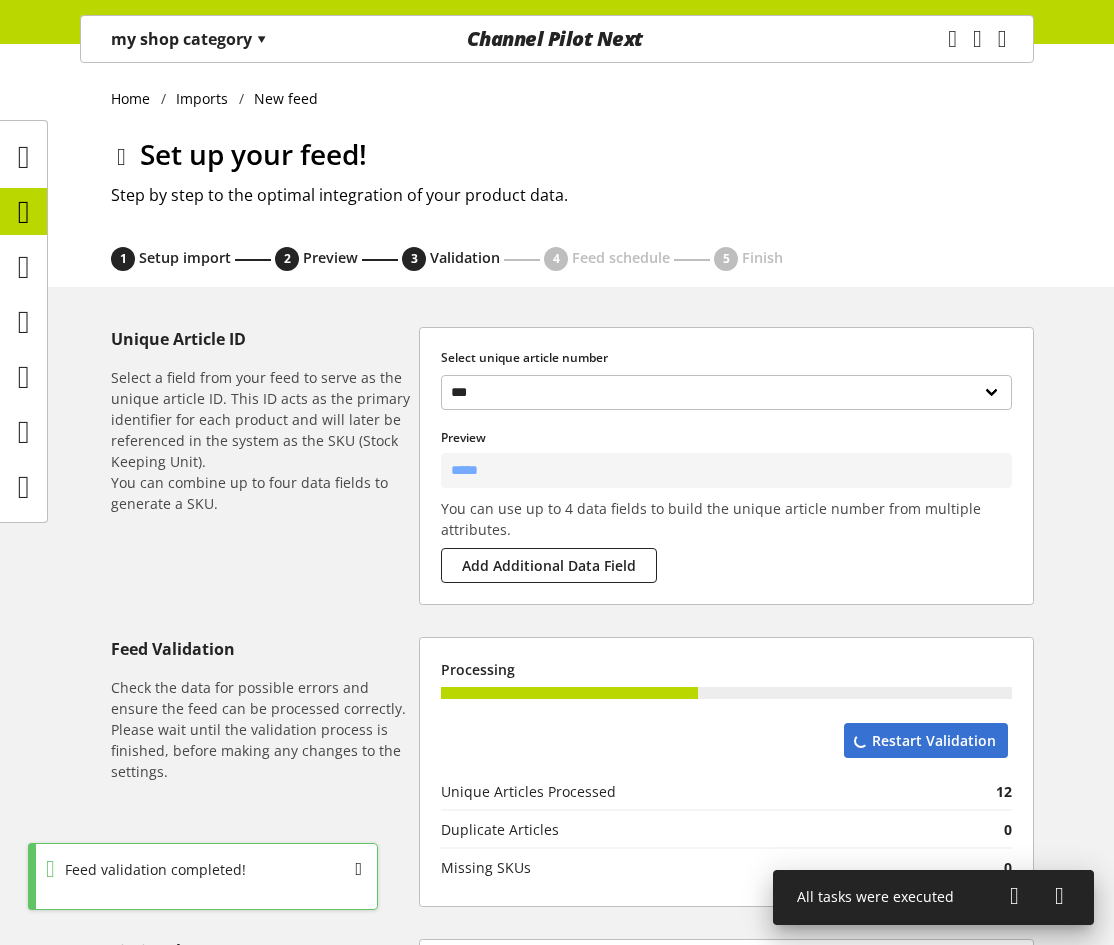 select on "****" 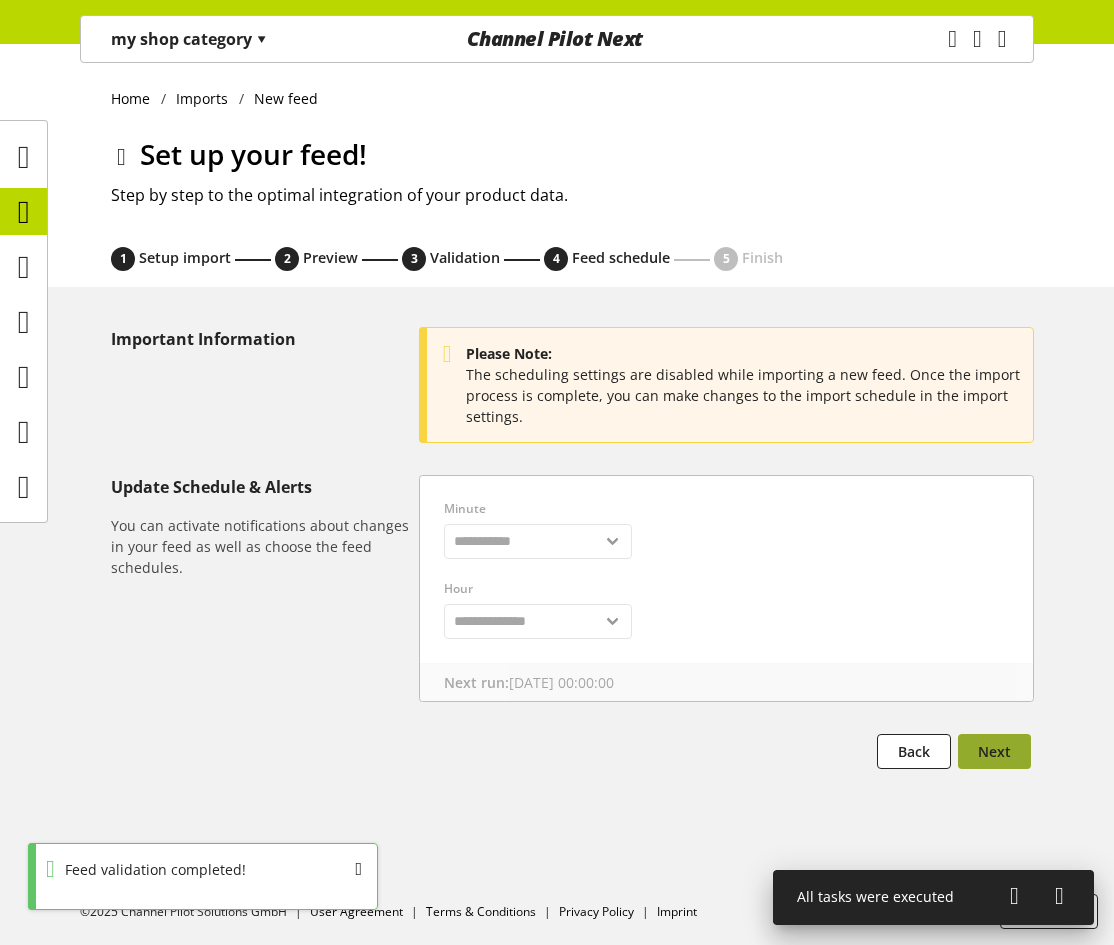 click on "Next" at bounding box center (994, 751) 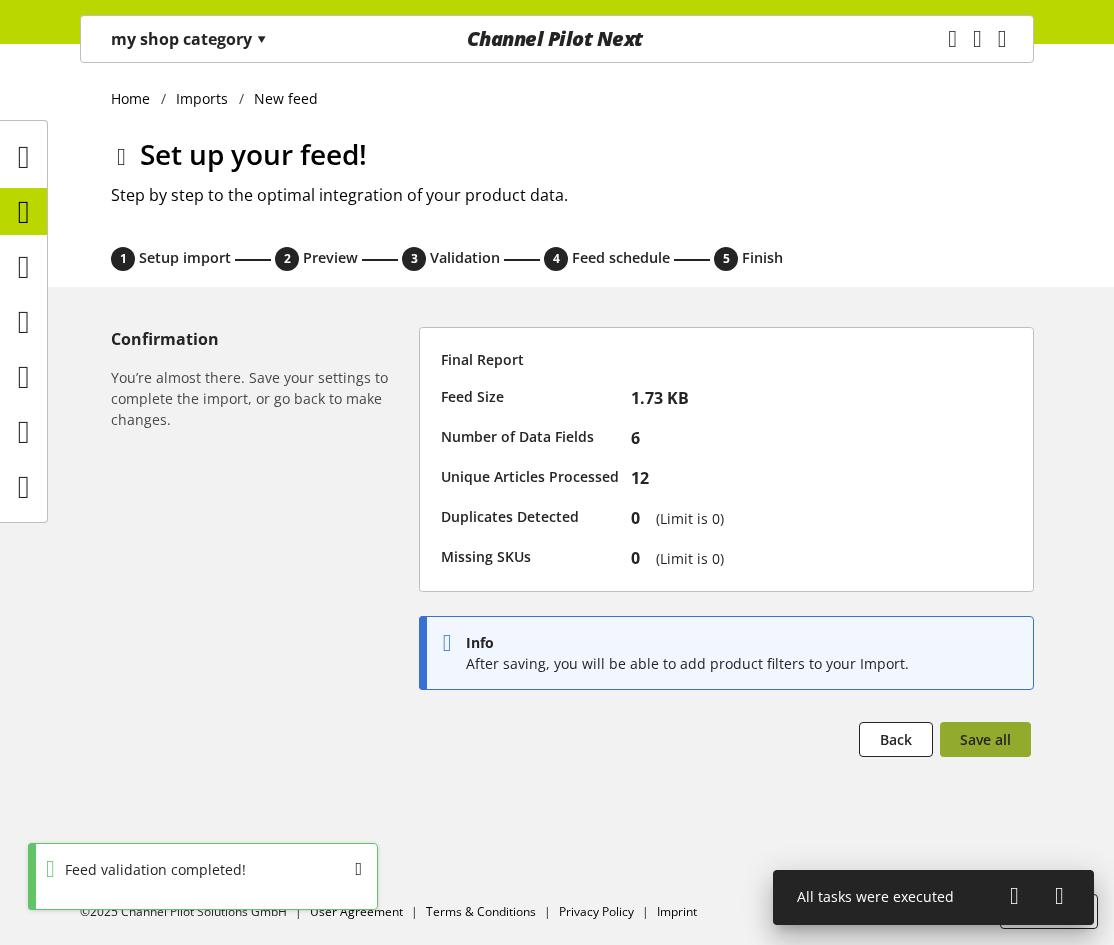 click on "Save all" at bounding box center [985, 739] 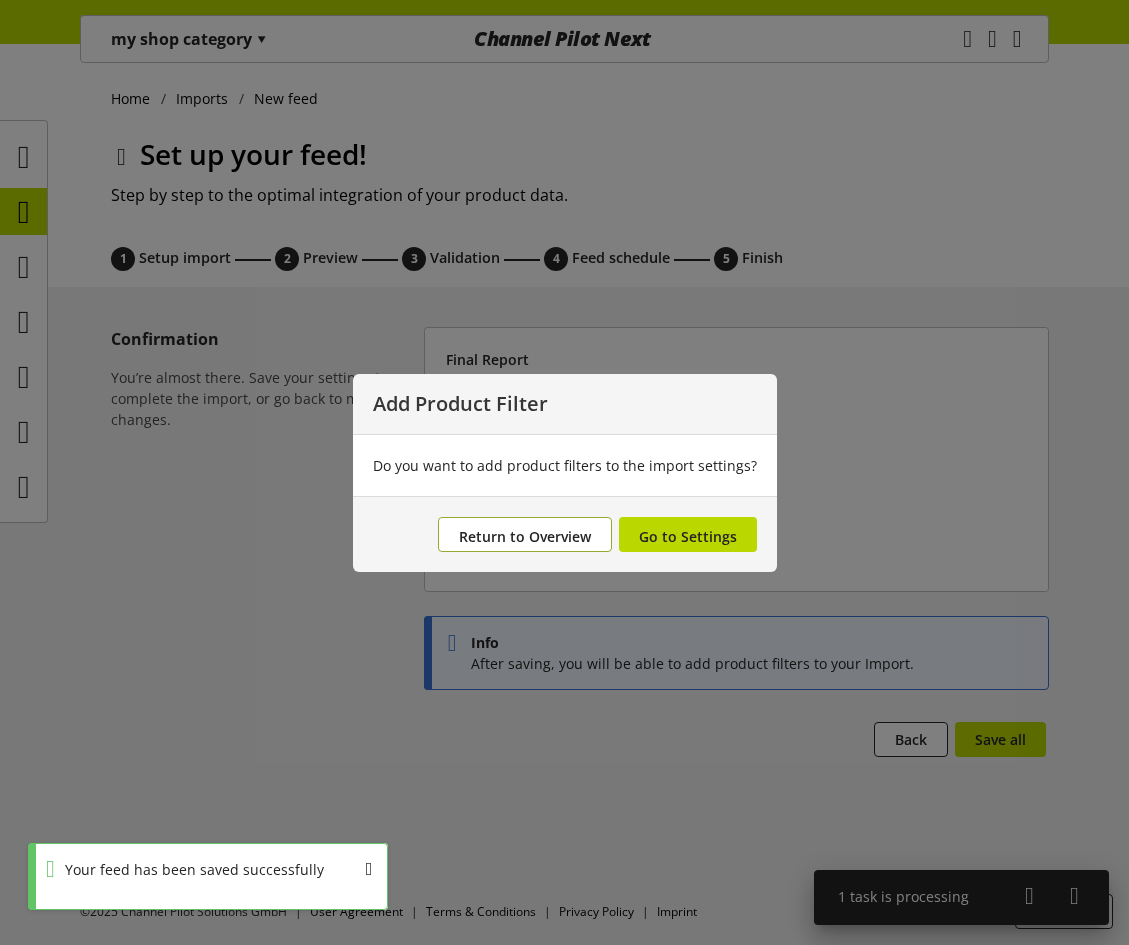 click on "Return to Overview" at bounding box center [525, 536] 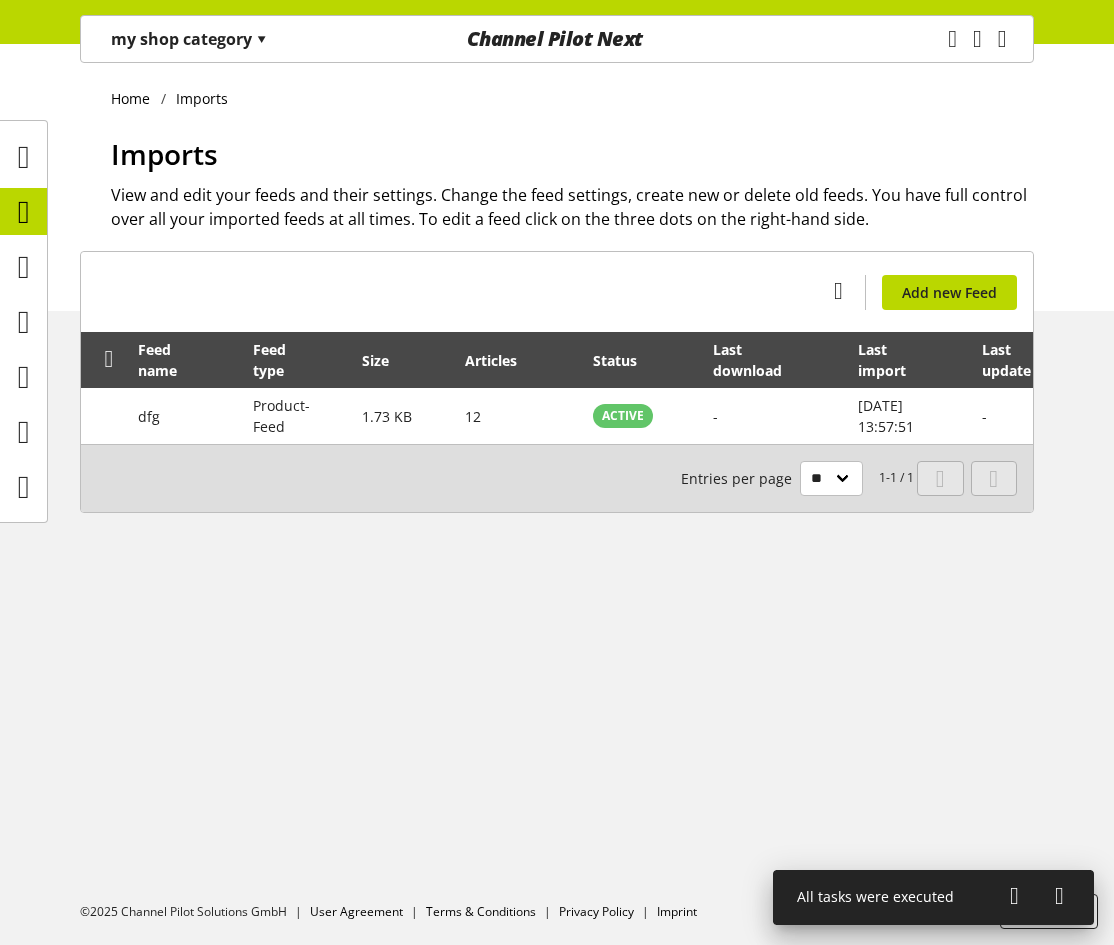 click on "▾" at bounding box center [261, 39] 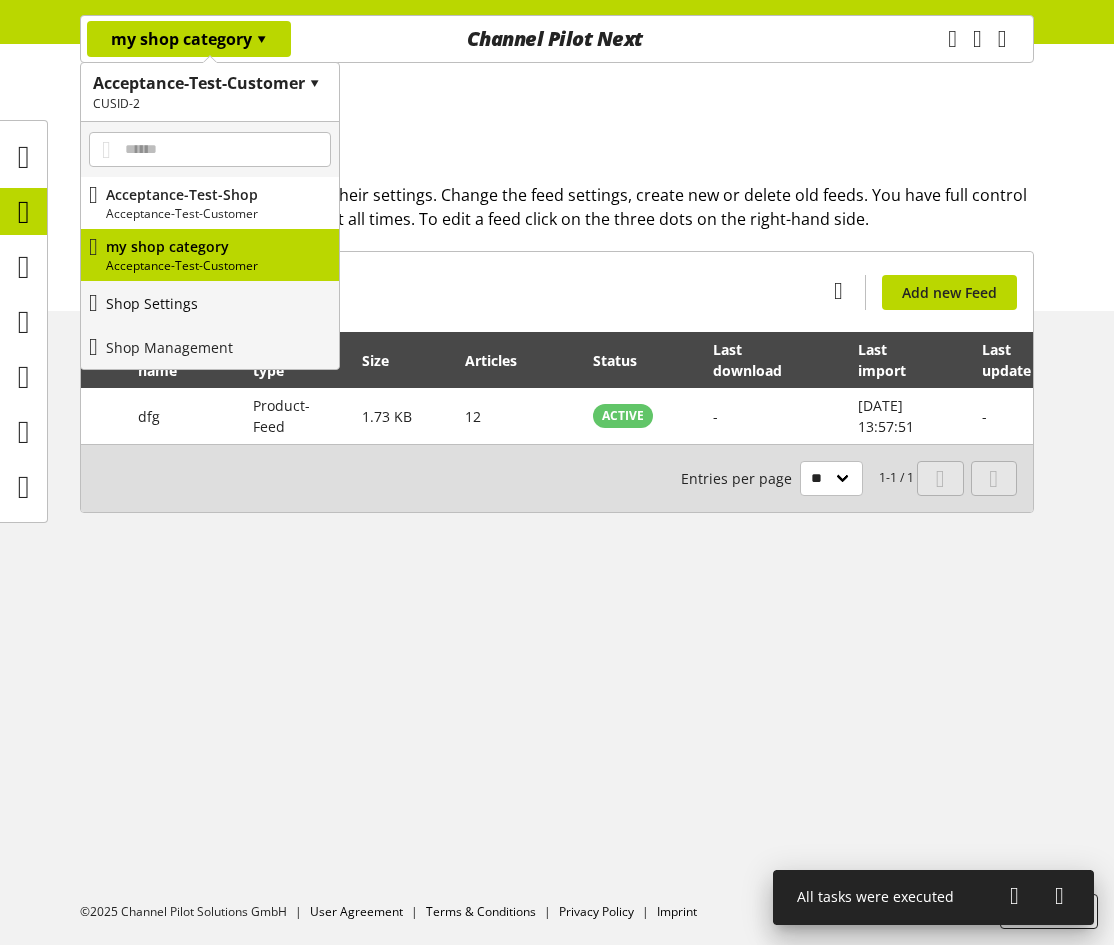 click on "Shop Settings" at bounding box center (210, 303) 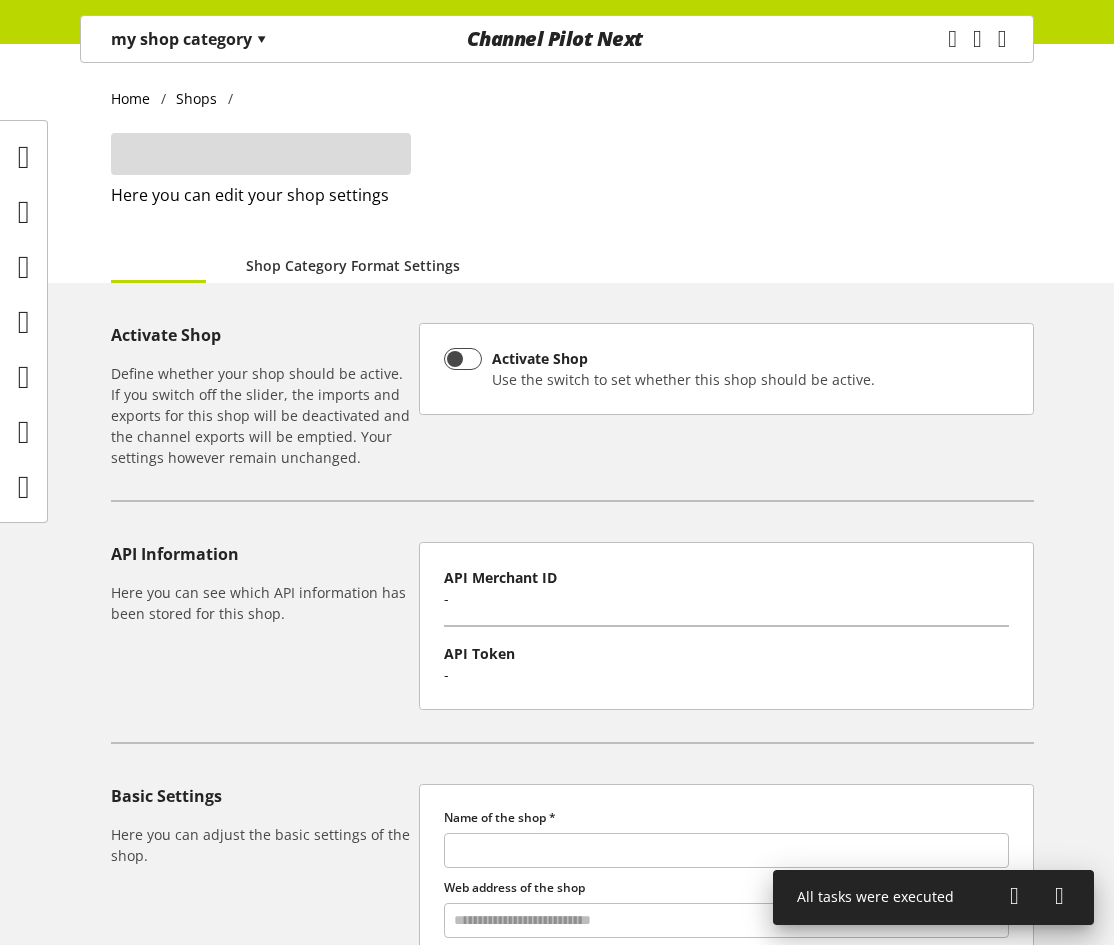 type on "**********" 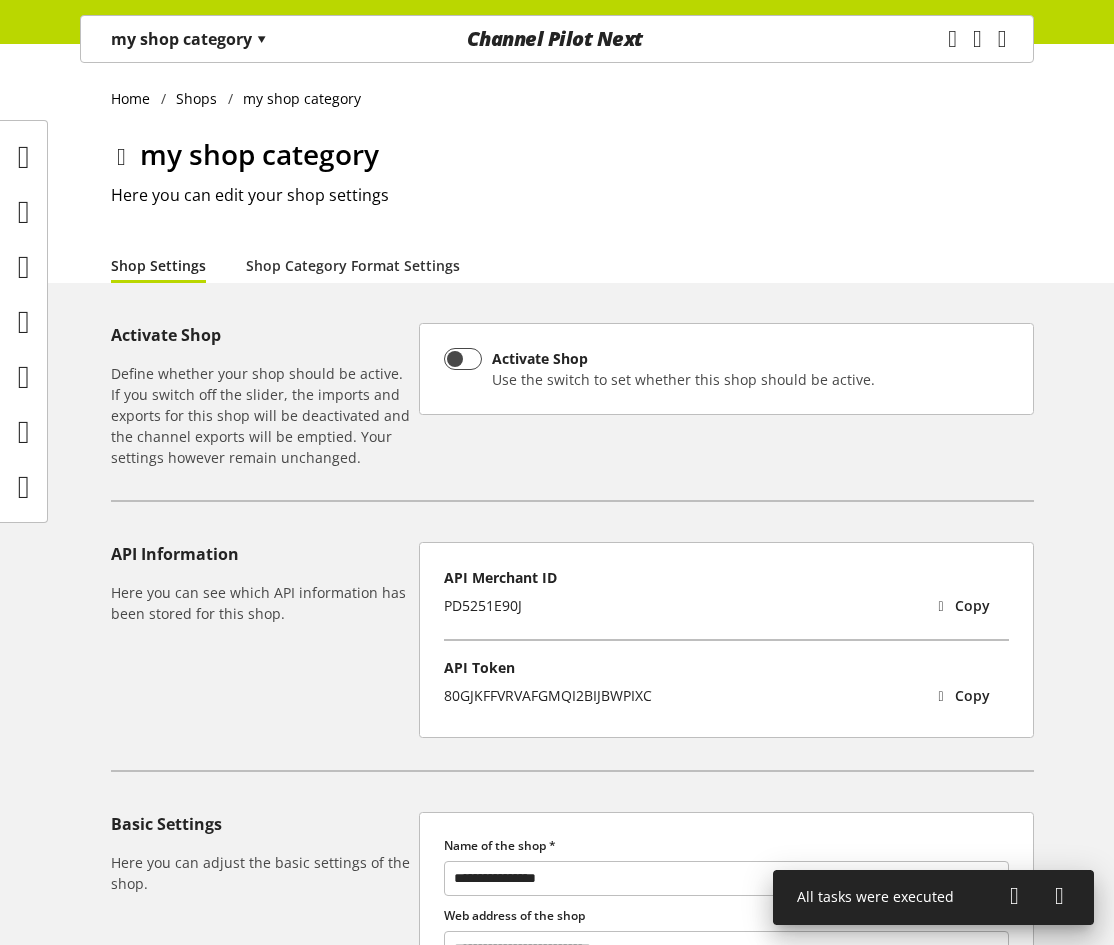 click on "my shop category Here you can edit your shop settings" at bounding box center [572, 190] 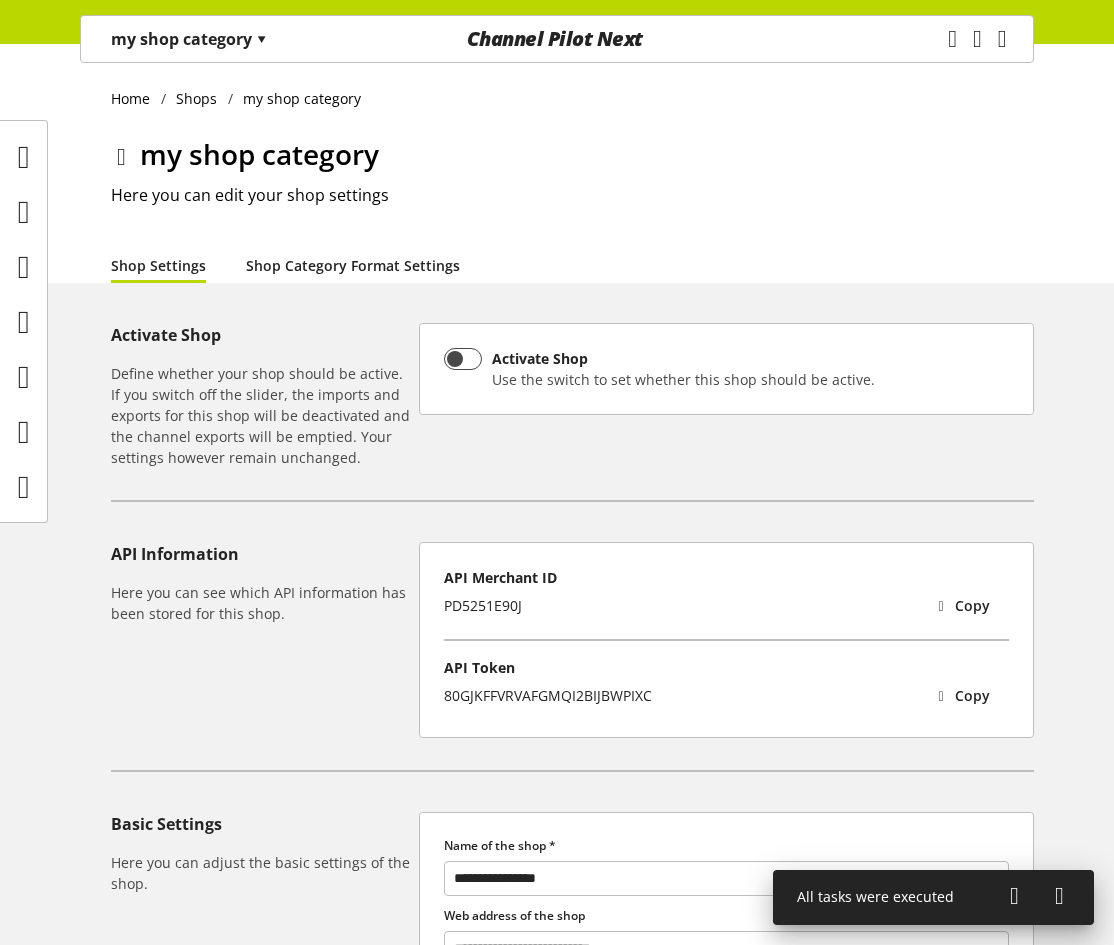 click on "Shop Category Format Settings" at bounding box center [353, 265] 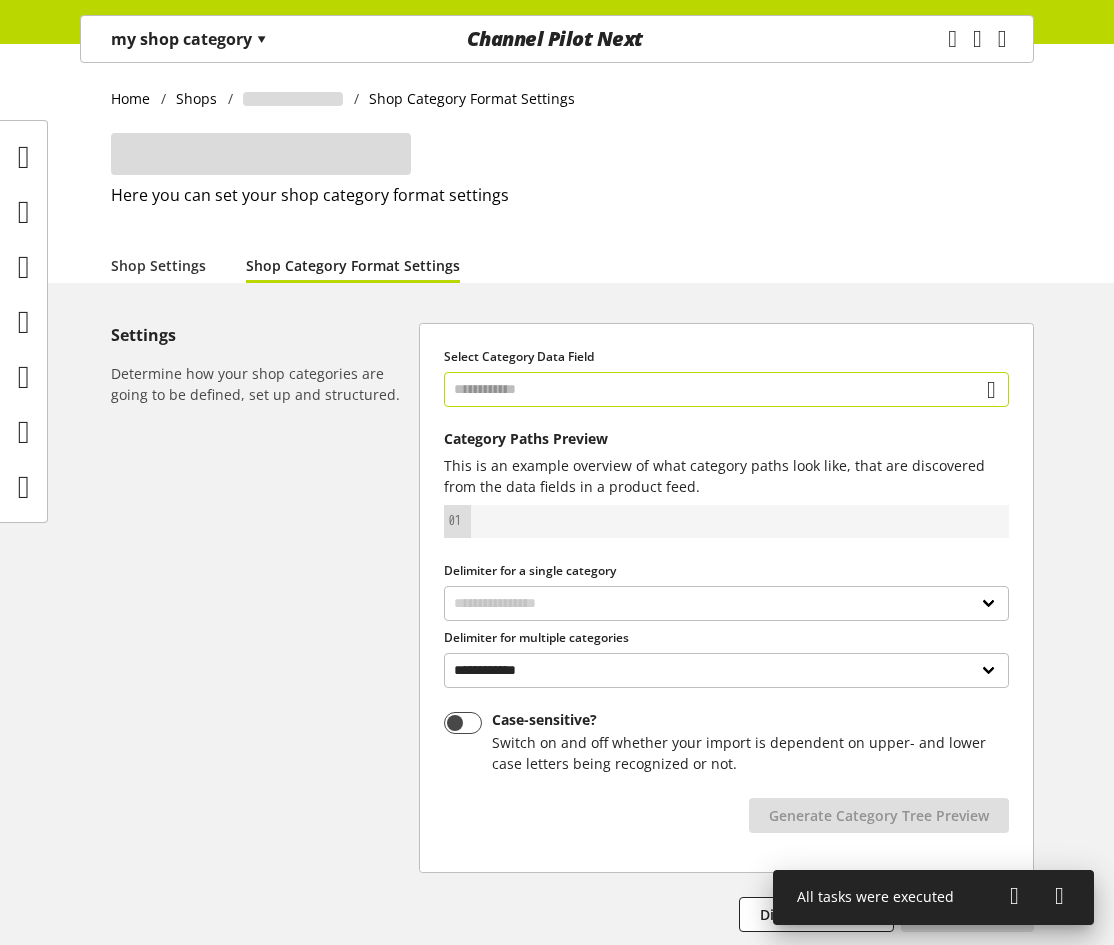 click at bounding box center (726, 389) 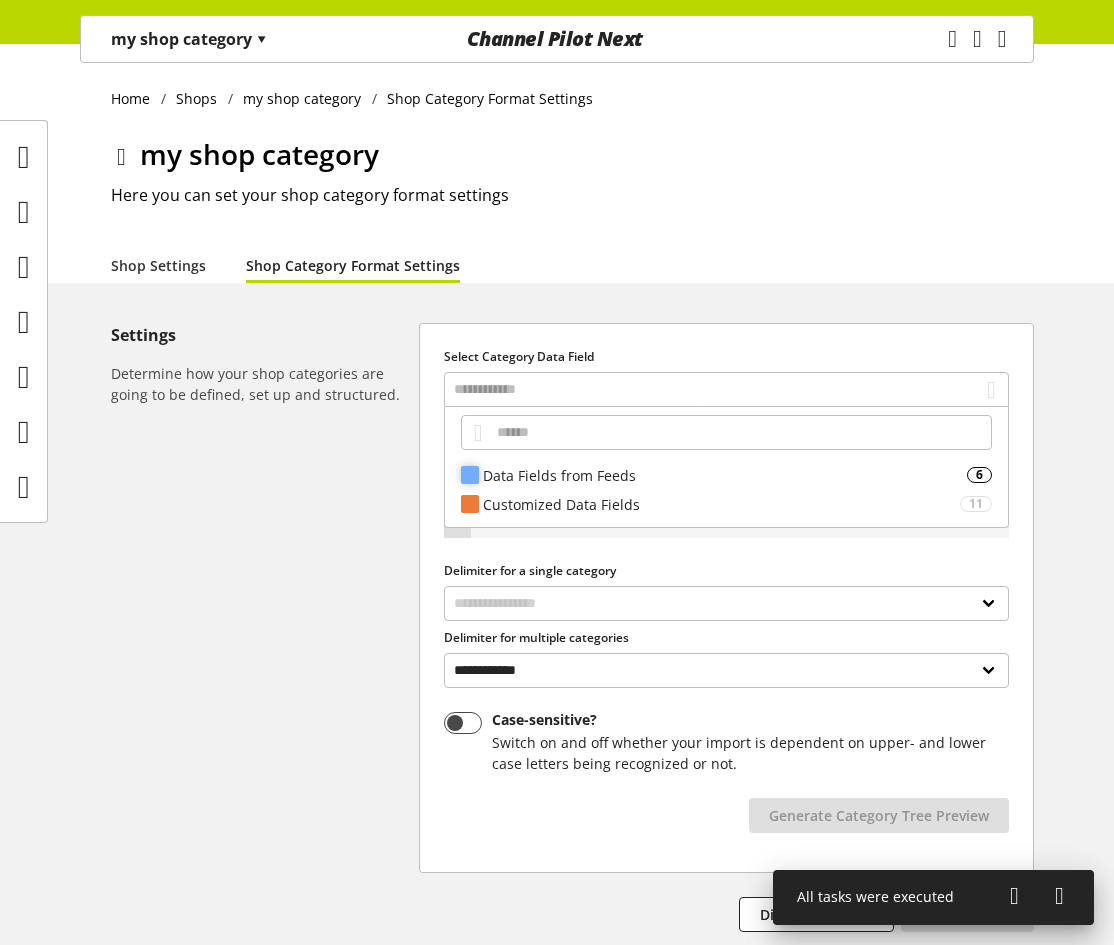 drag, startPoint x: 566, startPoint y: 475, endPoint x: 577, endPoint y: 474, distance: 11.045361 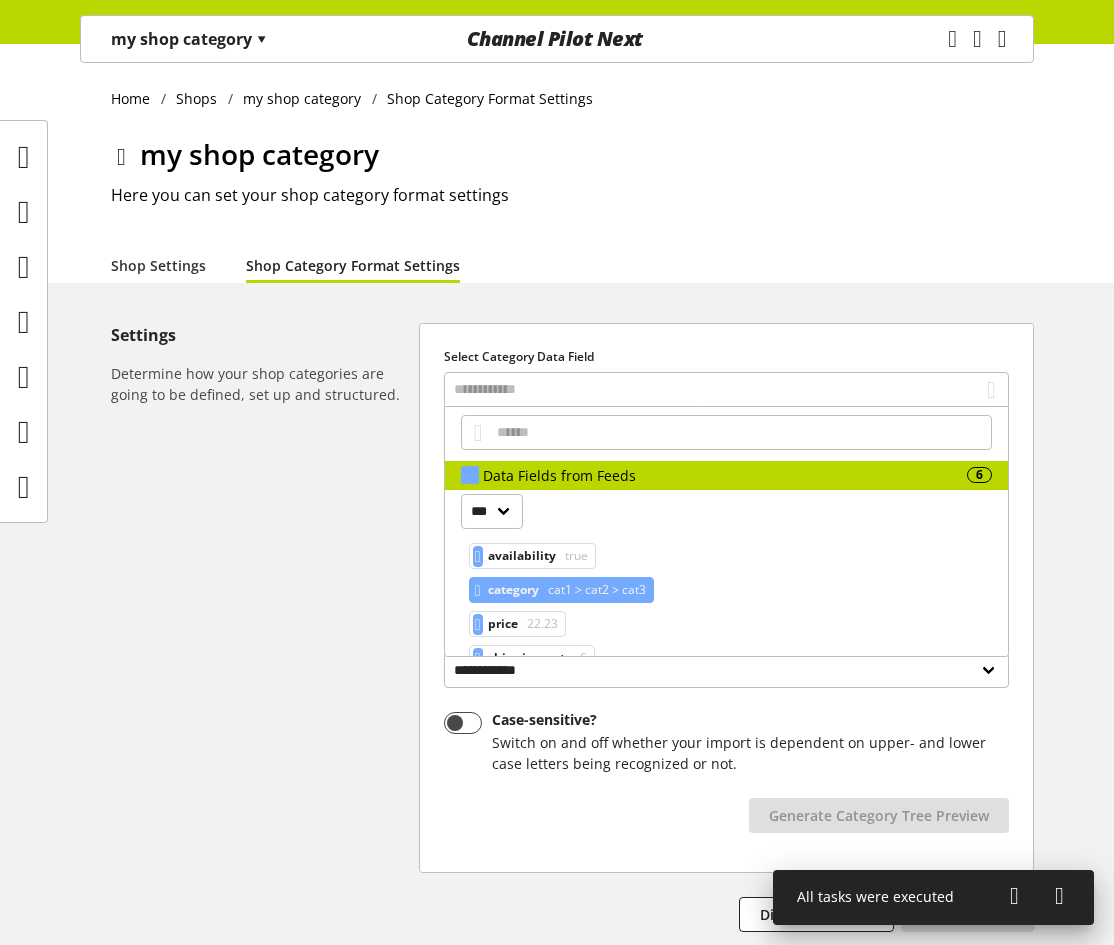 click on "cat1 > cat2 > cat3" at bounding box center [595, 590] 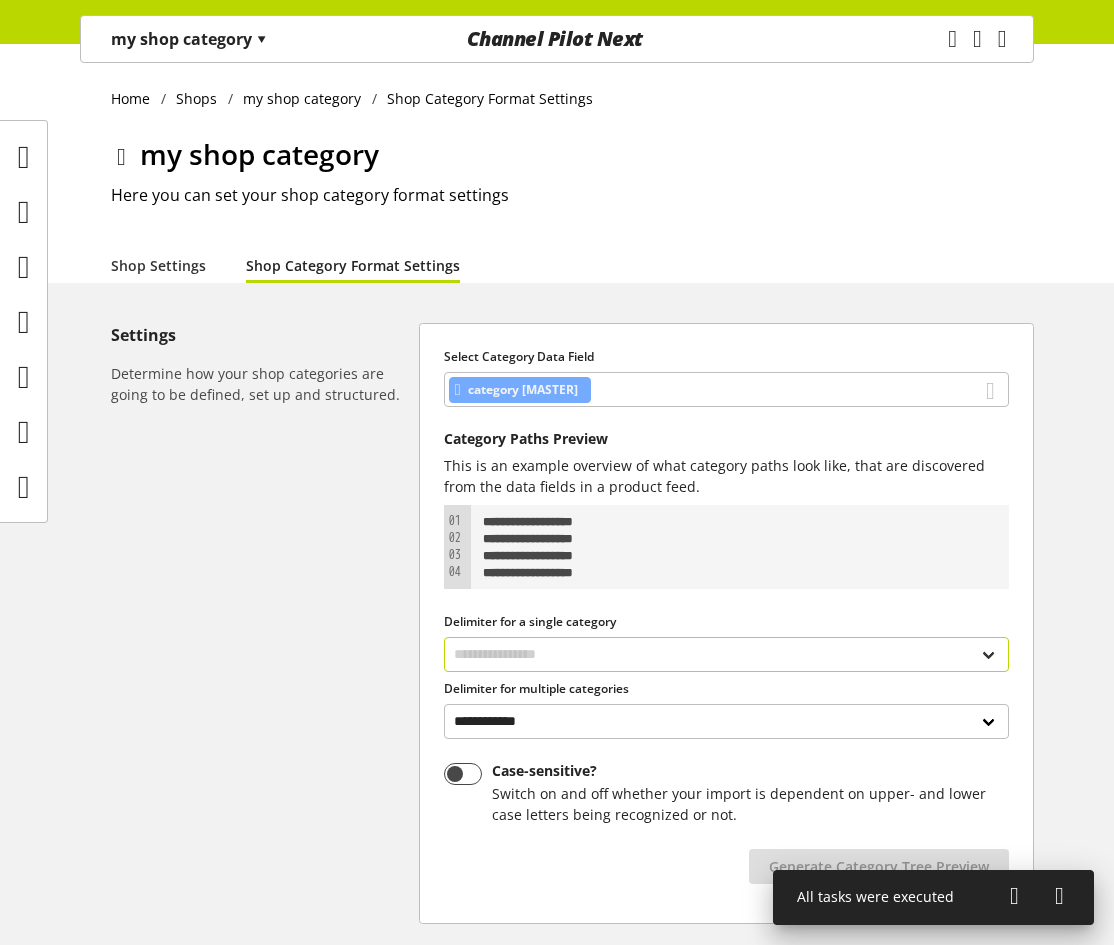 drag, startPoint x: 644, startPoint y: 654, endPoint x: 644, endPoint y: 670, distance: 16 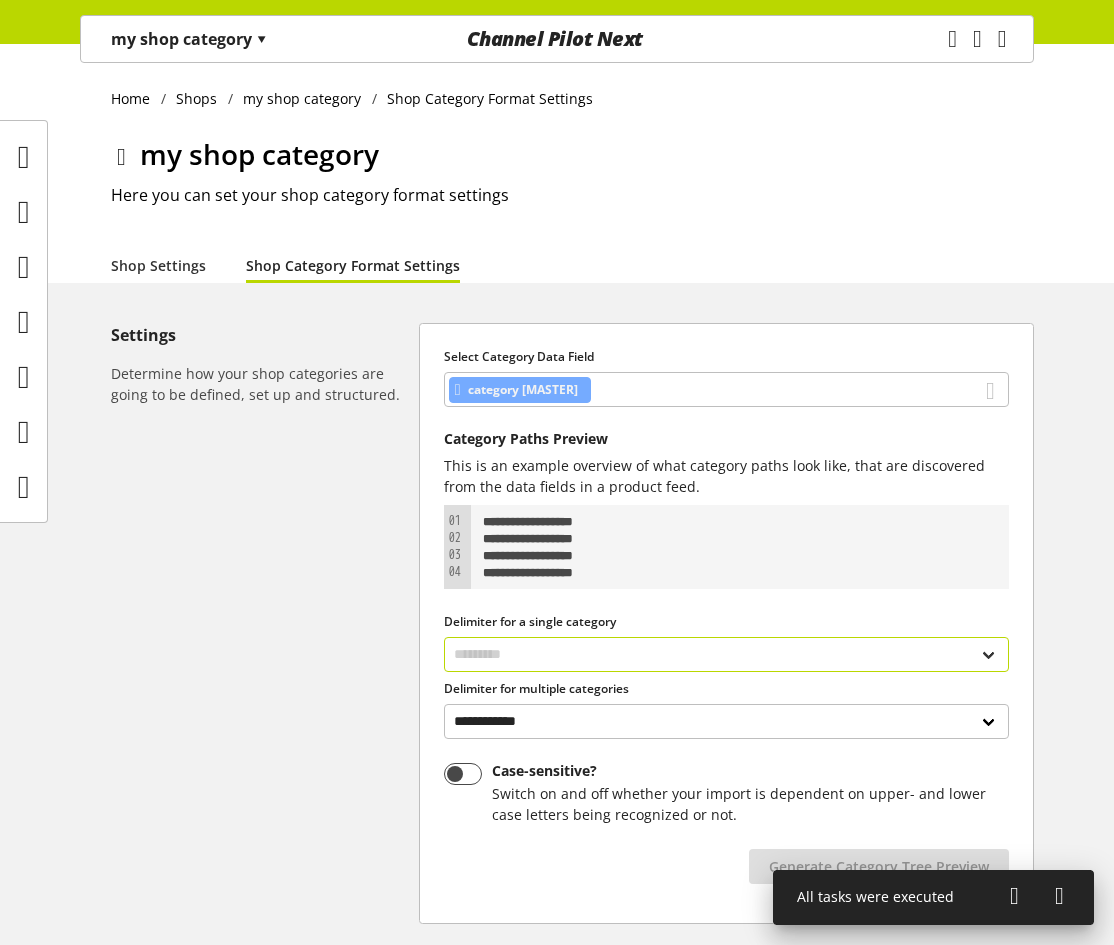 click on "**********" at bounding box center [726, 654] 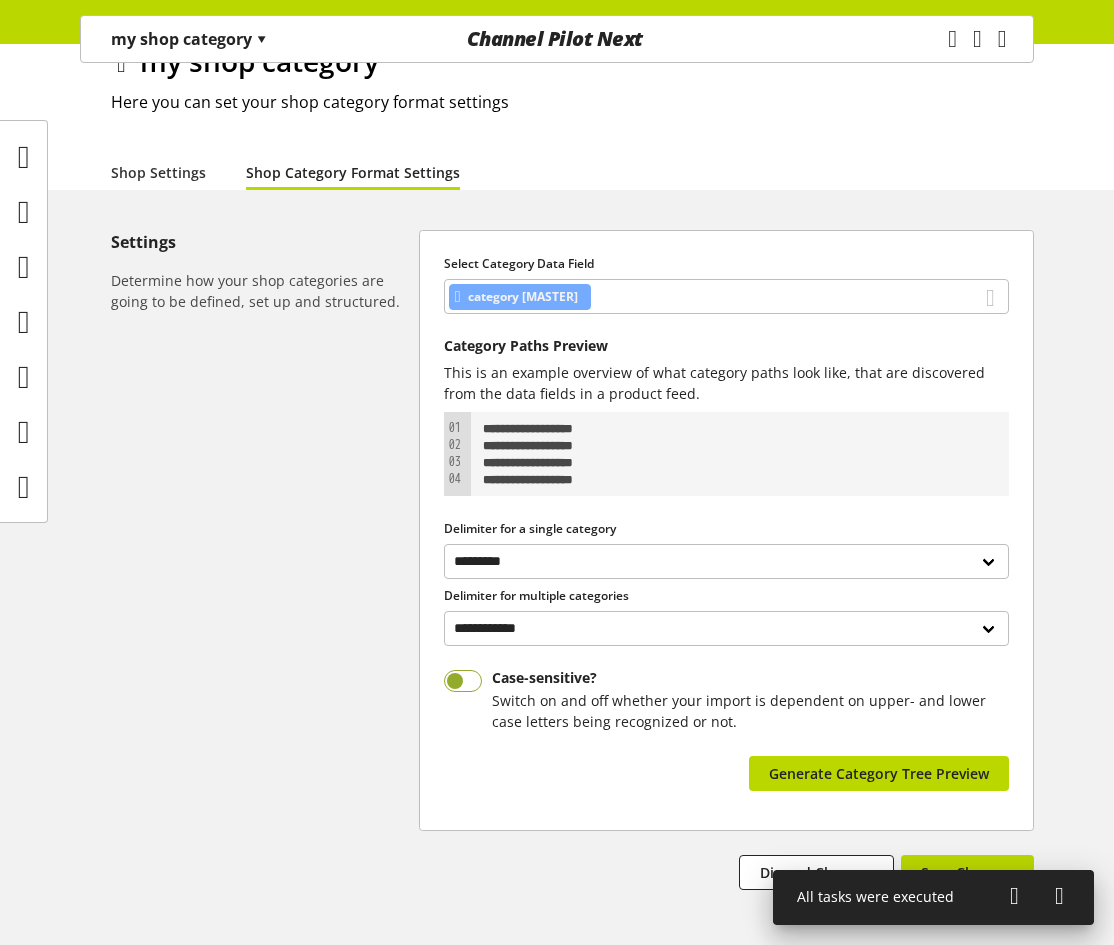 scroll, scrollTop: 185, scrollLeft: 0, axis: vertical 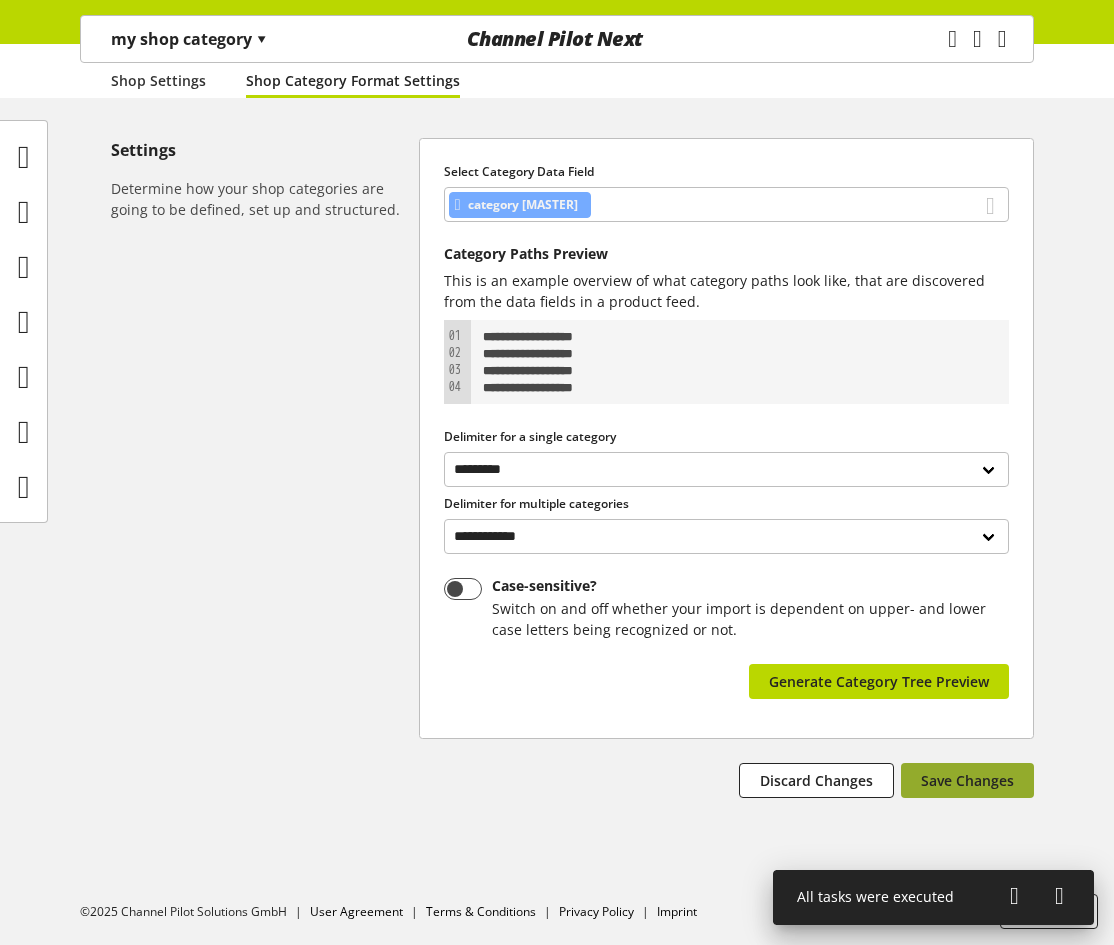 click on "Save Changes" at bounding box center (967, 780) 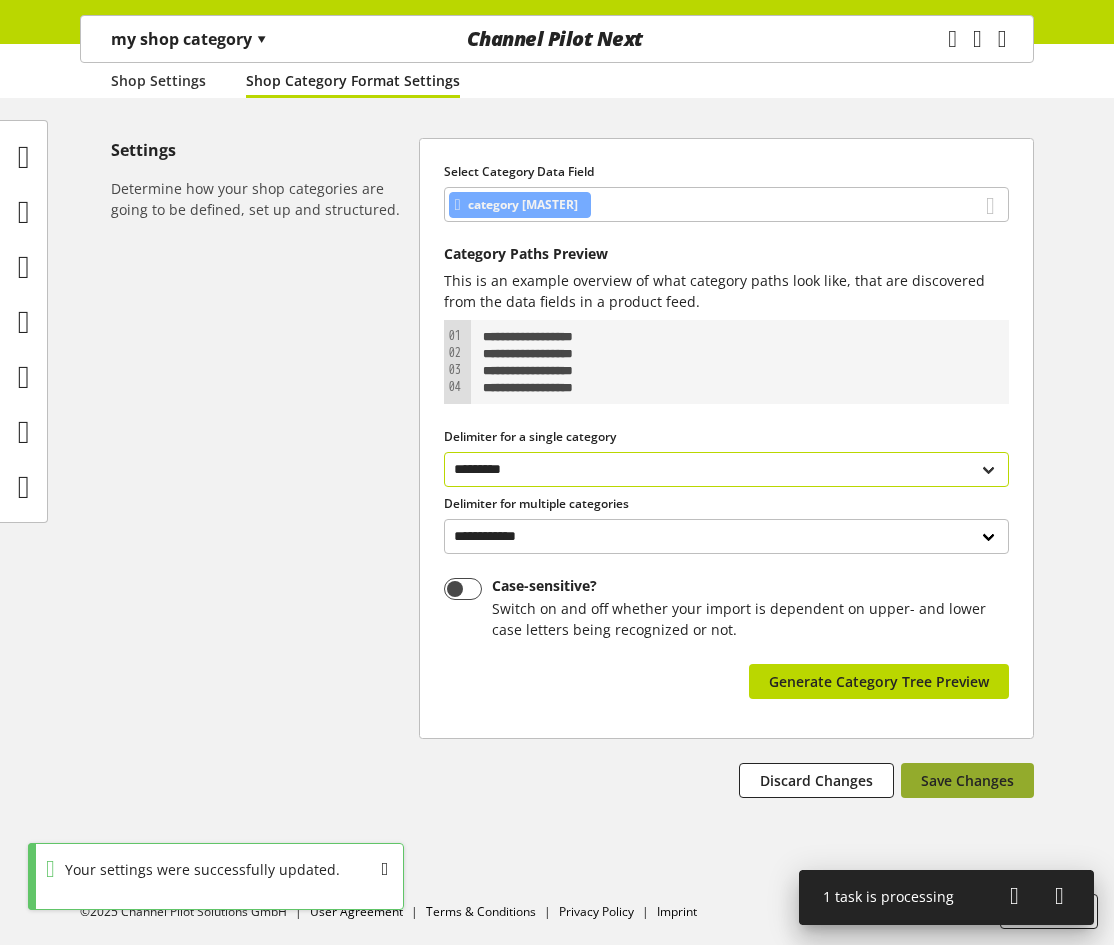 scroll, scrollTop: 0, scrollLeft: 0, axis: both 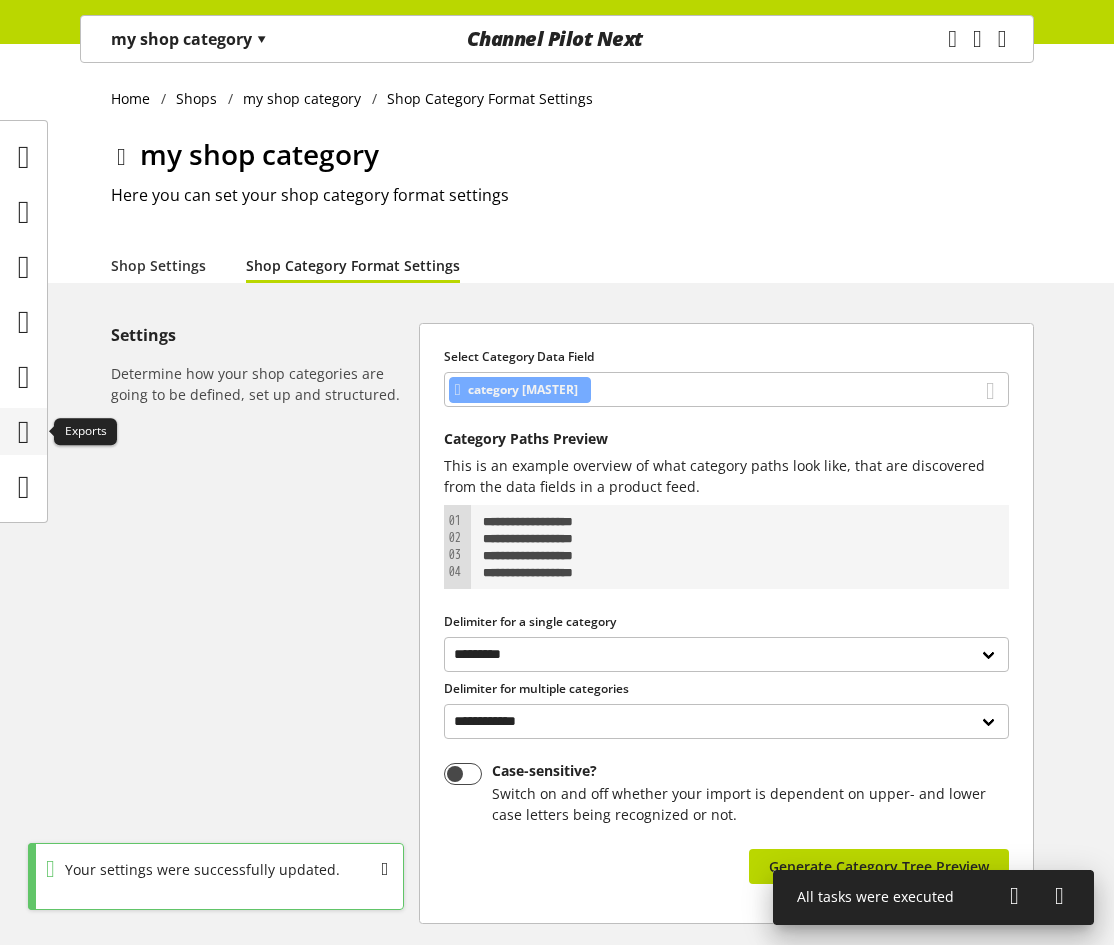 click at bounding box center [24, 432] 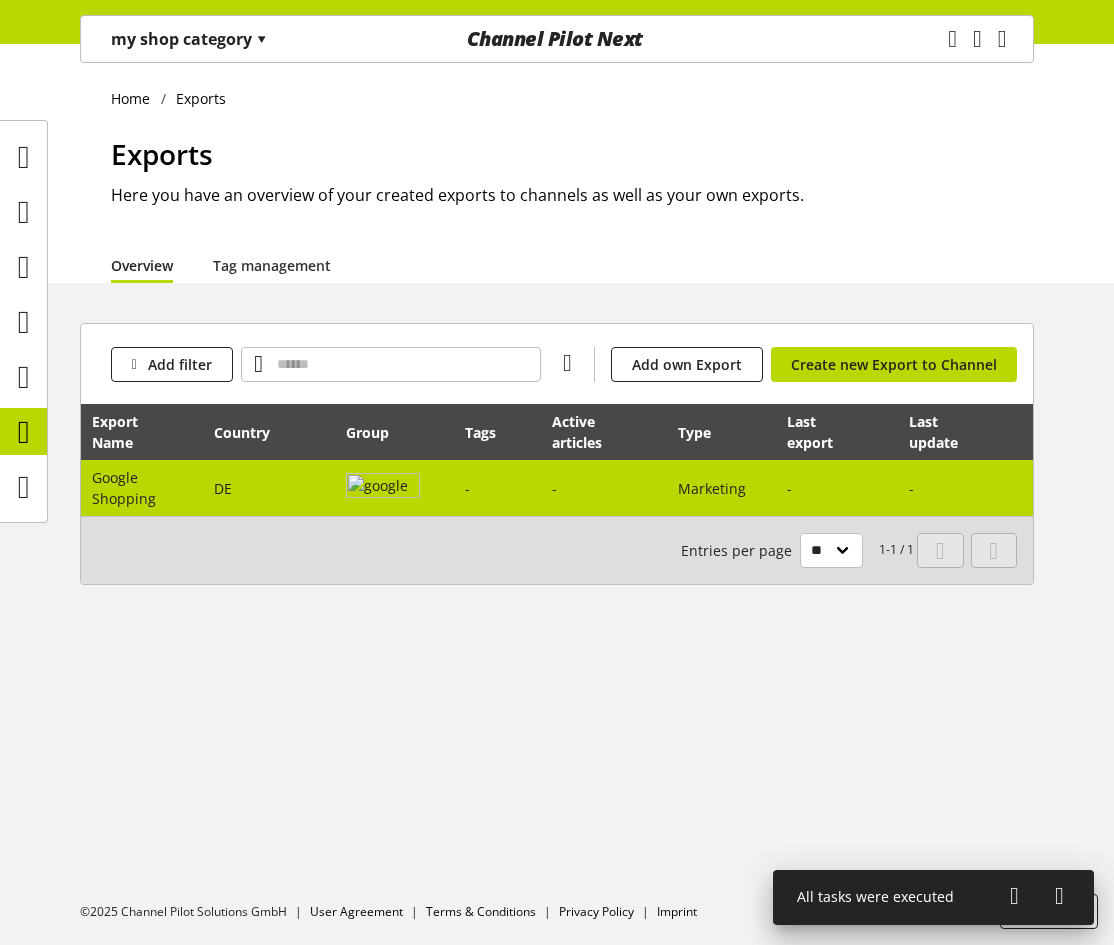 click on "-" at bounding box center (604, 488) 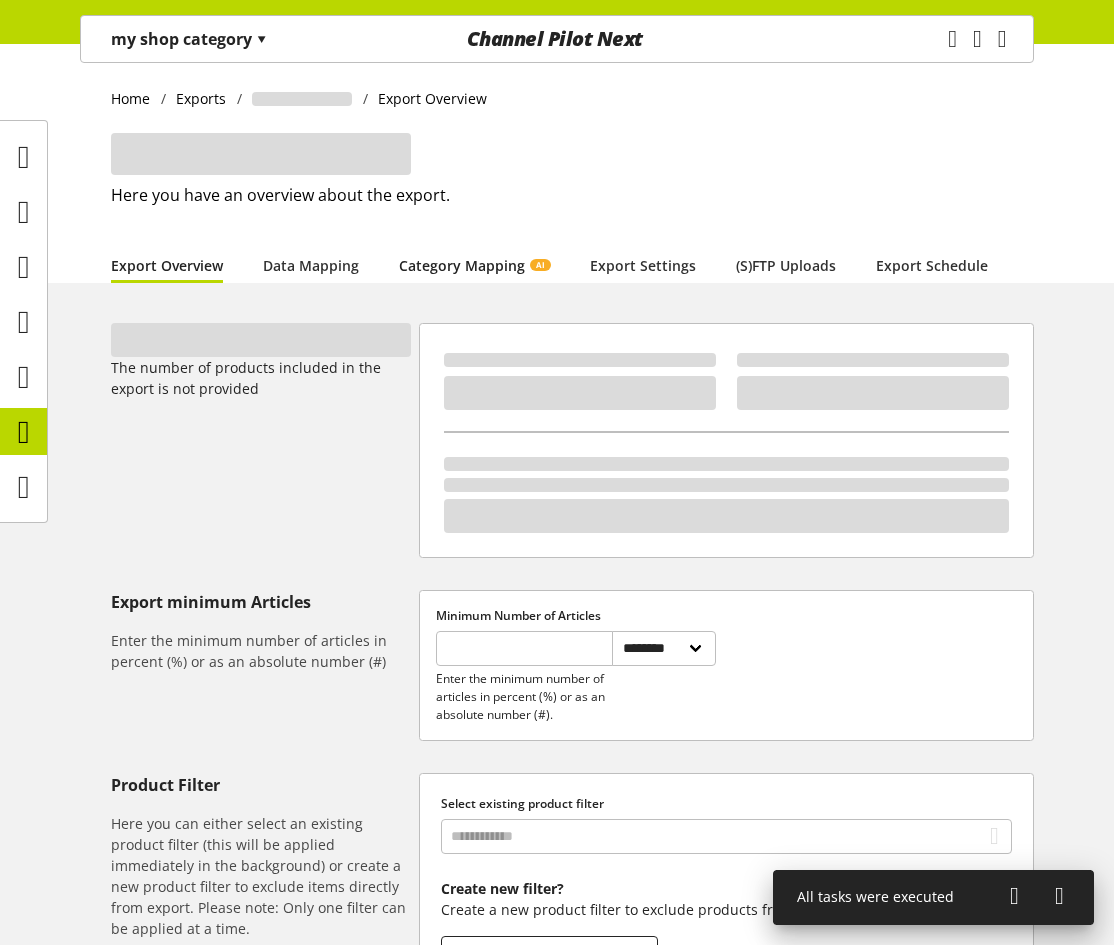 click on "Category Mapping AI" at bounding box center (474, 265) 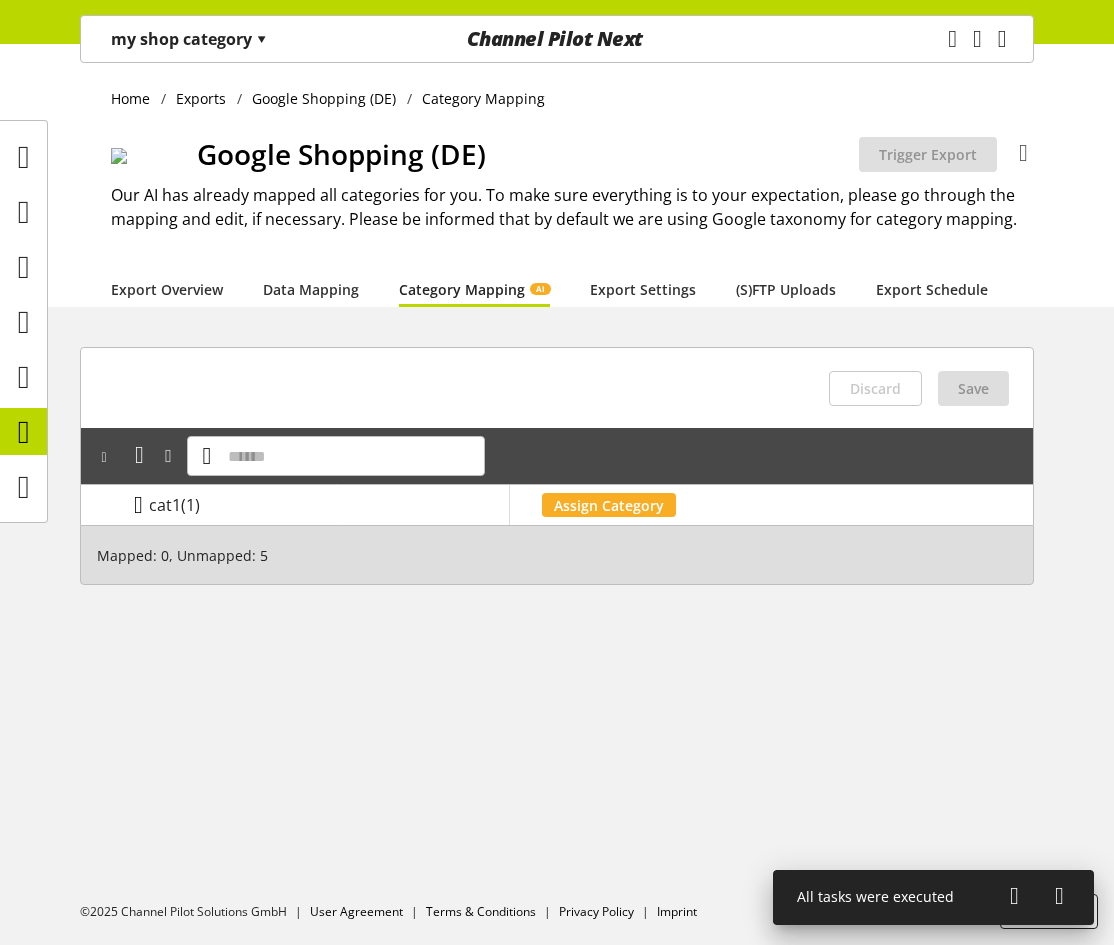 click at bounding box center (138, 505) 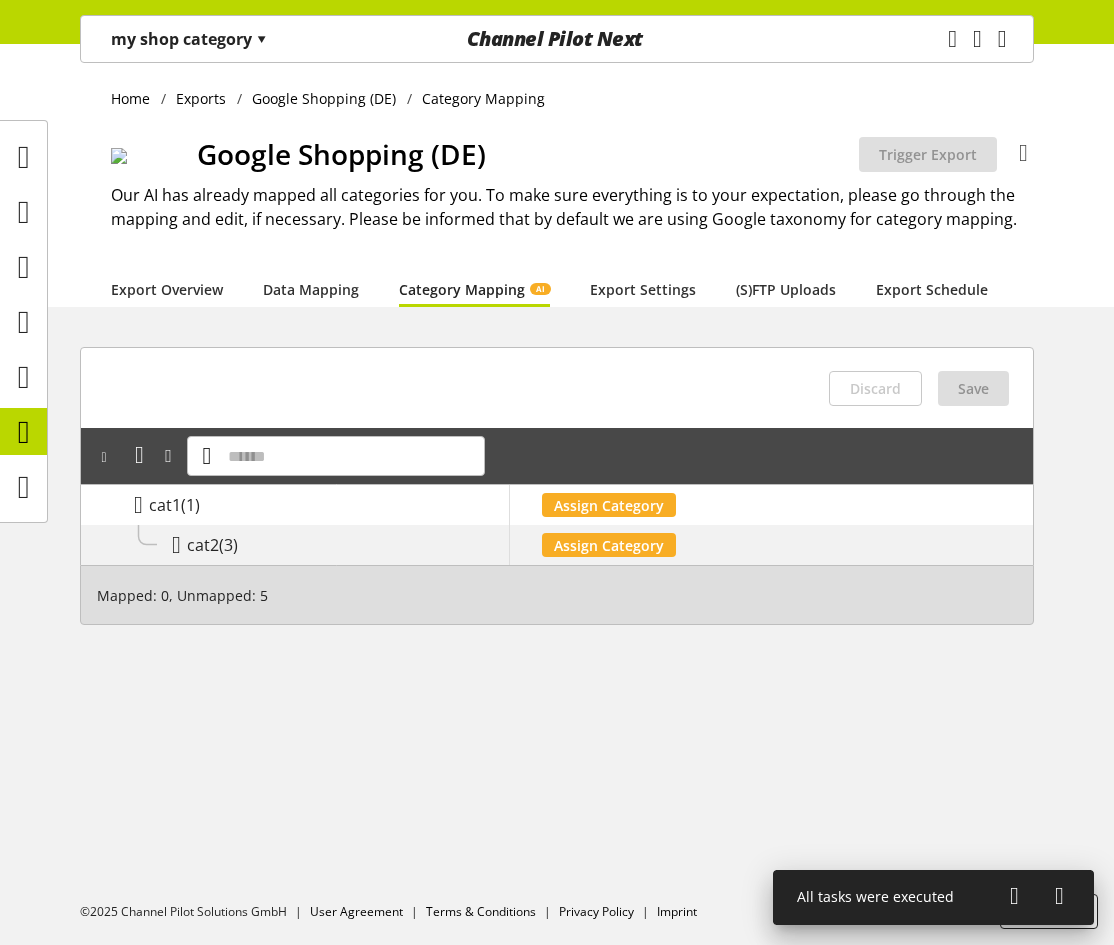 click on "cat2" at bounding box center (203, 545) 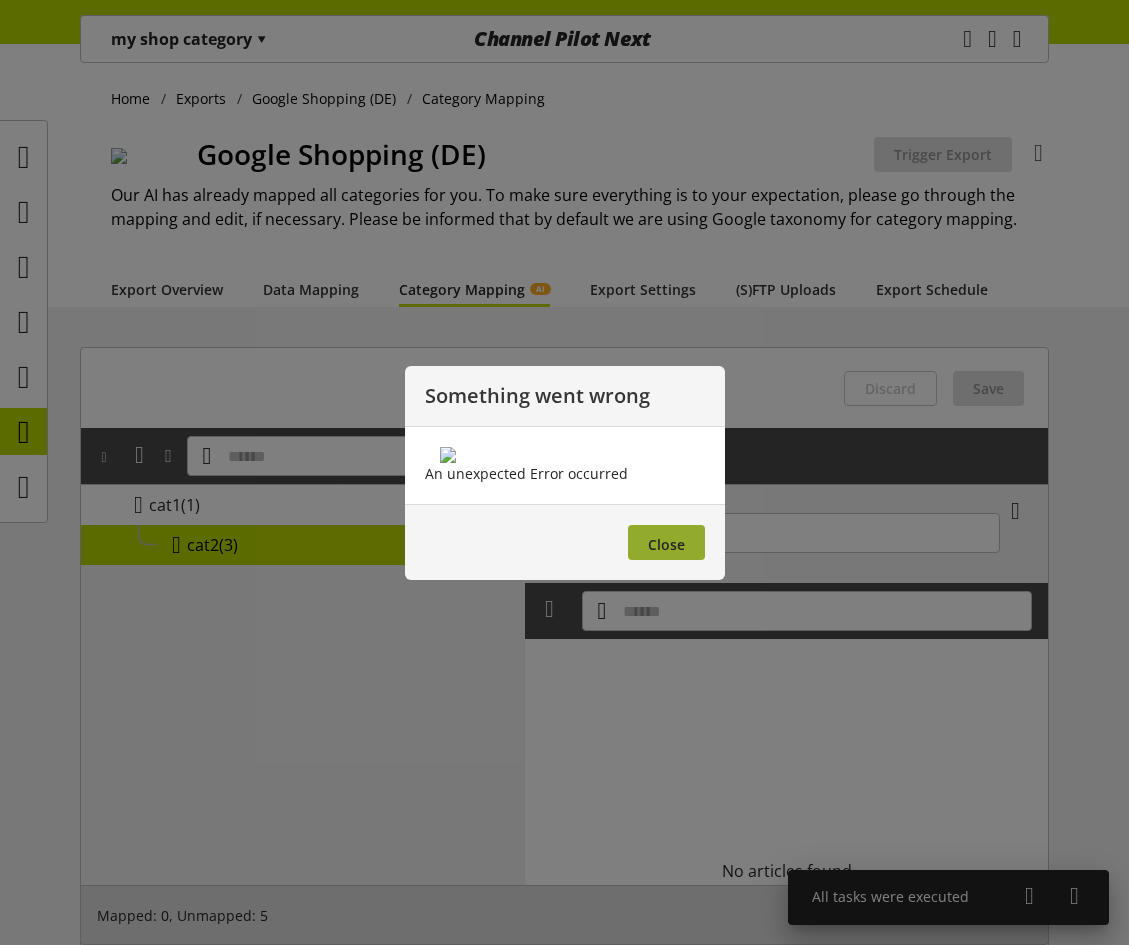 click on "Close" at bounding box center (565, 542) 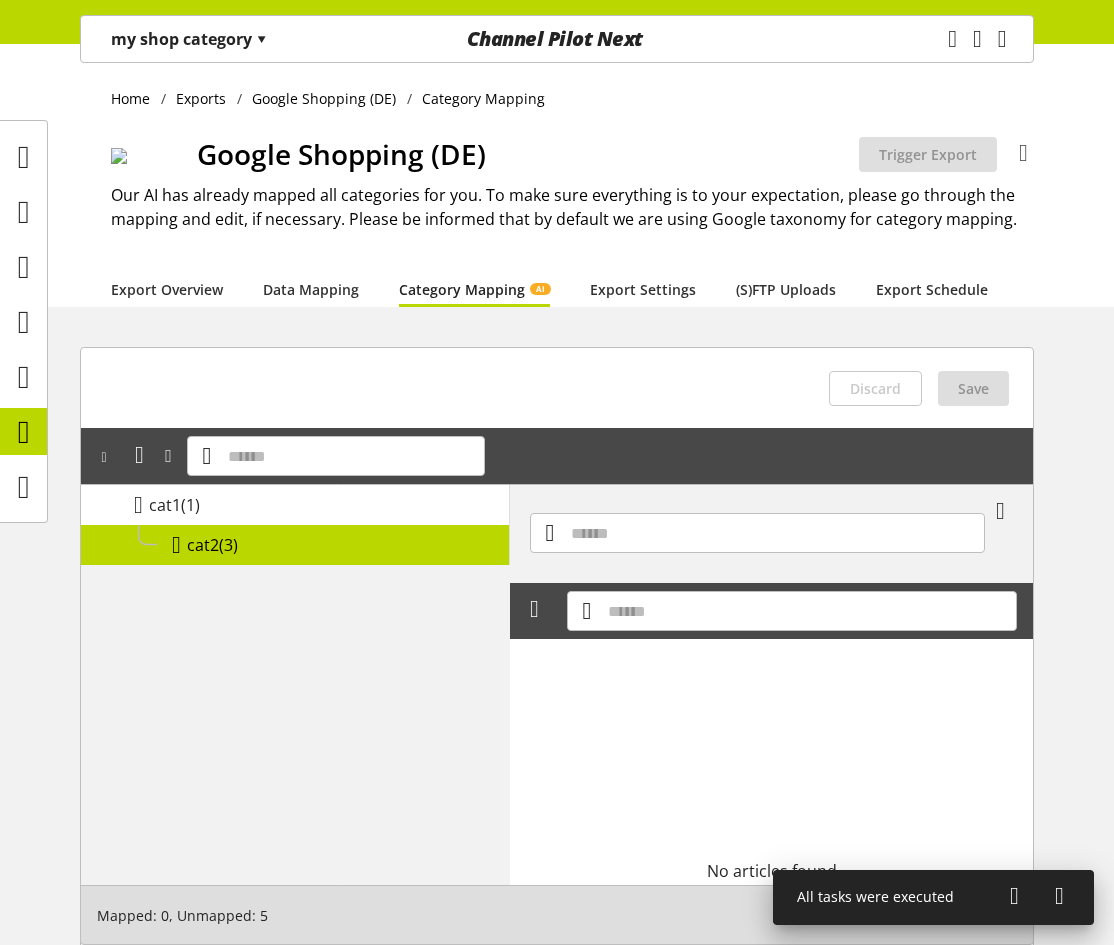 click at bounding box center (176, 545) 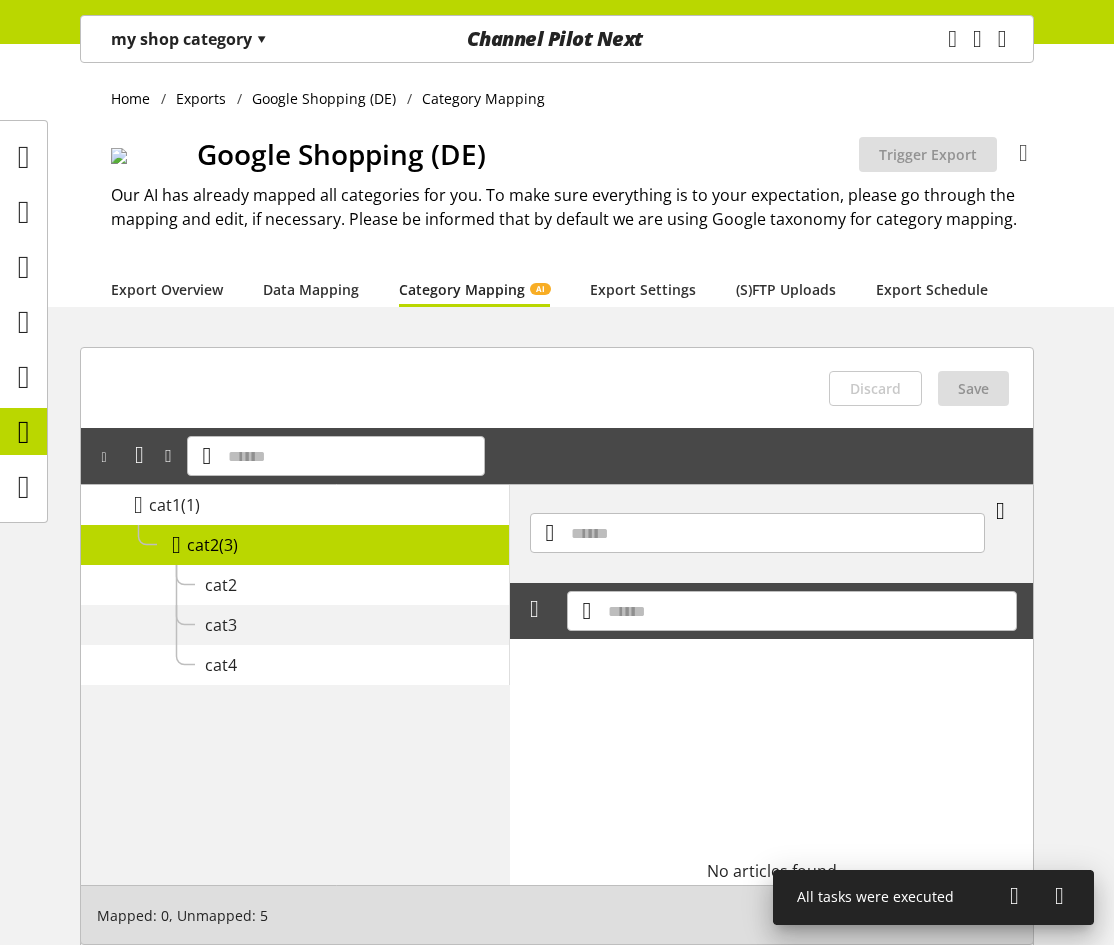 click at bounding box center [1000, 513] 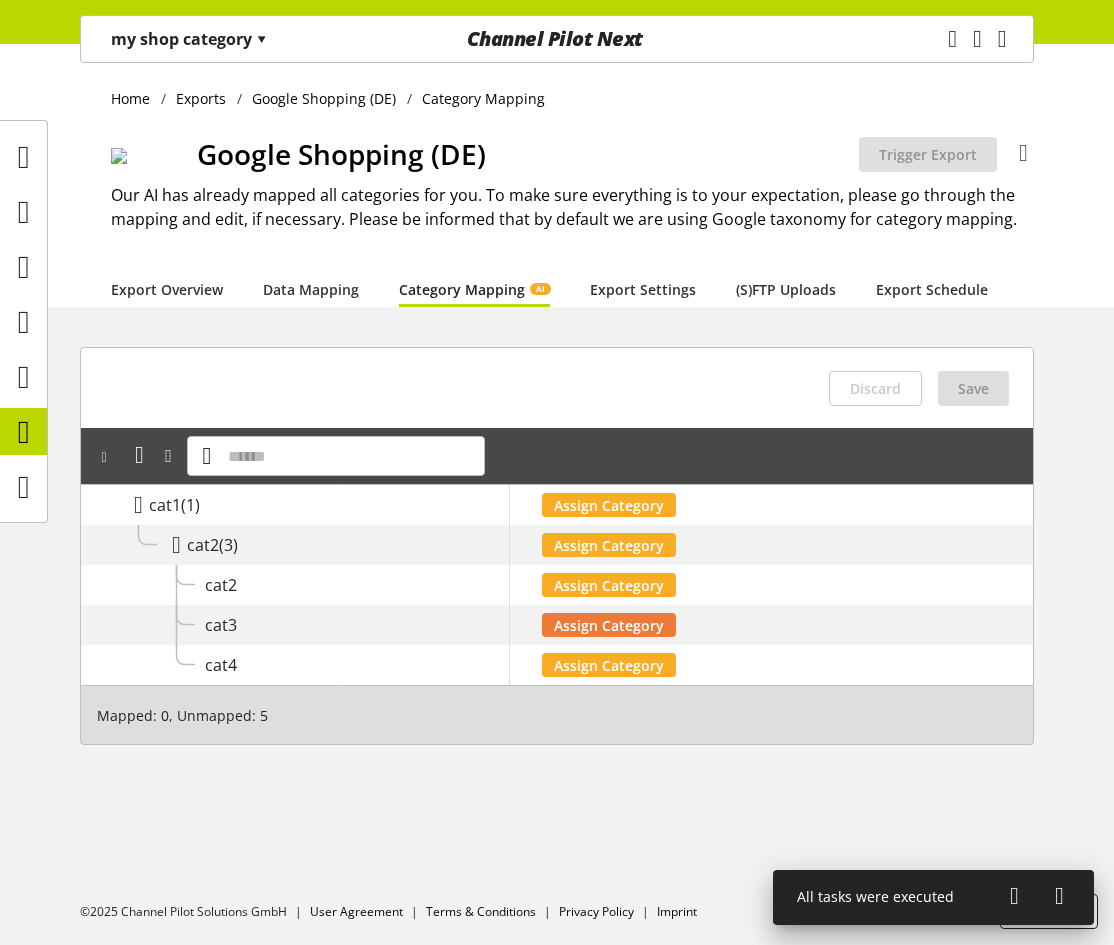 click on "Assign Category" at bounding box center [609, 625] 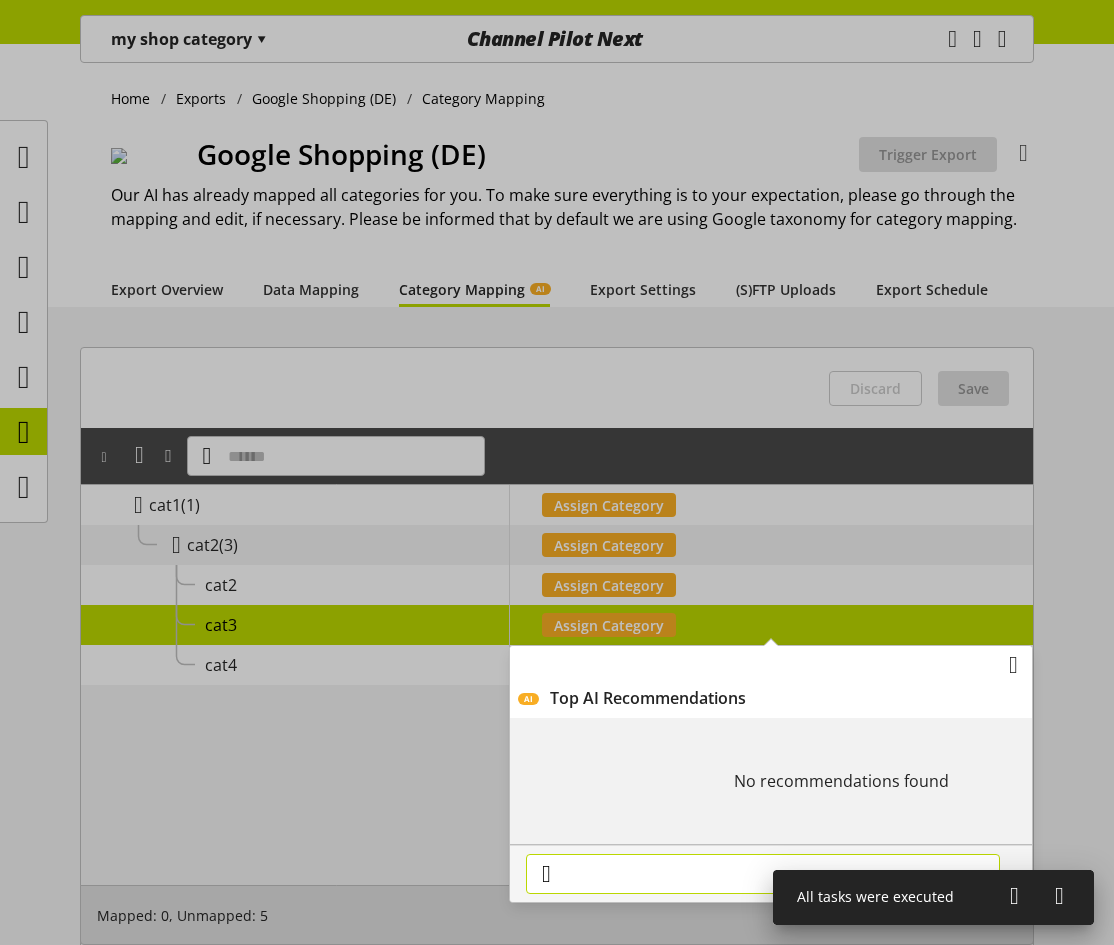click at bounding box center [763, 874] 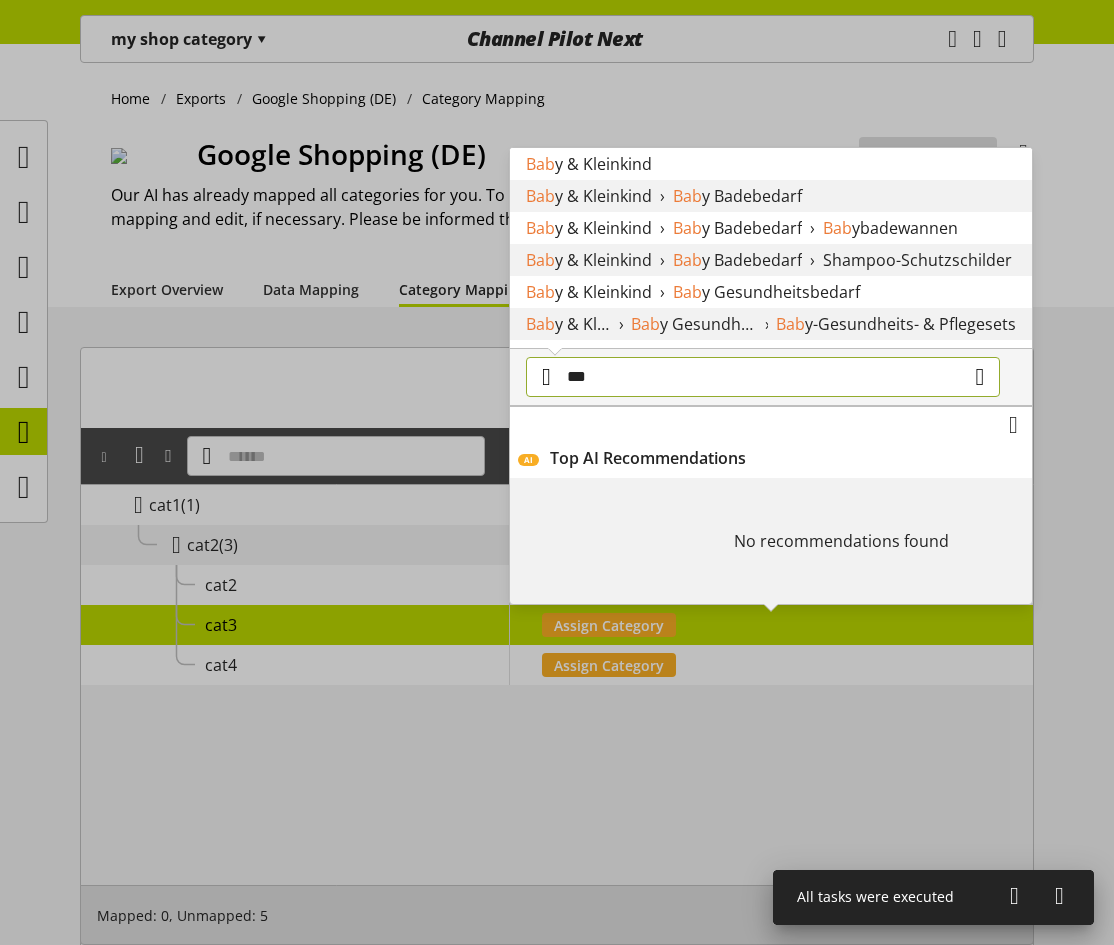 type on "***" 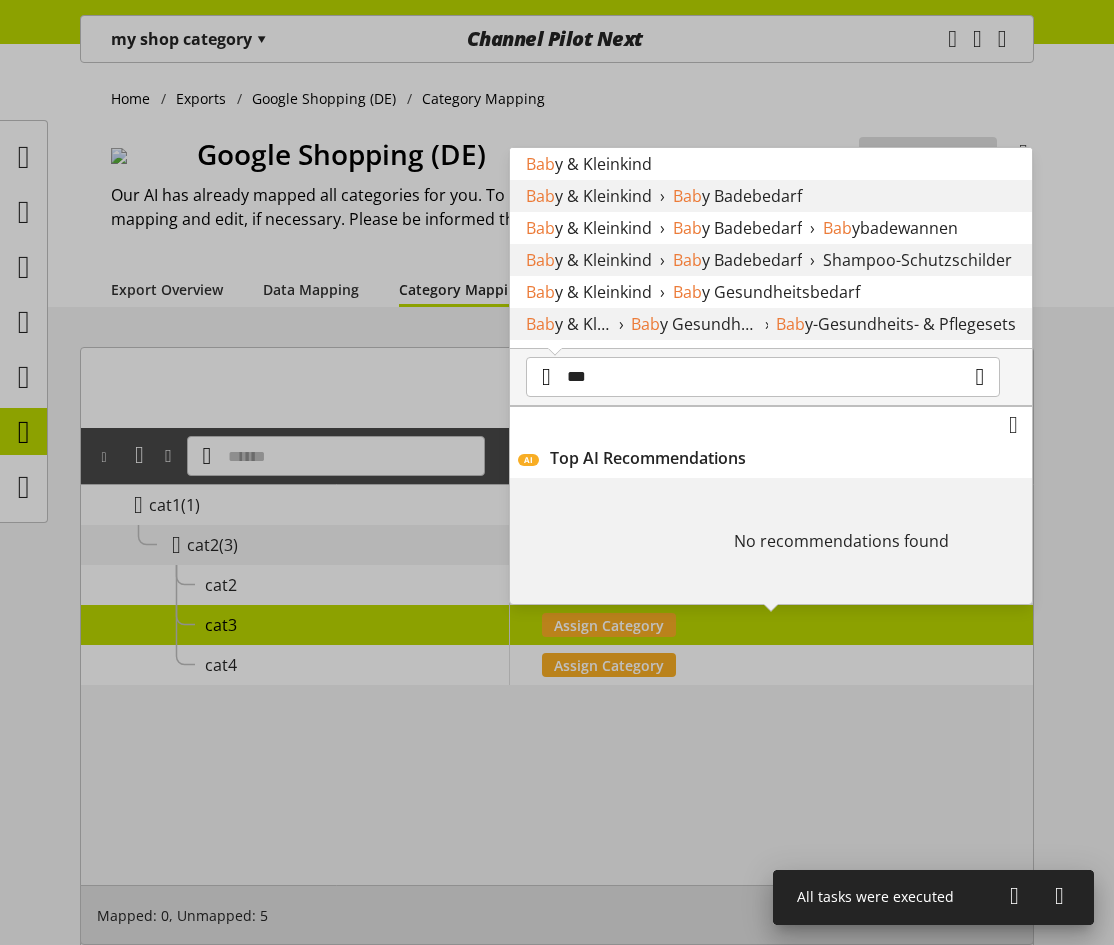 click on "y & Kleinkind" at bounding box center [603, 164] 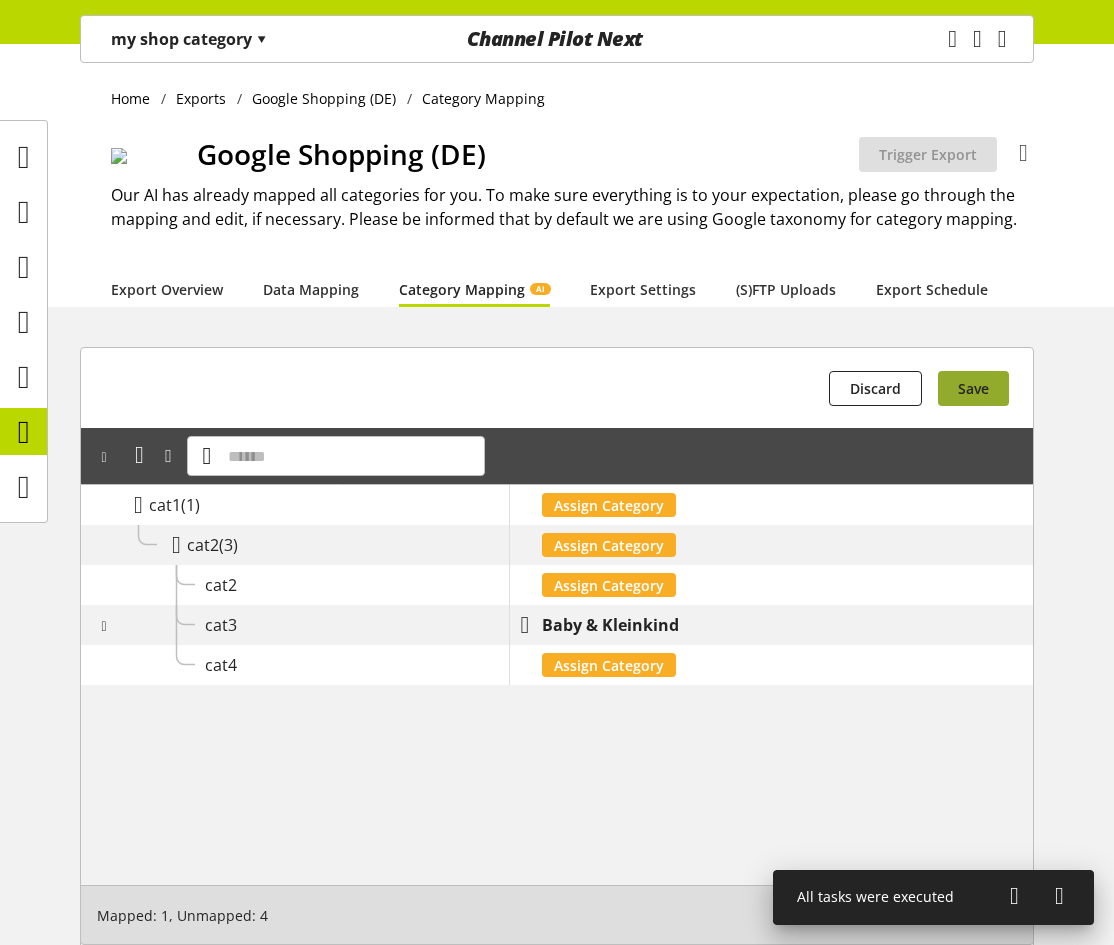 click on "You didn't make any changes Discard You didn't make any changes Save" at bounding box center [557, 388] 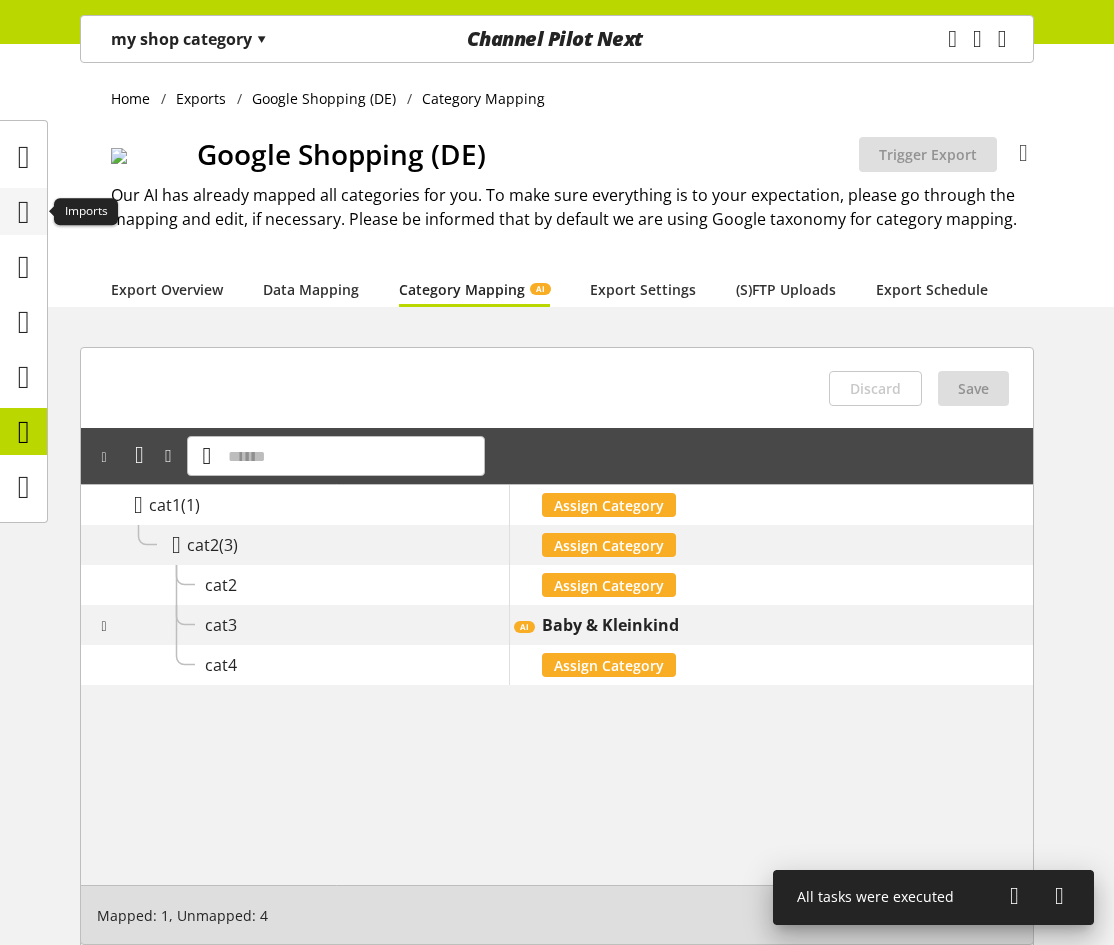 click at bounding box center (24, 212) 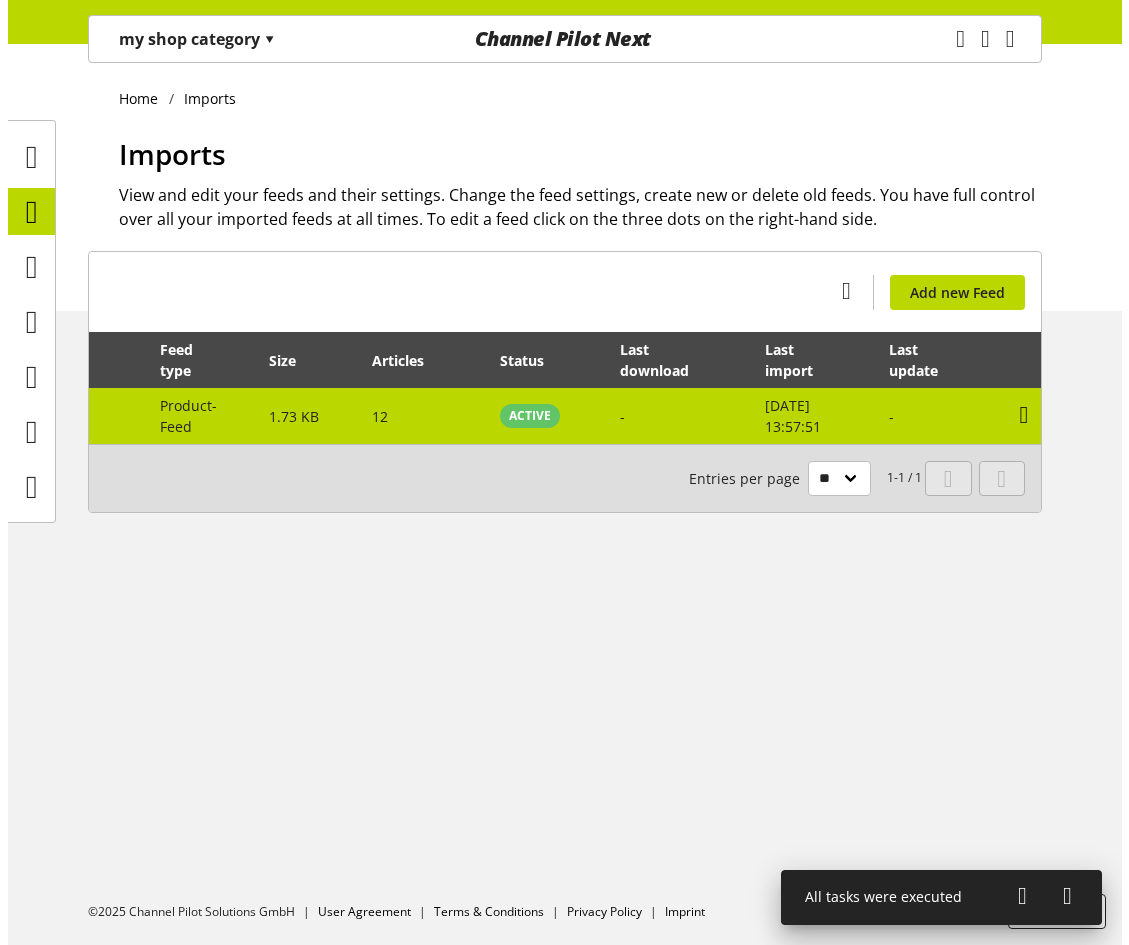 scroll, scrollTop: 0, scrollLeft: 108, axis: horizontal 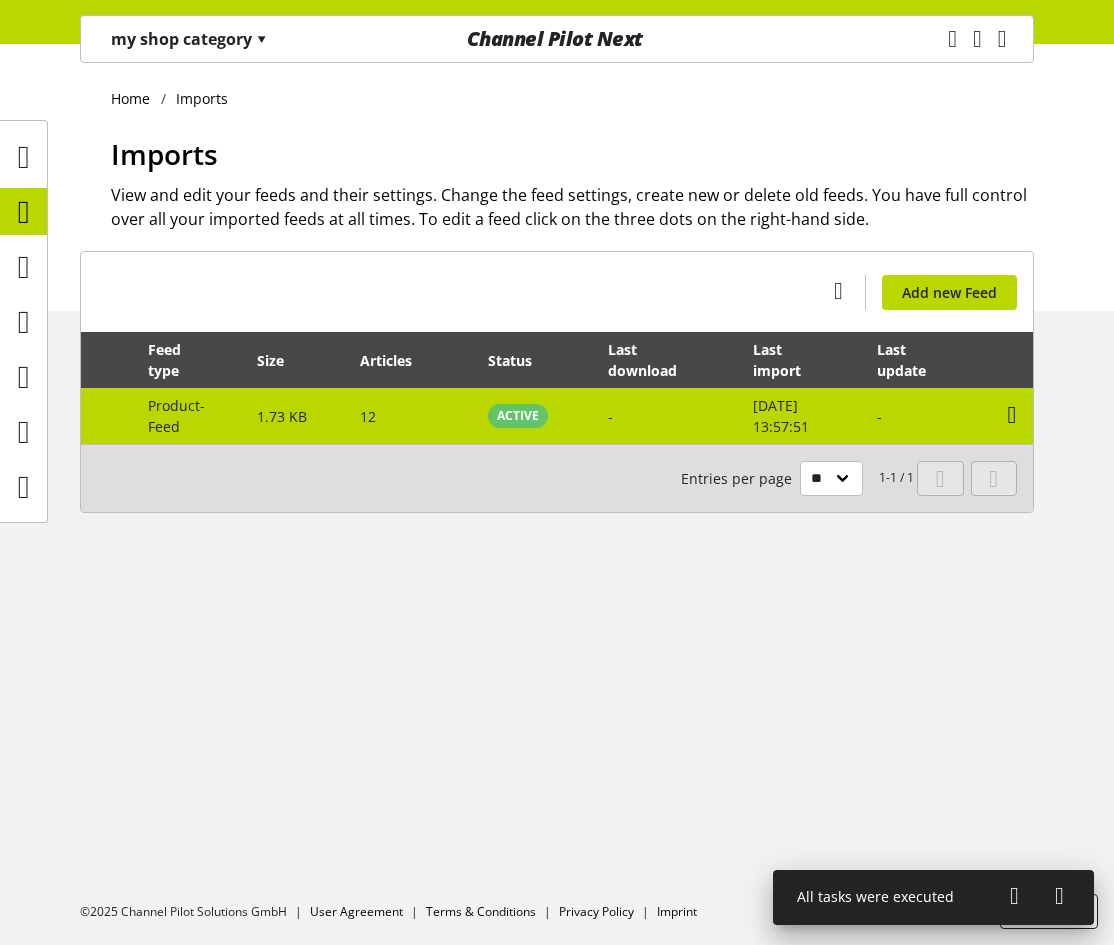 click at bounding box center [1012, 415] 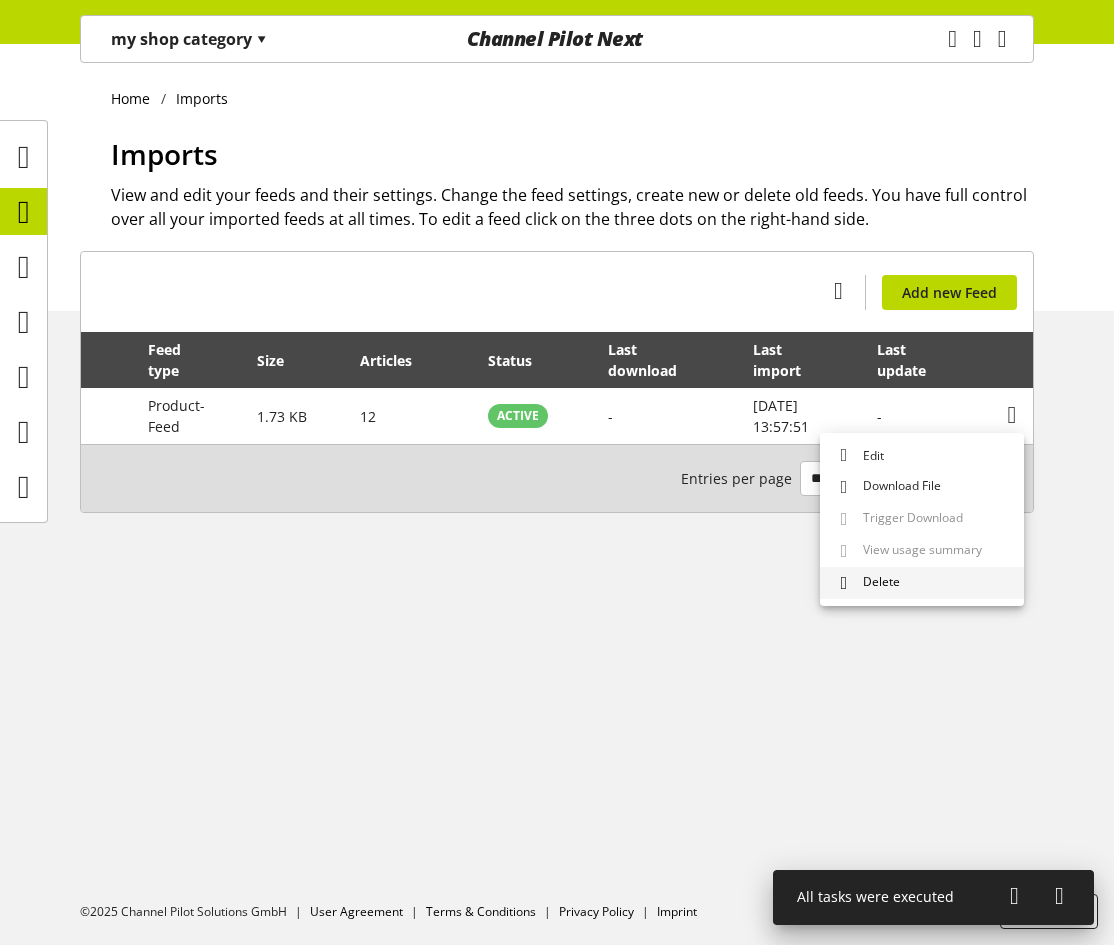click on "Delete" at bounding box center [922, 583] 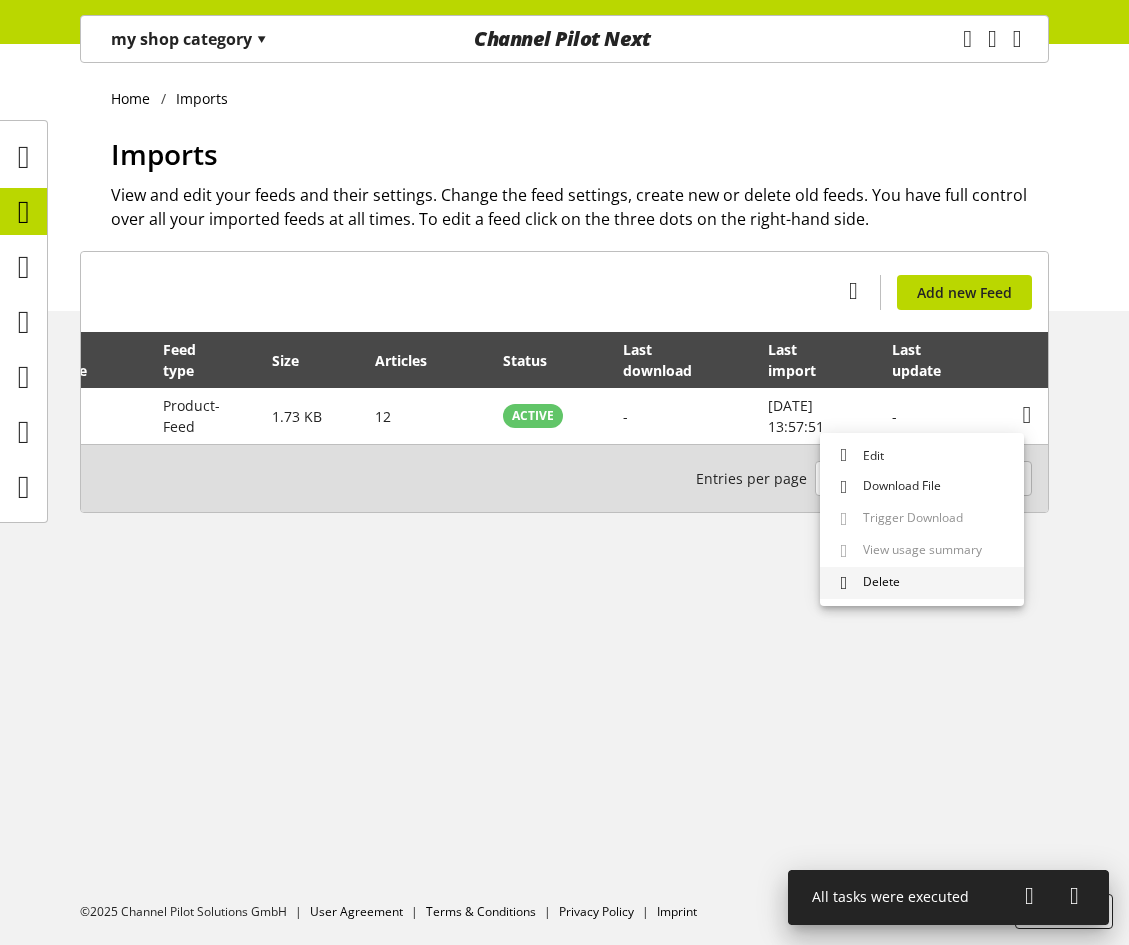 scroll, scrollTop: 0, scrollLeft: 93, axis: horizontal 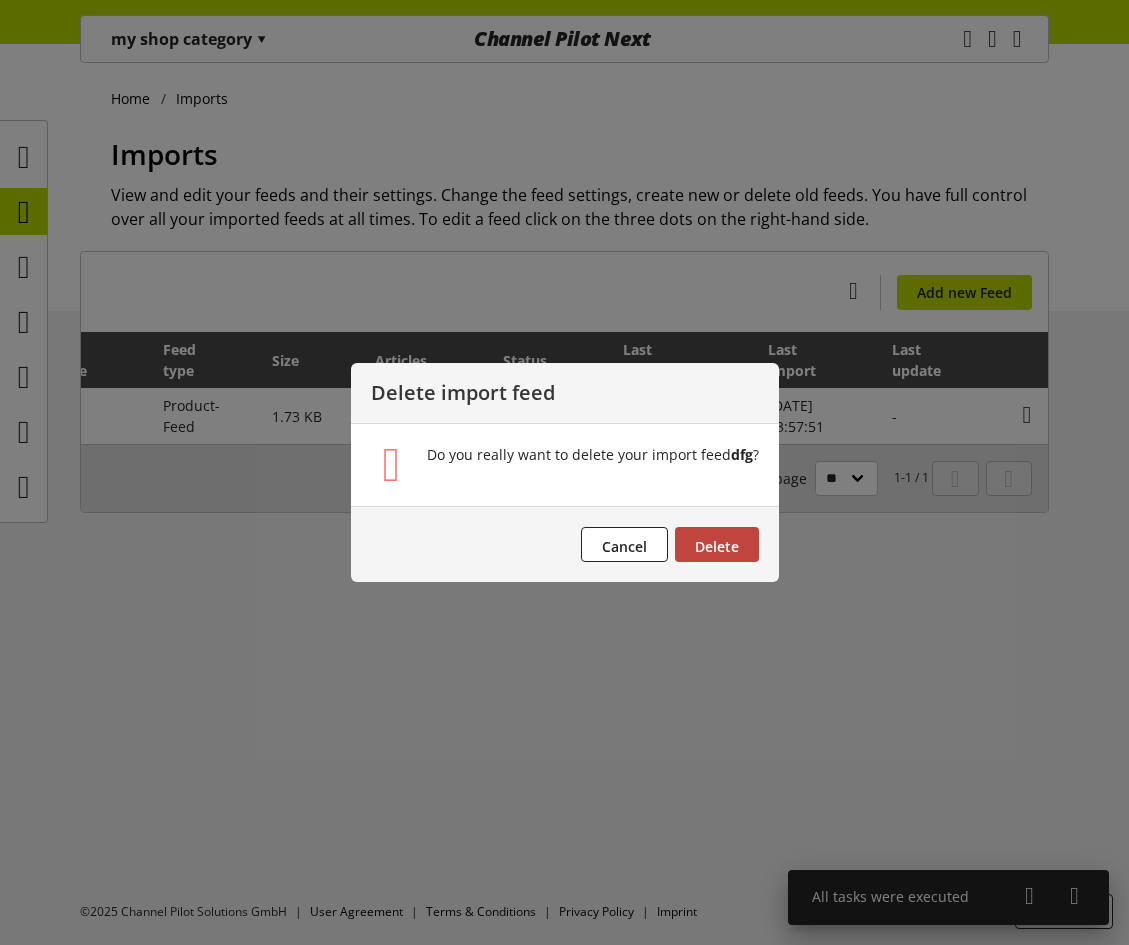click on "Delete" at bounding box center (717, 546) 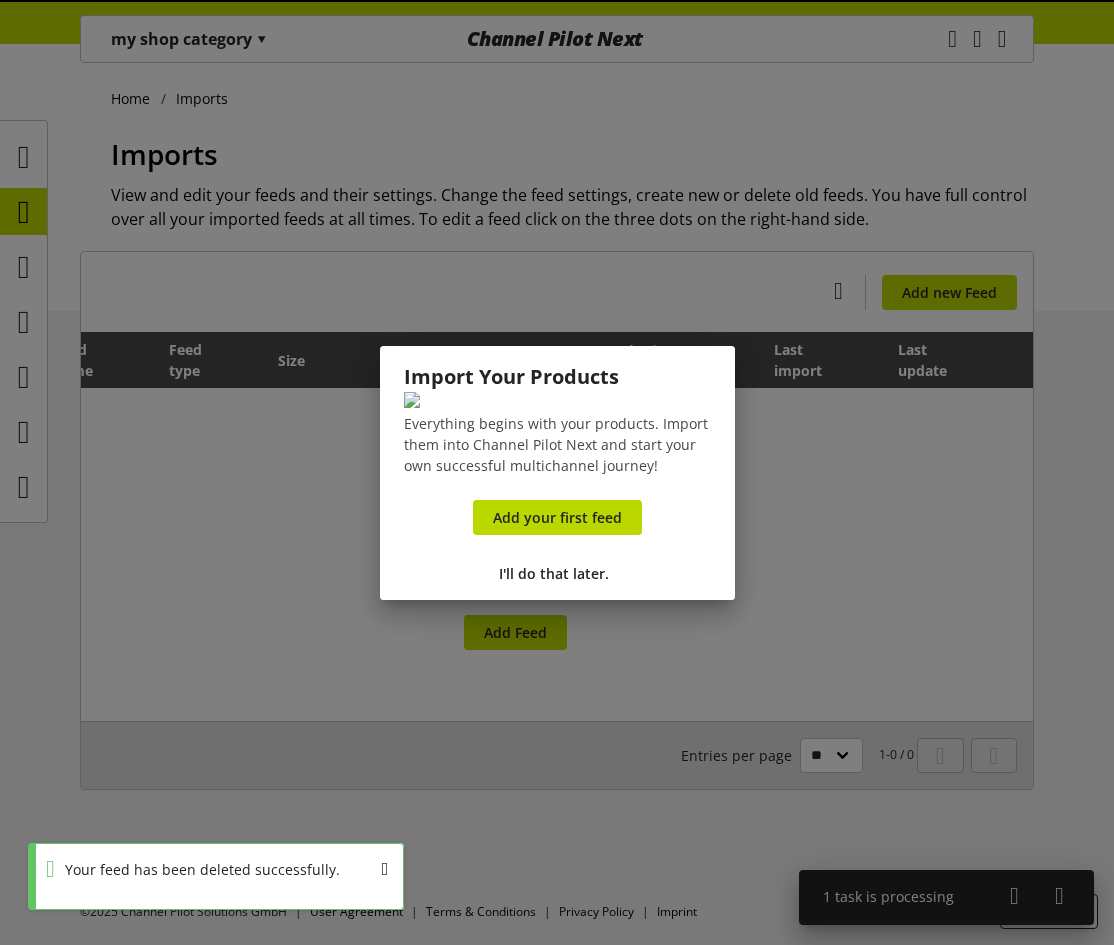 scroll, scrollTop: 0, scrollLeft: 72, axis: horizontal 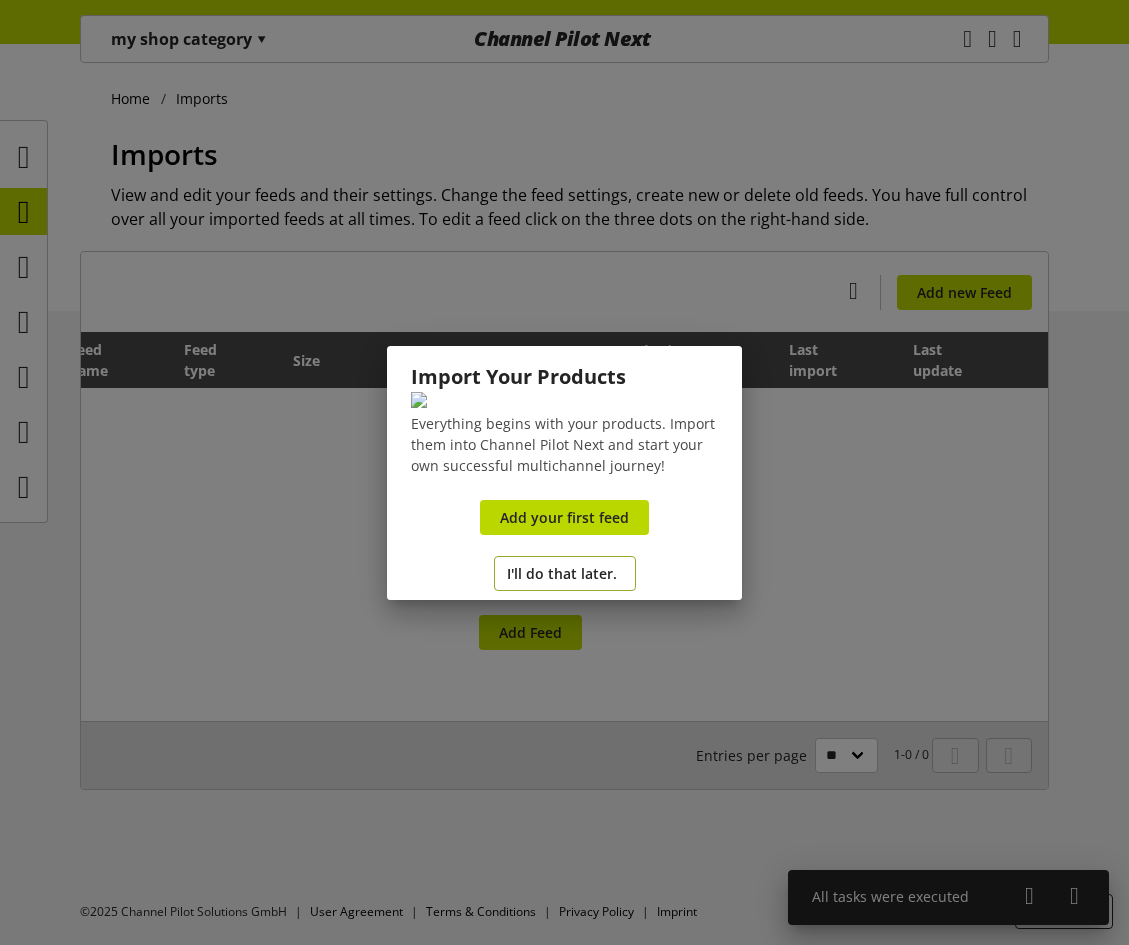 click on "I'll do that later." at bounding box center [562, 573] 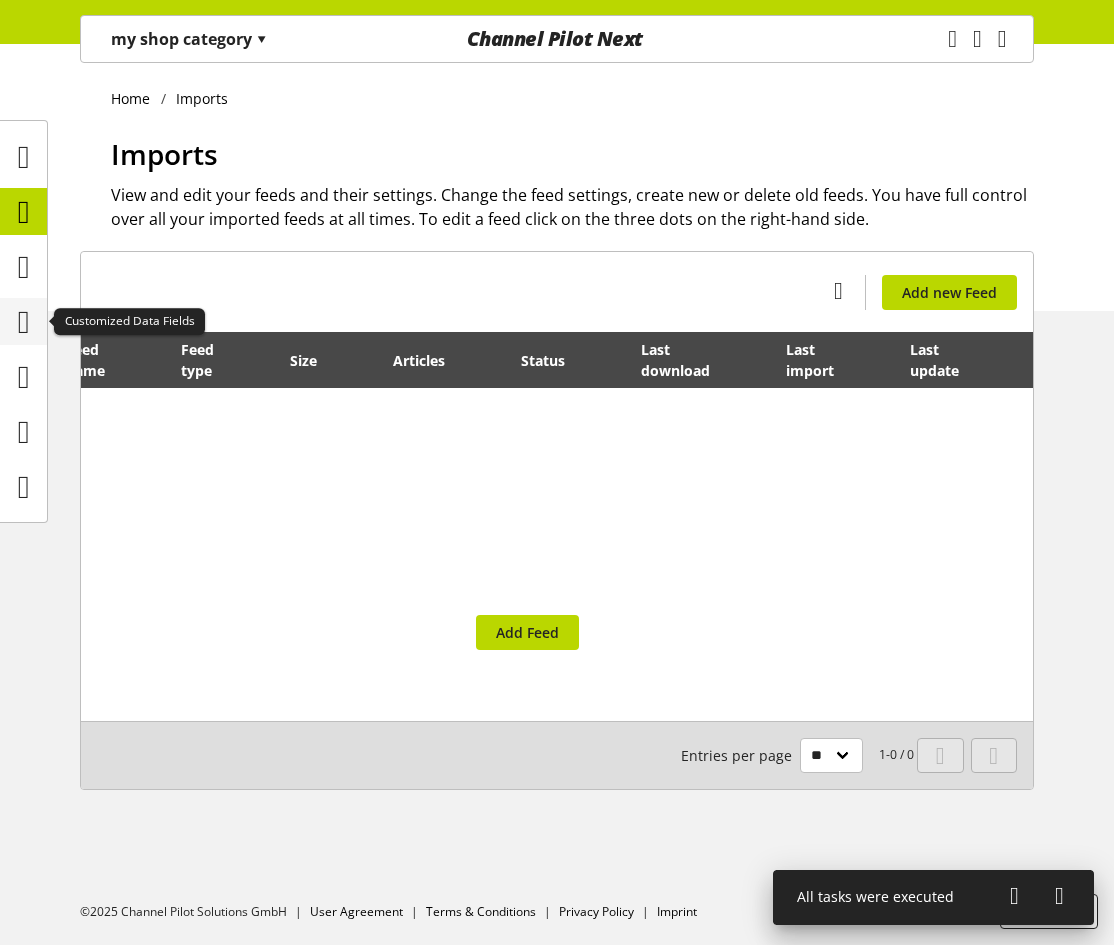 click at bounding box center [24, 322] 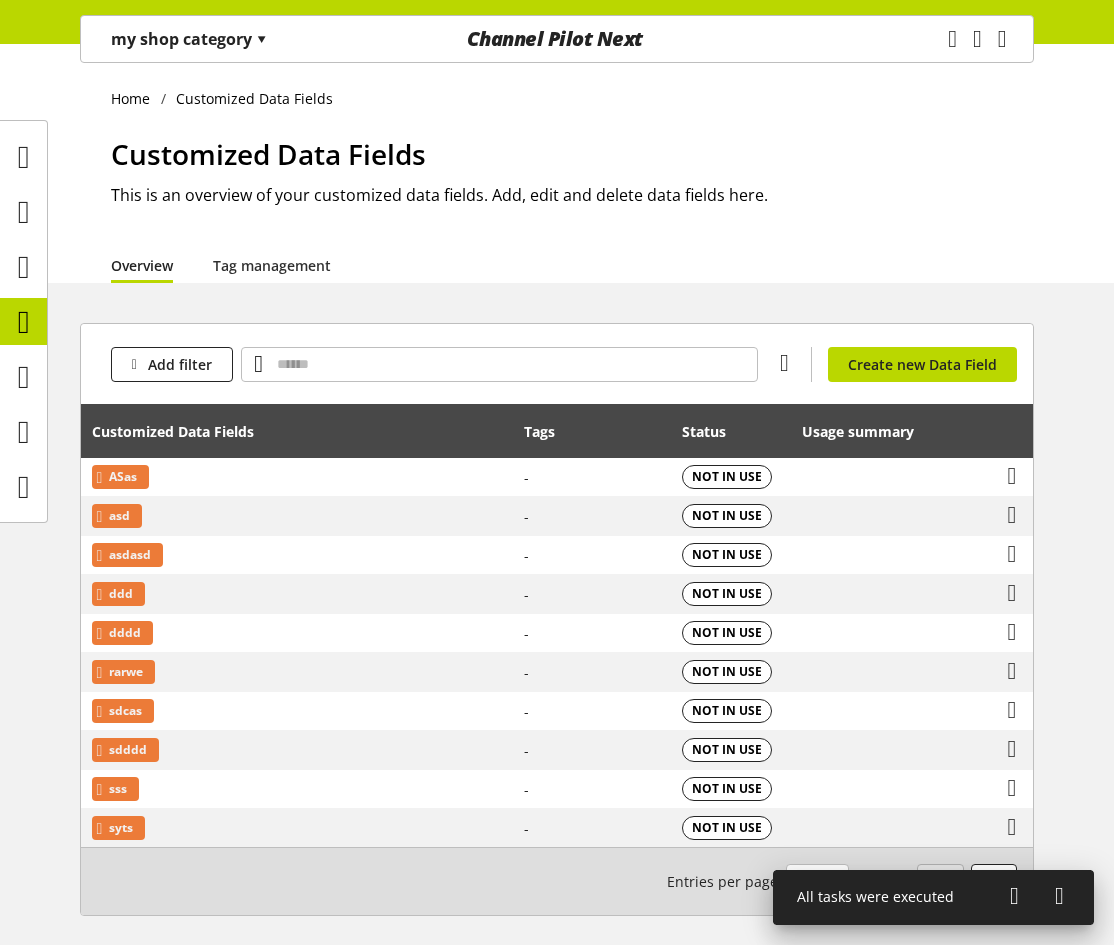 click on "Customized Data Fields This is an overview of your customized data fields. Add, edit and delete data fields here." at bounding box center [572, 190] 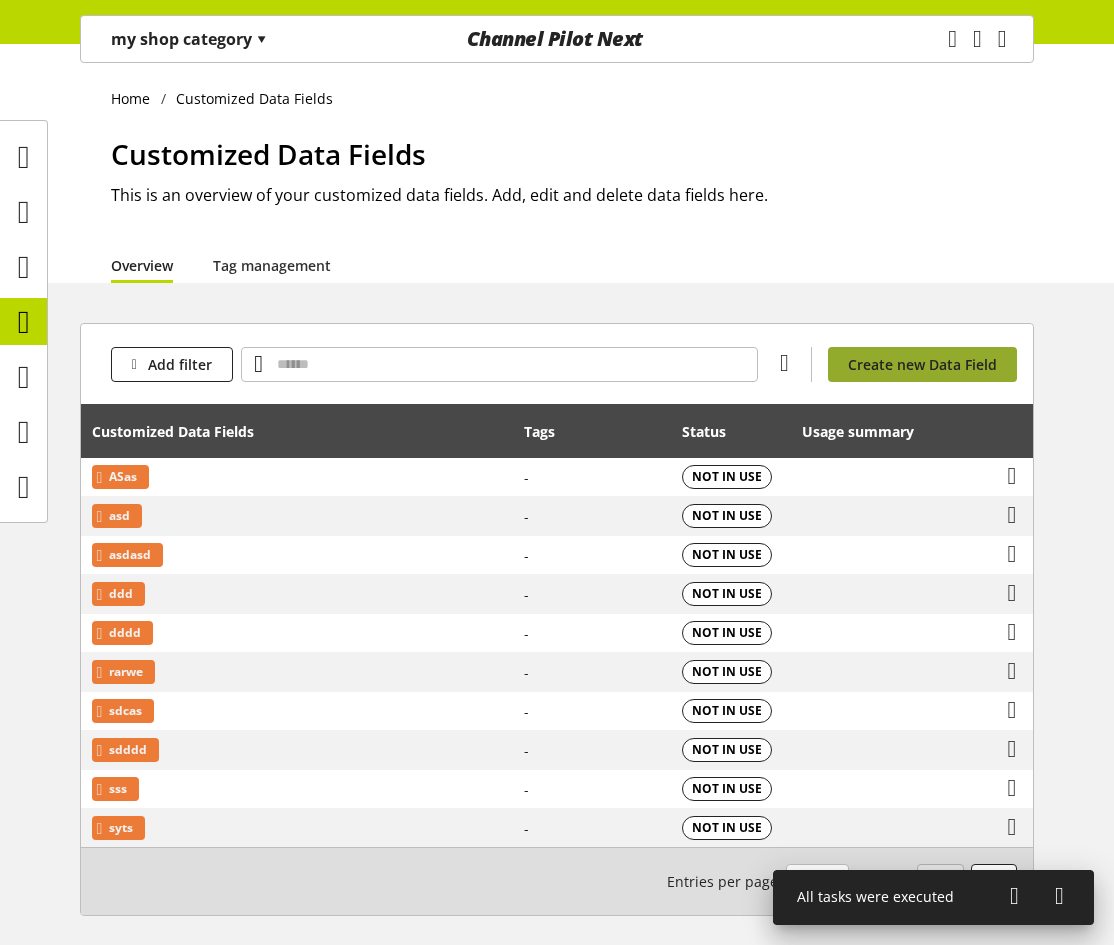 click on "Create new Data Field" at bounding box center (922, 364) 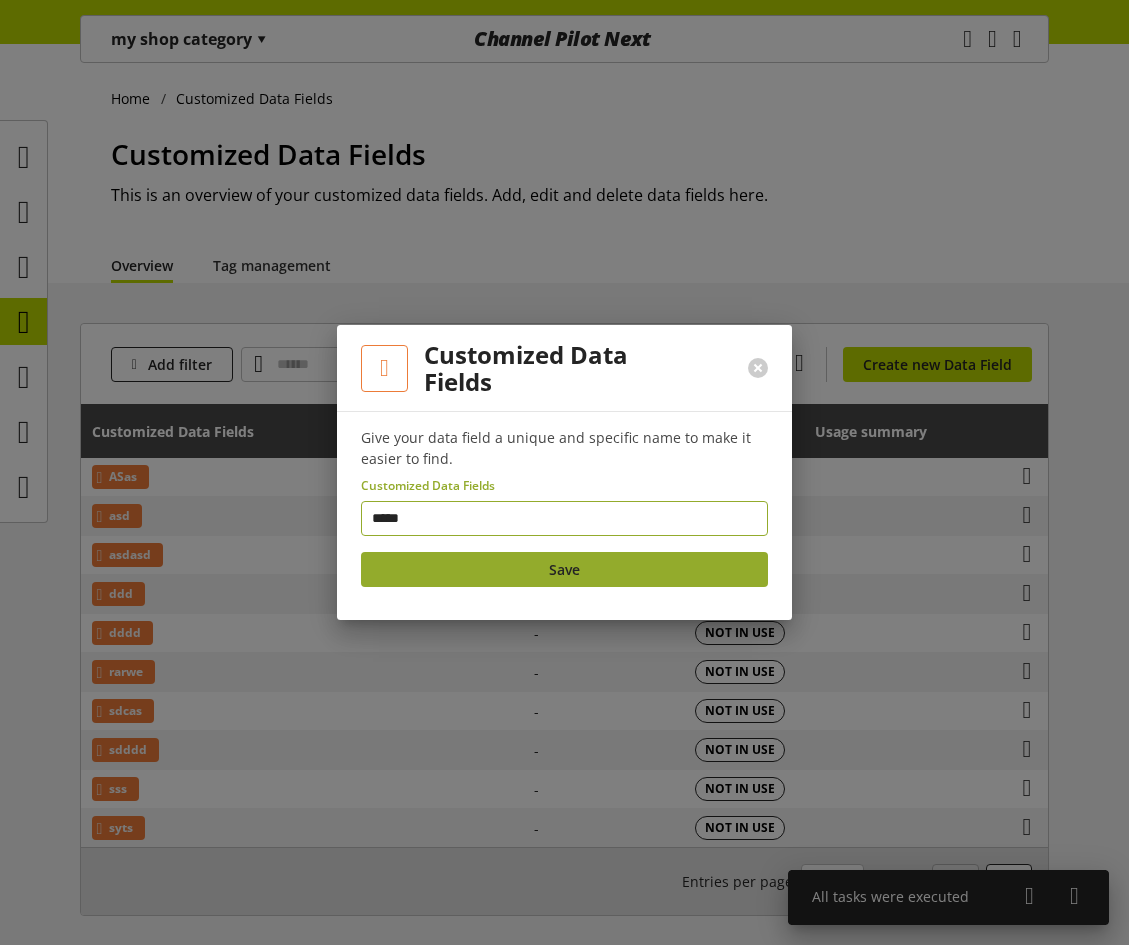 type on "*****" 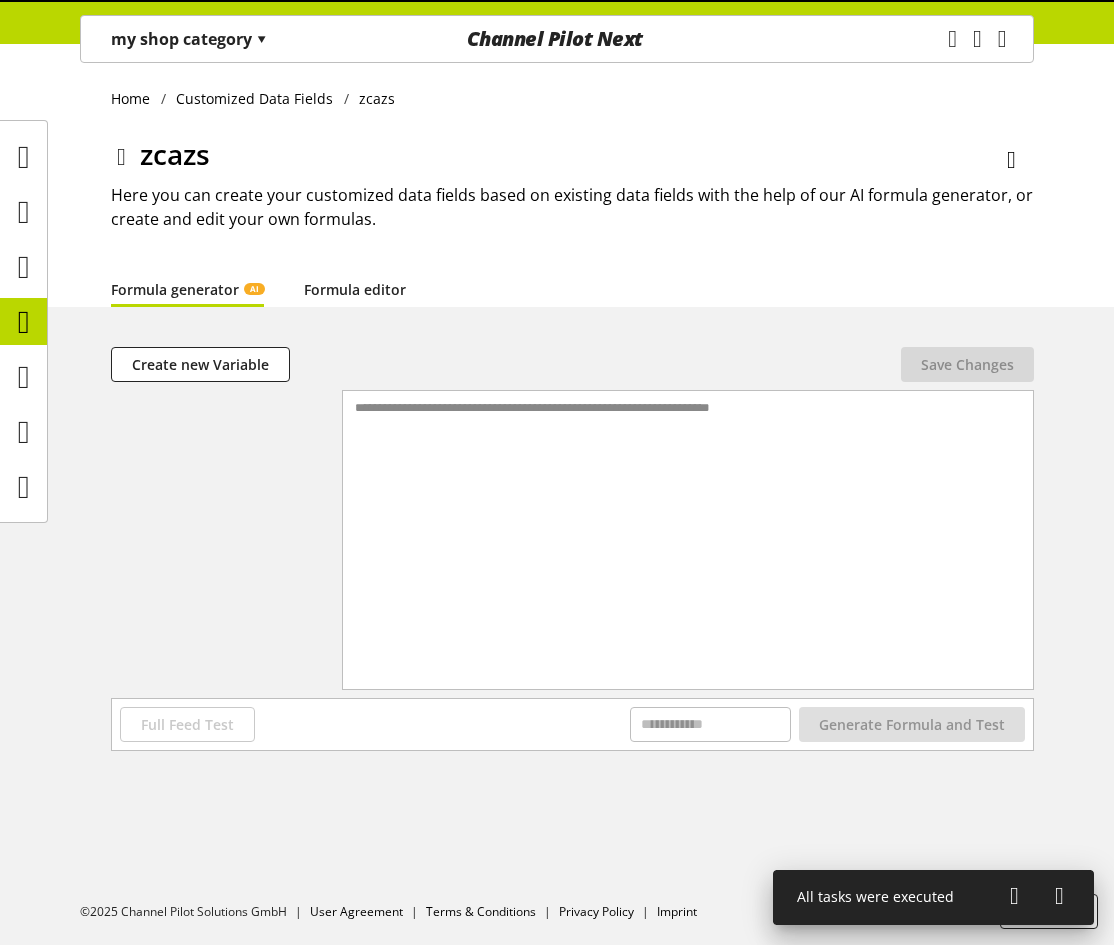 click on "Formula editor" at bounding box center (355, 289) 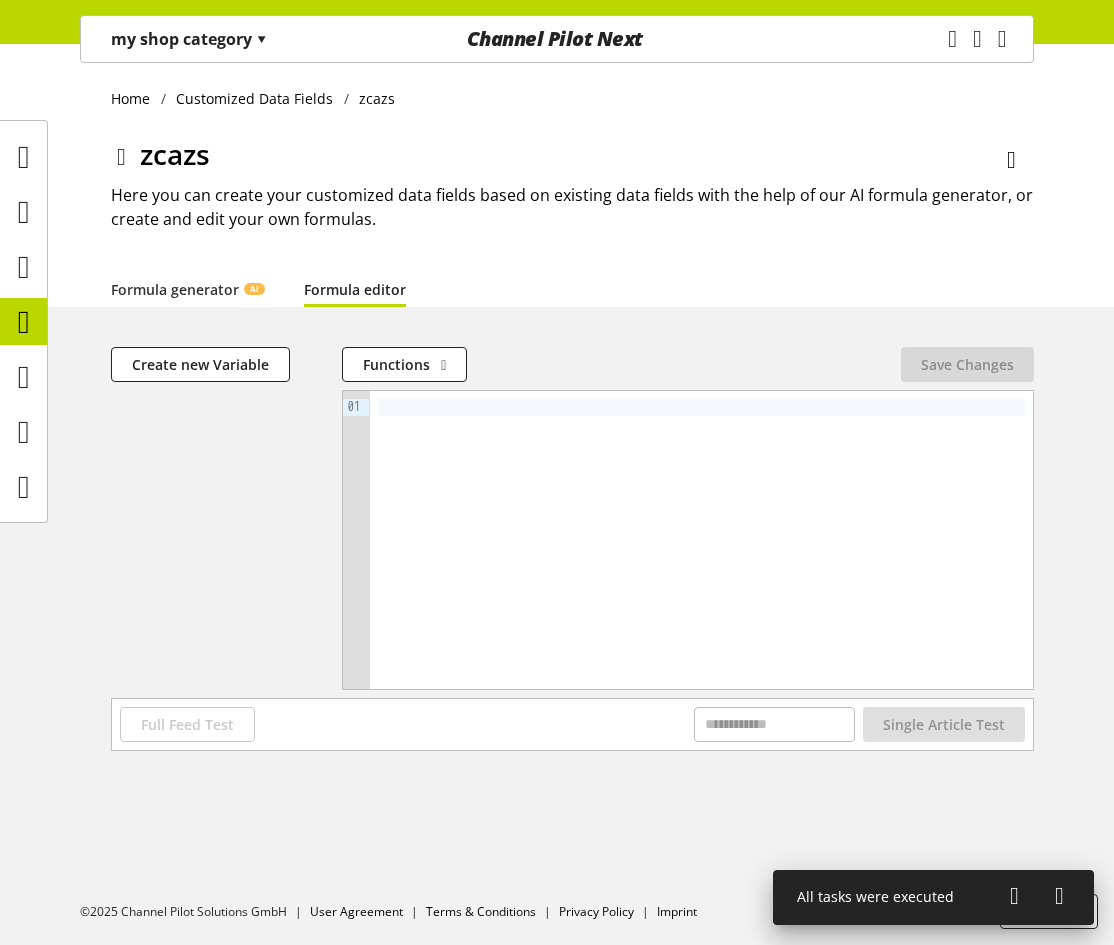 click at bounding box center (701, 540) 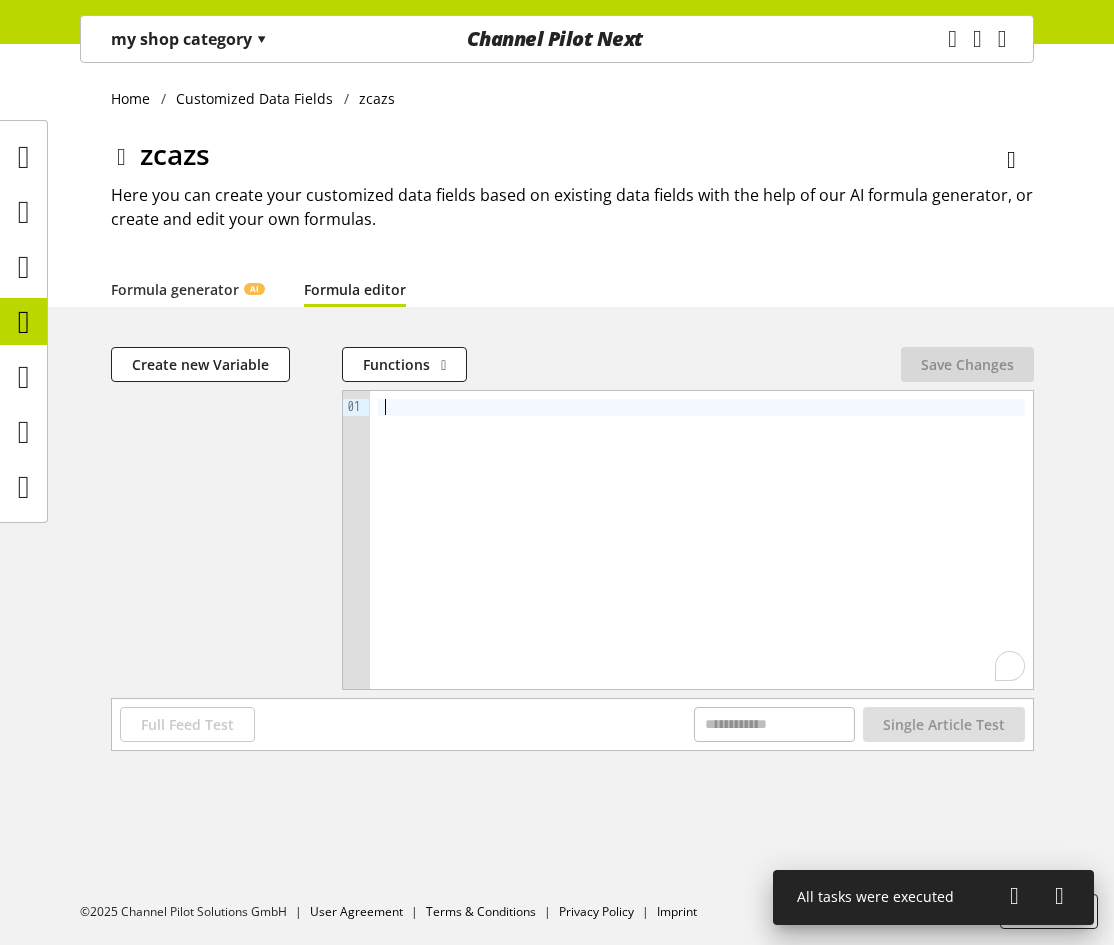 type 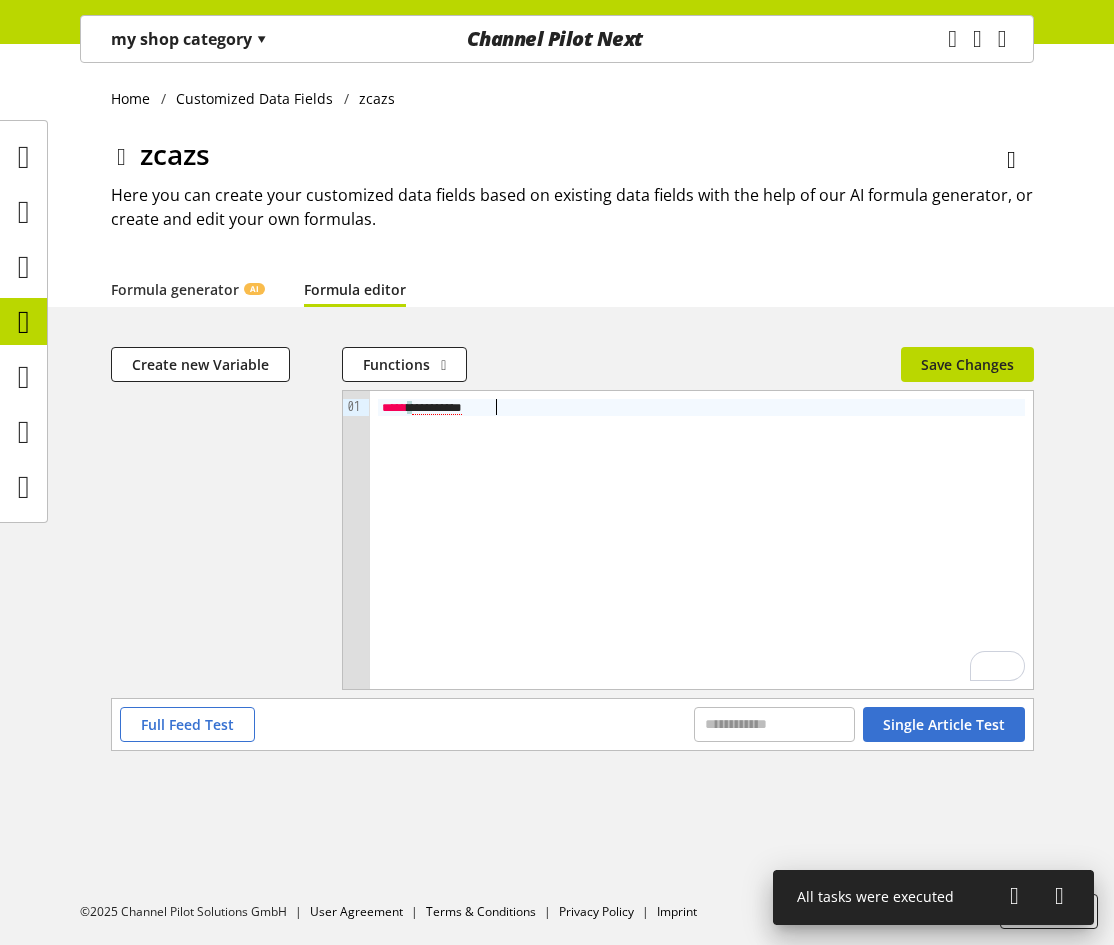 type on "*********" 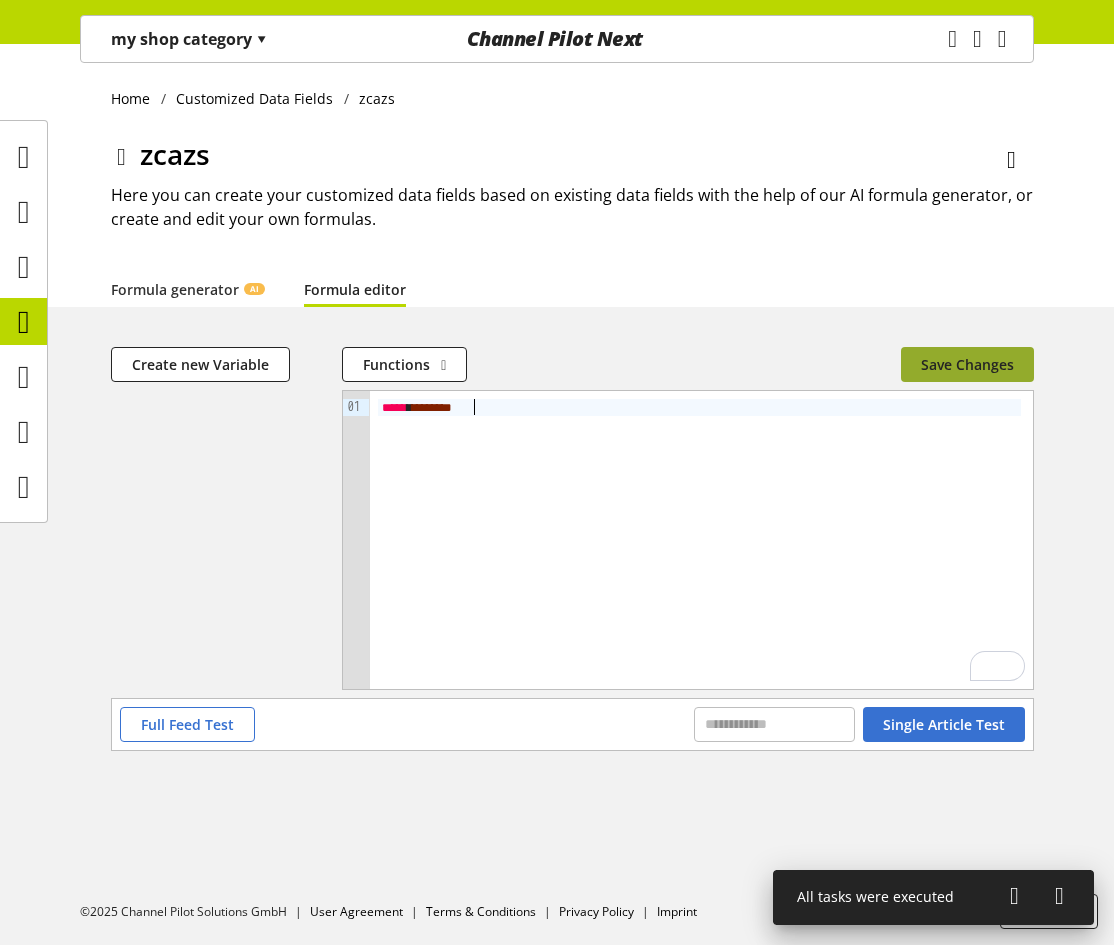 click on "Save Changes" at bounding box center (967, 364) 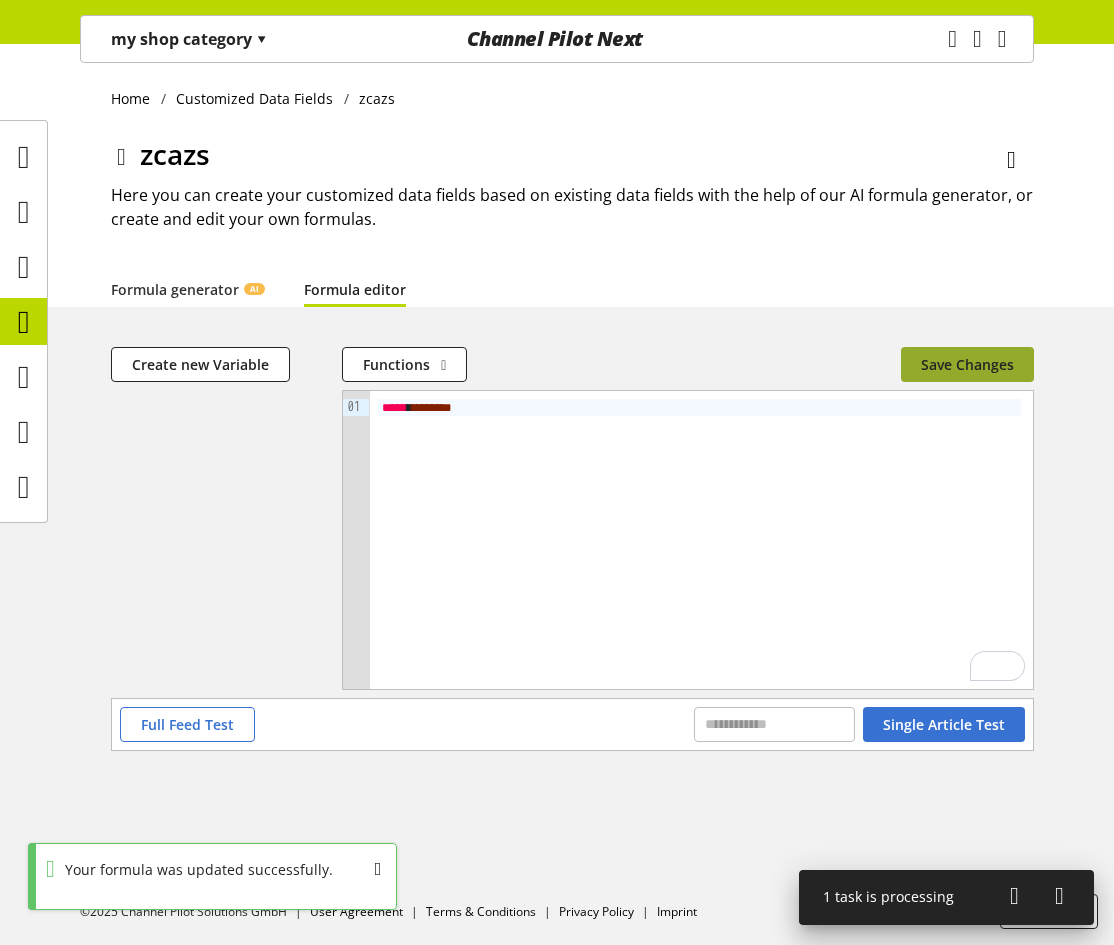 type 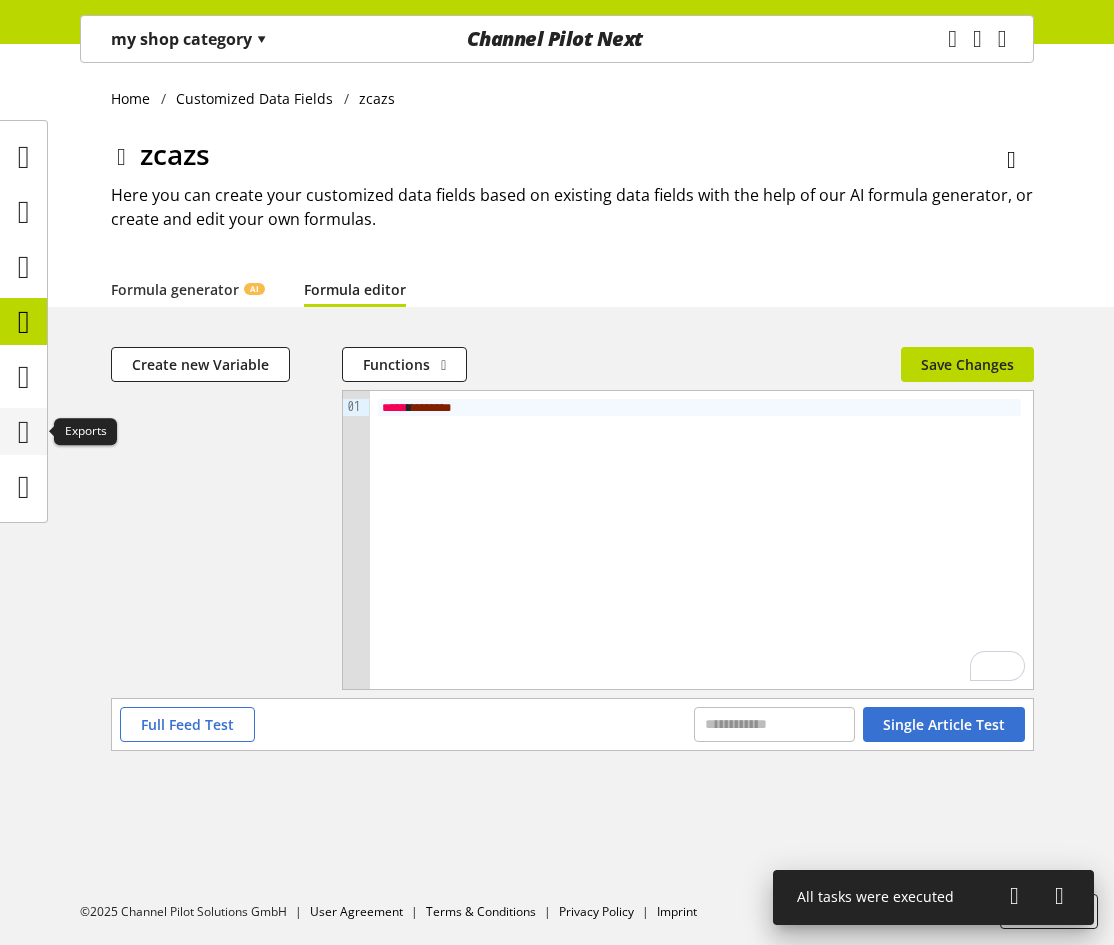 click at bounding box center [24, 432] 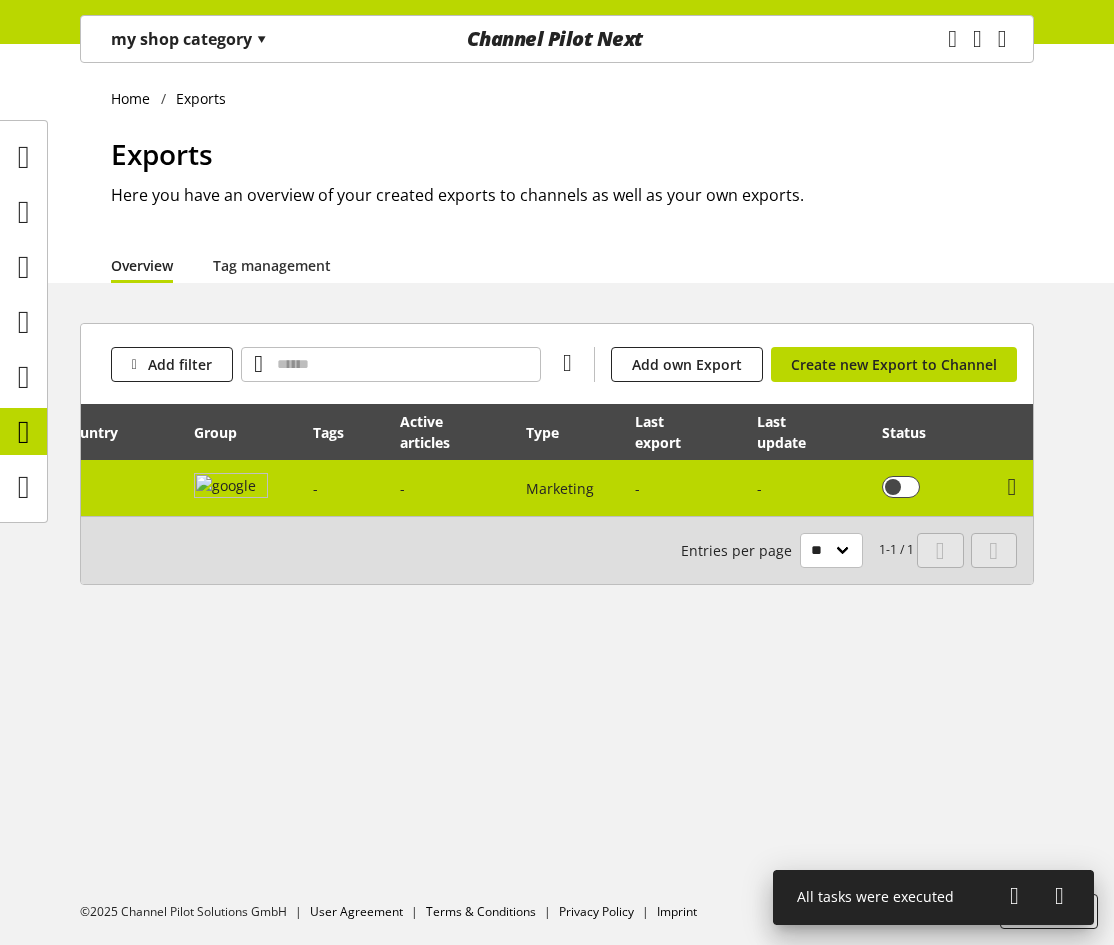 scroll, scrollTop: 0, scrollLeft: 157, axis: horizontal 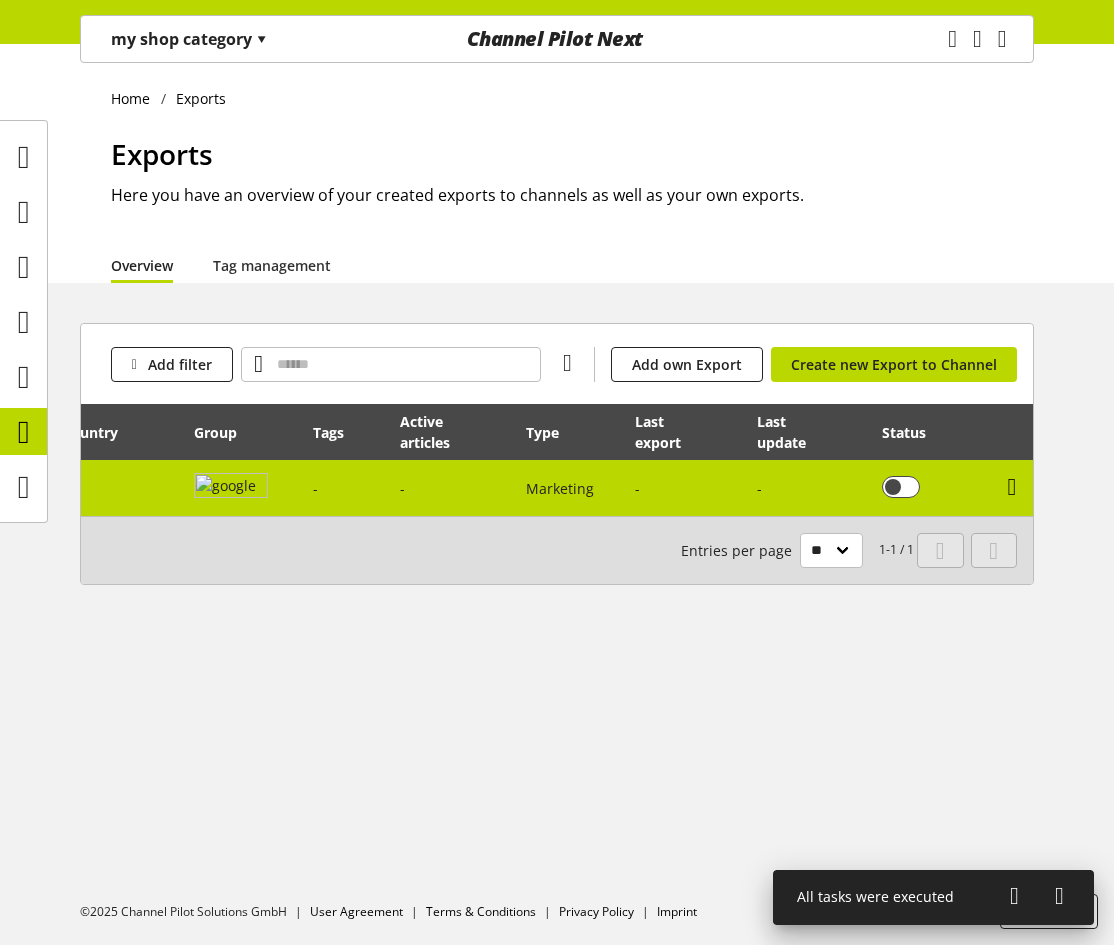 click at bounding box center (1012, 487) 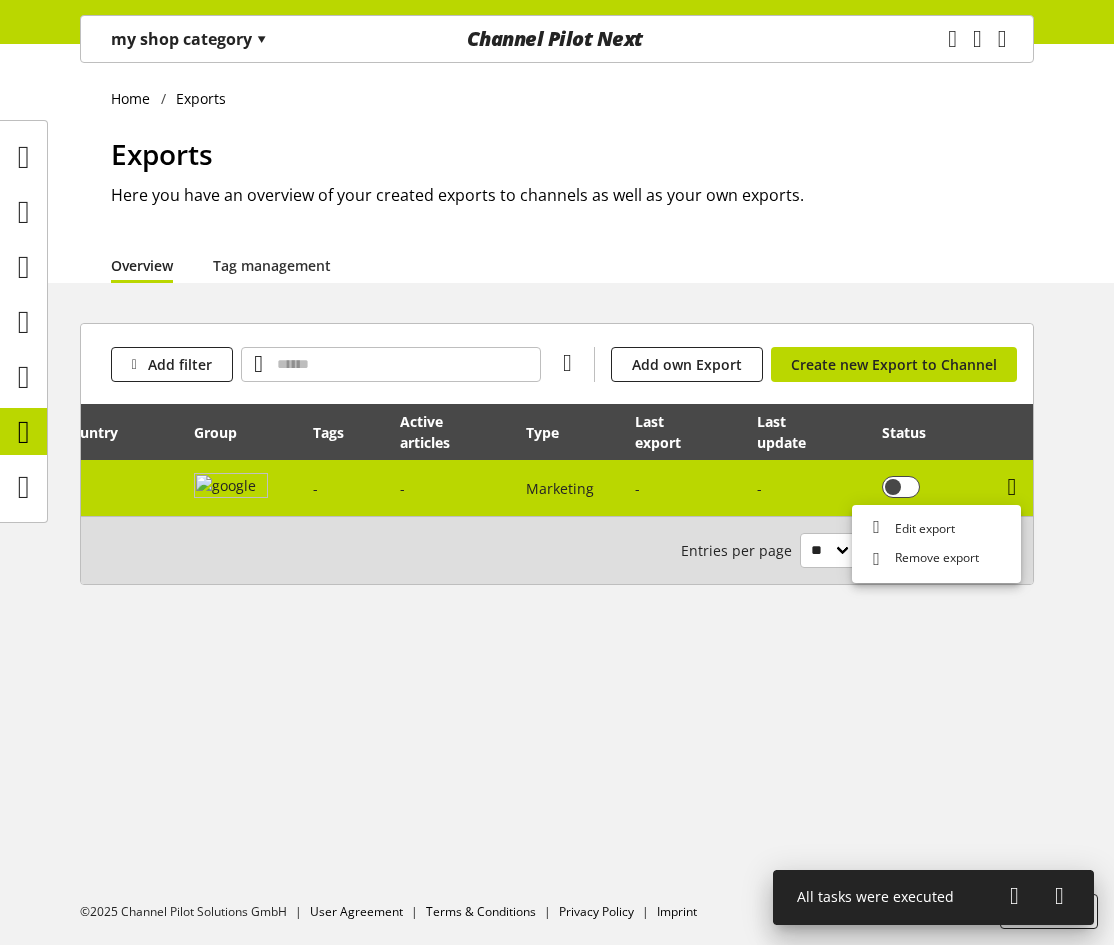 click at bounding box center [1012, 487] 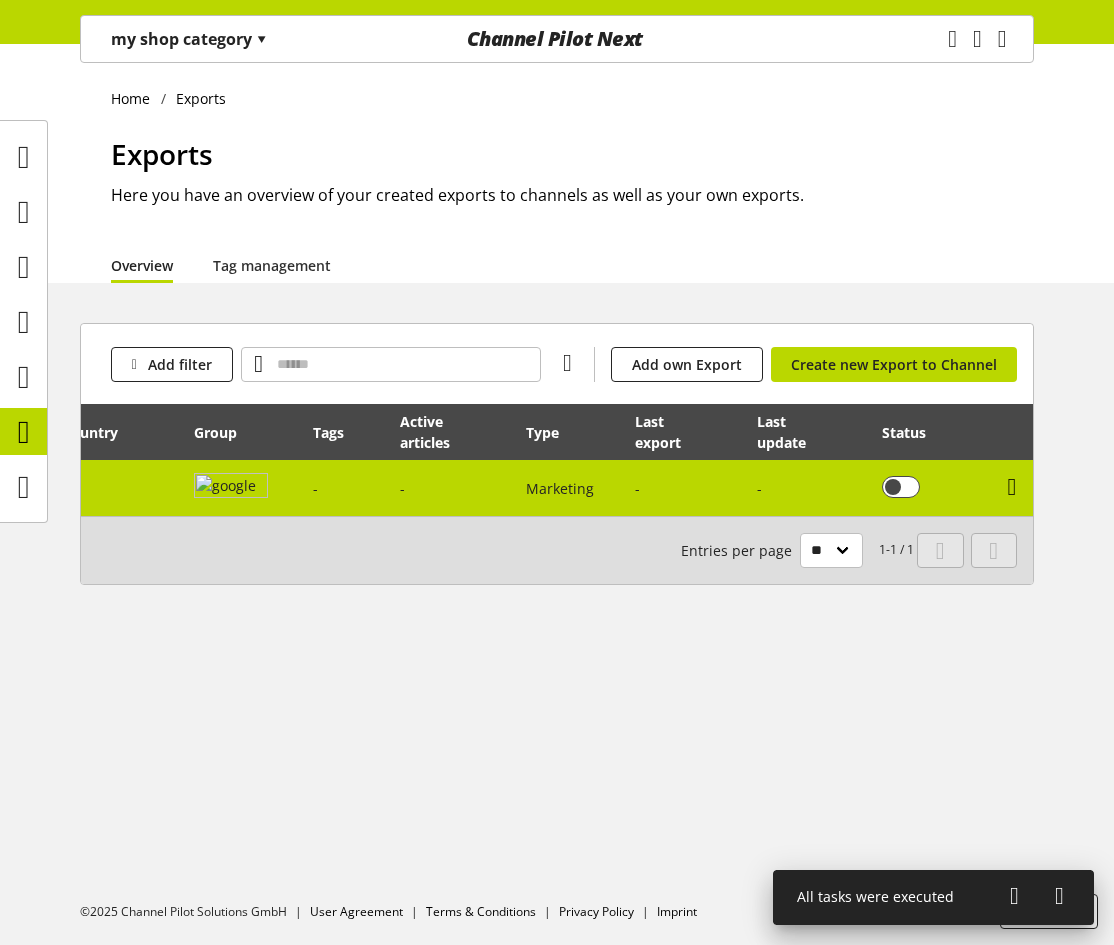 click at bounding box center (1012, 487) 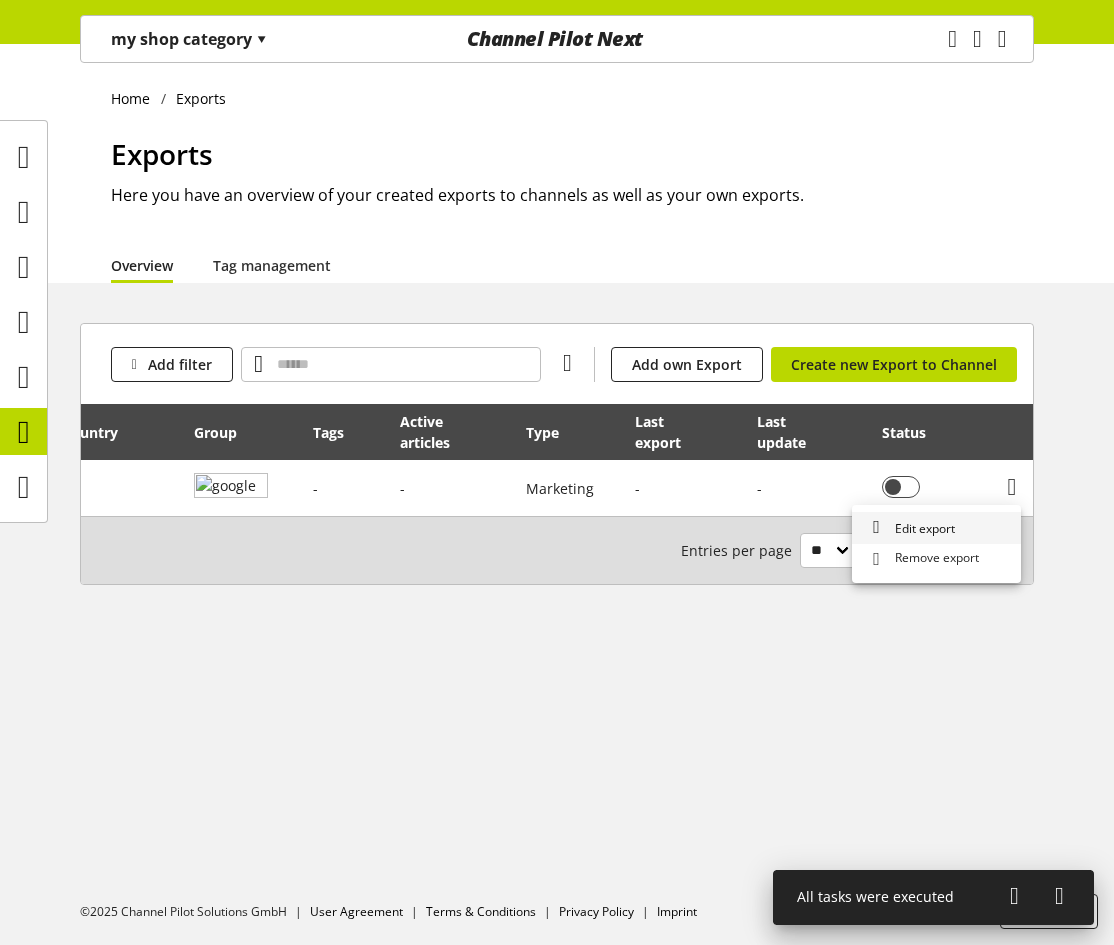 click on "Edit export" at bounding box center [936, 528] 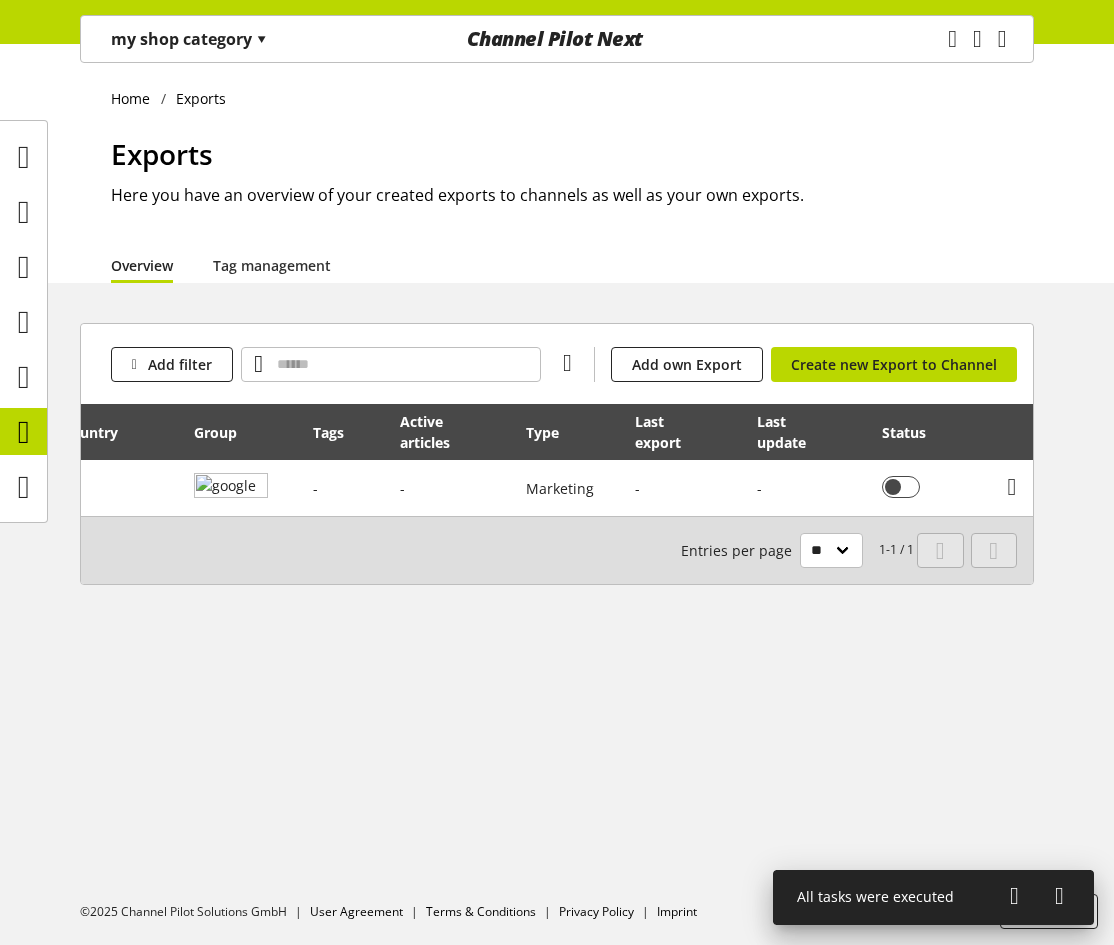 select on "********" 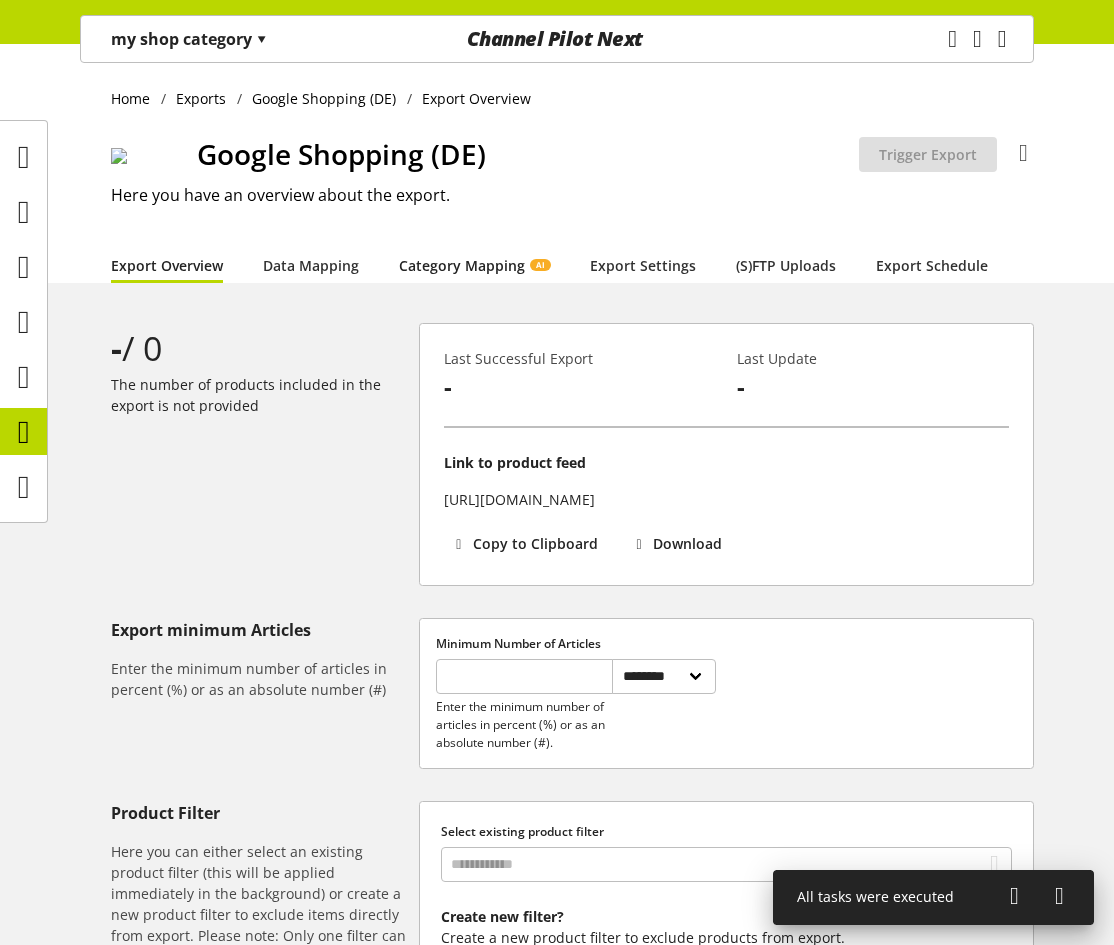 click on "Category Mapping AI" at bounding box center [474, 265] 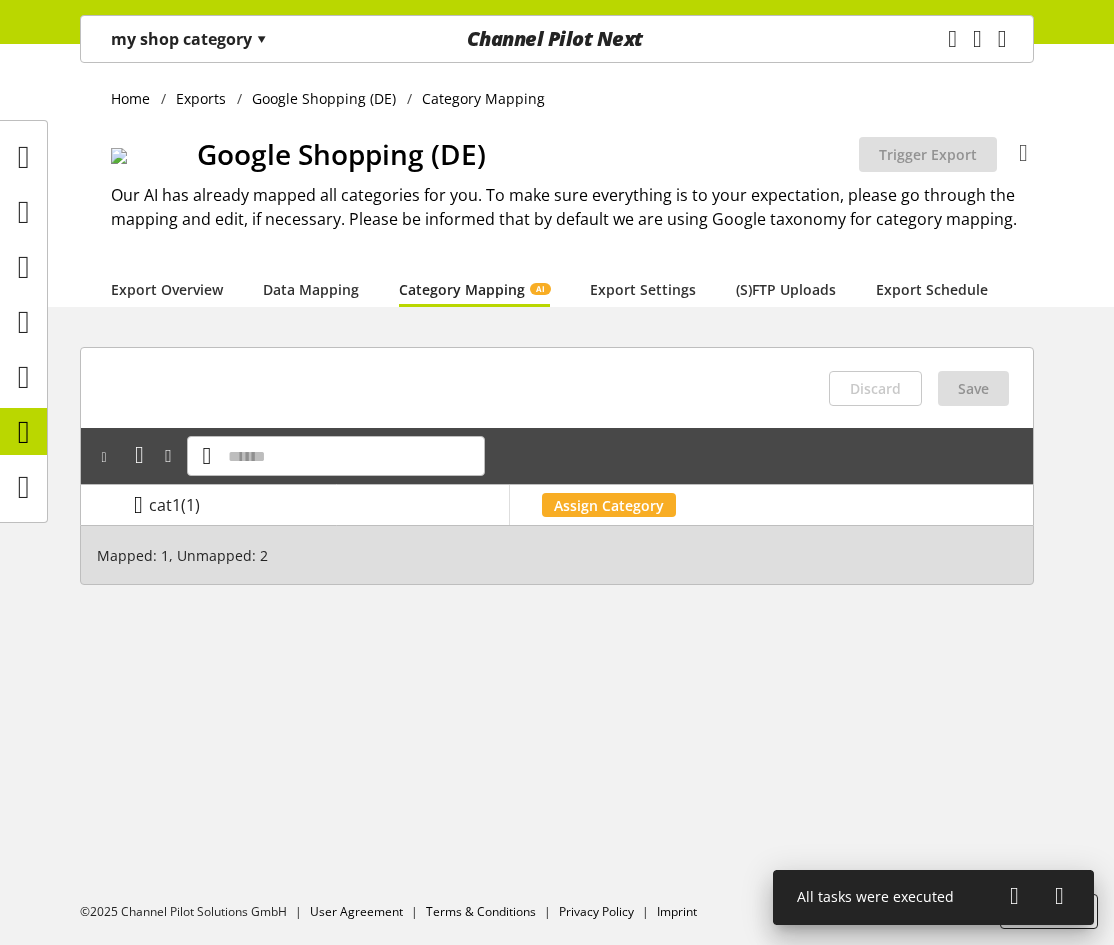 click at bounding box center [138, 505] 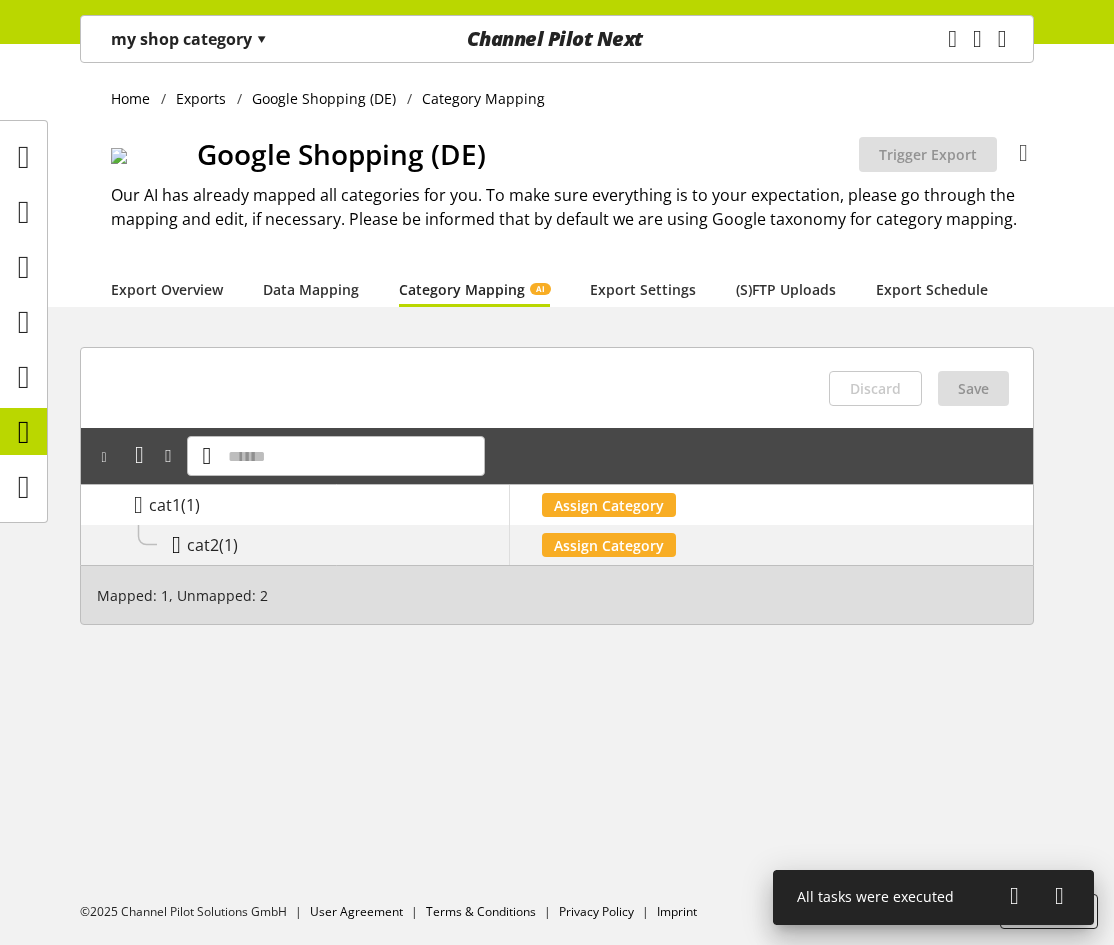 click at bounding box center [176, 545] 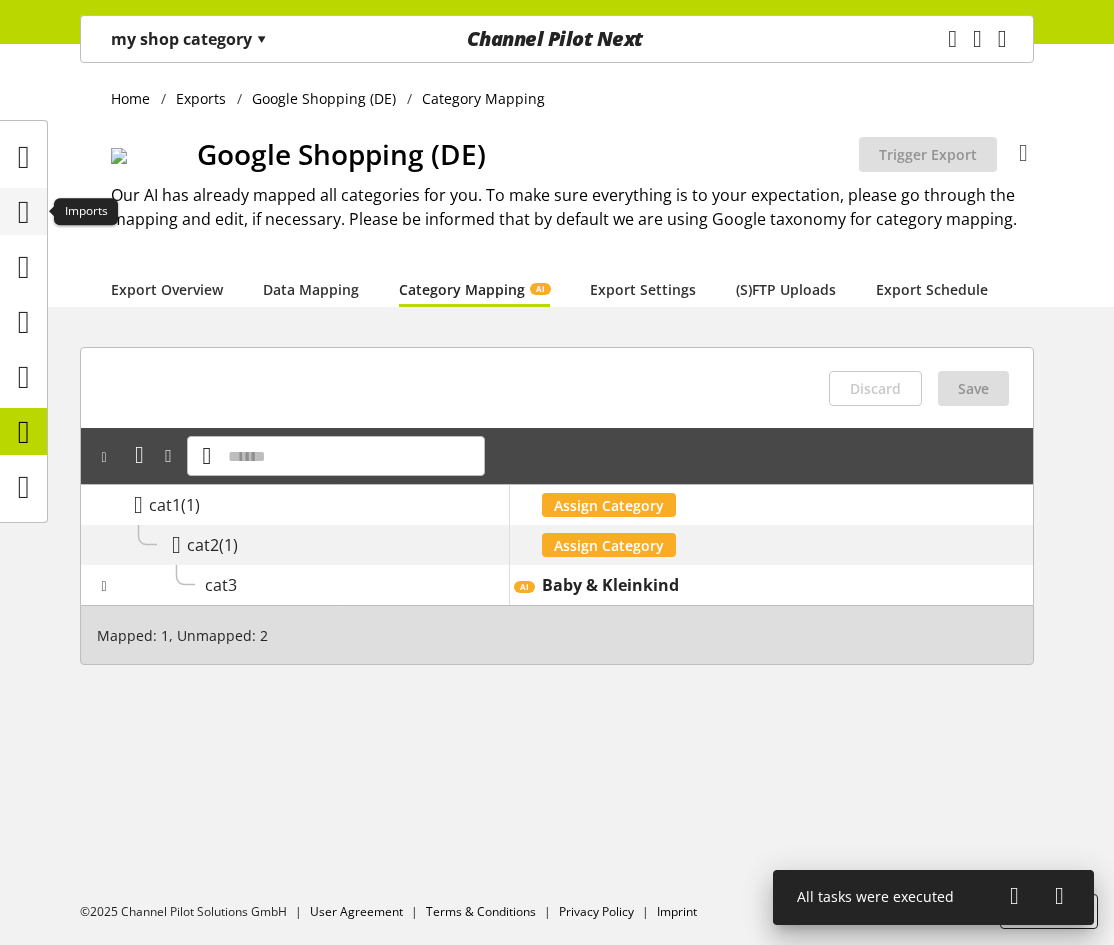 click at bounding box center [24, 212] 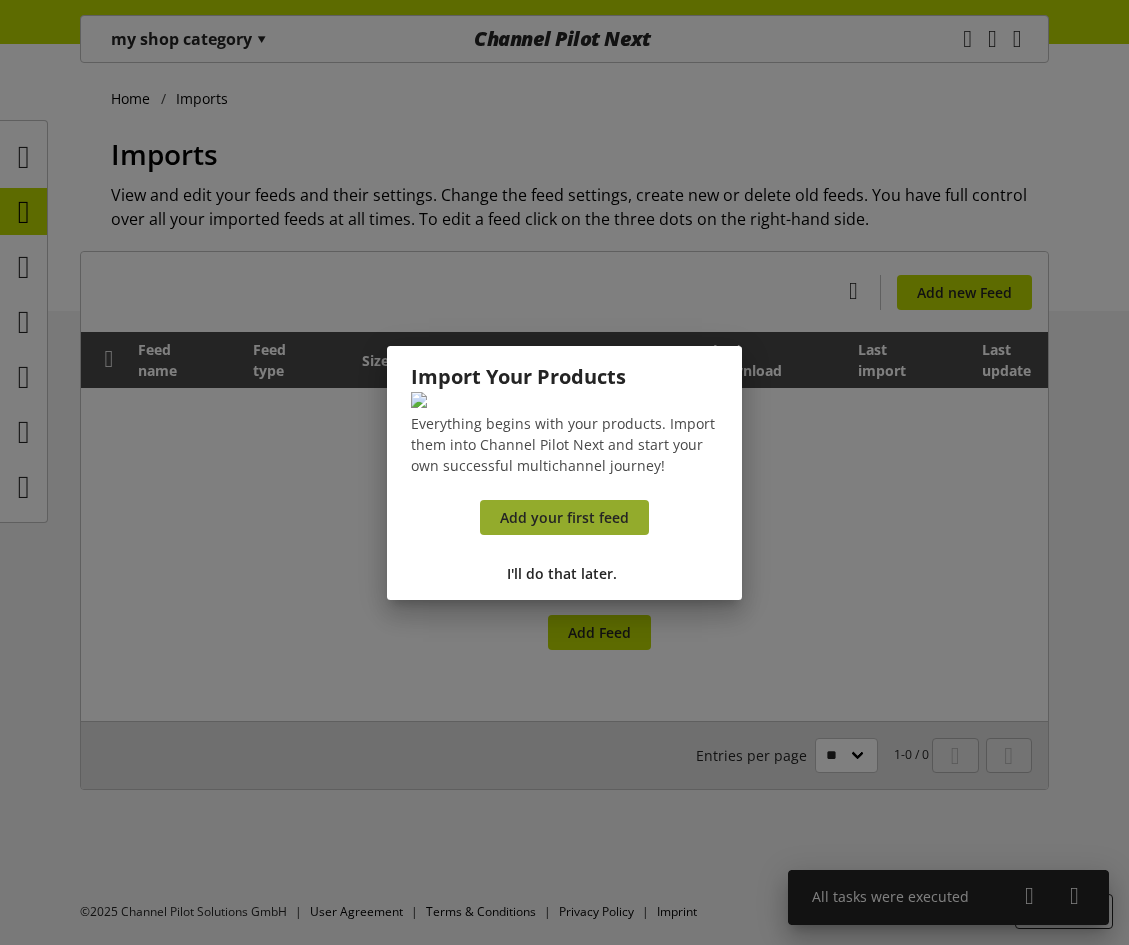 click on "Add your first feed" at bounding box center [564, 517] 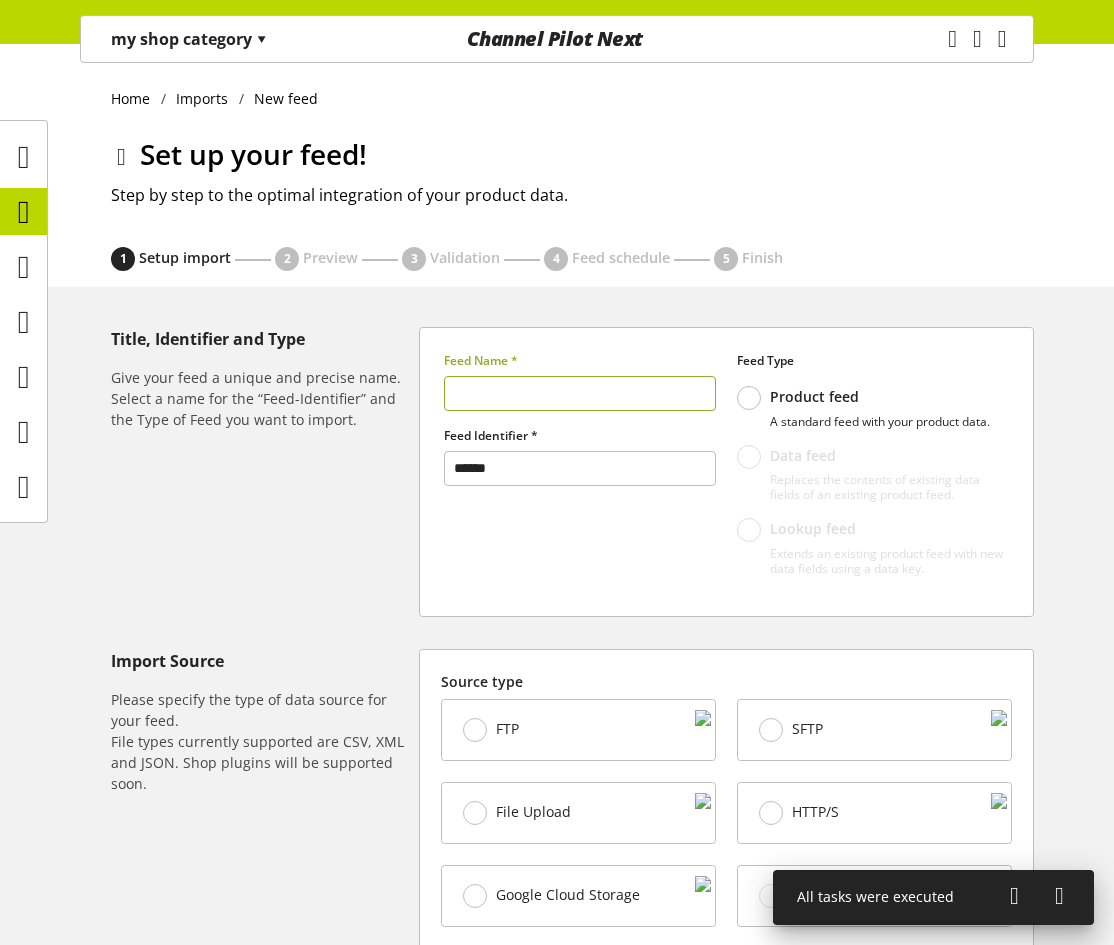 click at bounding box center [580, 393] 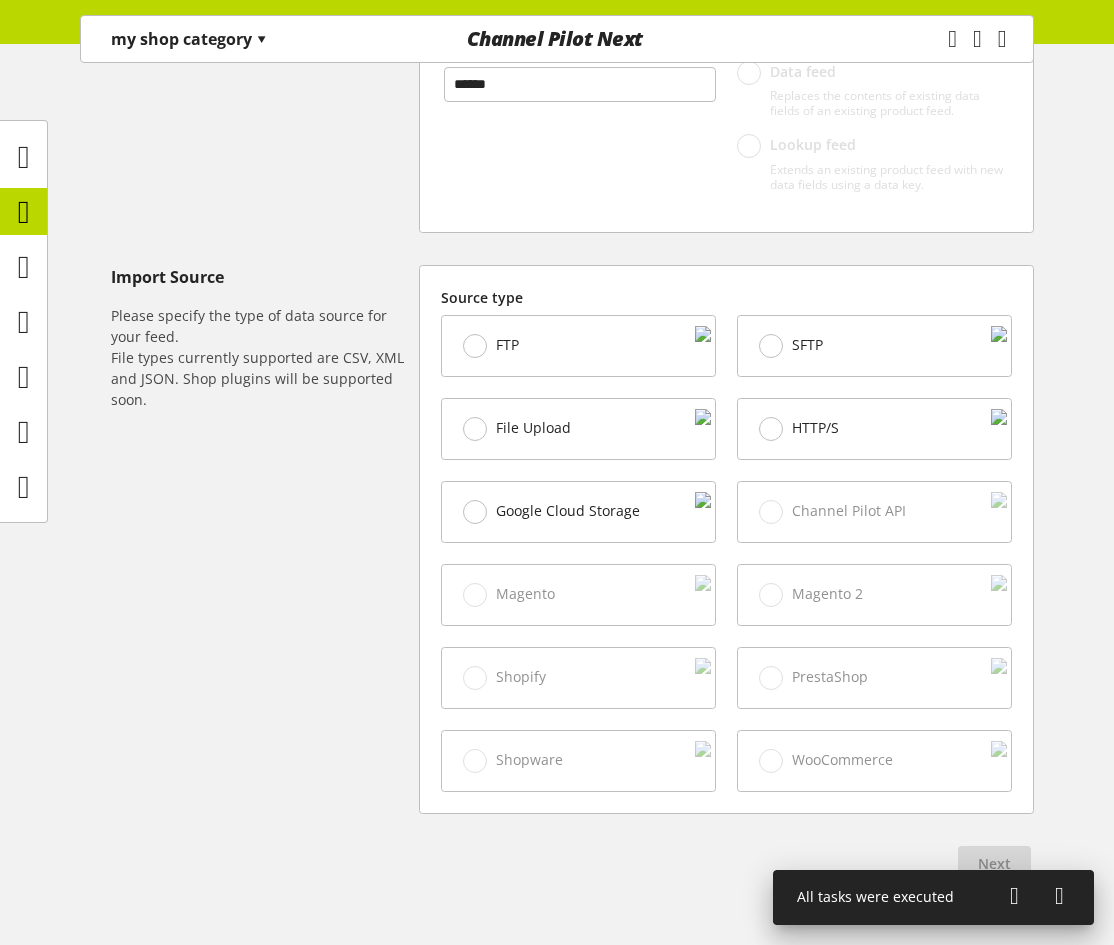 scroll, scrollTop: 400, scrollLeft: 0, axis: vertical 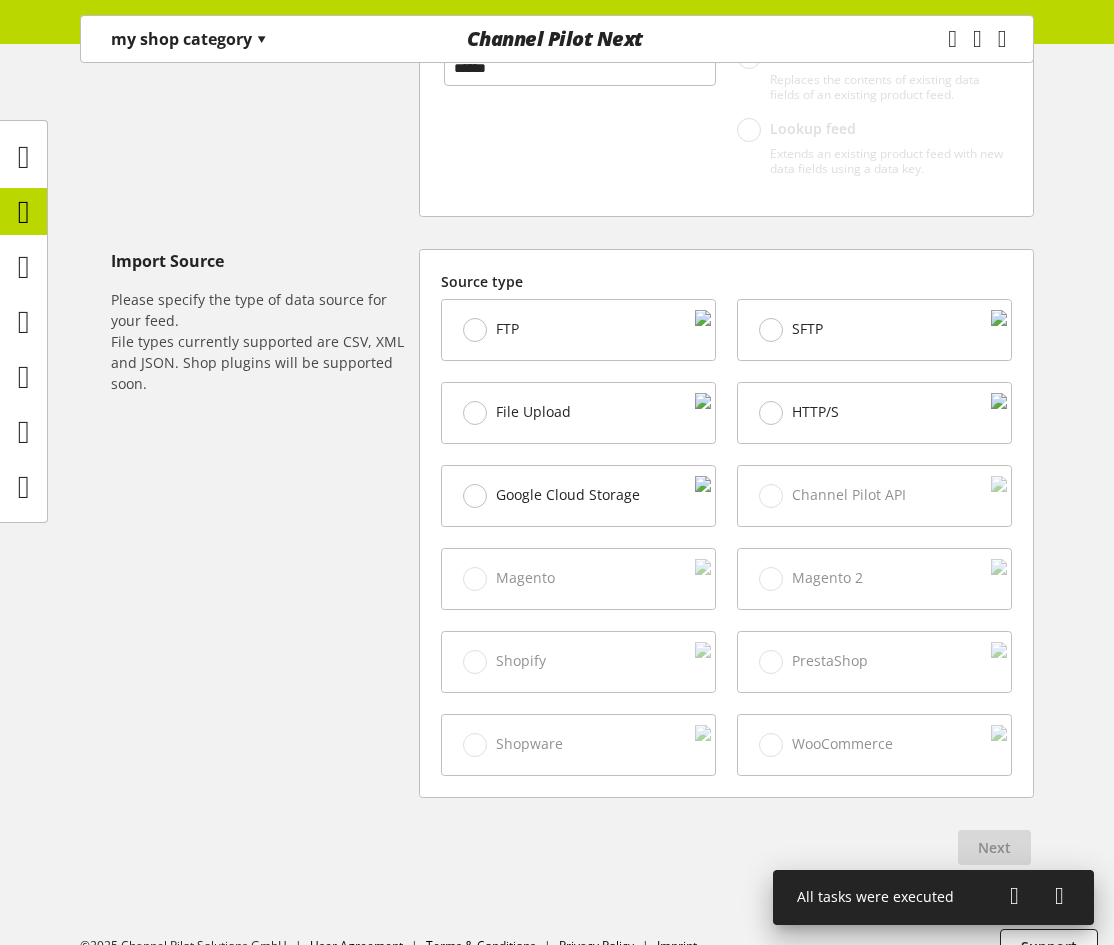 type on "*********" 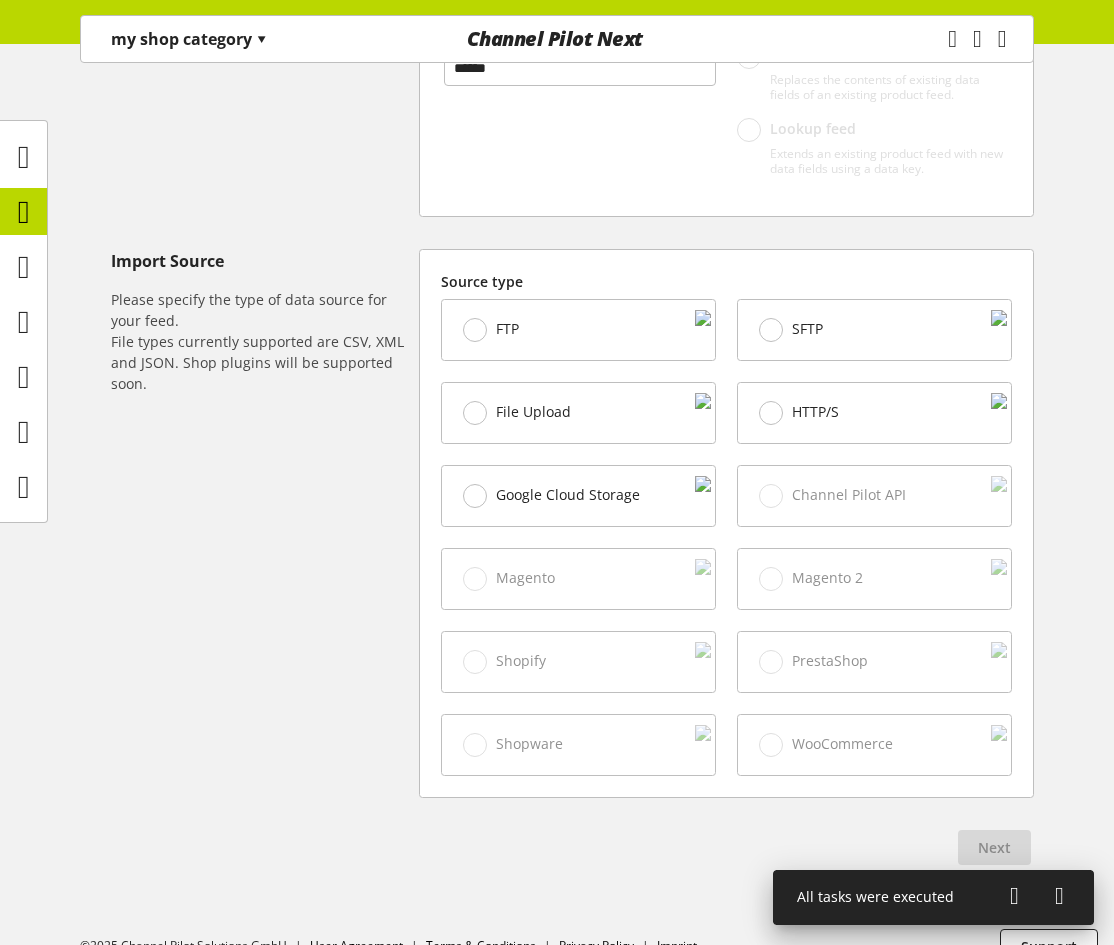drag, startPoint x: 881, startPoint y: 435, endPoint x: 815, endPoint y: 623, distance: 199.24858 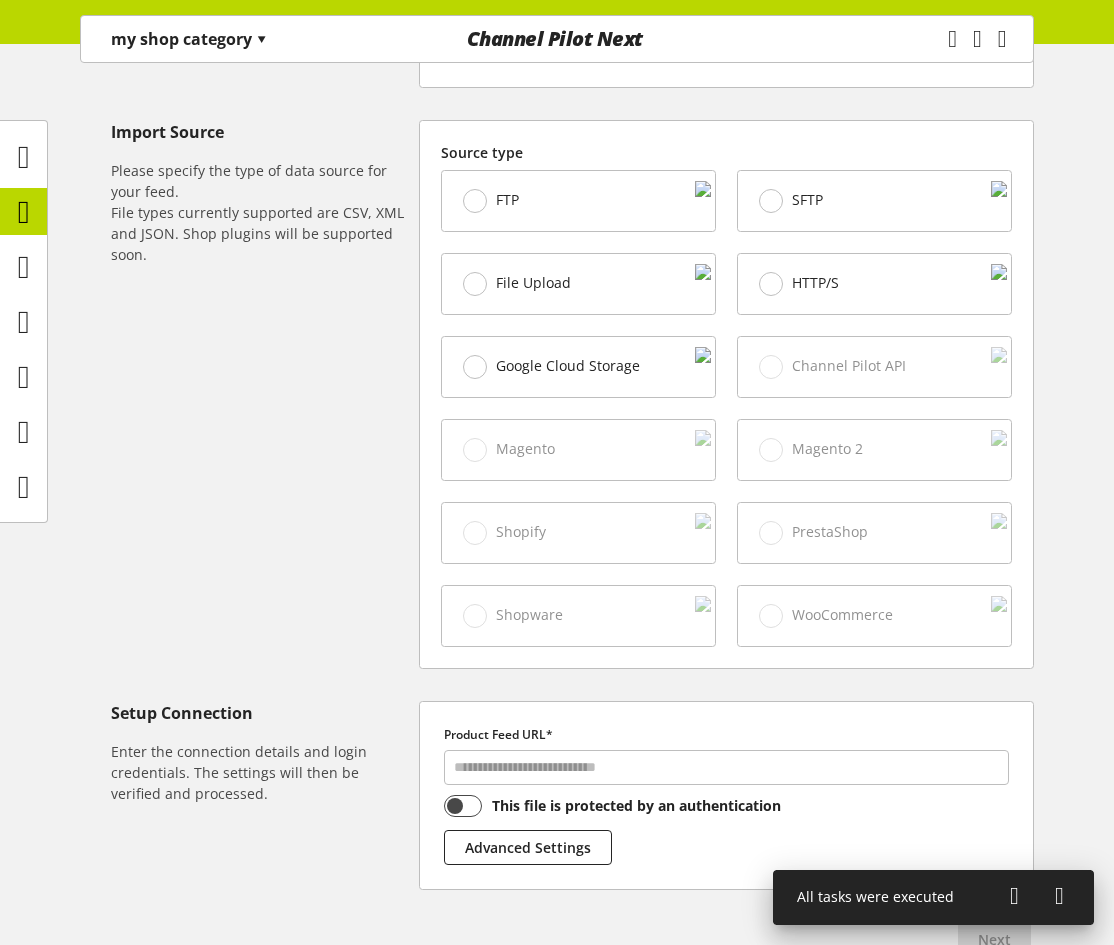scroll, scrollTop: 656, scrollLeft: 0, axis: vertical 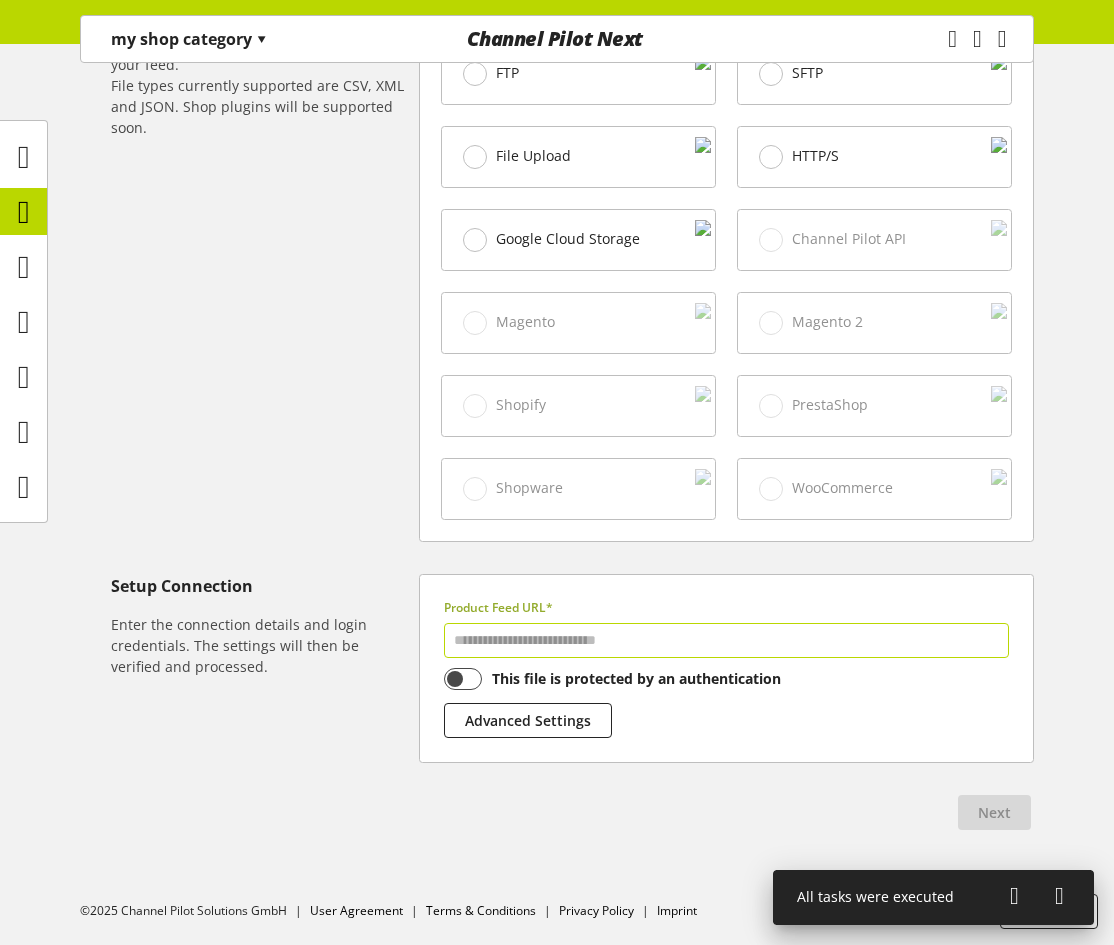 click at bounding box center (726, 640) 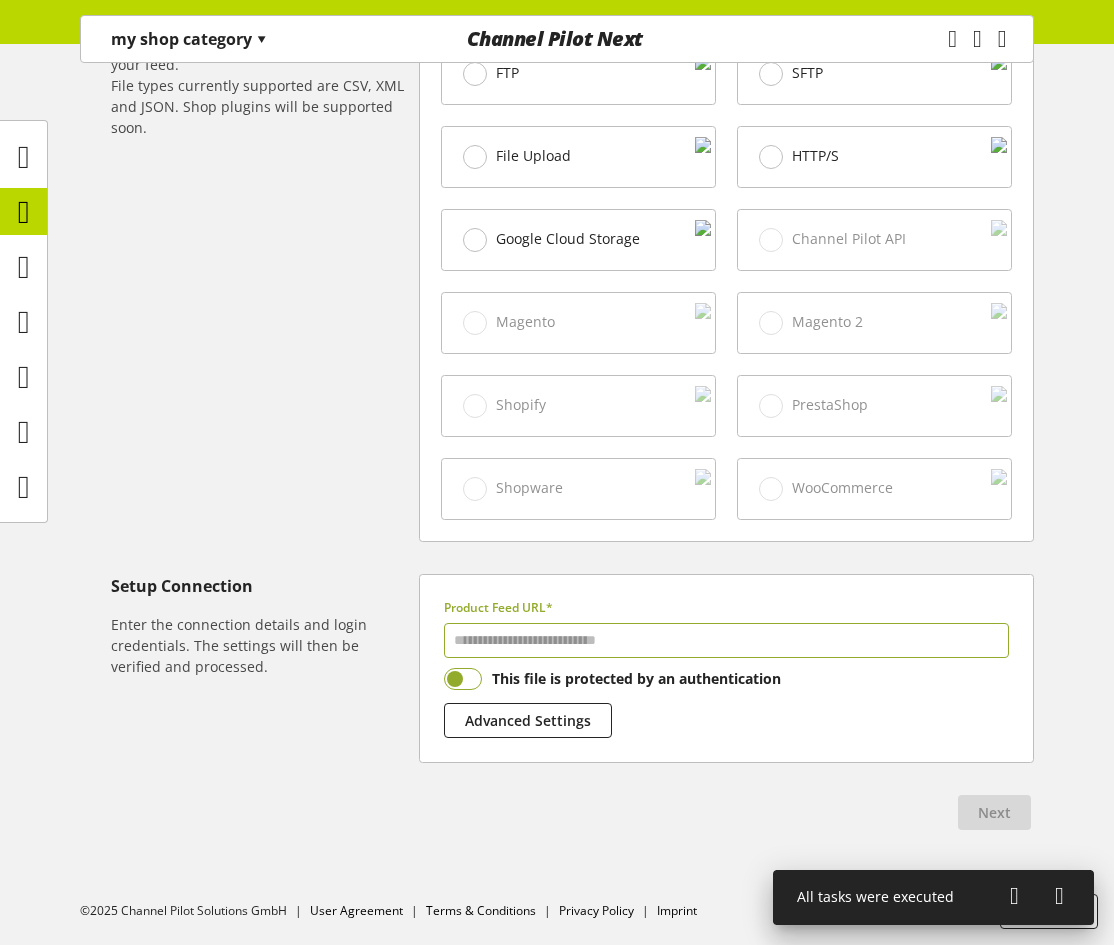 paste on "**********" 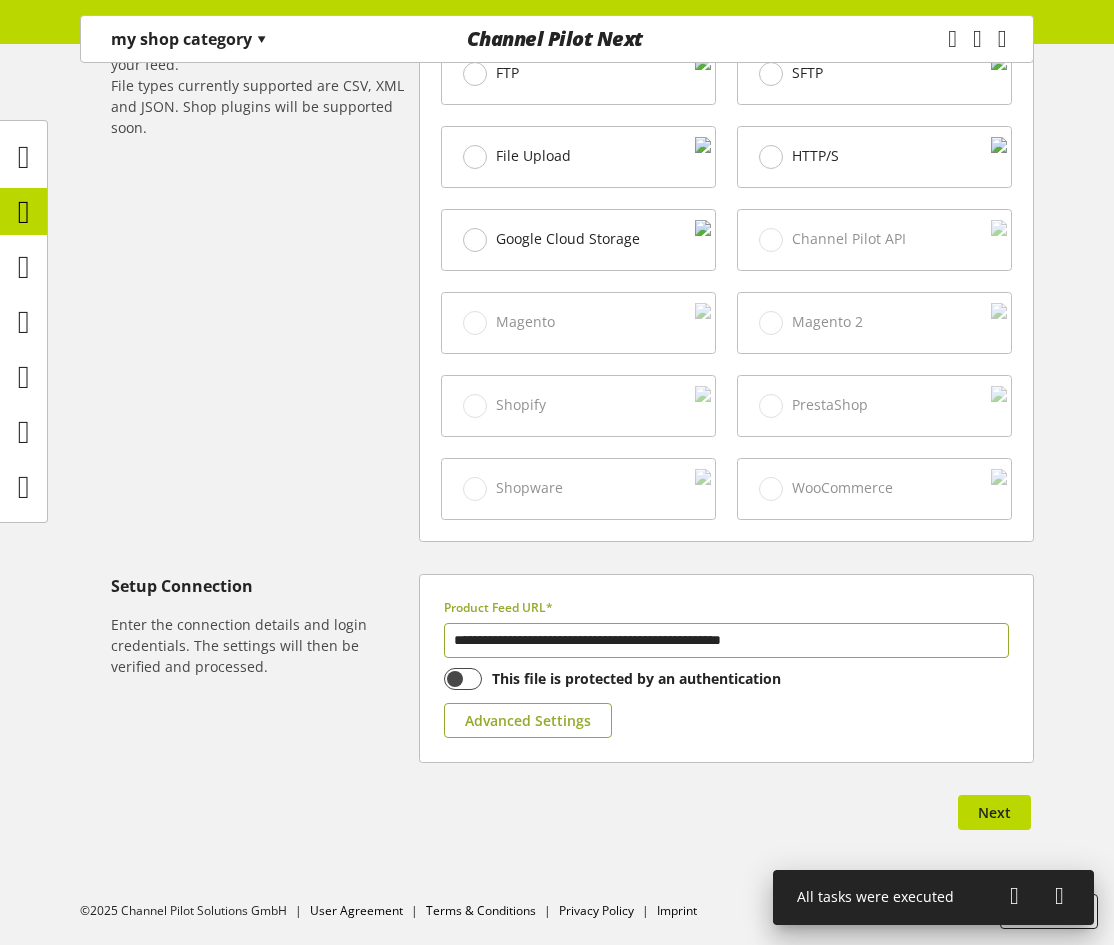 type on "**********" 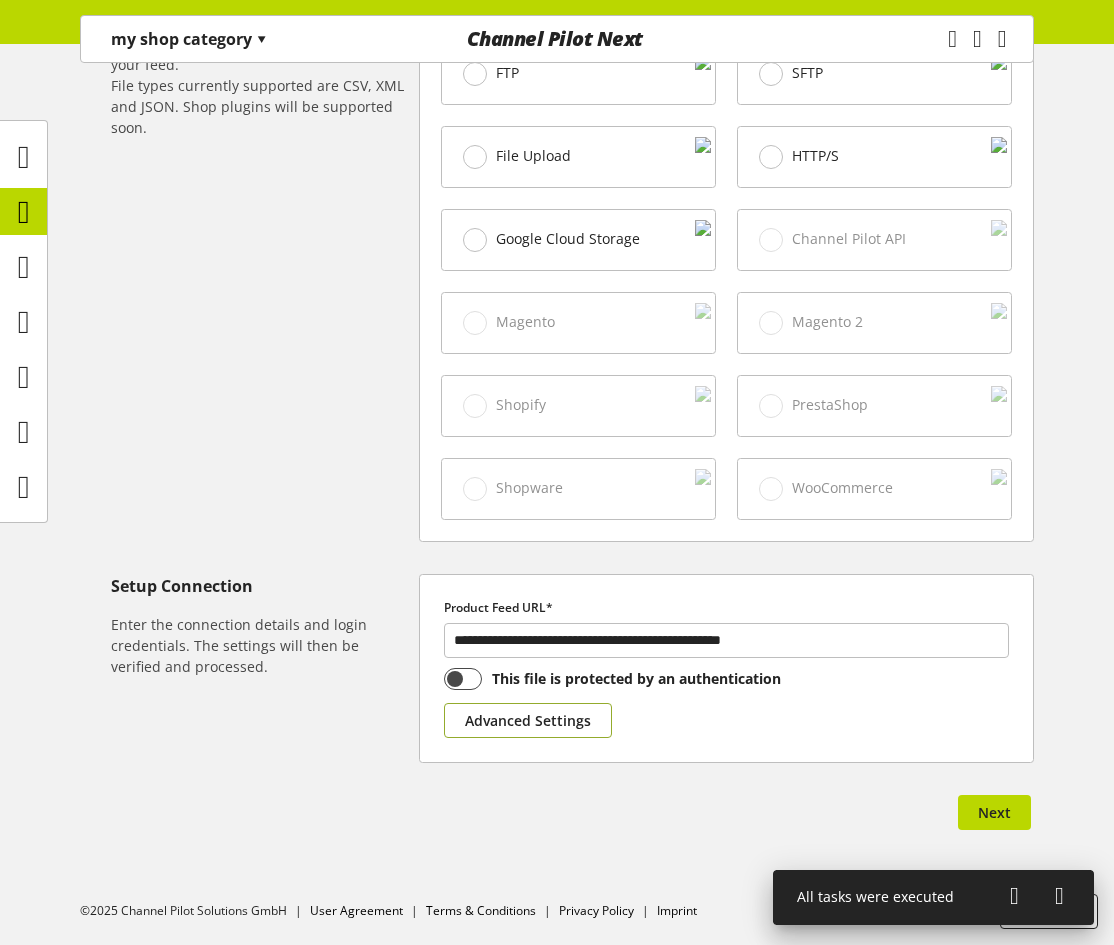 click on "Advanced Settings" at bounding box center (528, 720) 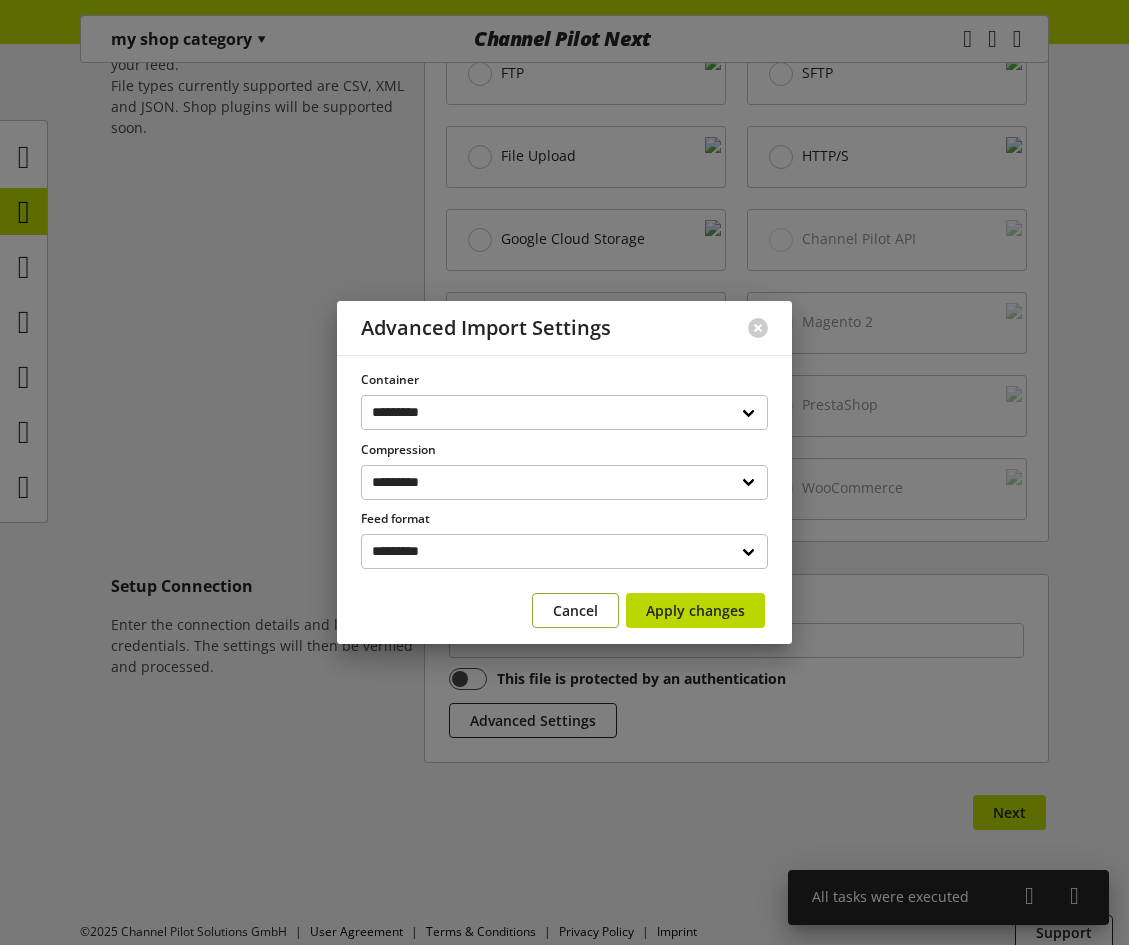 click on "Cancel" at bounding box center (575, 610) 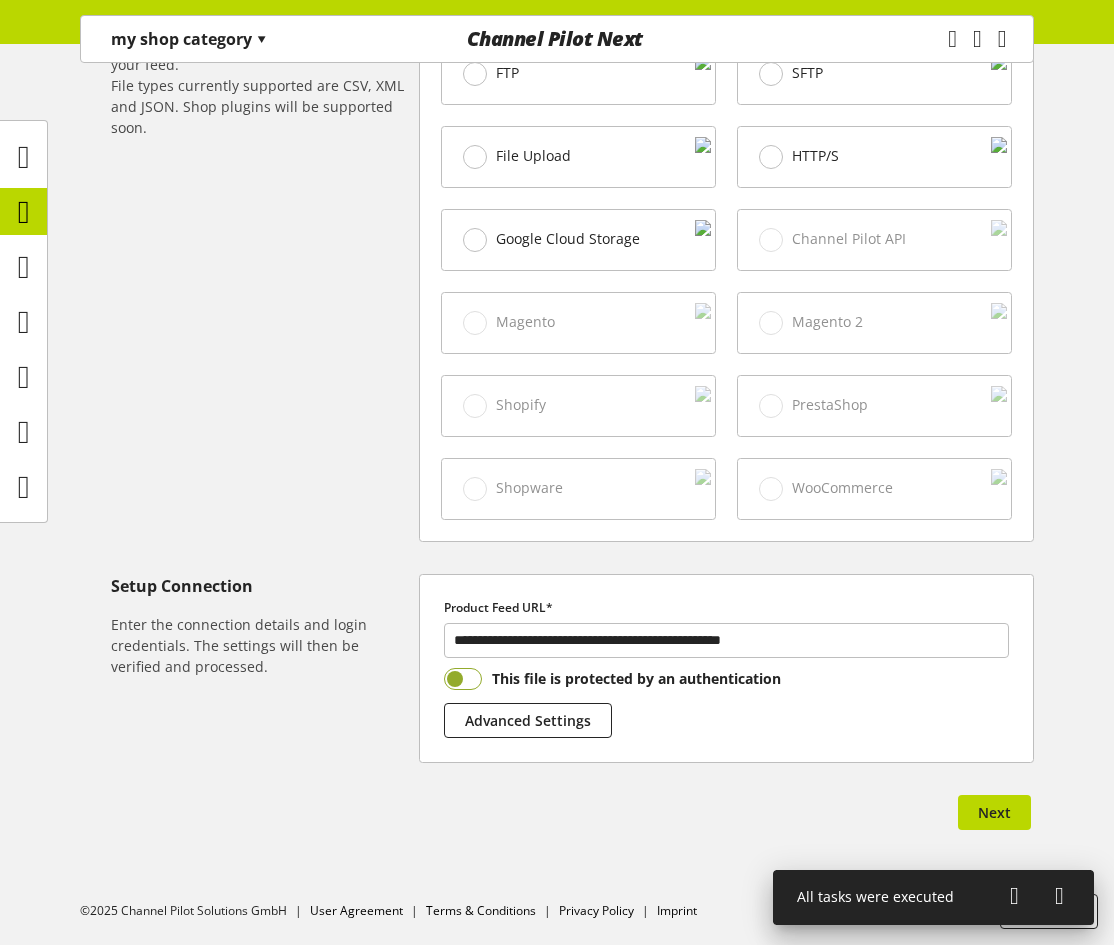 click at bounding box center (463, 679) 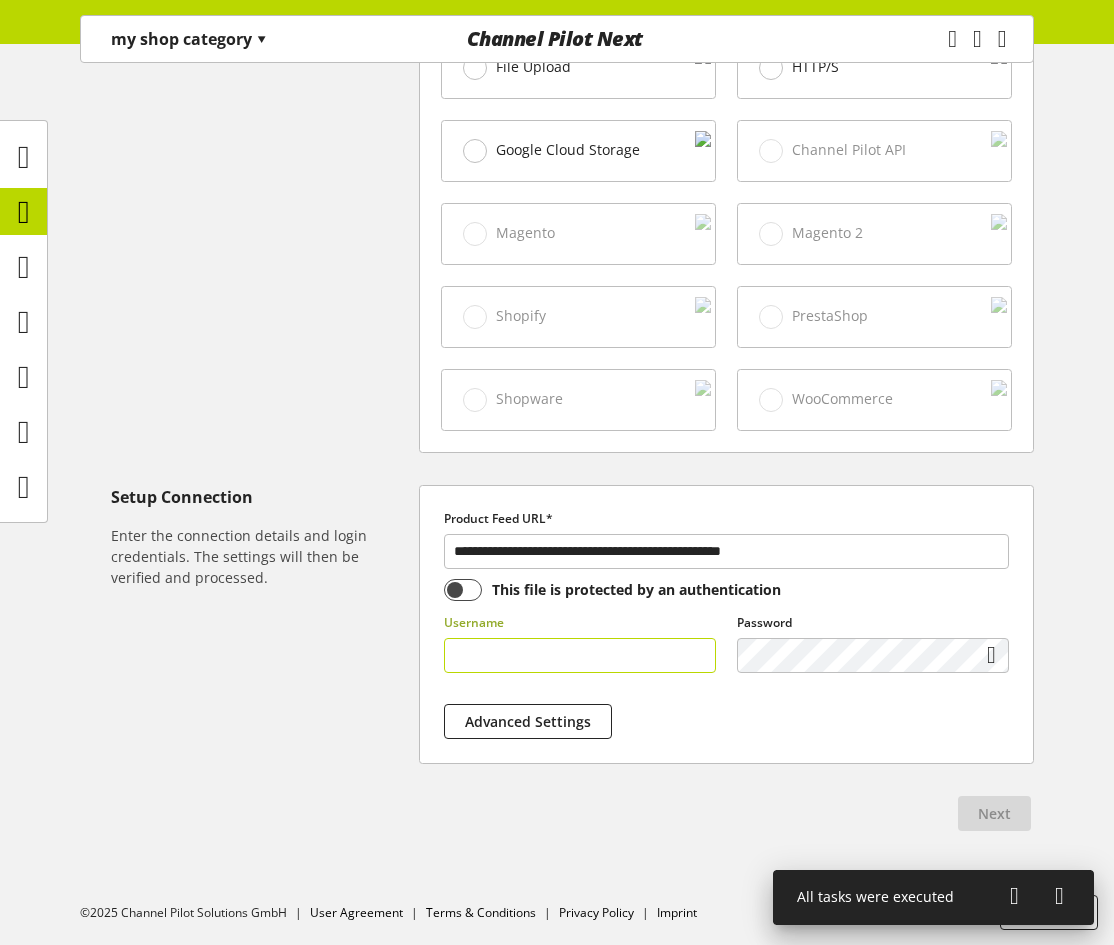 scroll, scrollTop: 746, scrollLeft: 0, axis: vertical 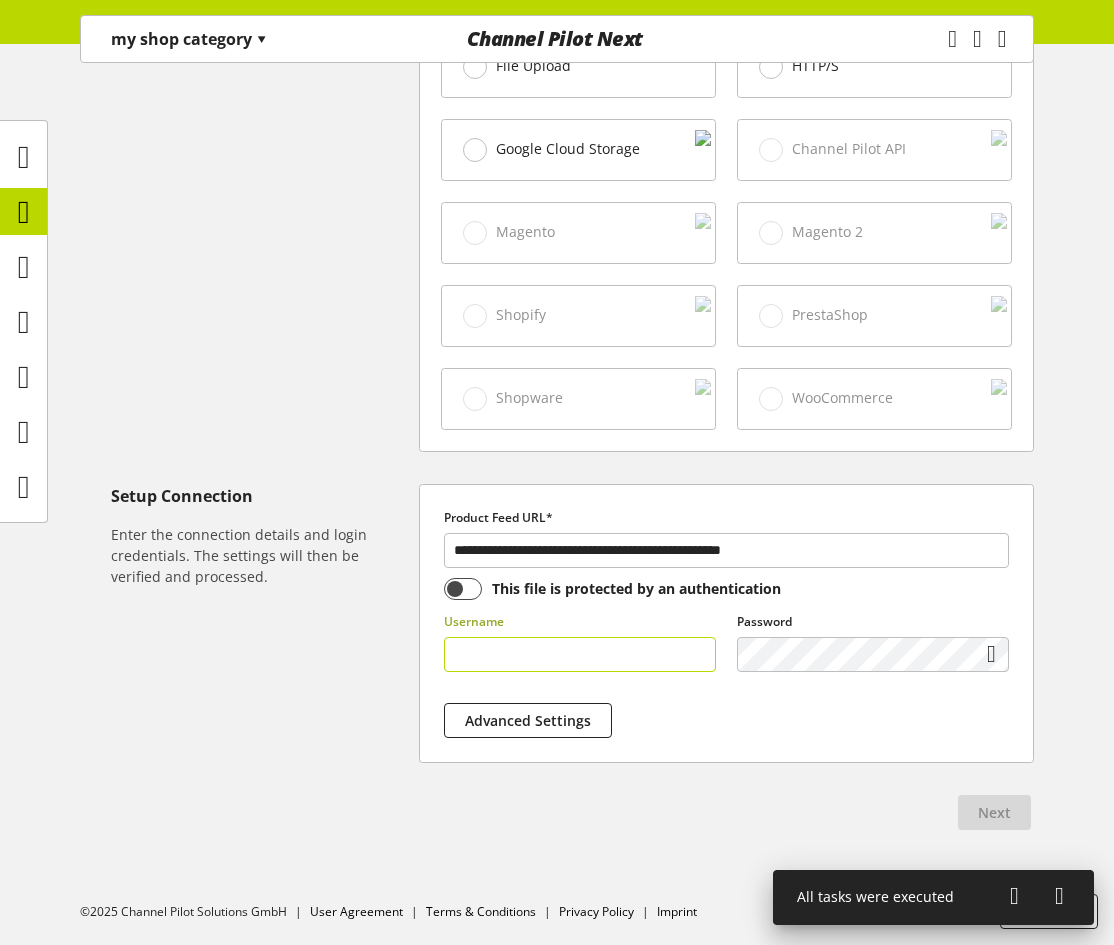 click at bounding box center (580, 654) 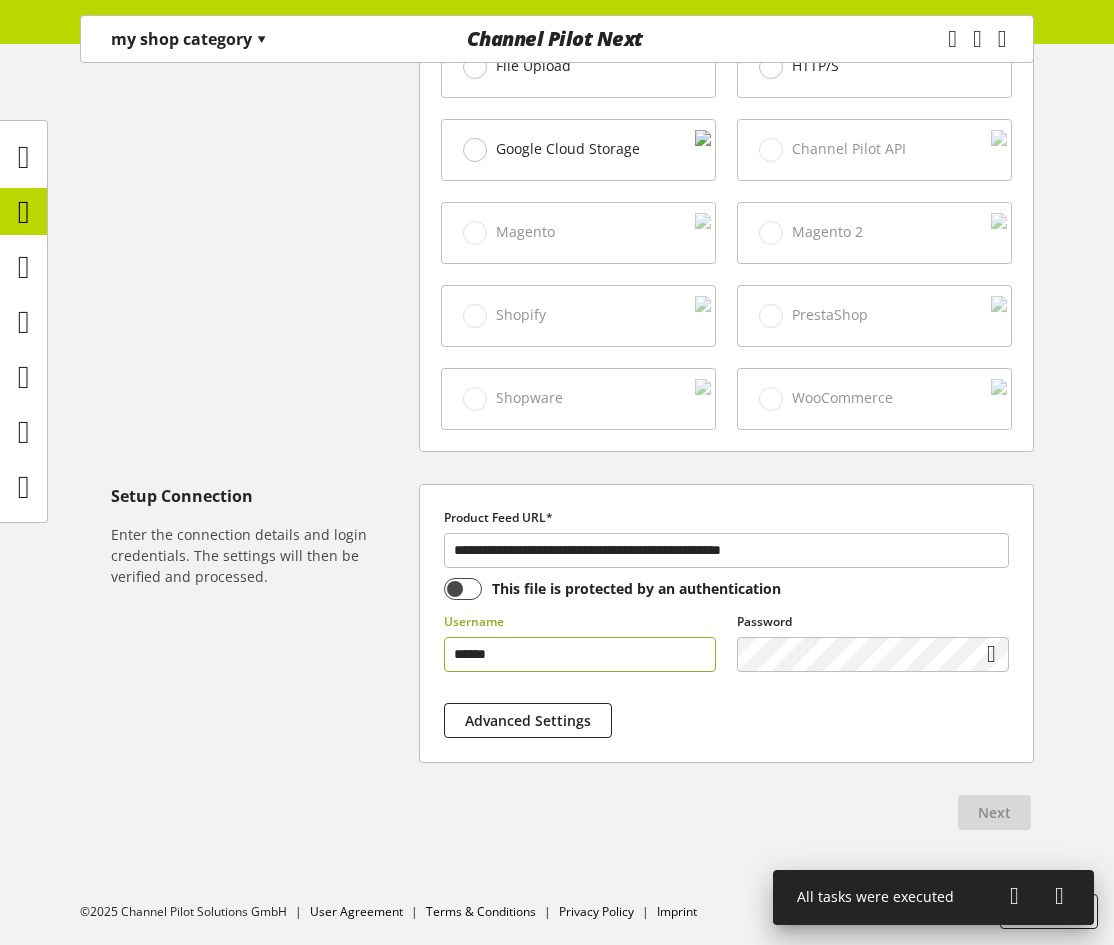 type on "******" 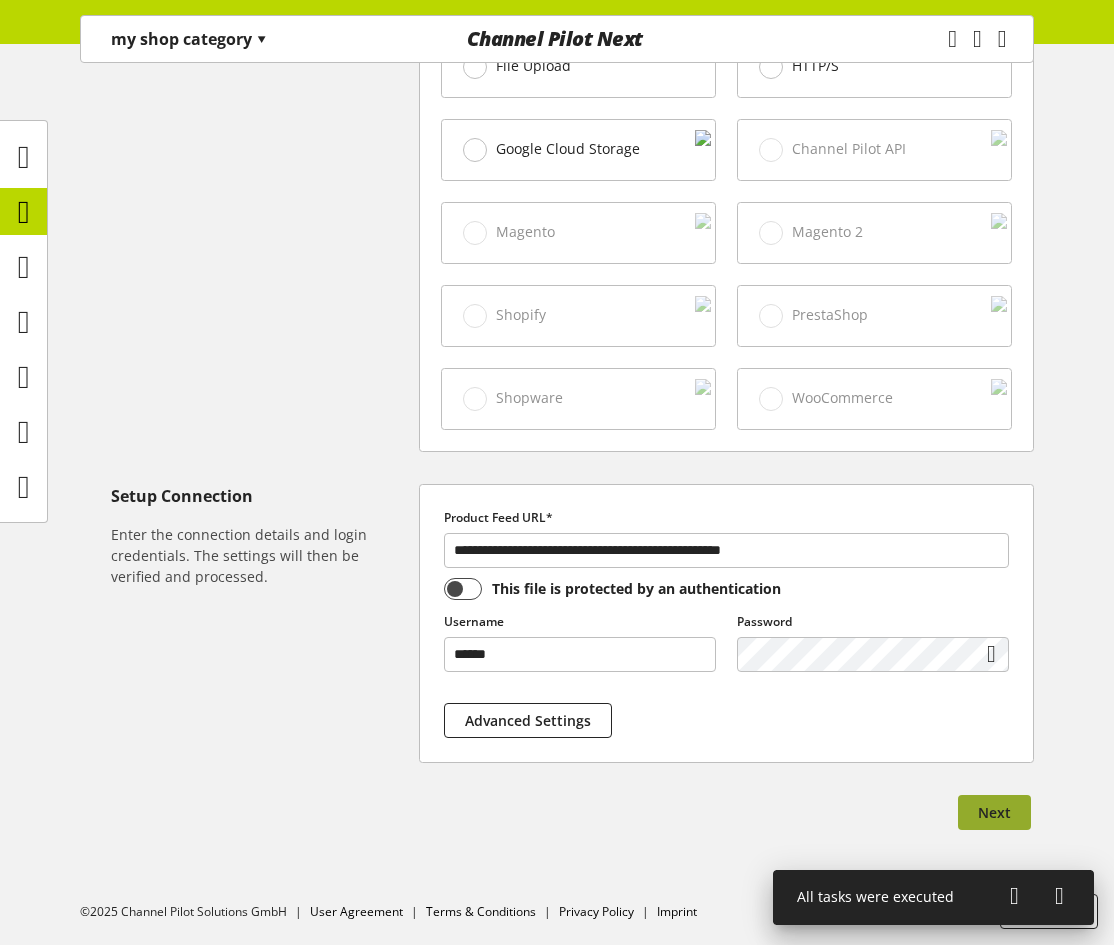 click on "Next" at bounding box center (994, 812) 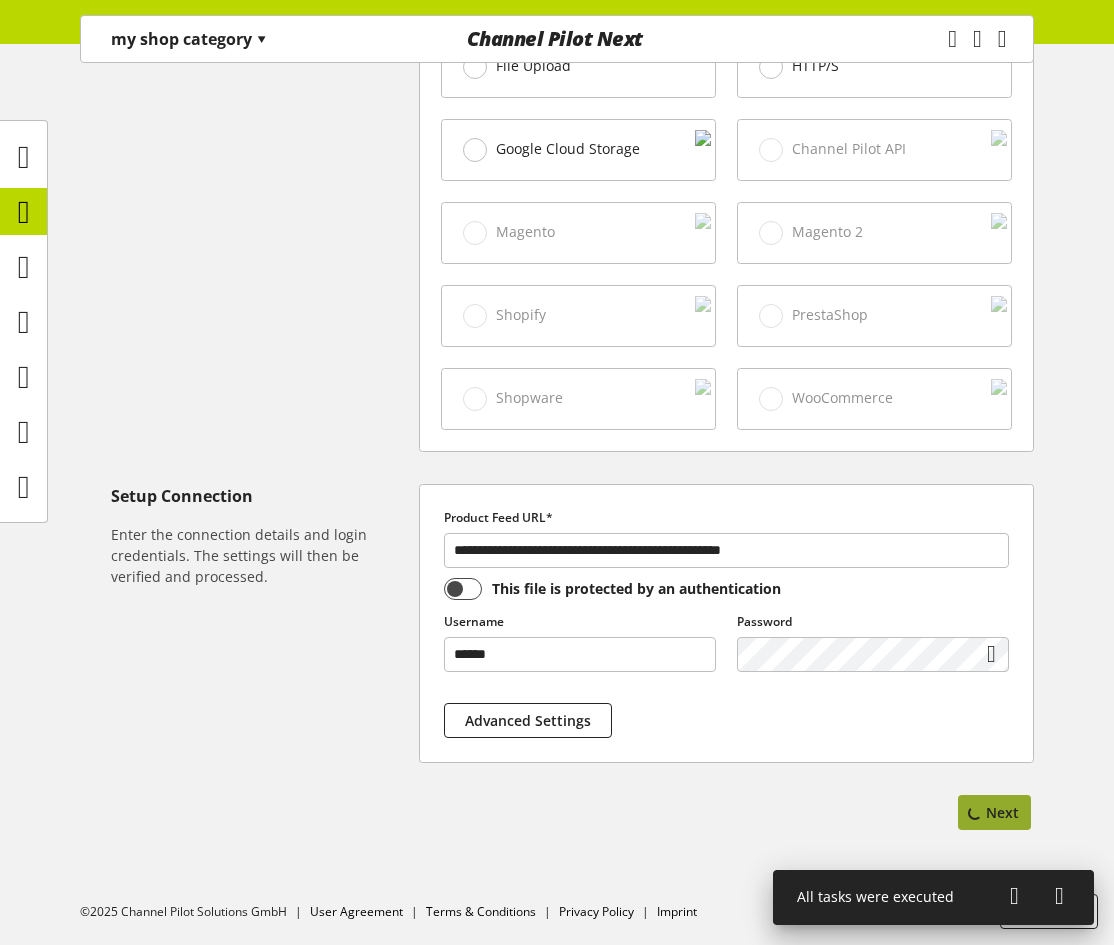 select on "*" 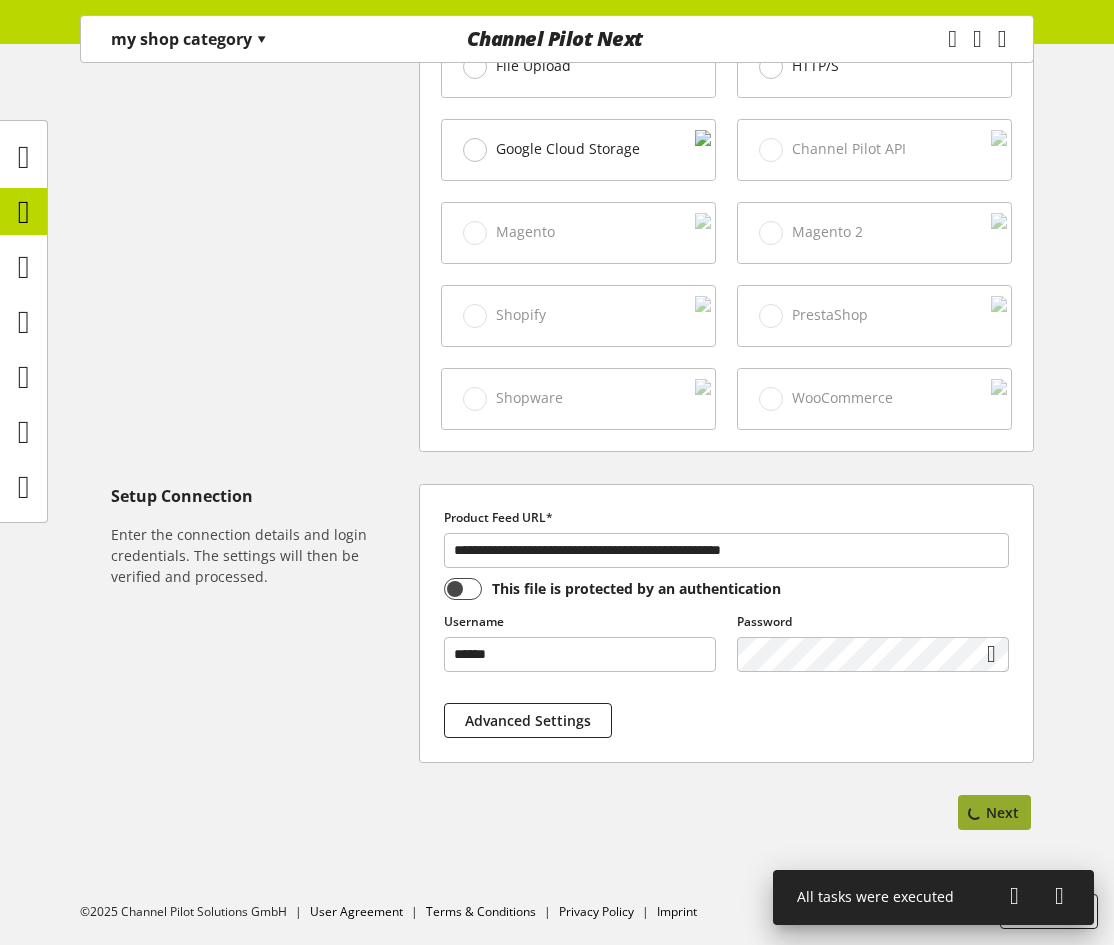 select on "*" 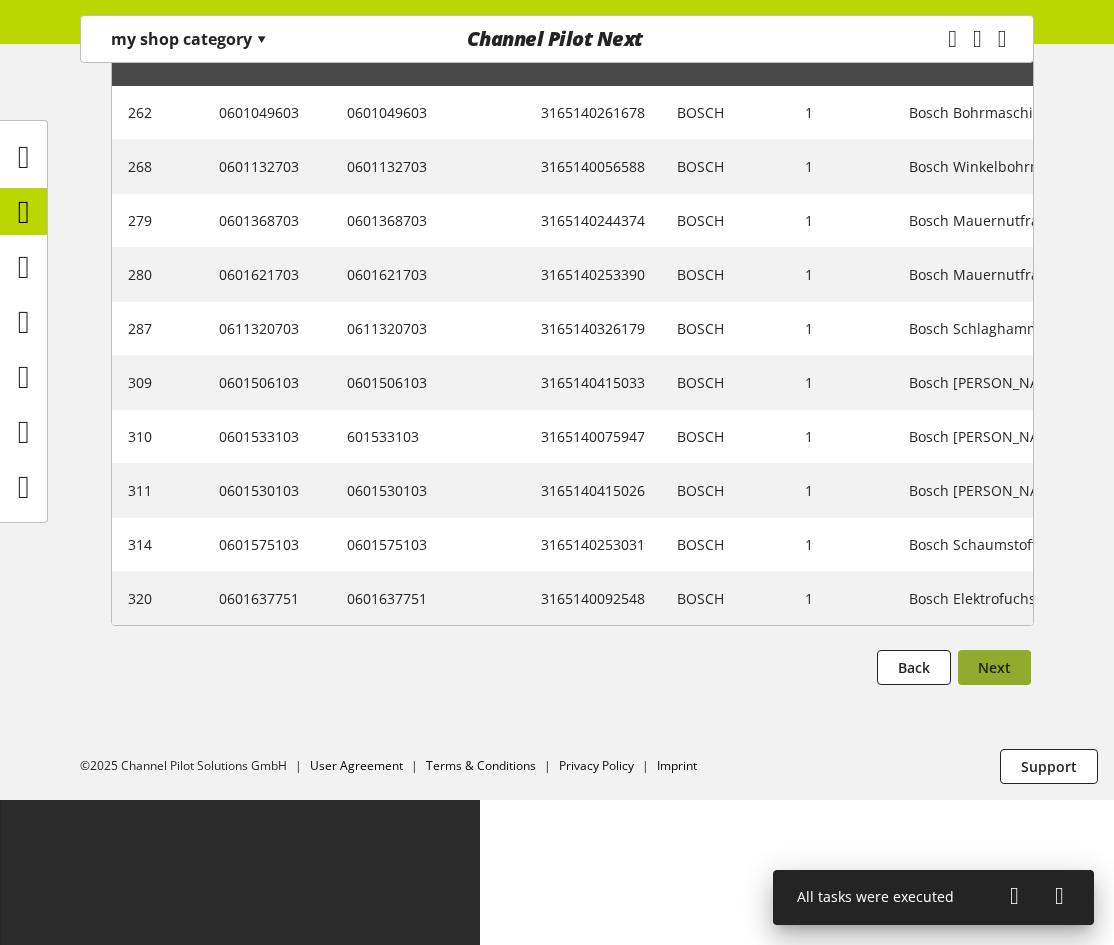 scroll, scrollTop: 0, scrollLeft: 0, axis: both 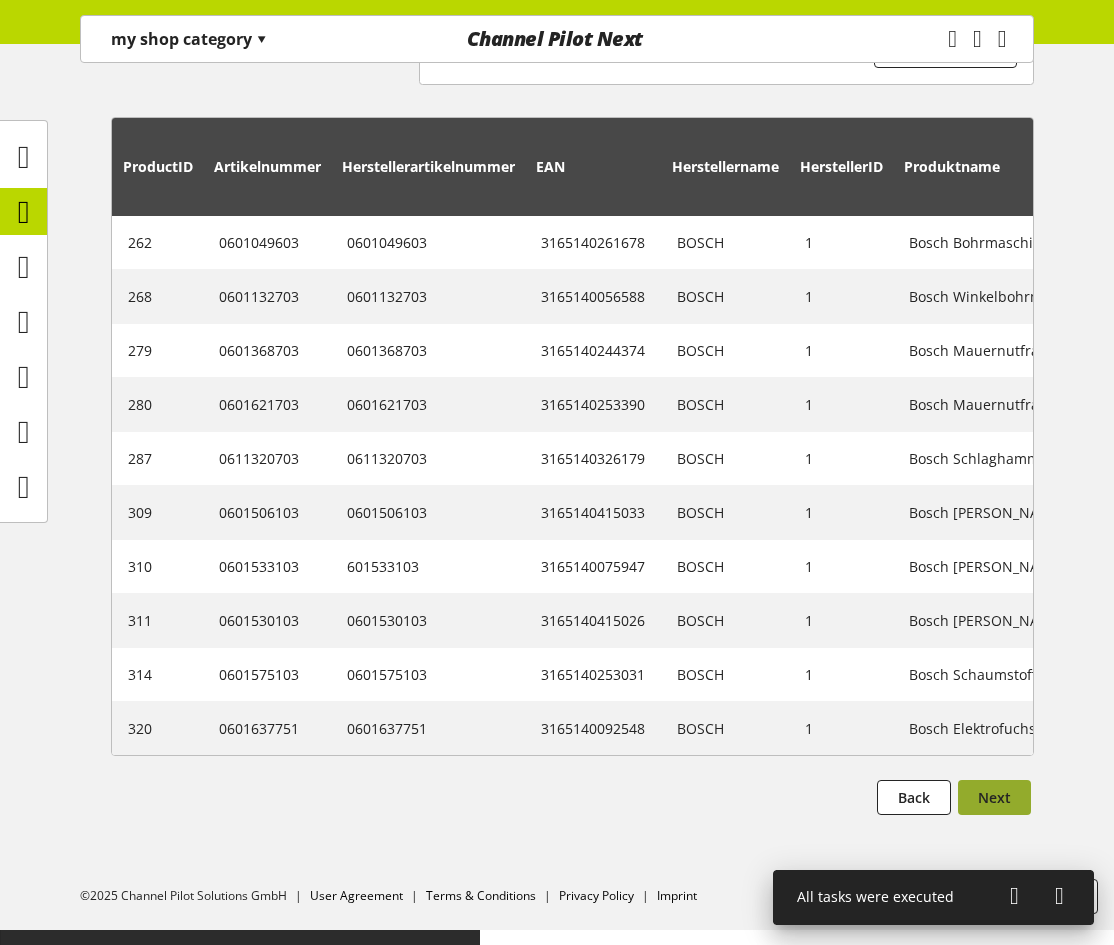 click on "Next" at bounding box center (994, 797) 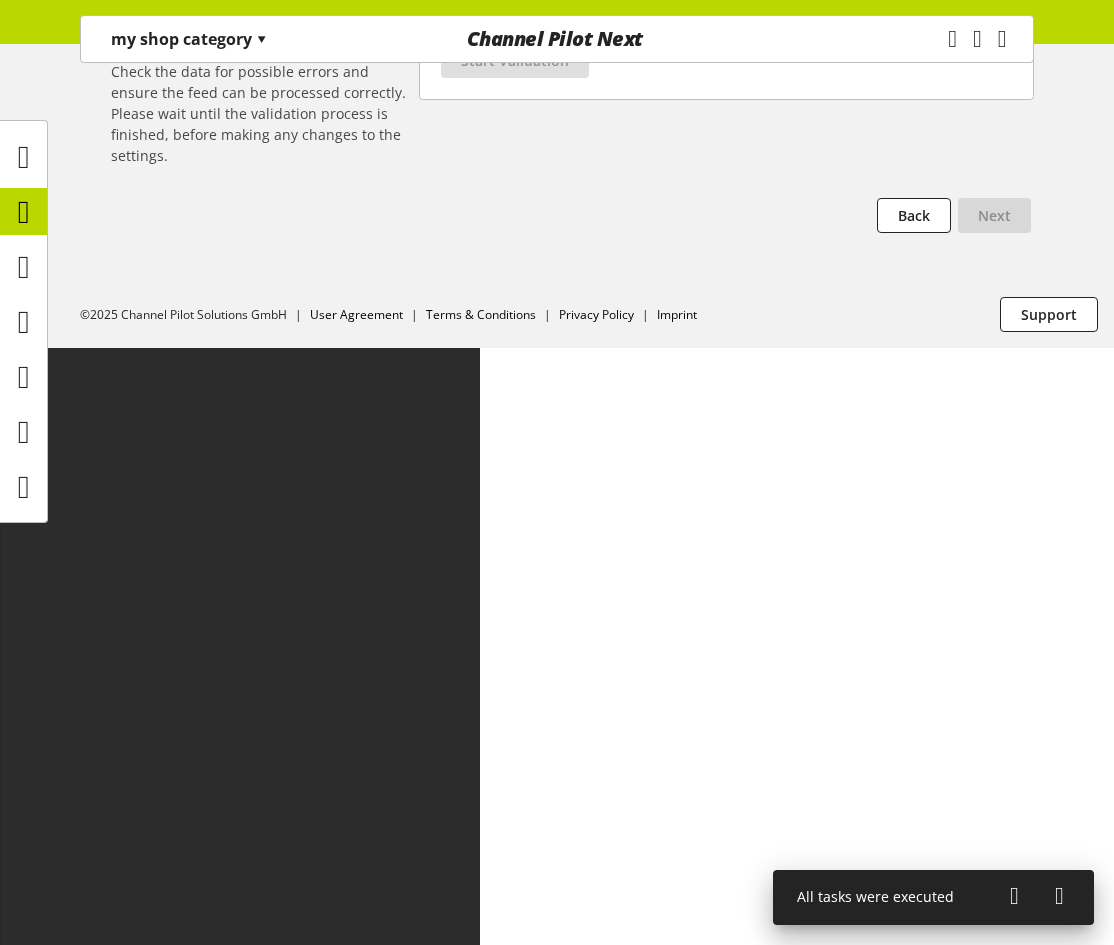 scroll, scrollTop: 0, scrollLeft: 0, axis: both 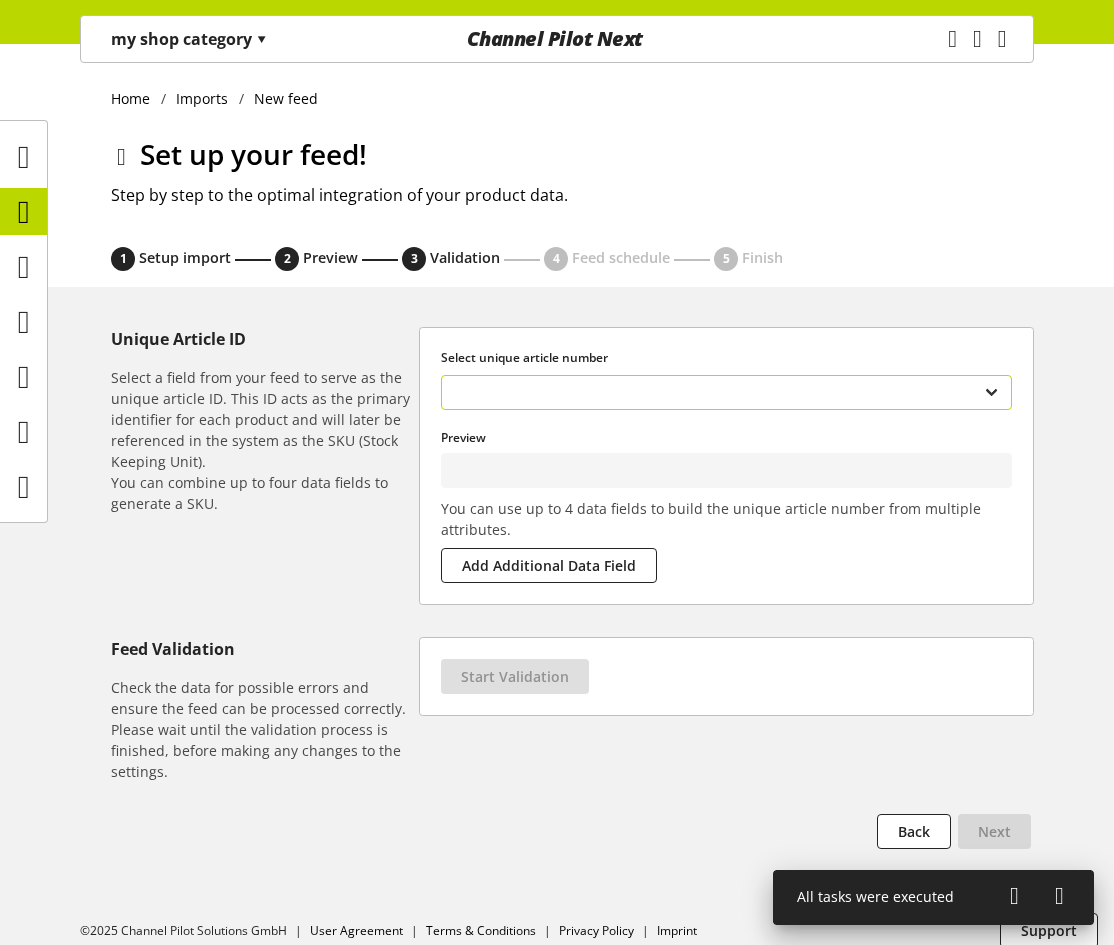 click on "**********" at bounding box center [726, 392] 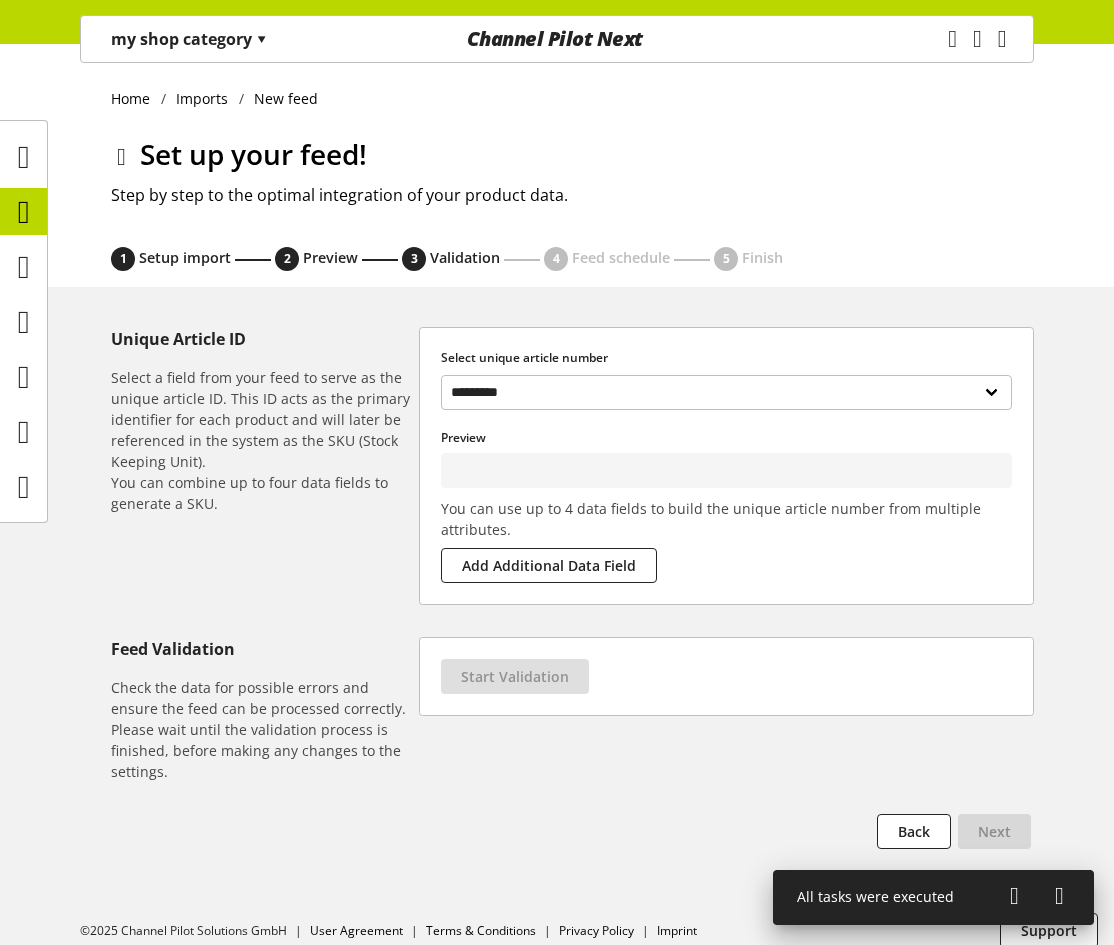type on "***" 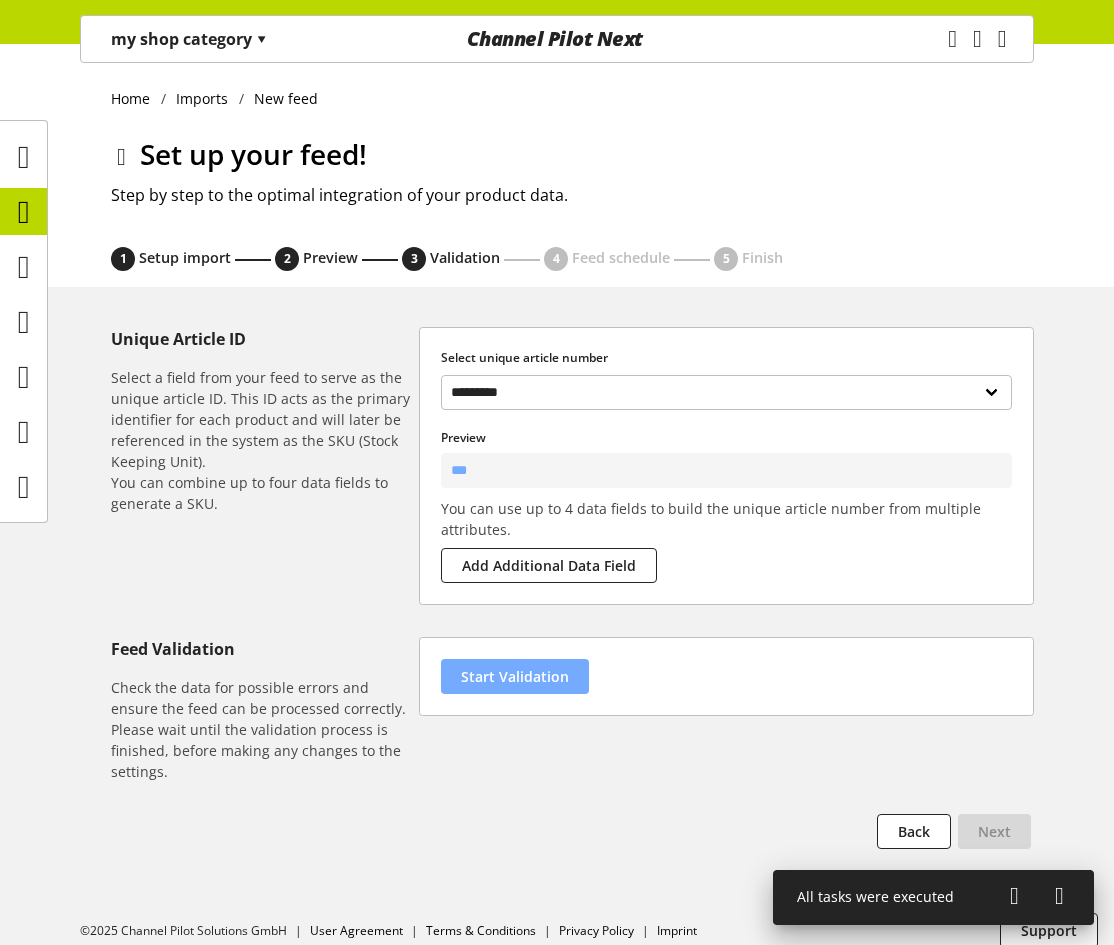 click on "Start Validation" at bounding box center [515, 676] 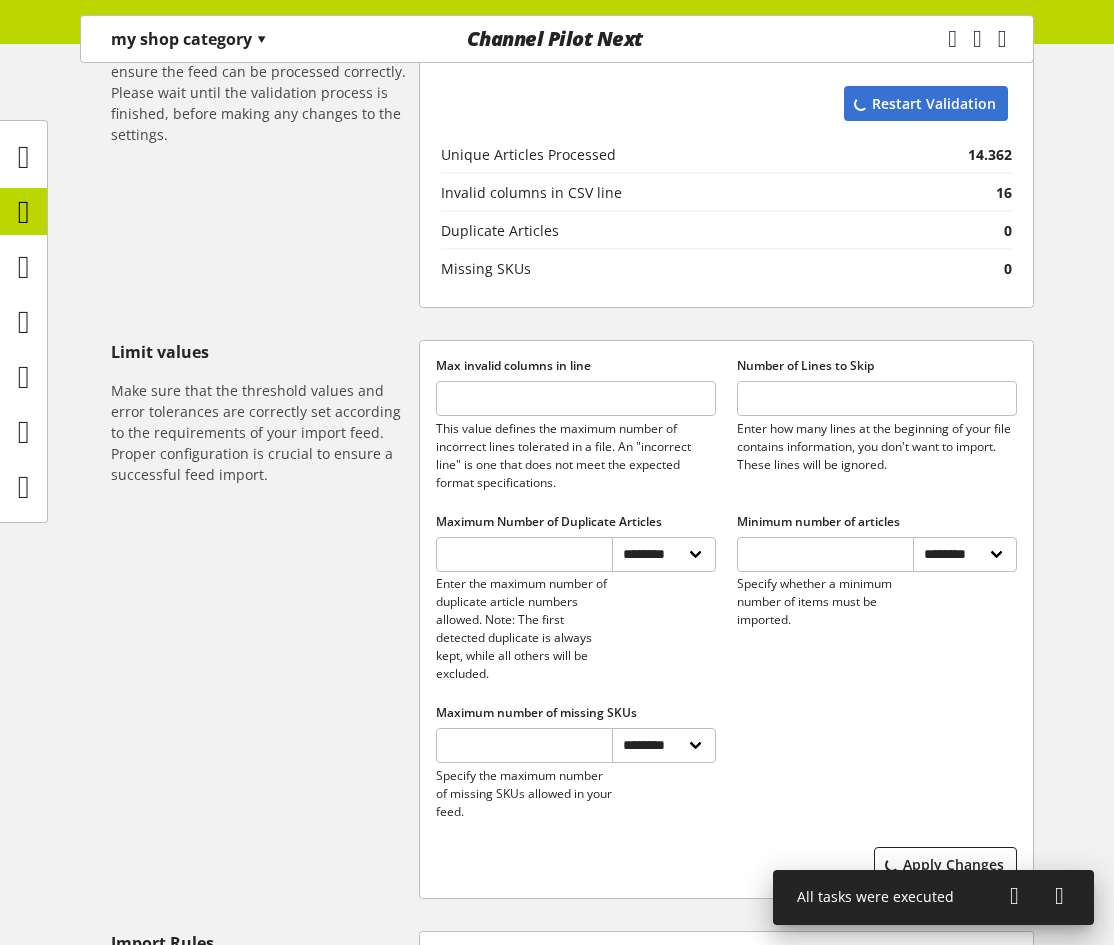 scroll, scrollTop: 845, scrollLeft: 0, axis: vertical 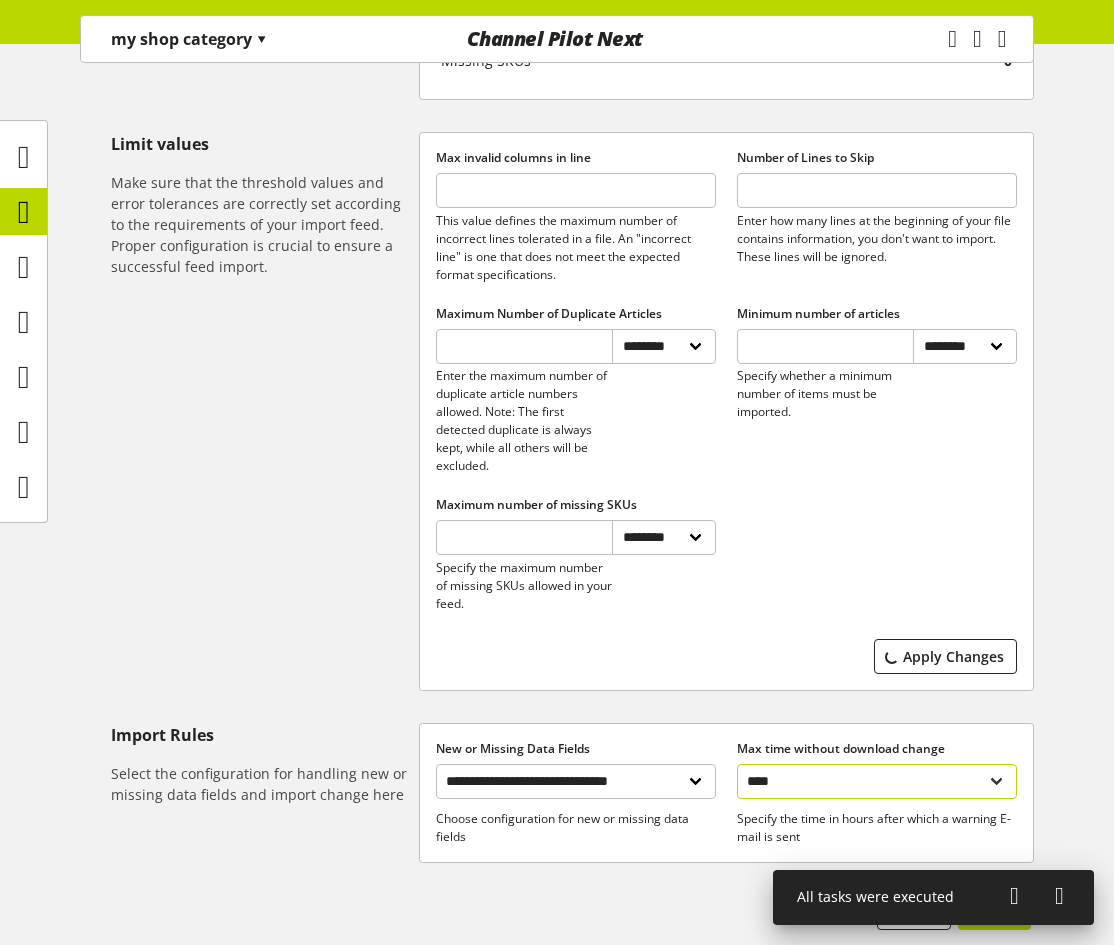 click on "**********" at bounding box center [877, 781] 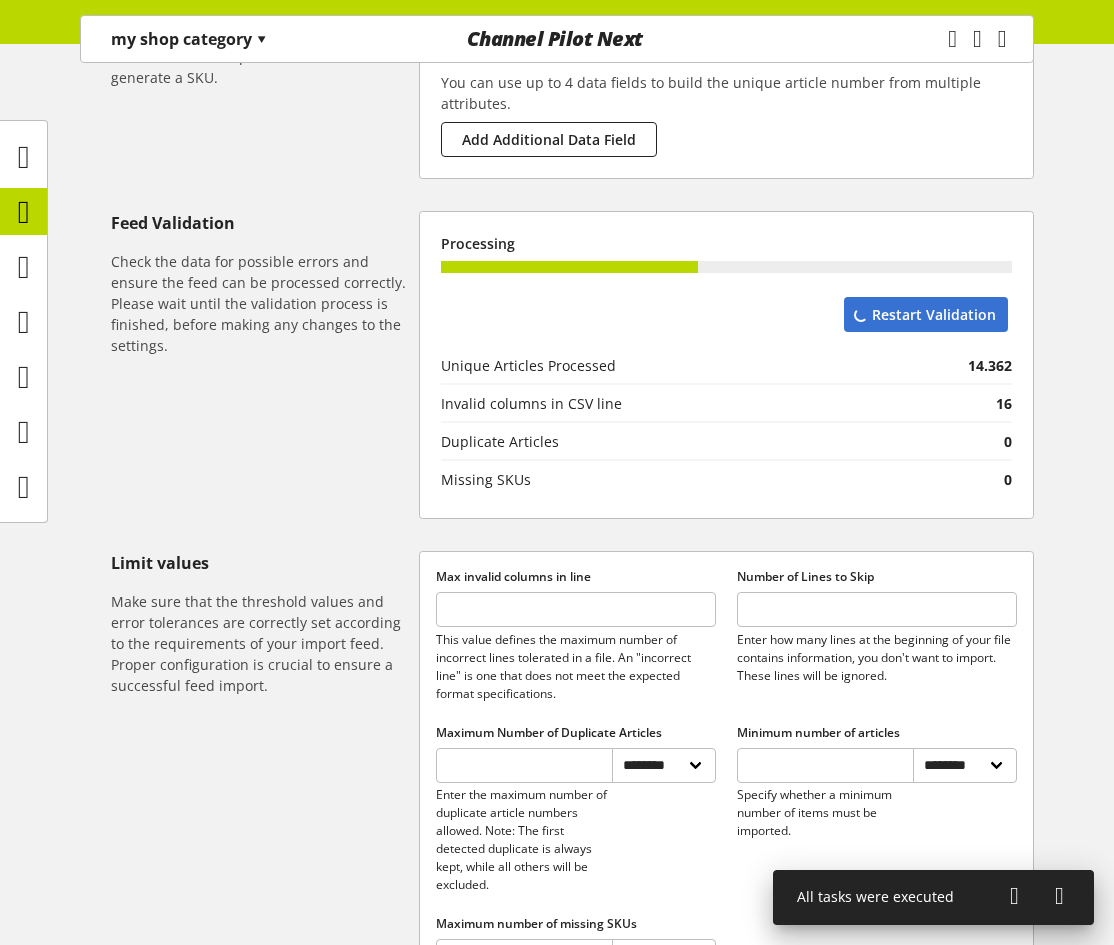 scroll, scrollTop: 245, scrollLeft: 0, axis: vertical 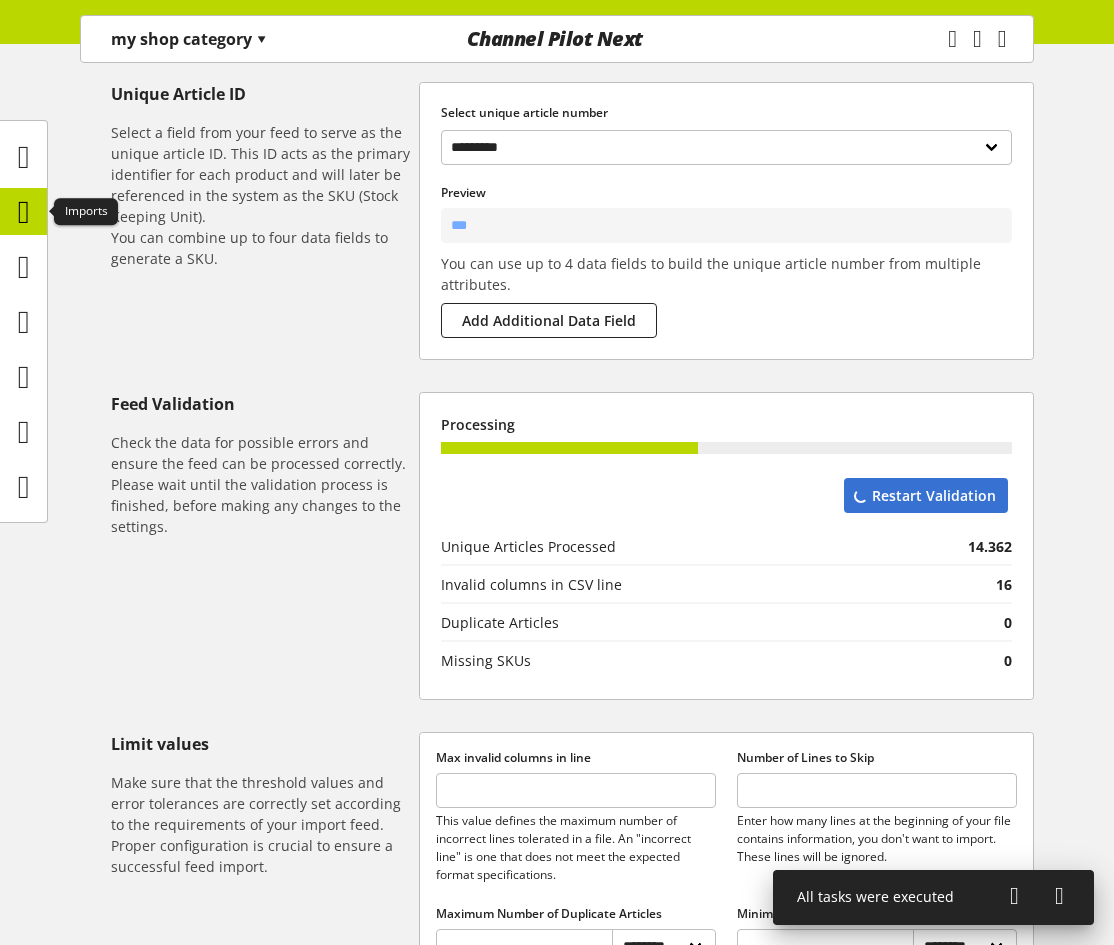 click at bounding box center (24, 212) 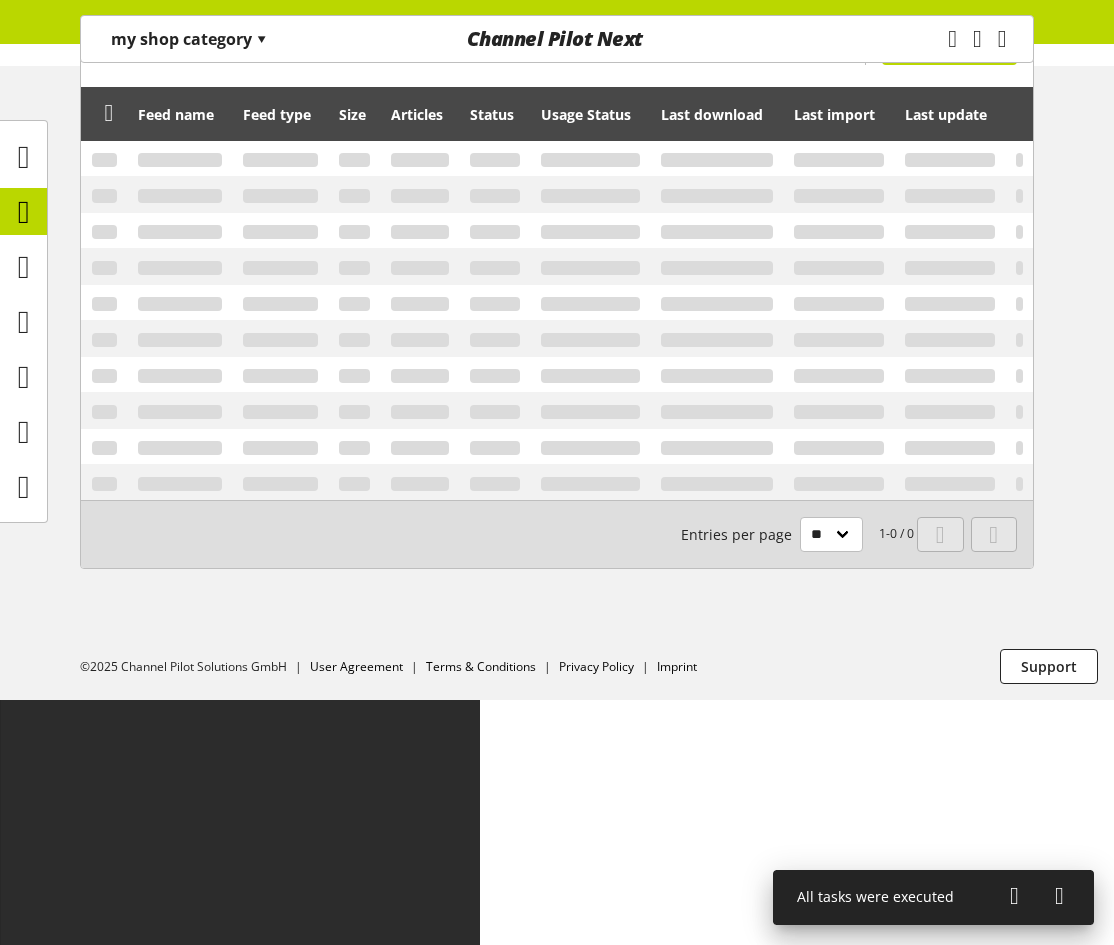 scroll, scrollTop: 0, scrollLeft: 0, axis: both 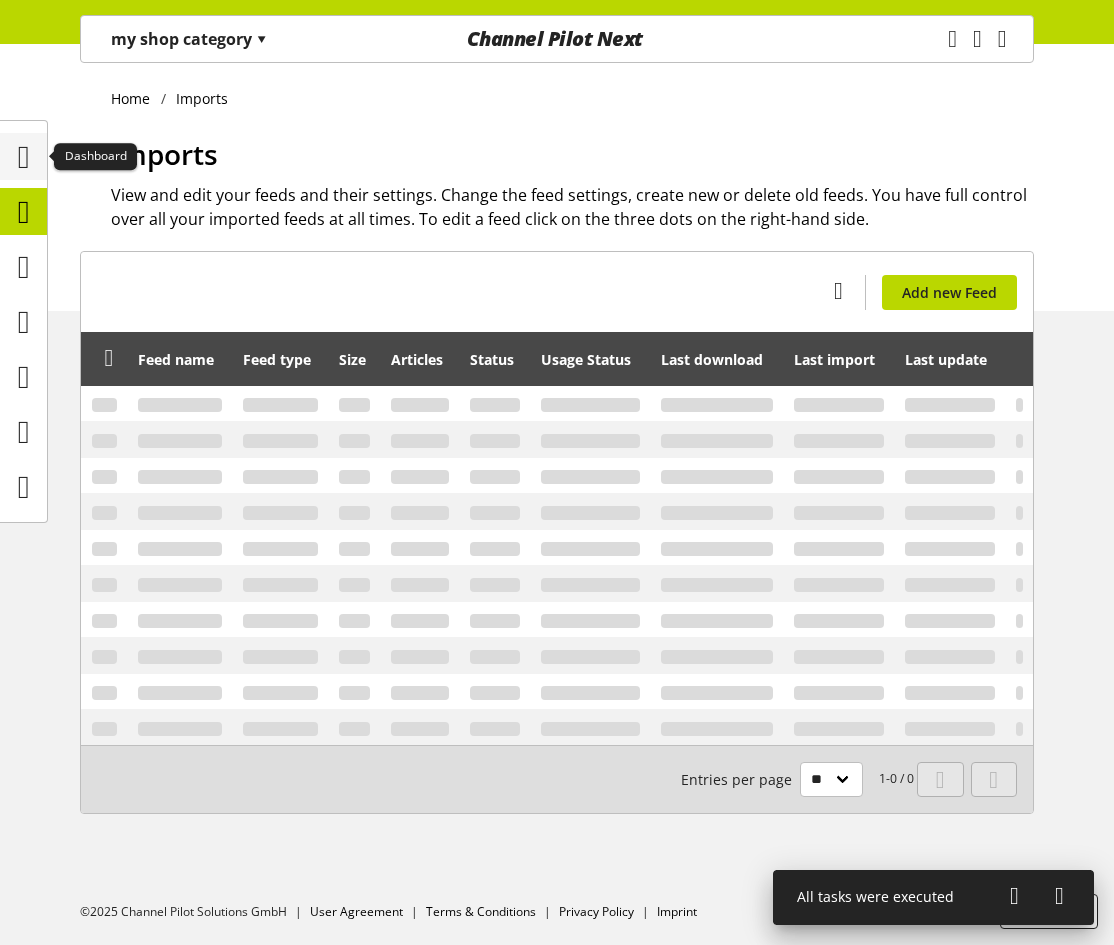 click at bounding box center [24, 157] 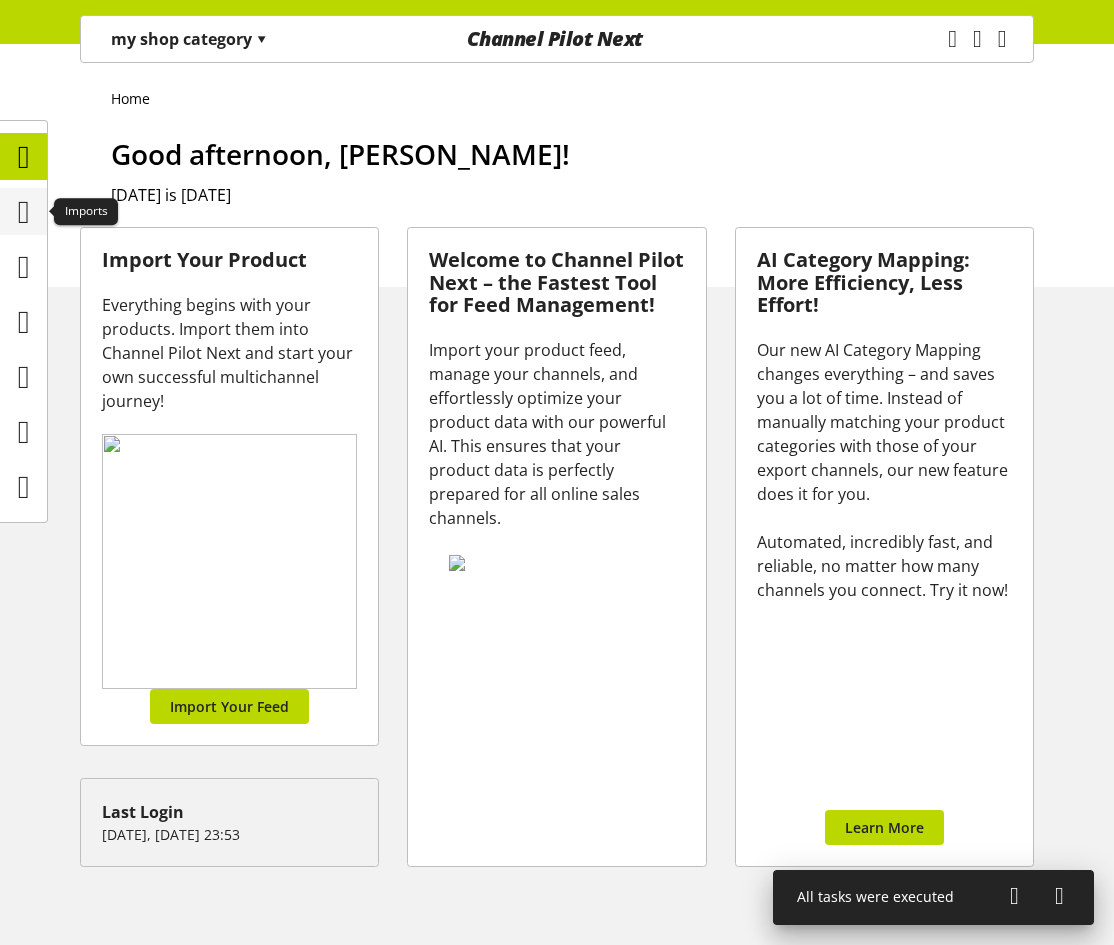 click at bounding box center [24, 212] 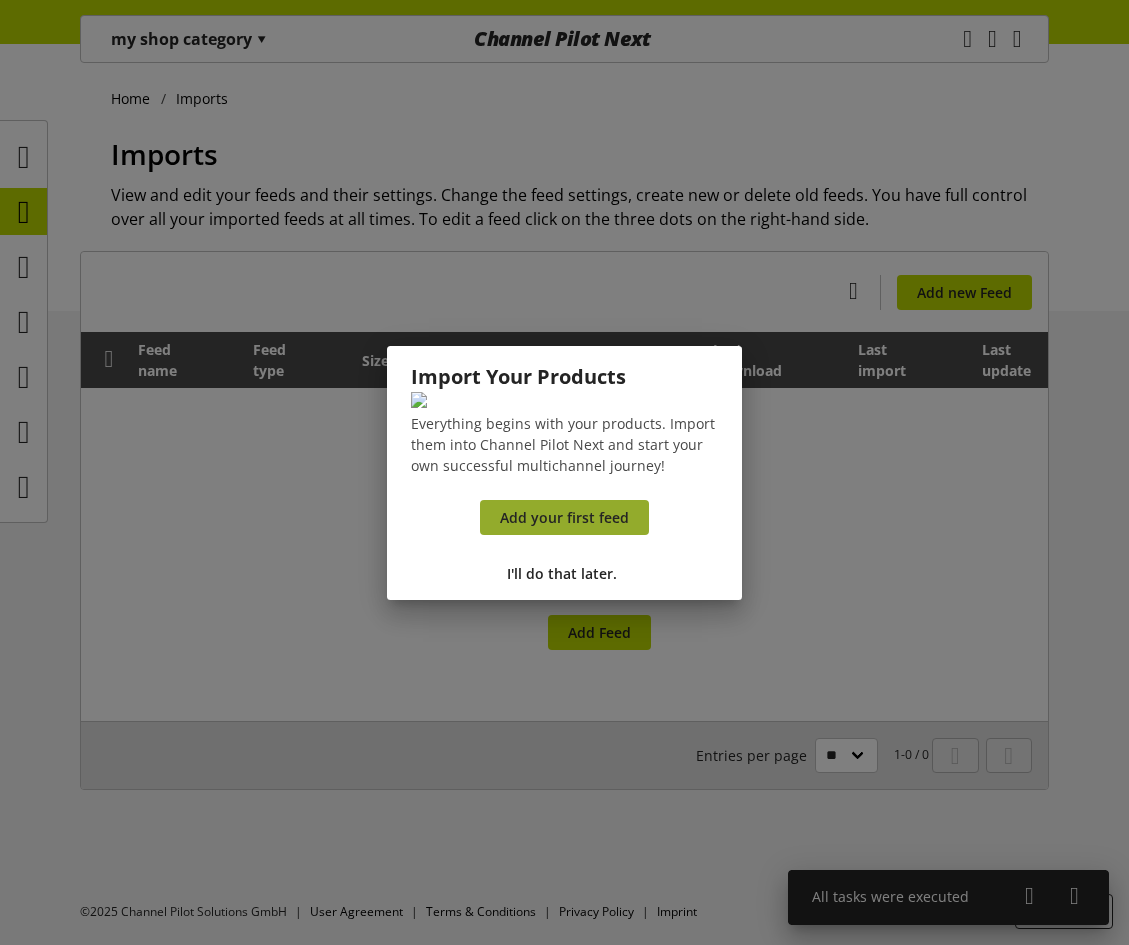 click on "Add your first feed" at bounding box center (564, 517) 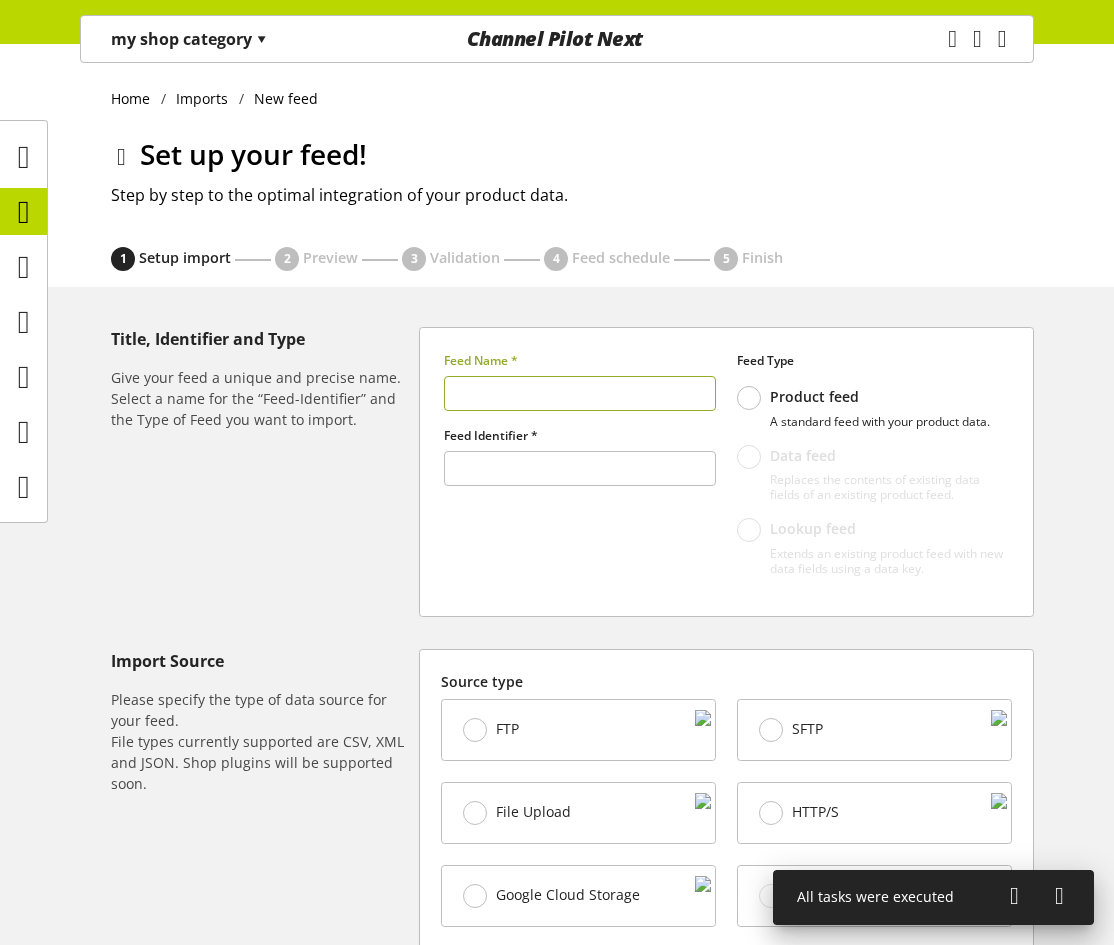 type on "******" 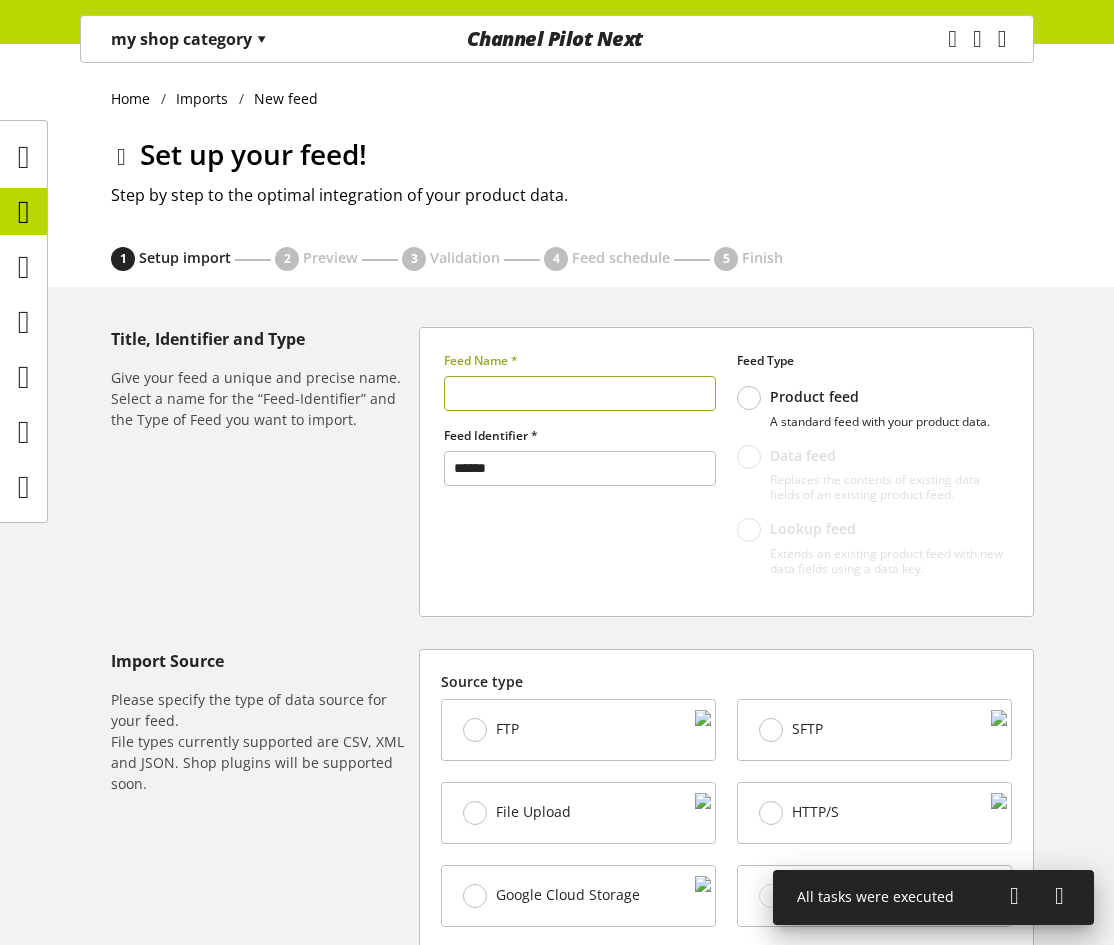 click at bounding box center [580, 393] 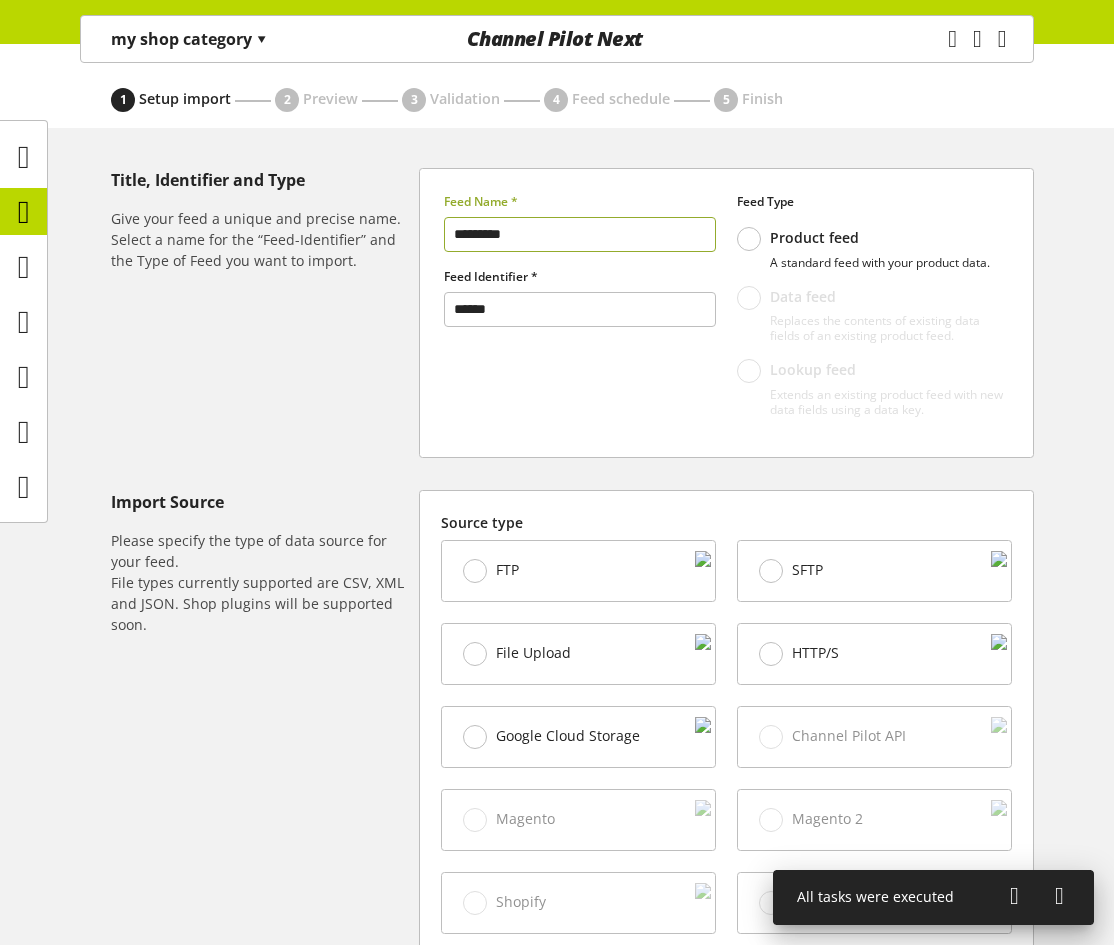 scroll, scrollTop: 435, scrollLeft: 0, axis: vertical 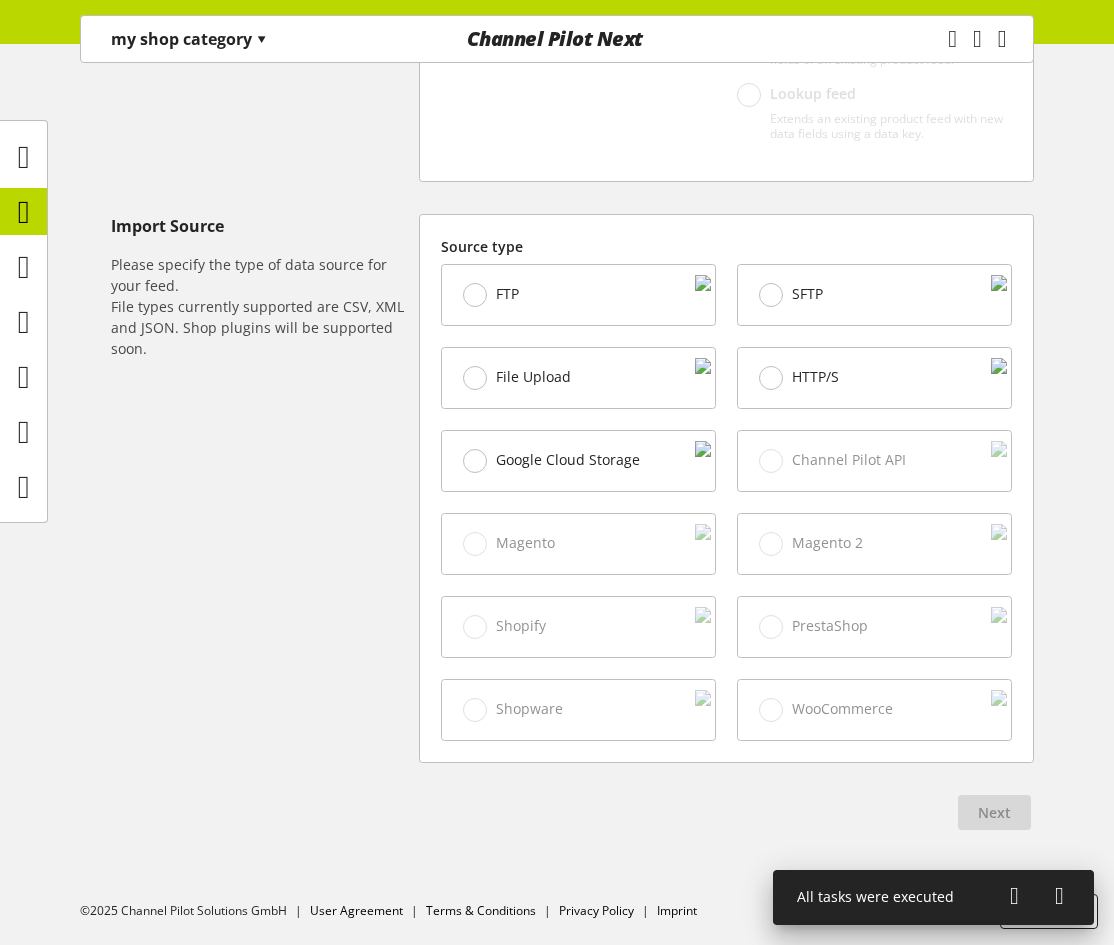 type on "*********" 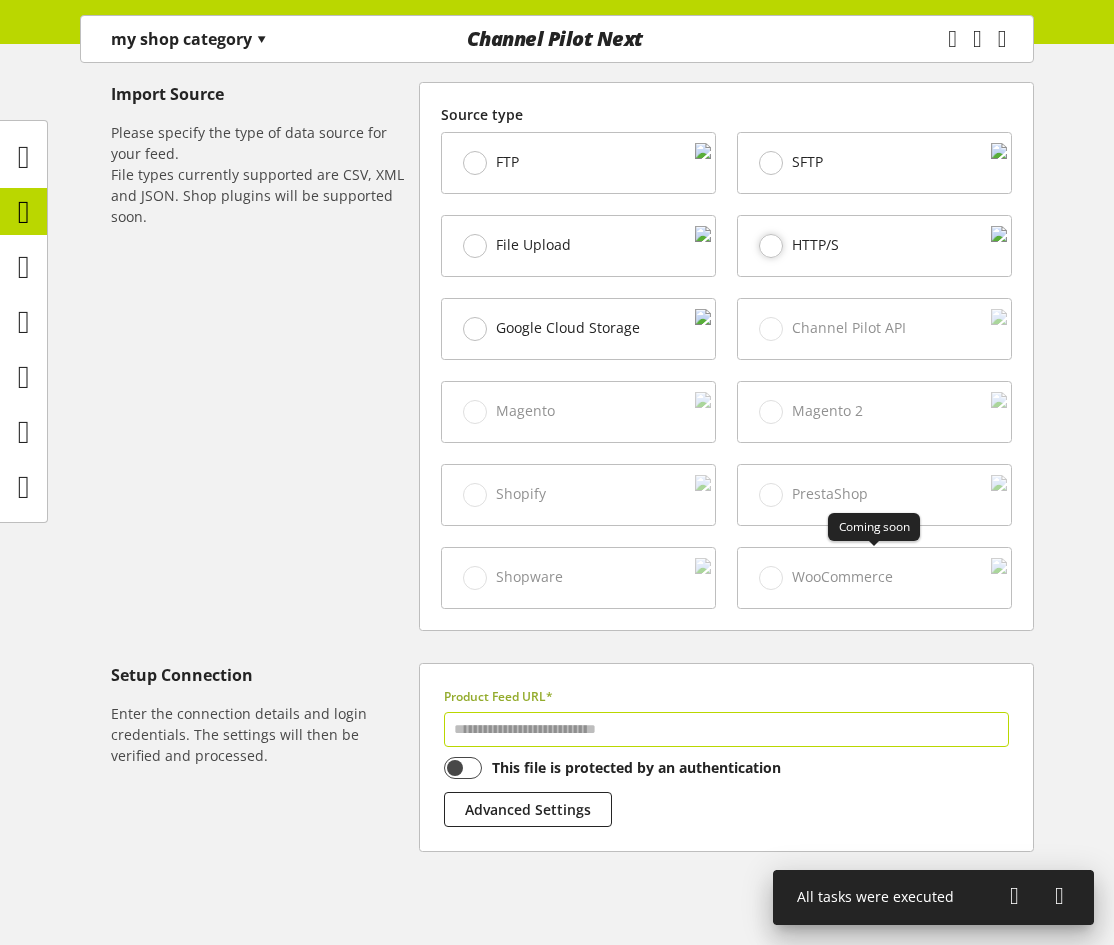 scroll, scrollTop: 656, scrollLeft: 0, axis: vertical 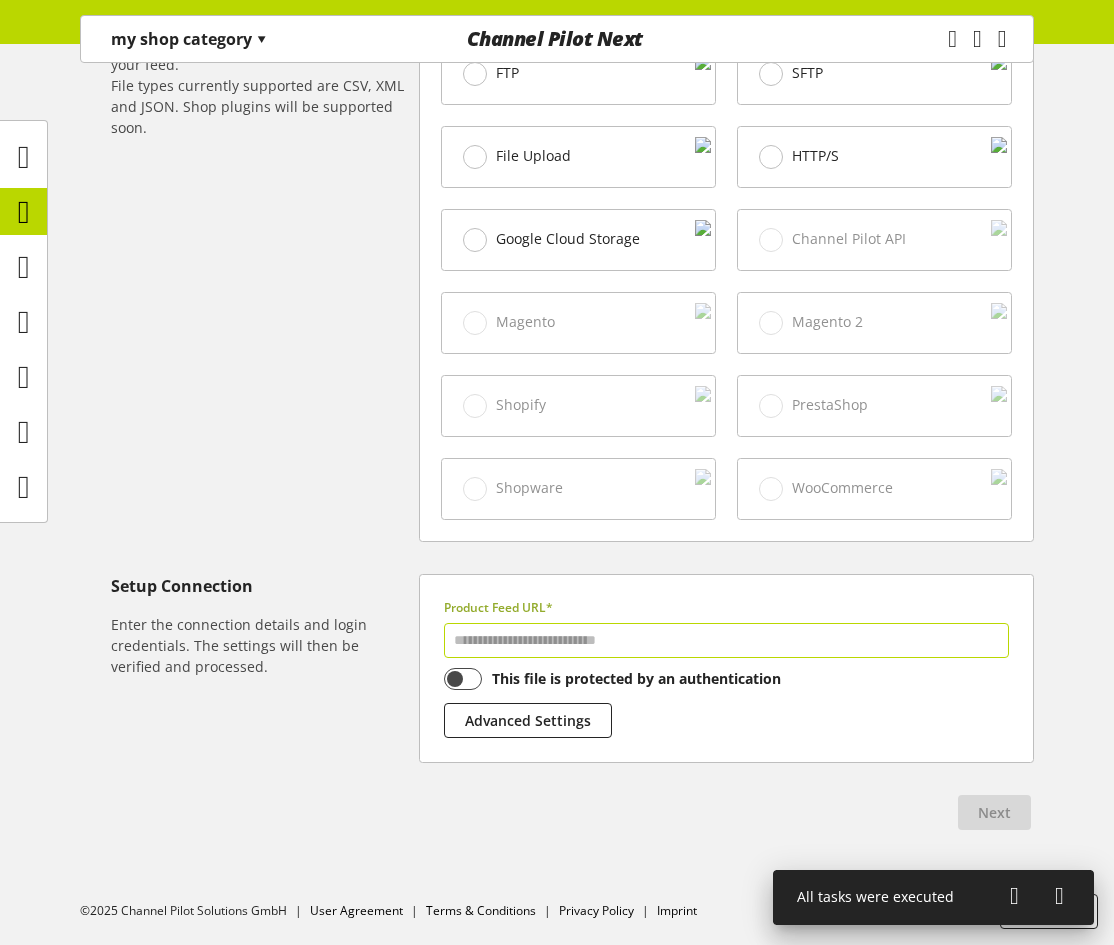 click at bounding box center [726, 640] 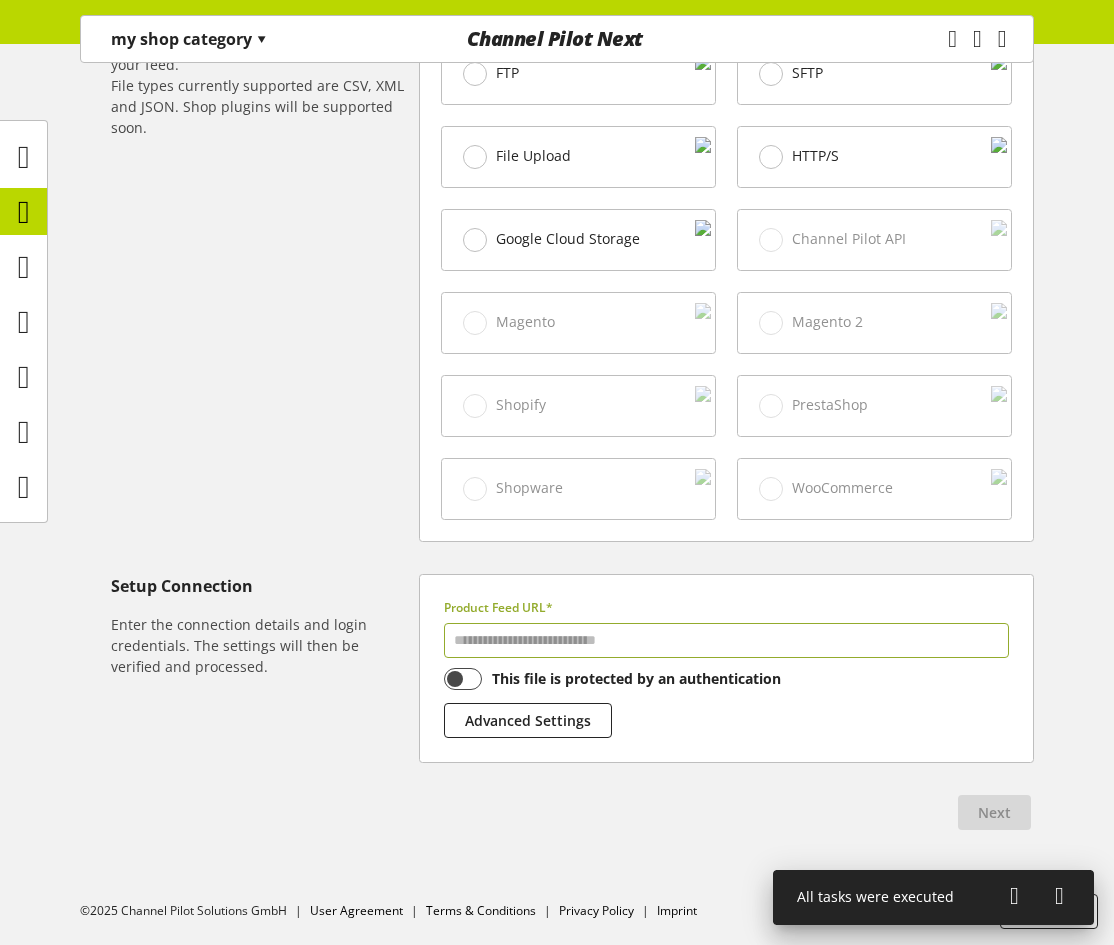 paste on "**********" 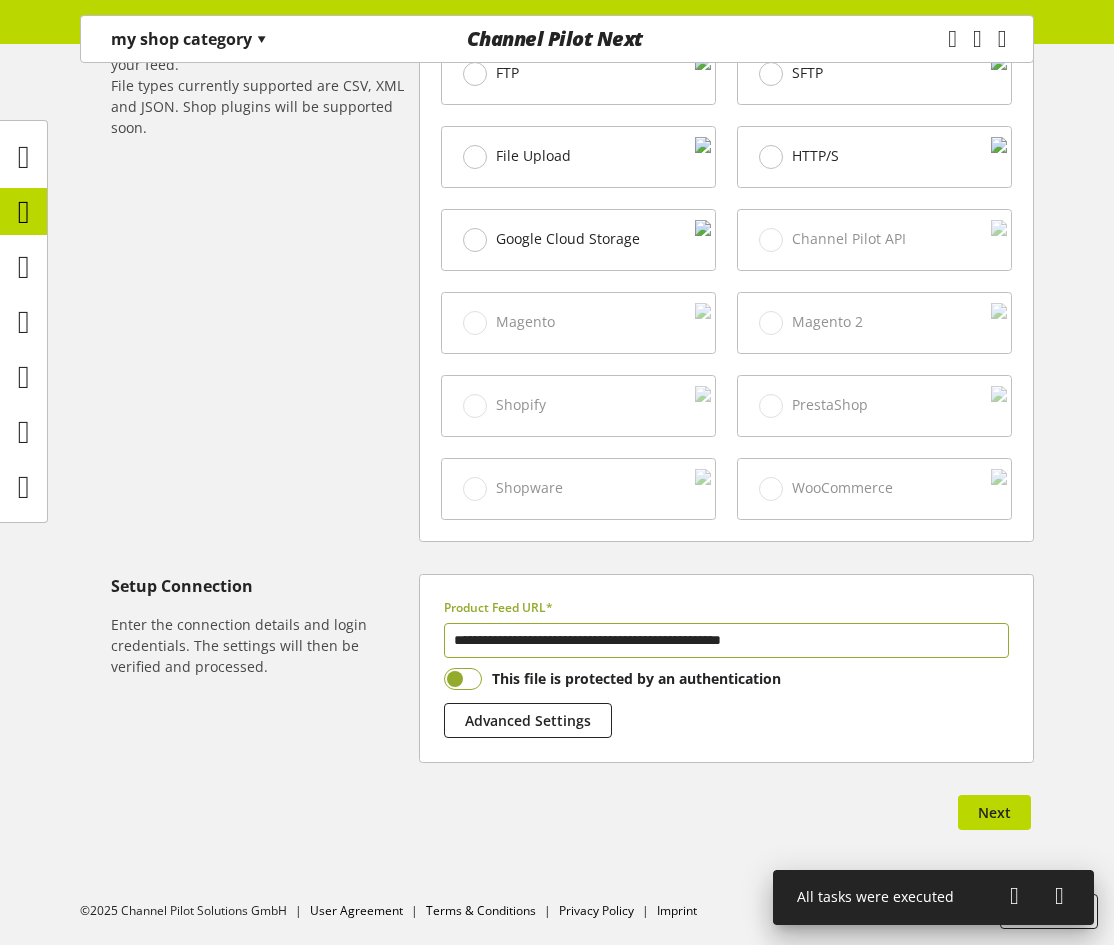 type on "**********" 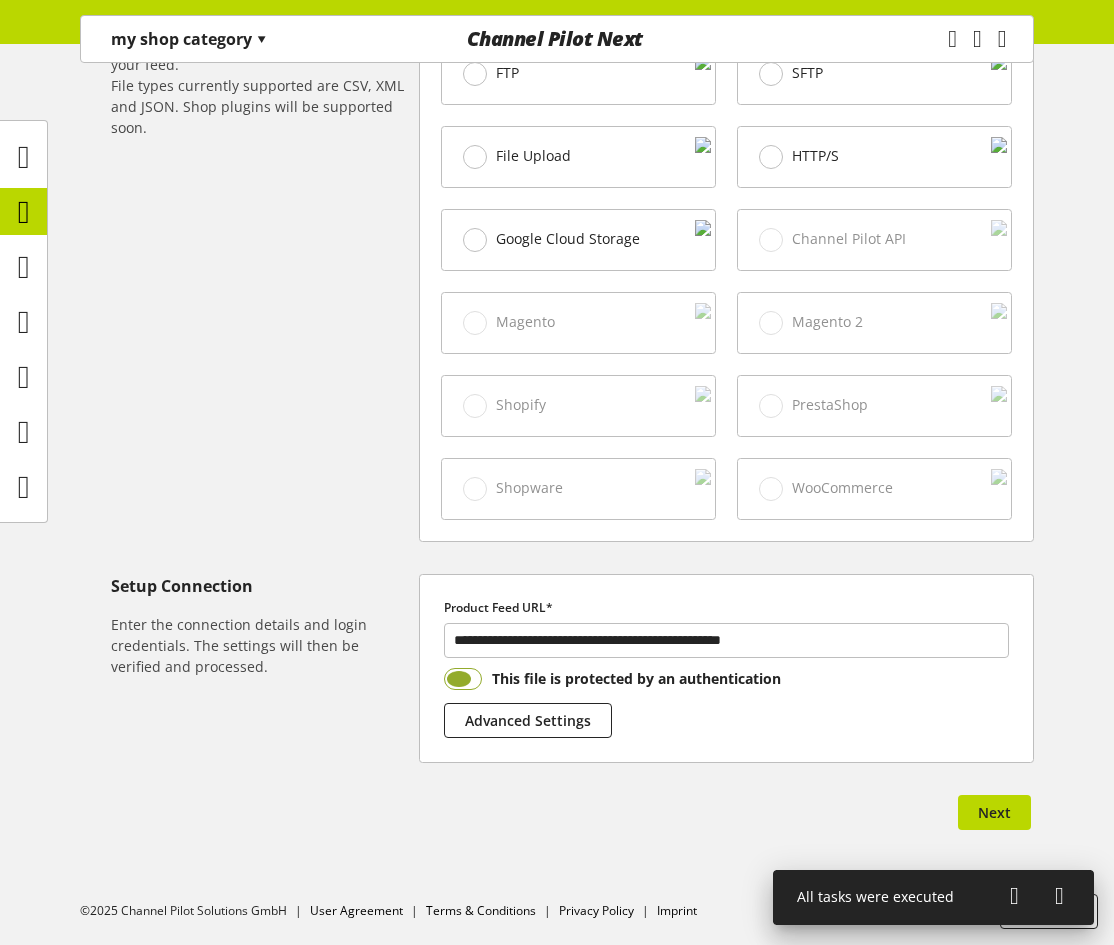 click at bounding box center (463, 679) 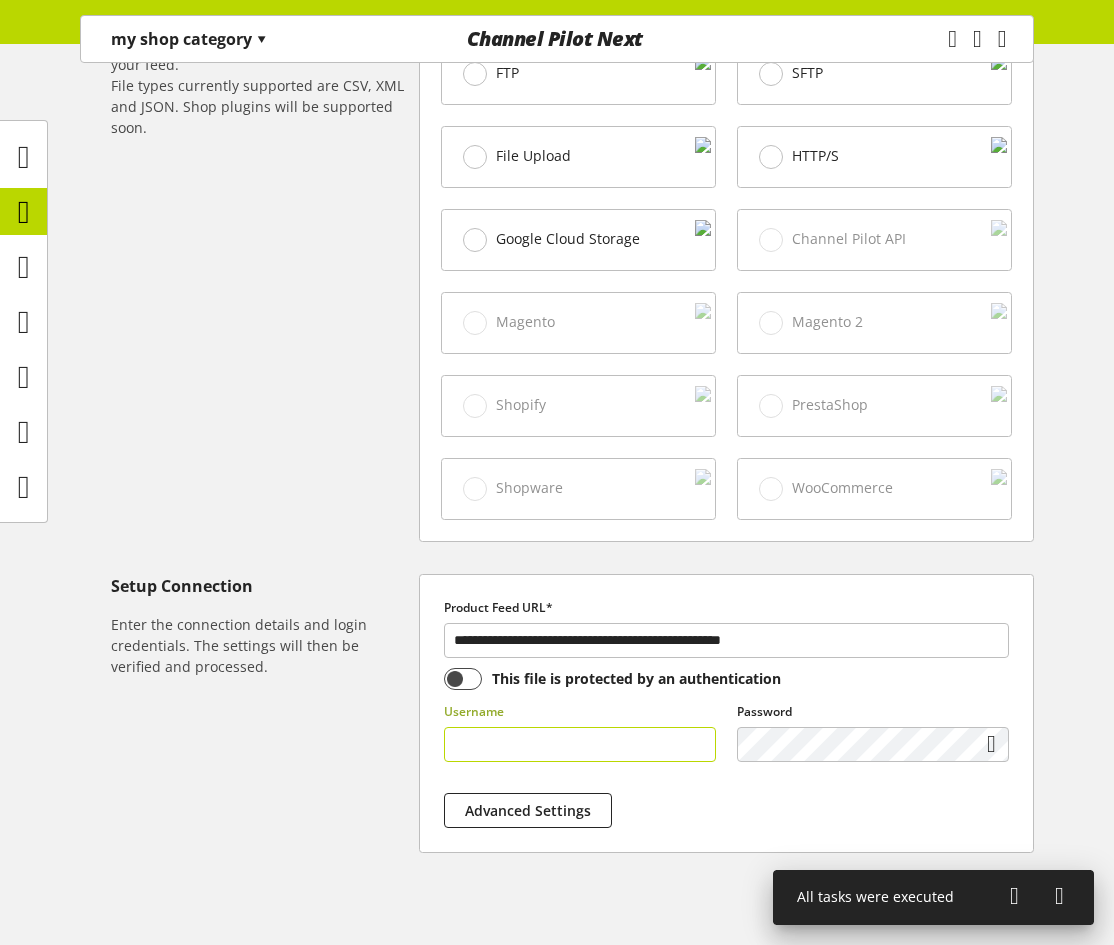 click at bounding box center [580, 744] 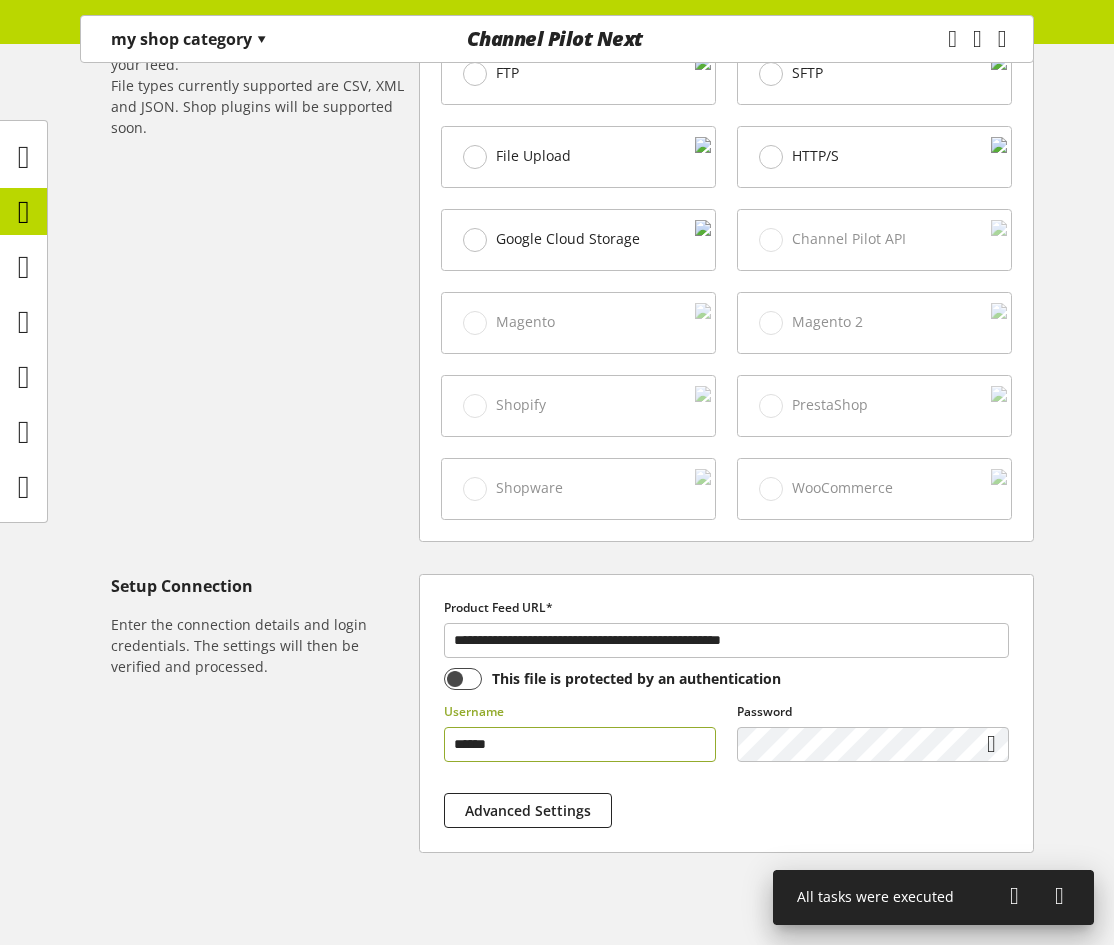 type on "******" 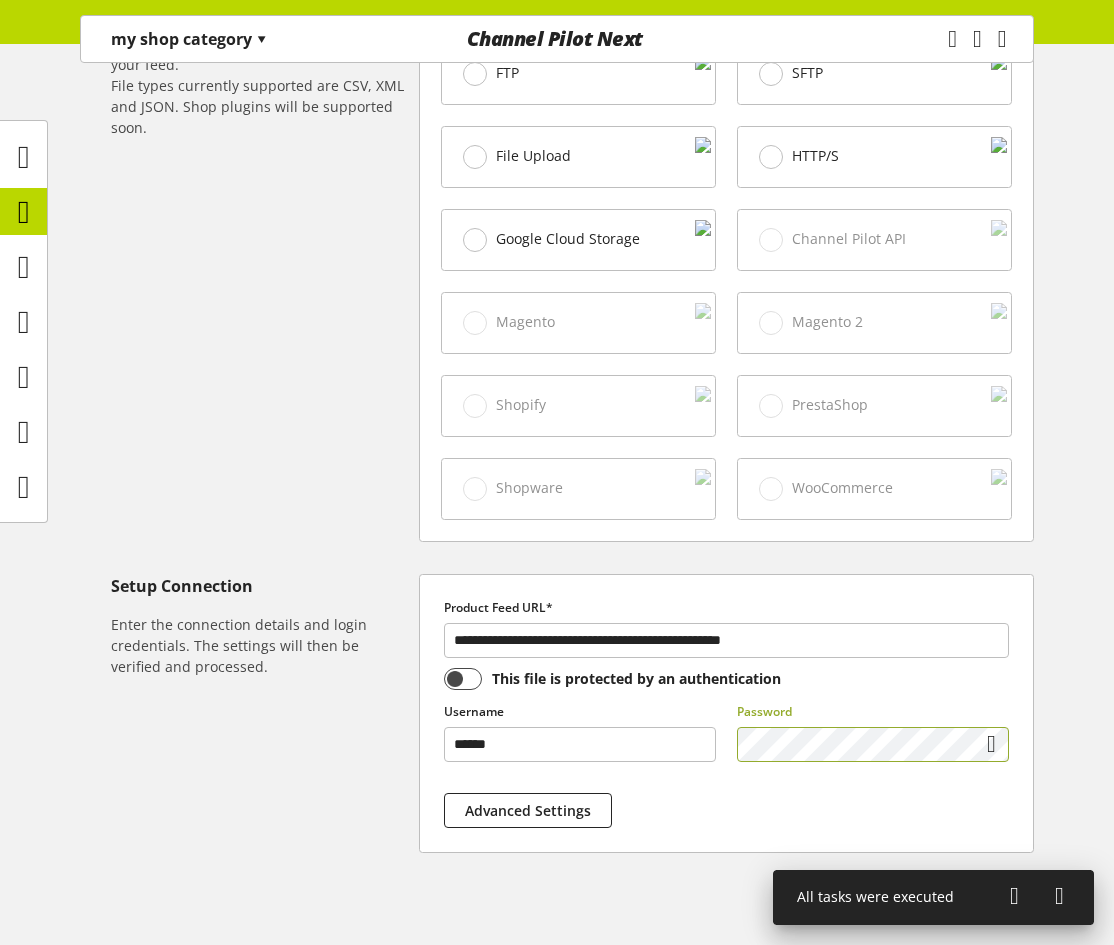 scroll, scrollTop: 746, scrollLeft: 0, axis: vertical 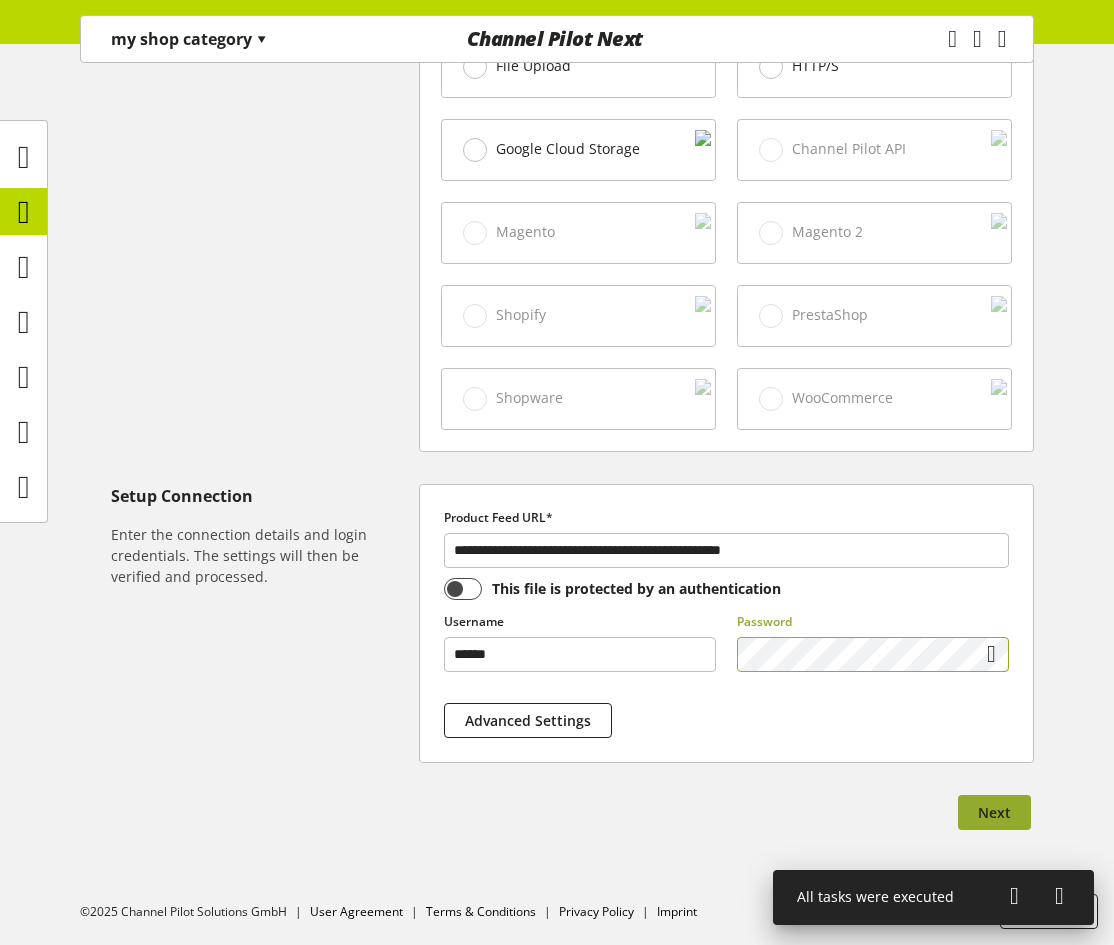 click on "Next" at bounding box center [994, 812] 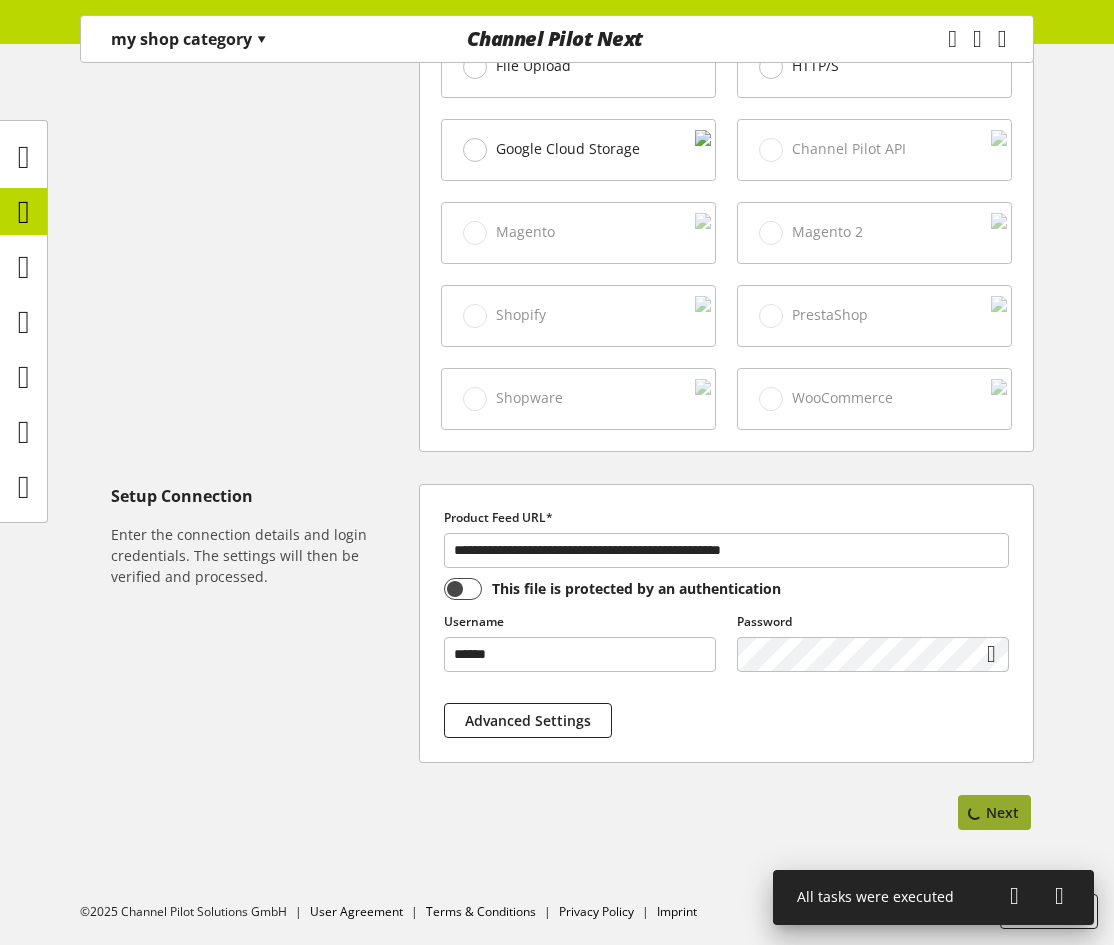 select on "*" 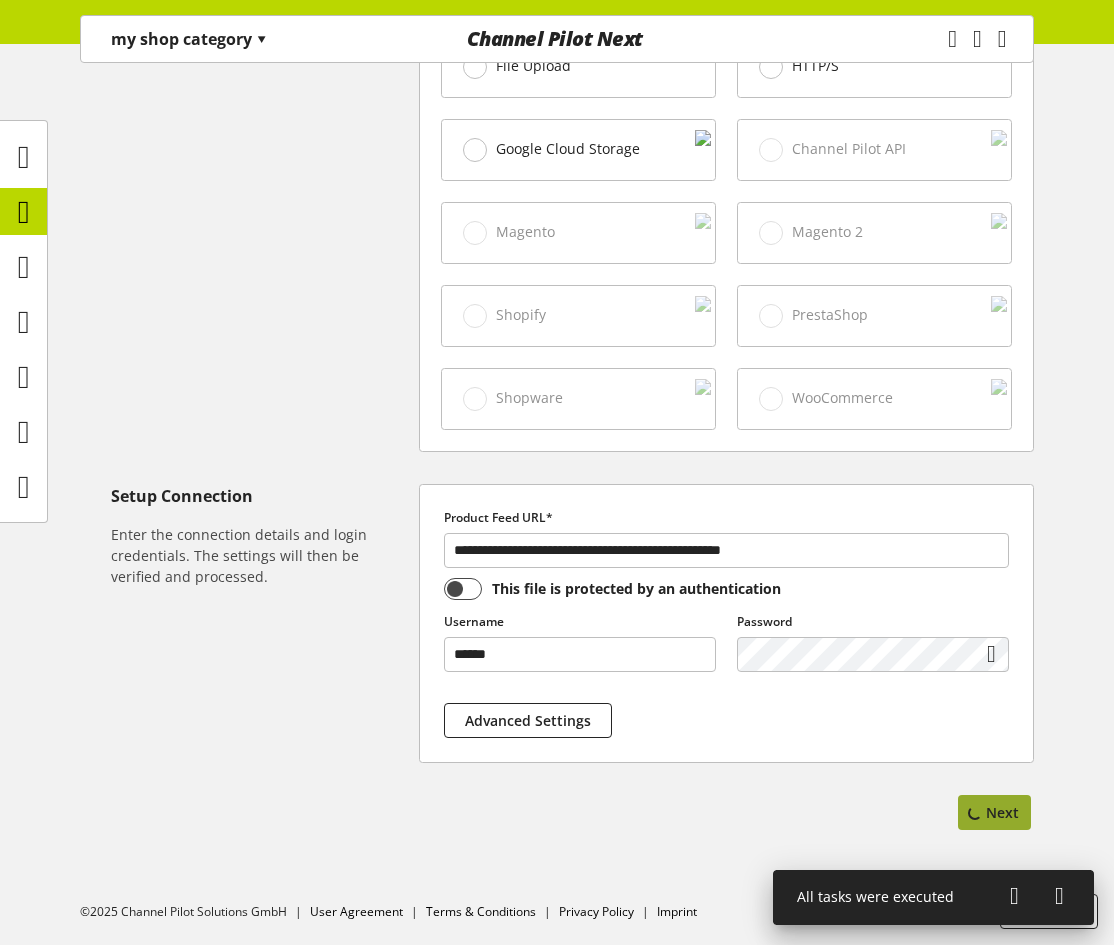 select on "*" 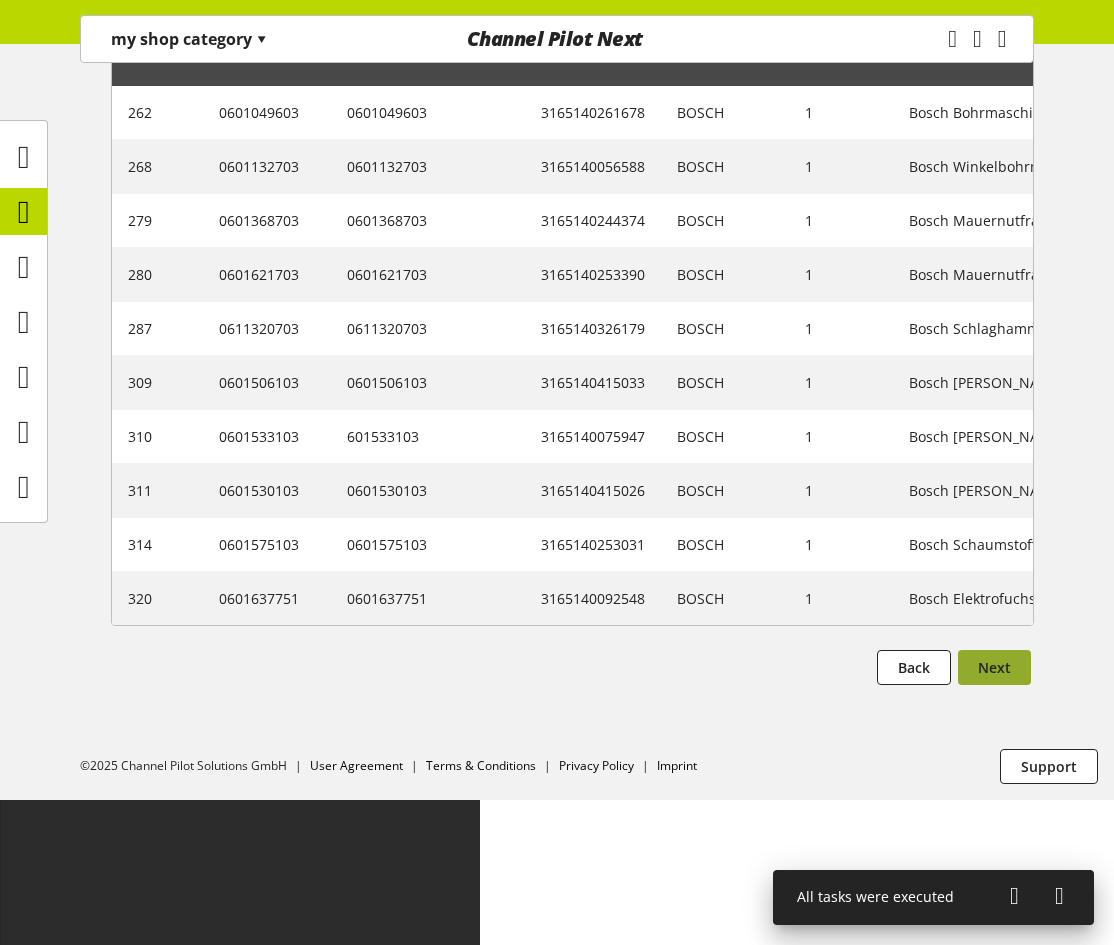 scroll, scrollTop: 0, scrollLeft: 0, axis: both 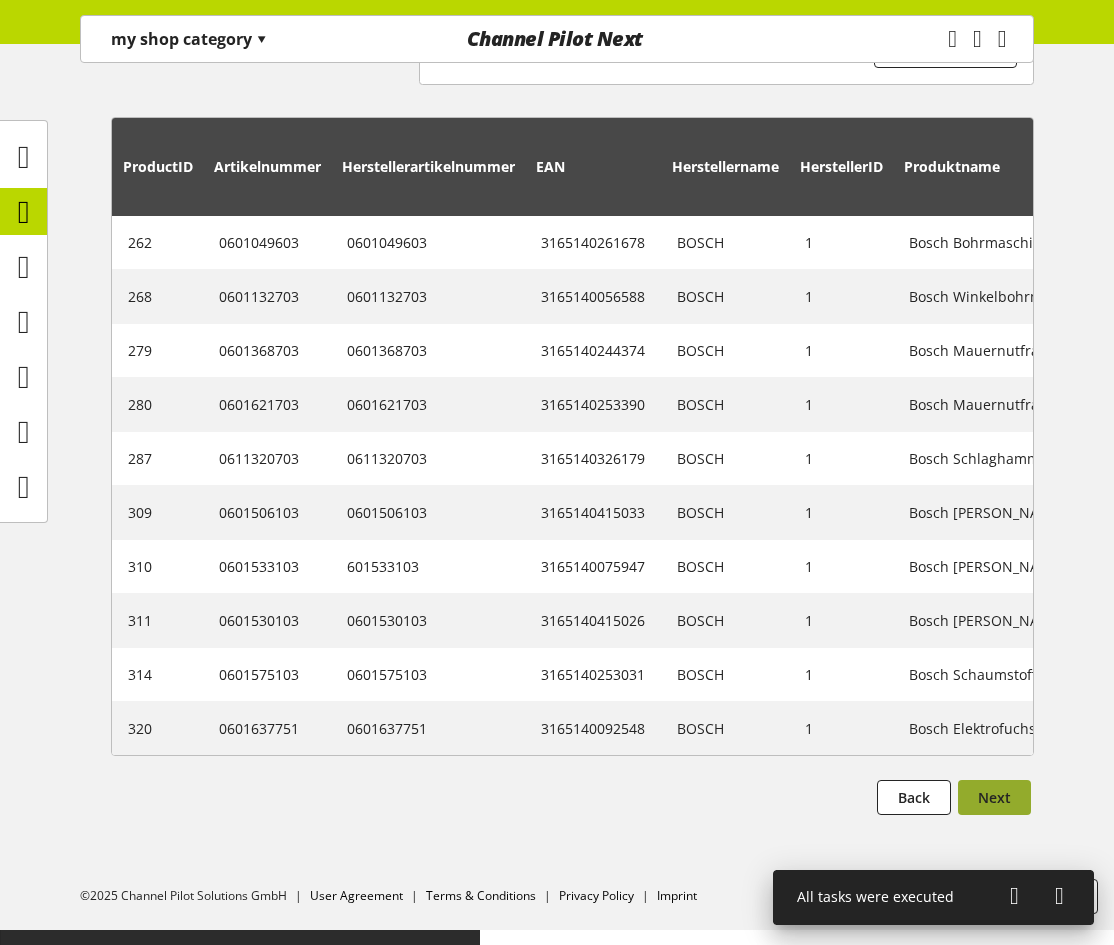 click on "Next" at bounding box center [994, 797] 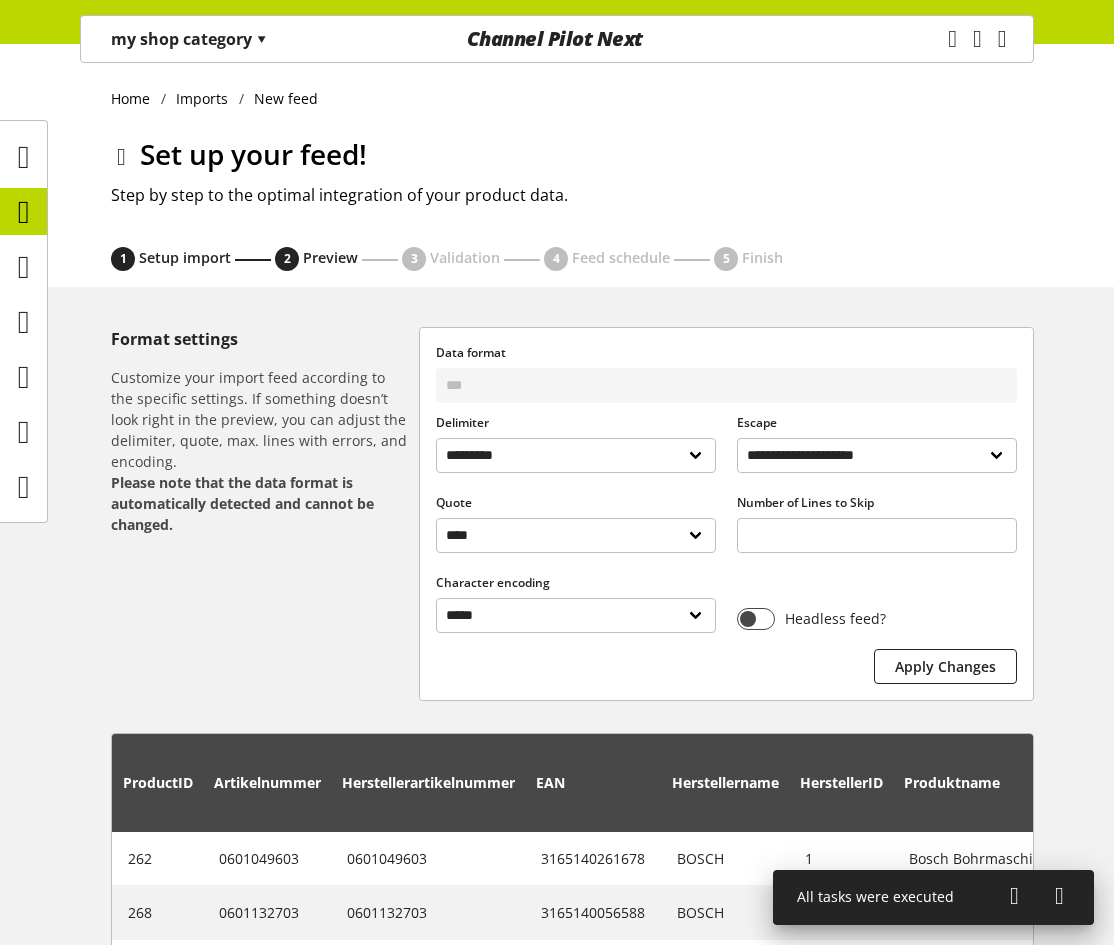 select 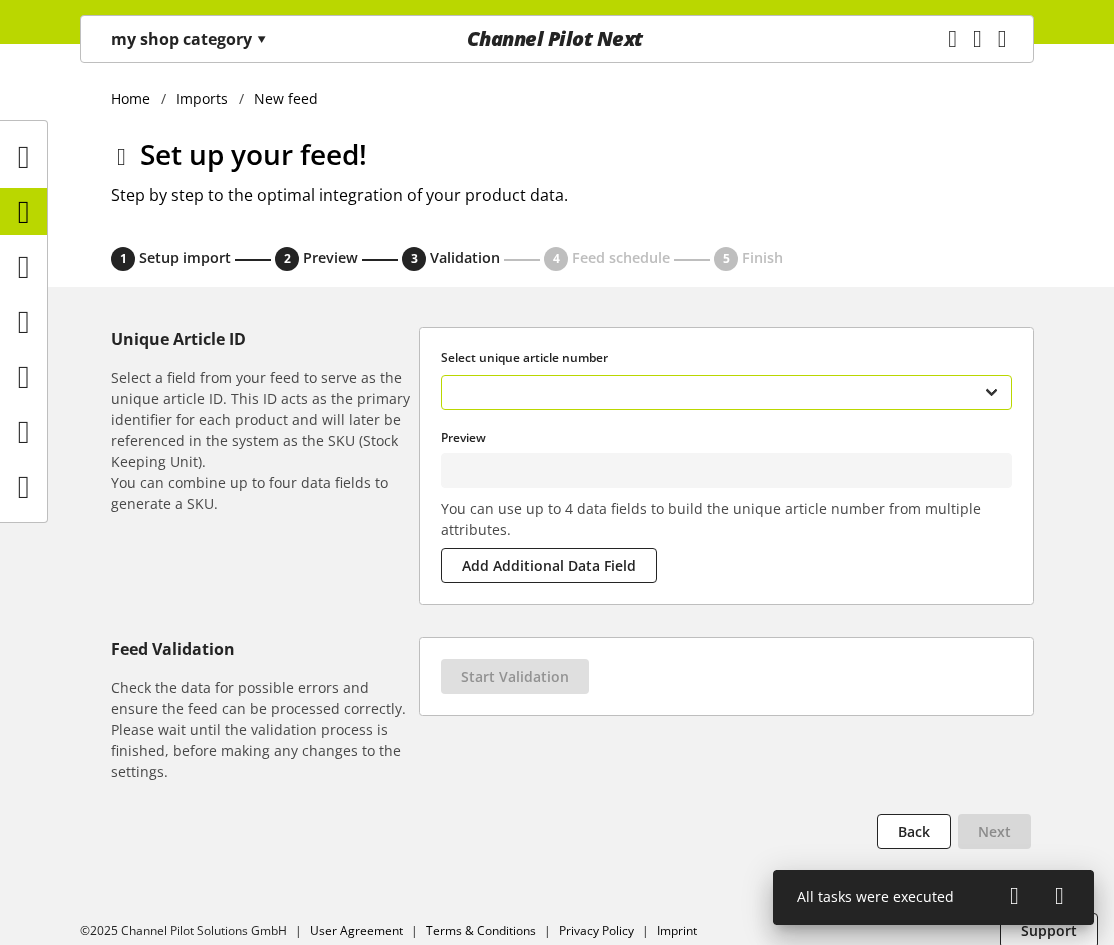 click on "**********" at bounding box center [726, 392] 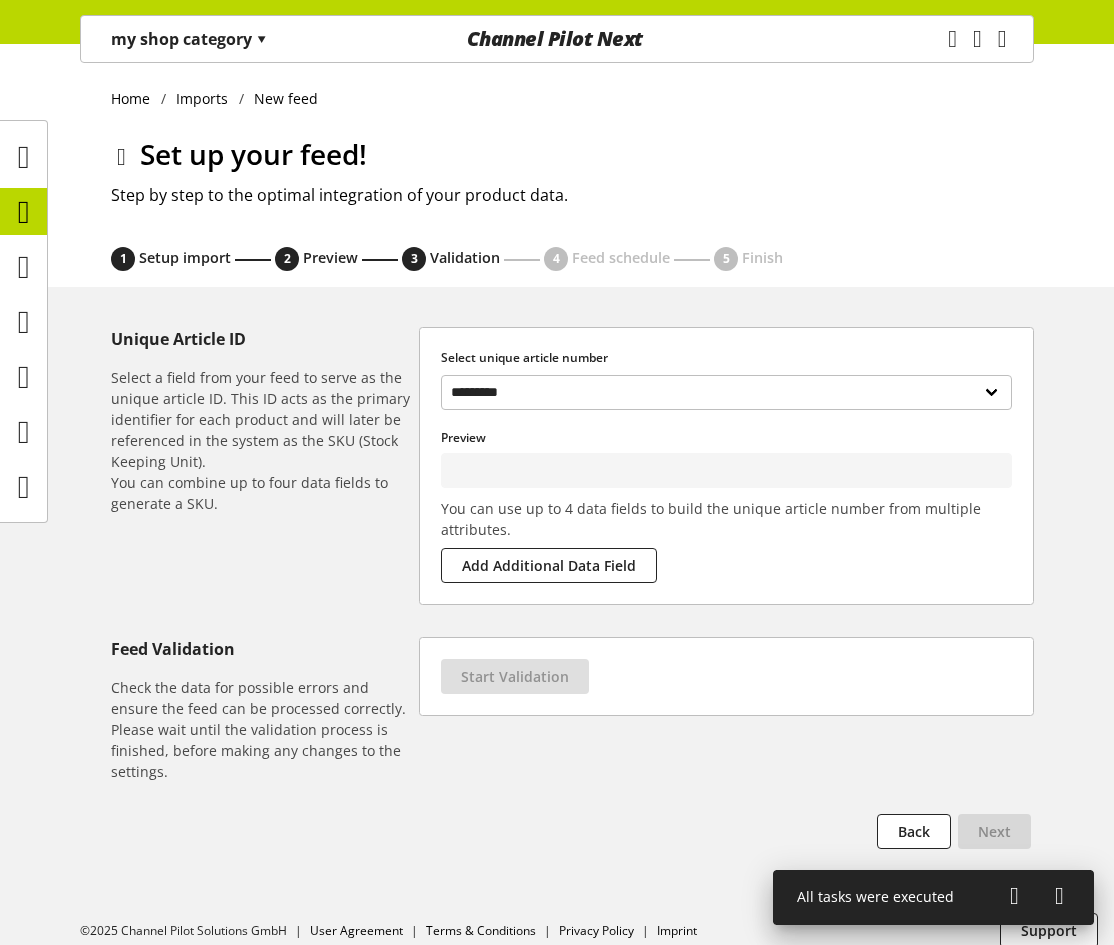 type on "***" 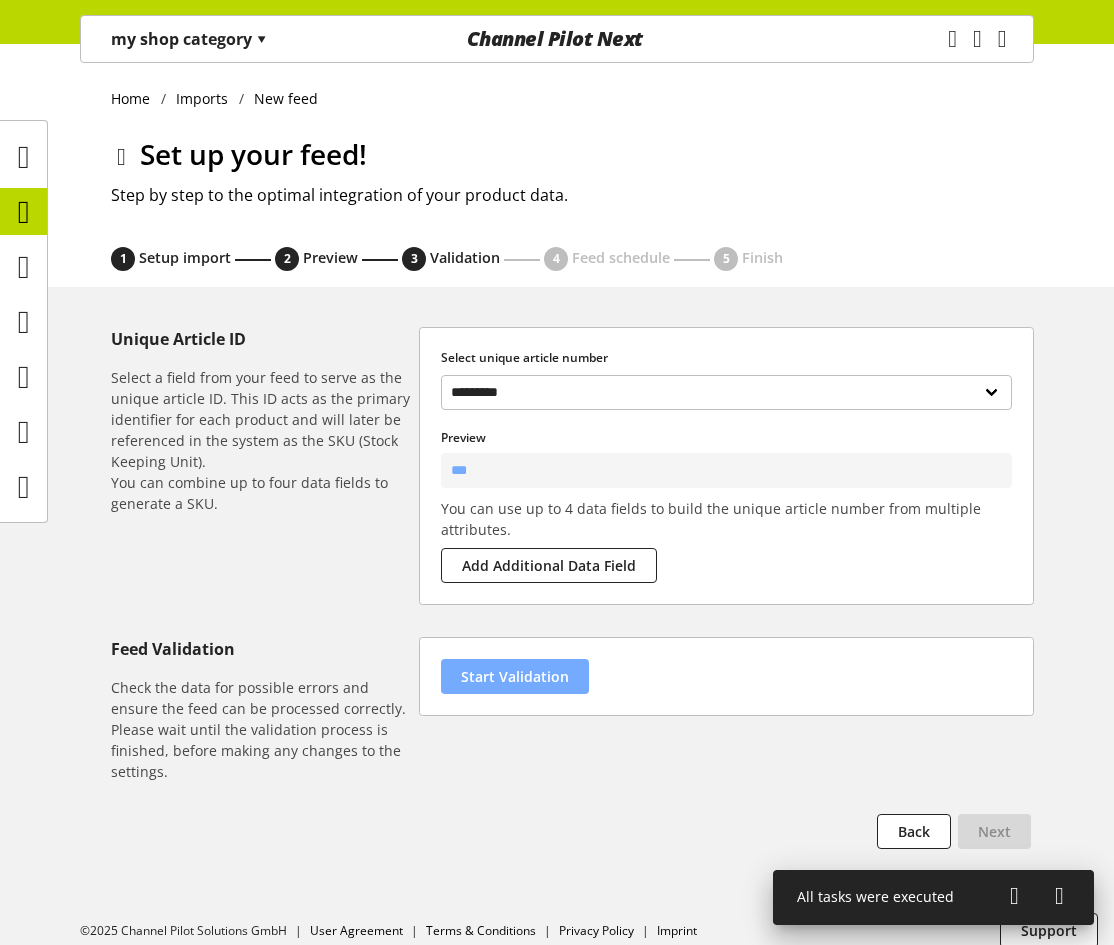 click on "Start Validation" at bounding box center (515, 676) 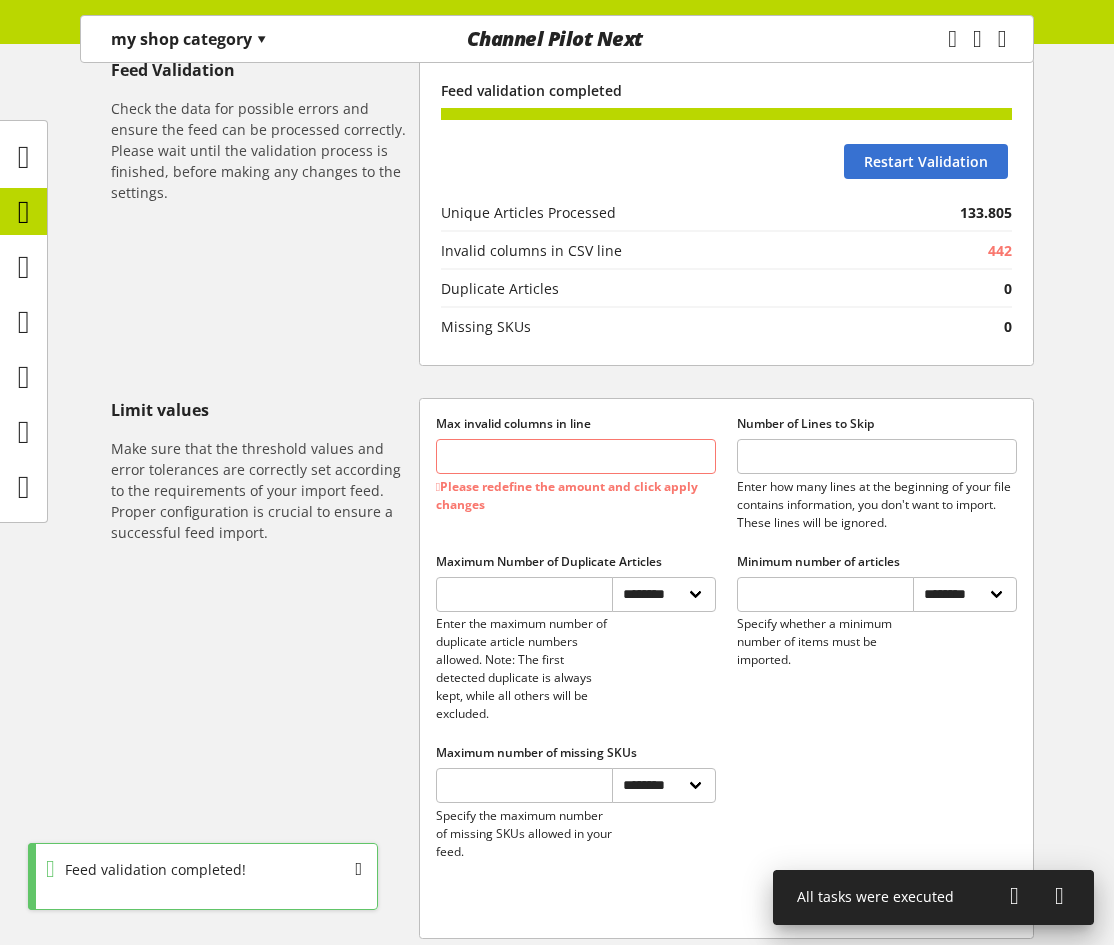 scroll, scrollTop: 600, scrollLeft: 0, axis: vertical 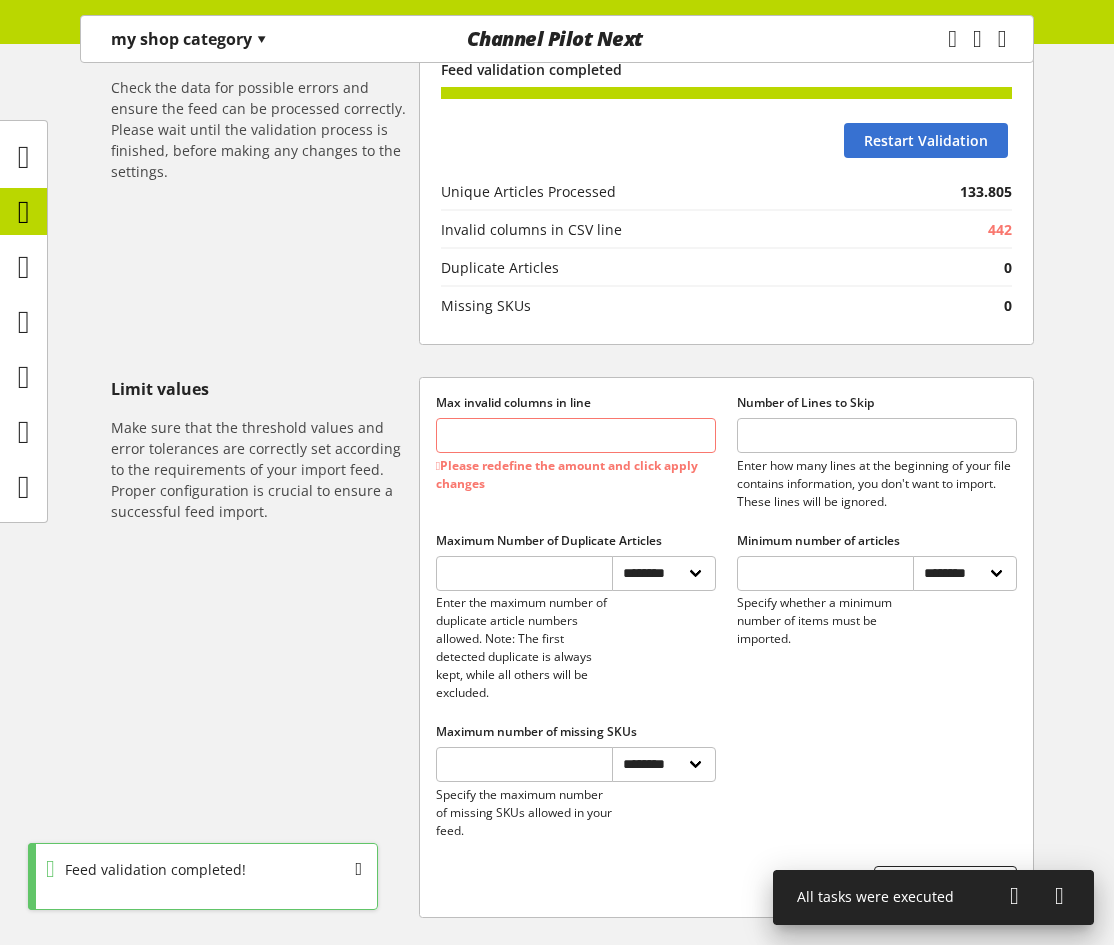 click on "*" at bounding box center [576, 435] 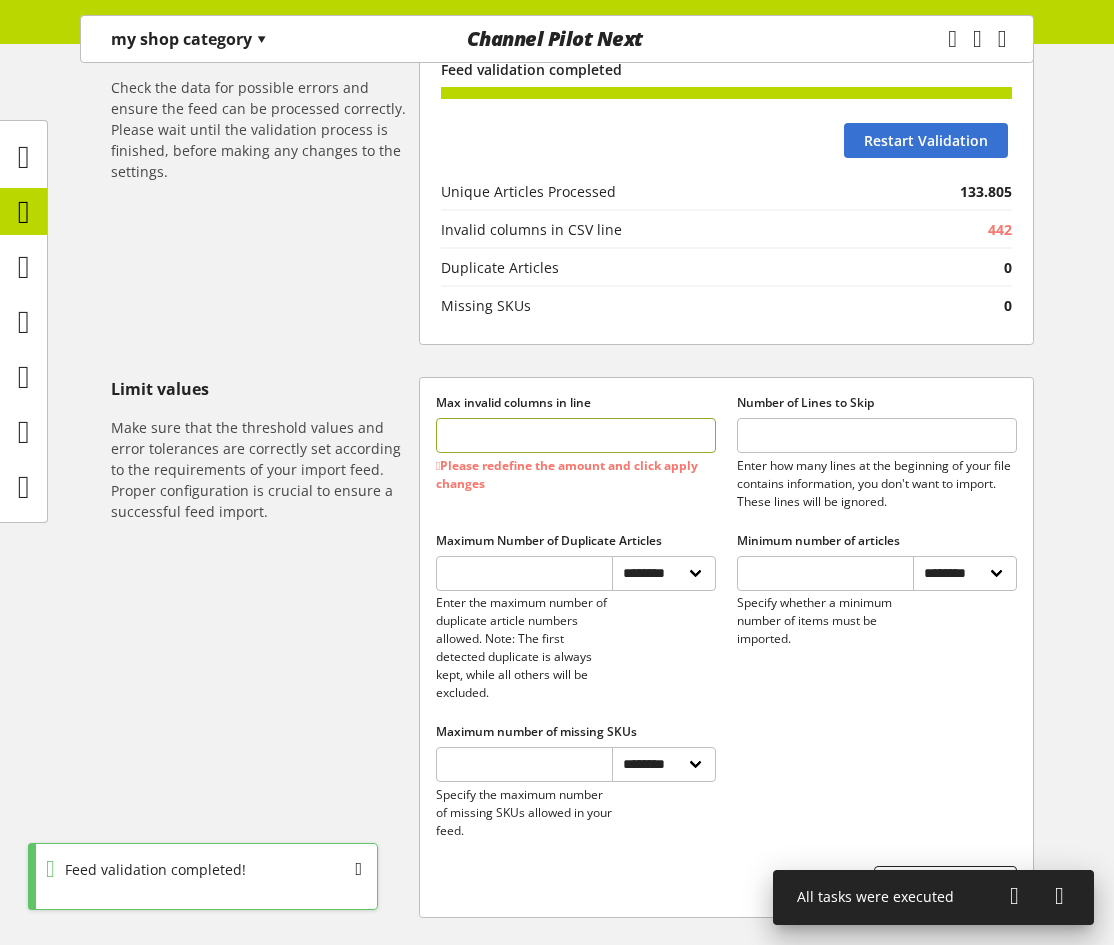 click on "*" at bounding box center [576, 435] 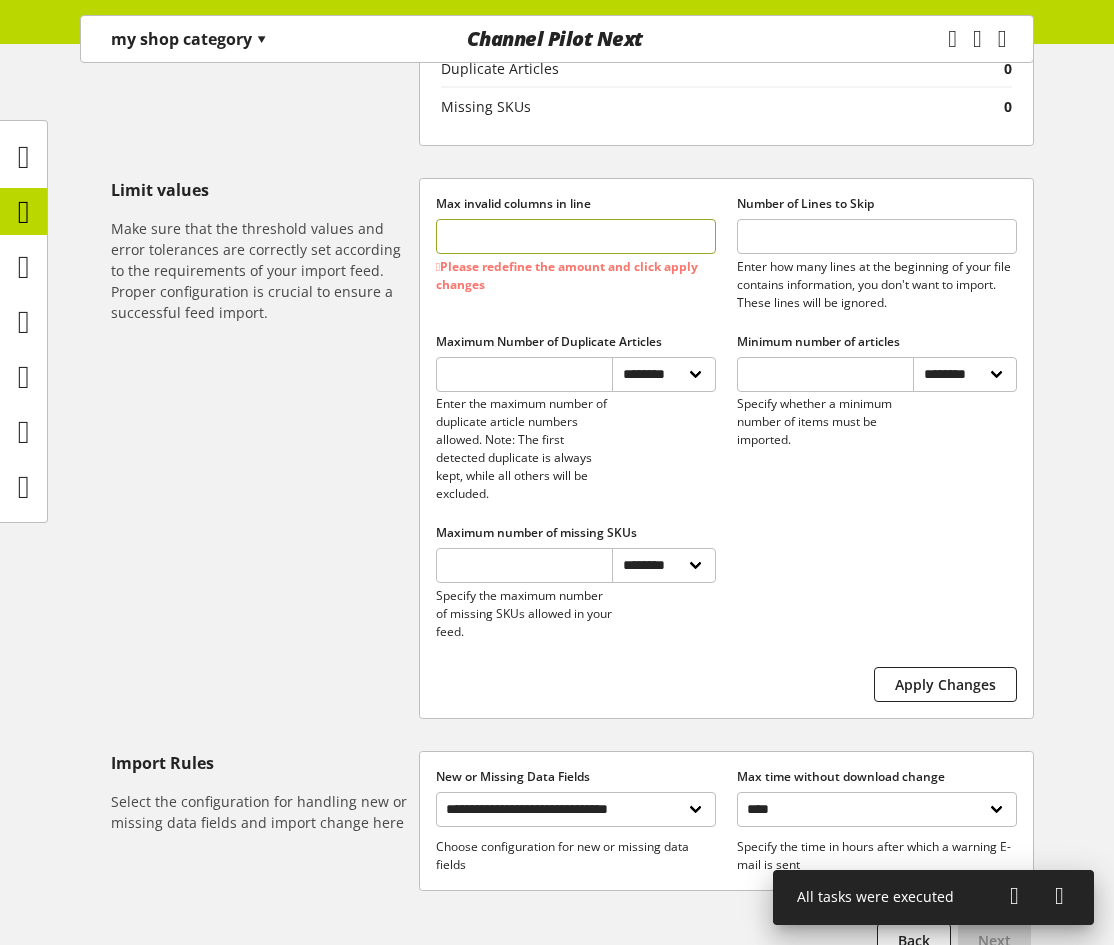 scroll, scrollTop: 800, scrollLeft: 0, axis: vertical 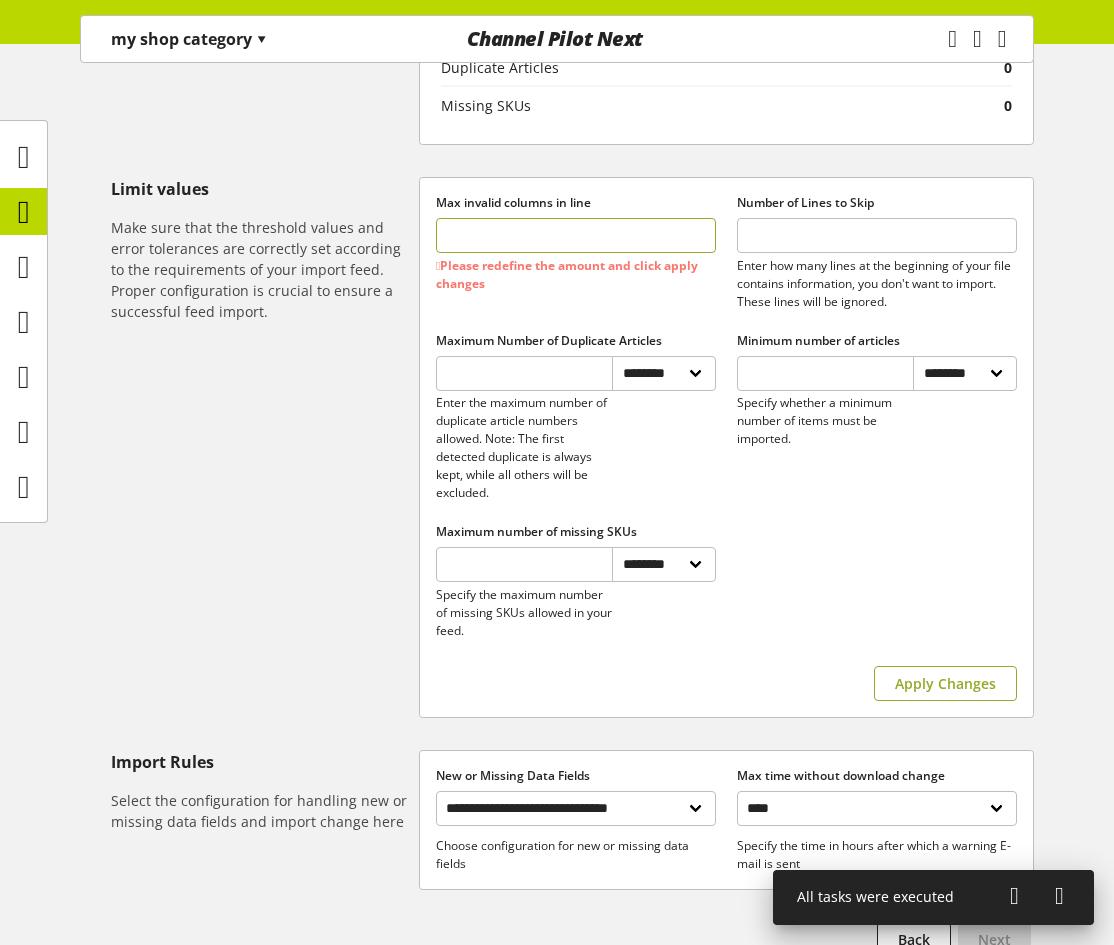 type on "***" 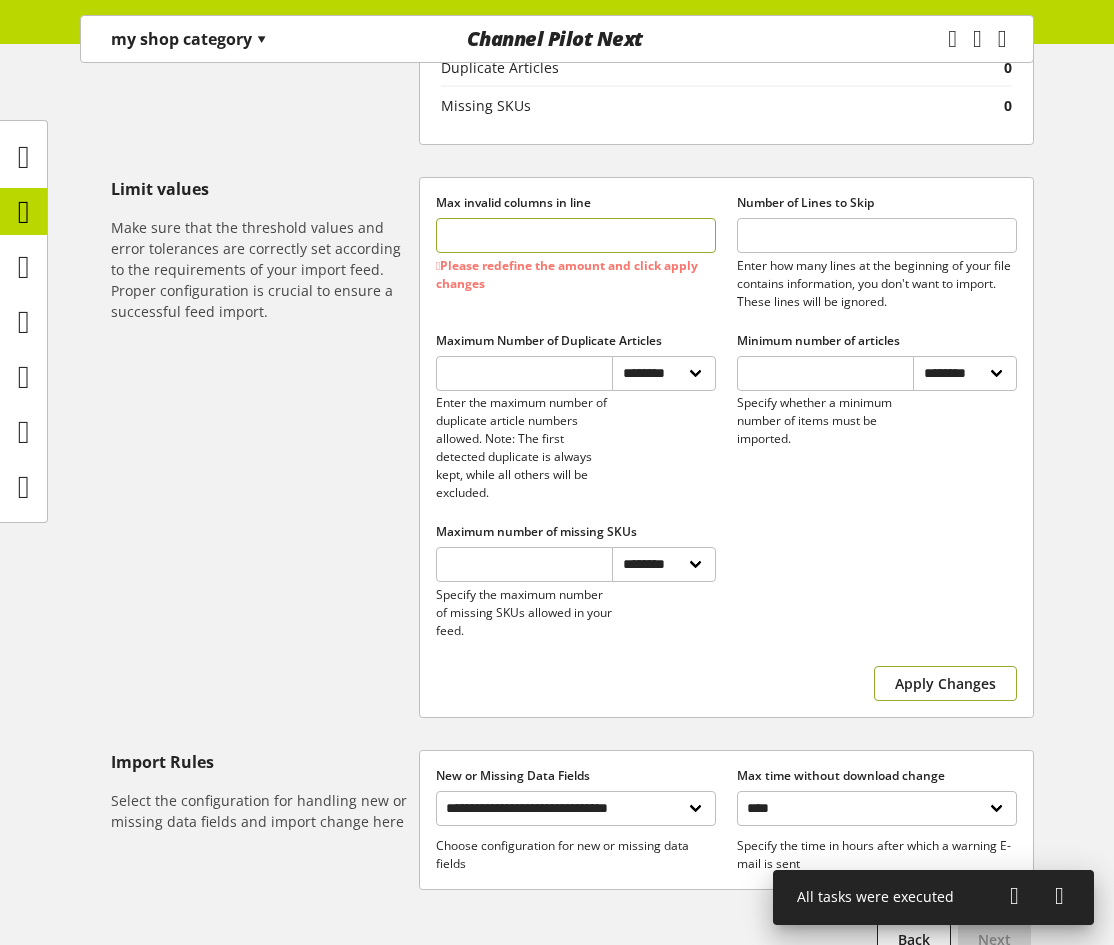 click on "Apply Changes" at bounding box center [945, 683] 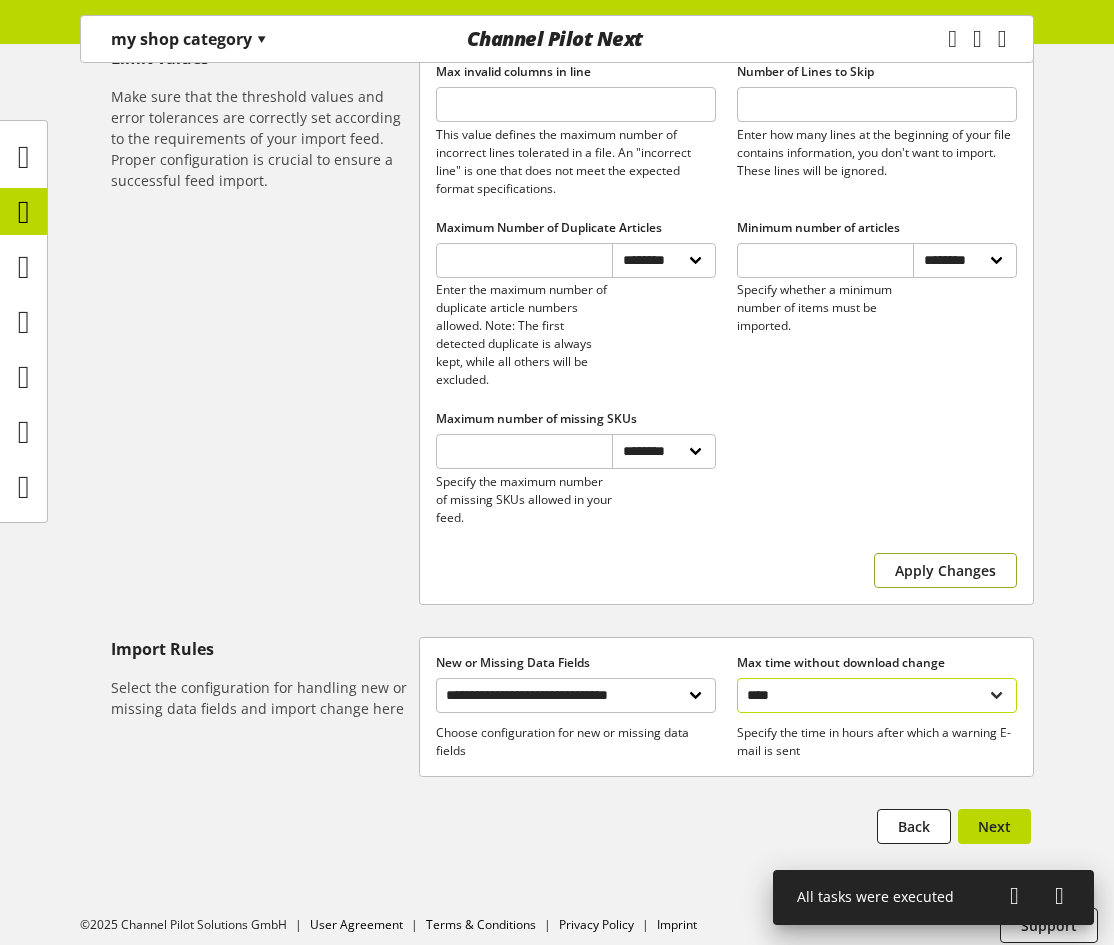 scroll, scrollTop: 945, scrollLeft: 0, axis: vertical 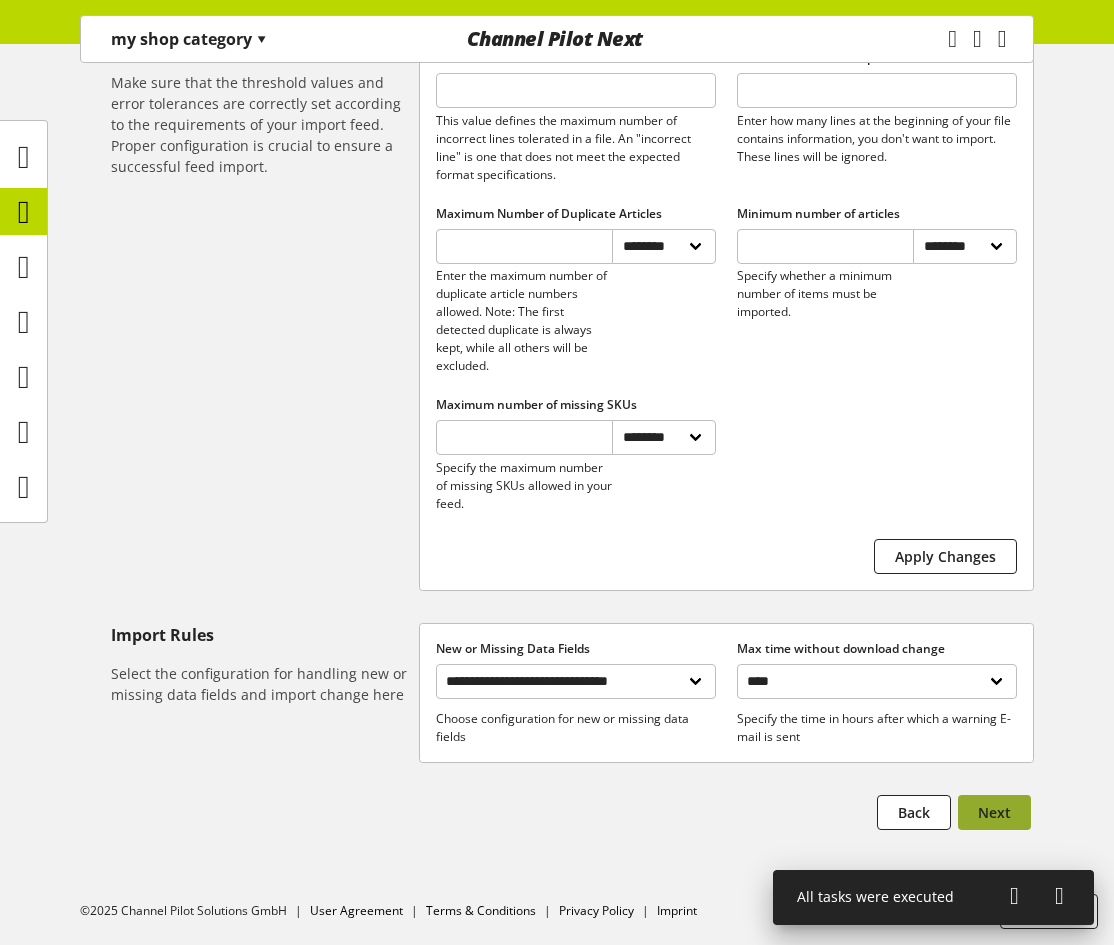 click on "Next" at bounding box center (994, 812) 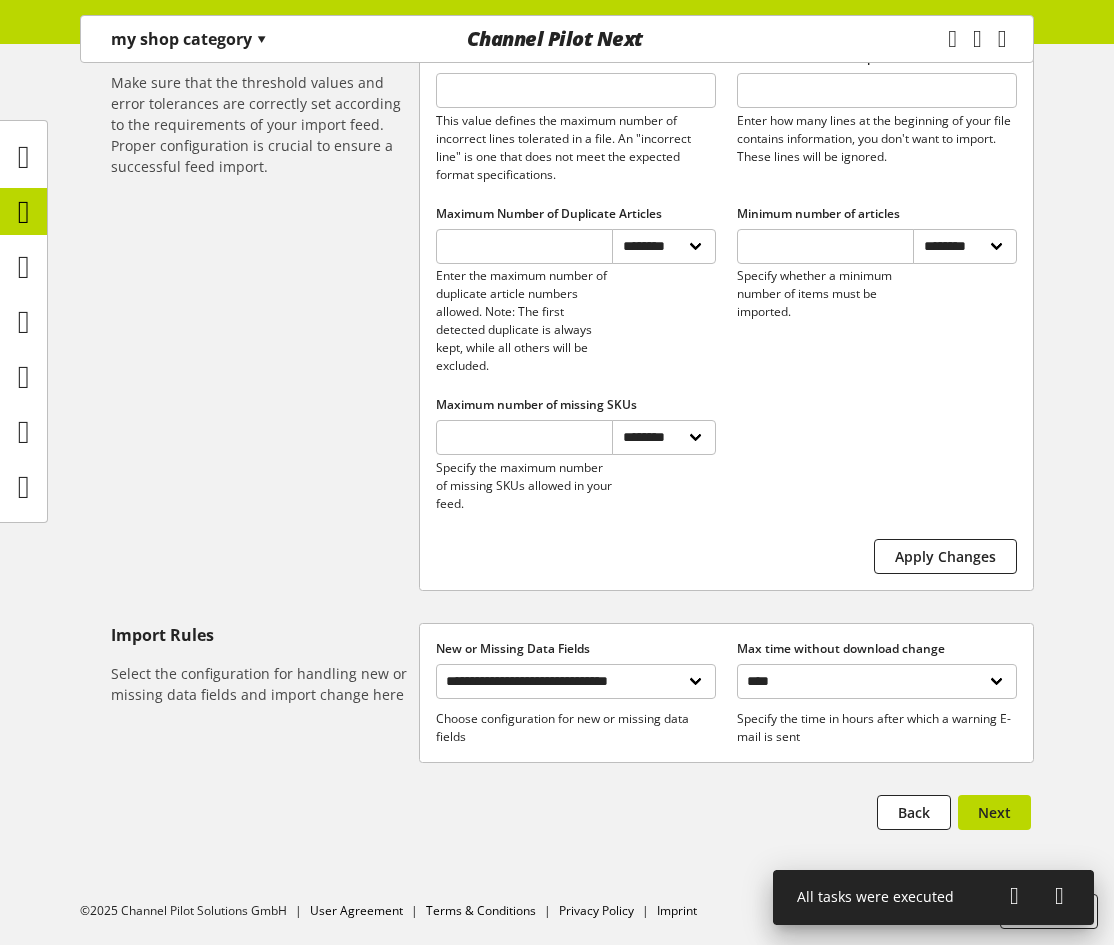 select on "****" 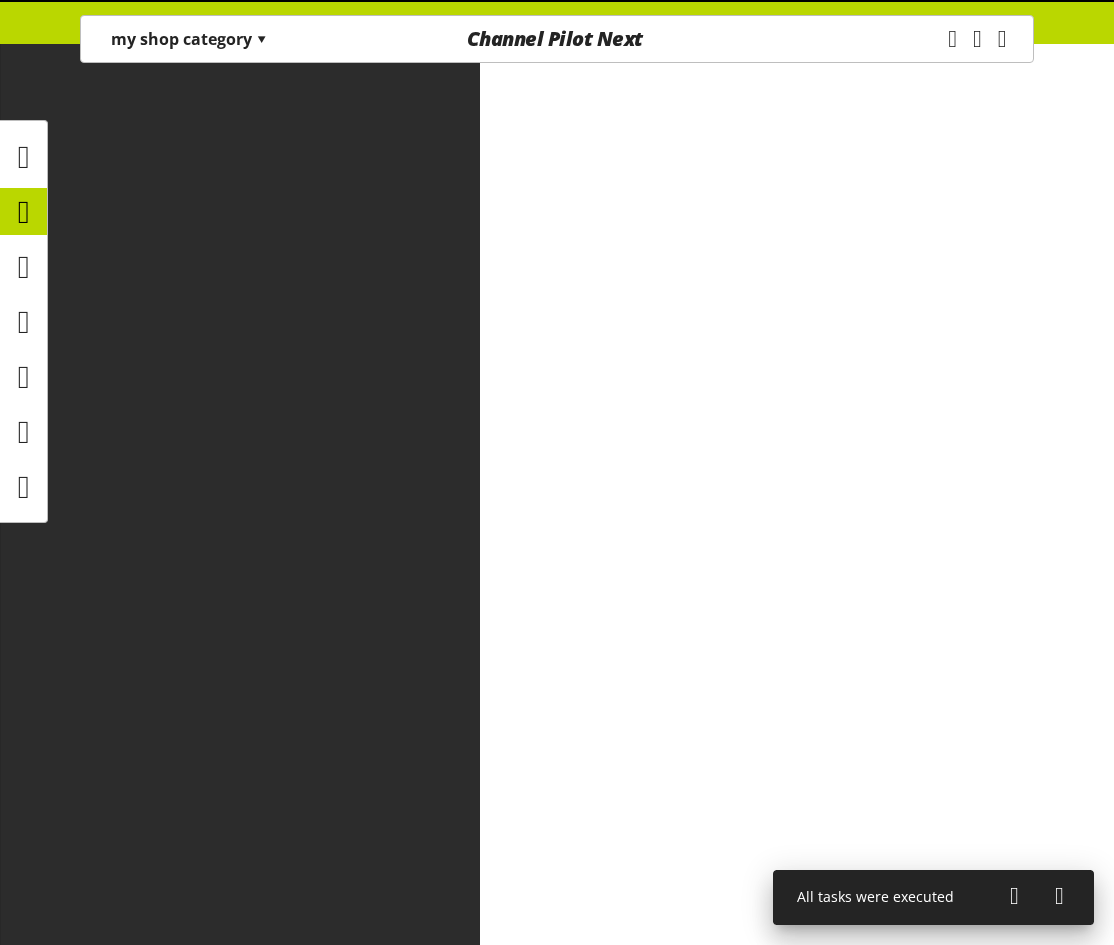 scroll, scrollTop: 0, scrollLeft: 0, axis: both 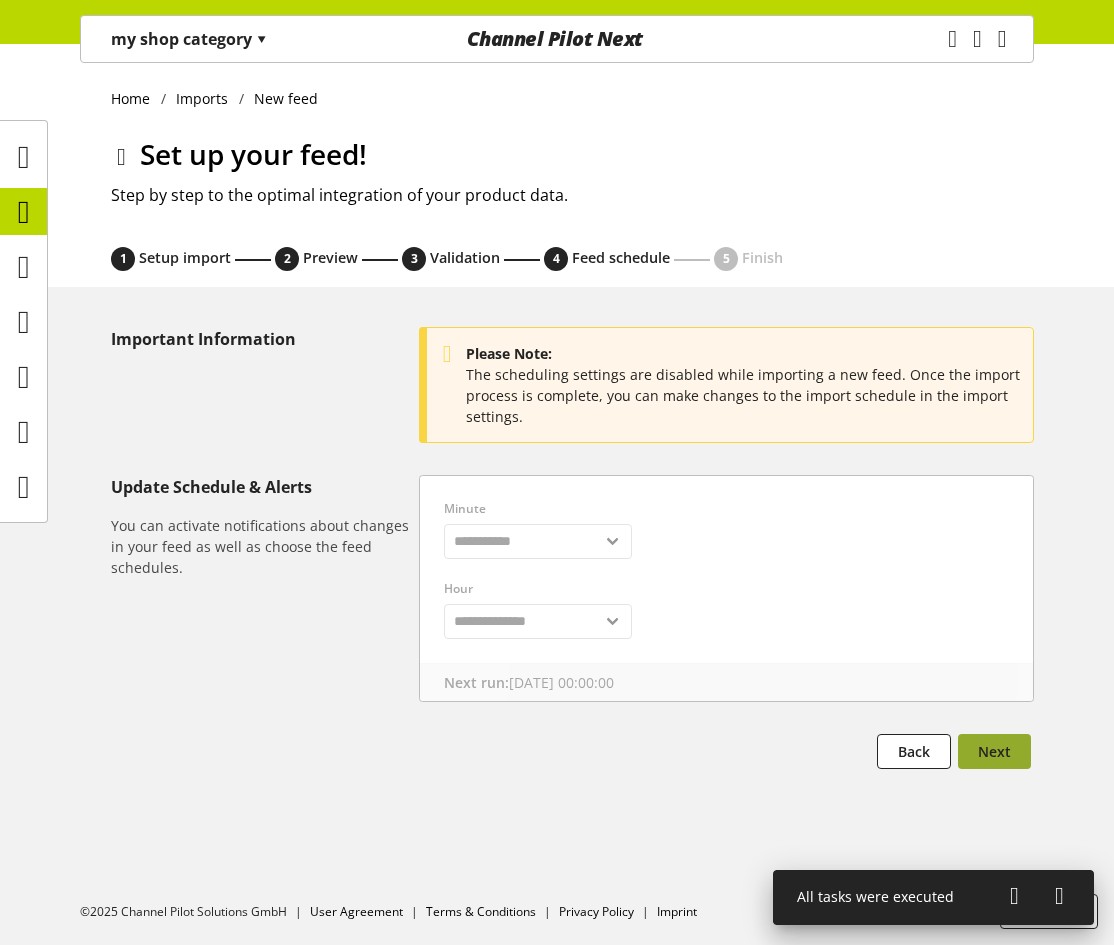 click on "Next" at bounding box center [994, 751] 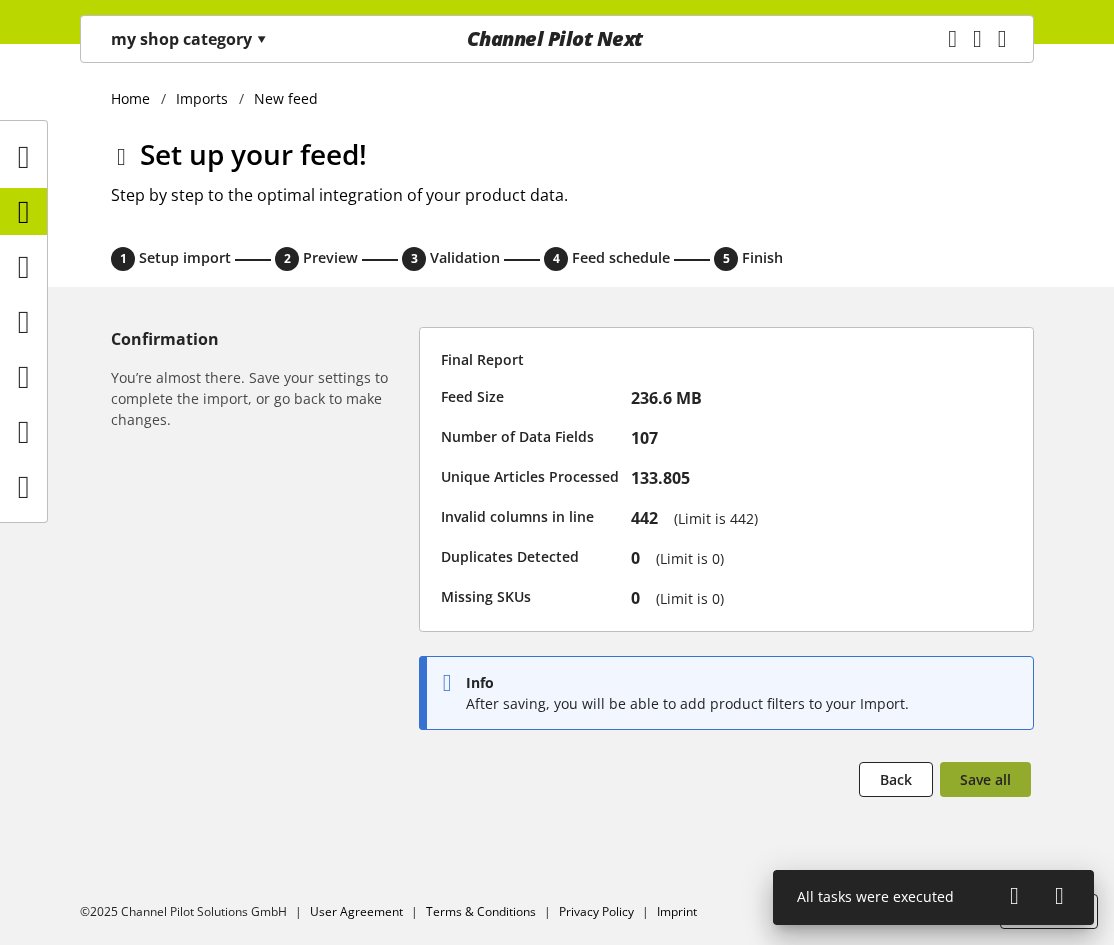 click on "Save all" at bounding box center [985, 779] 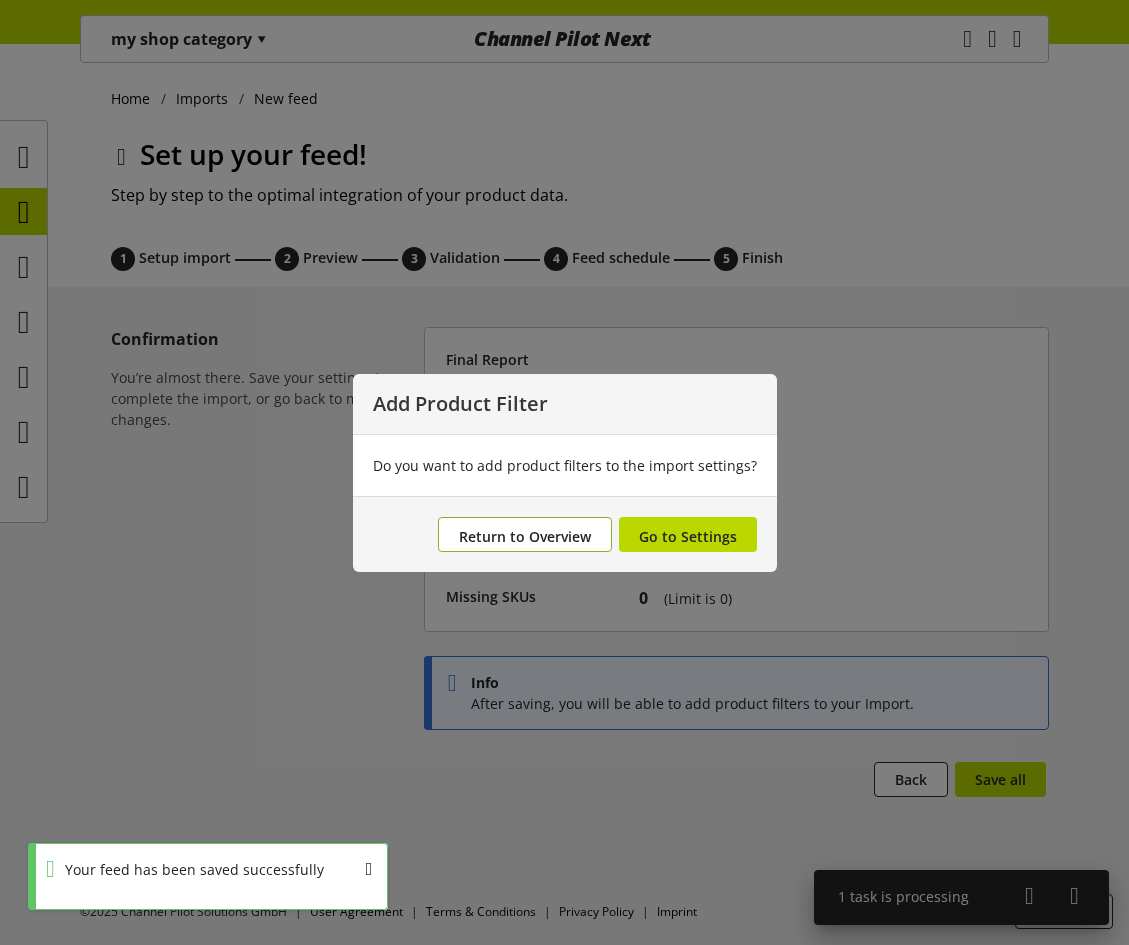 click on "Return to Overview" at bounding box center (525, 536) 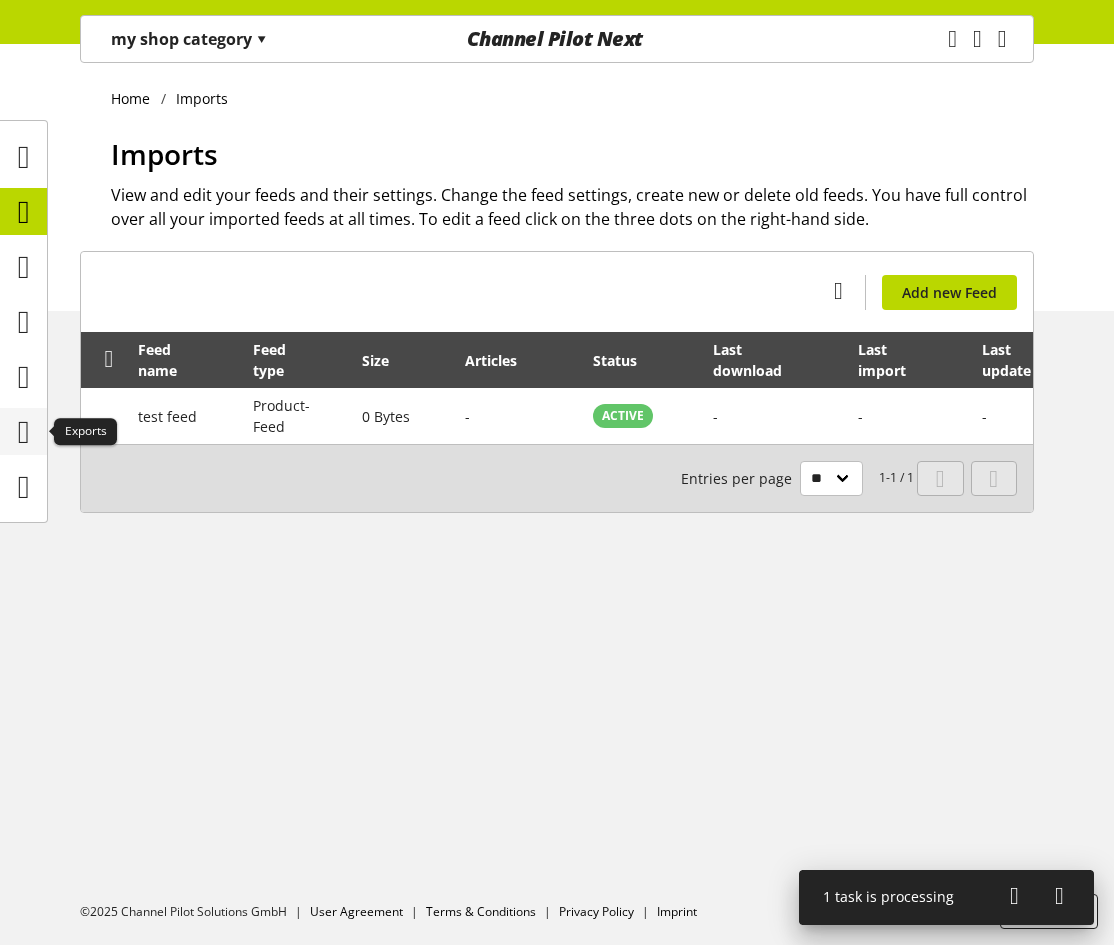 click at bounding box center [24, 432] 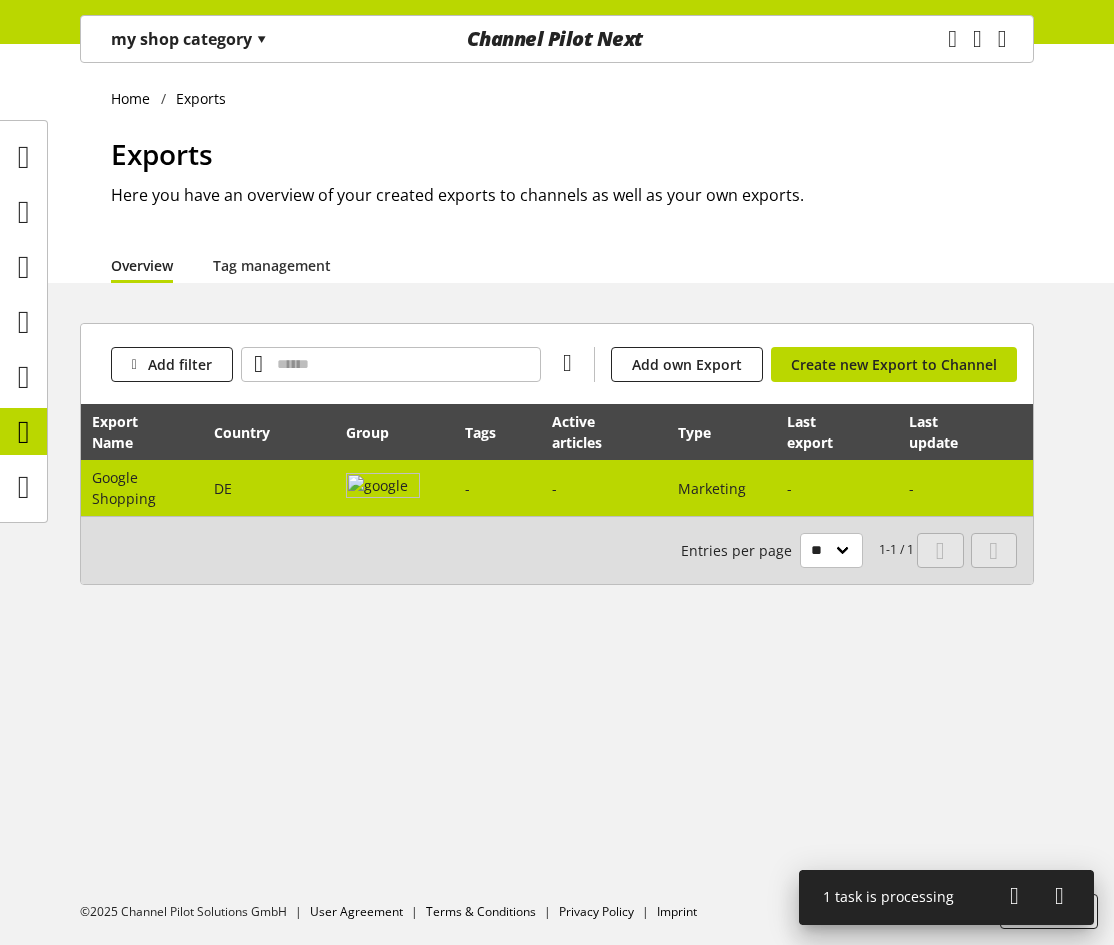click on "-" at bounding box center (497, 488) 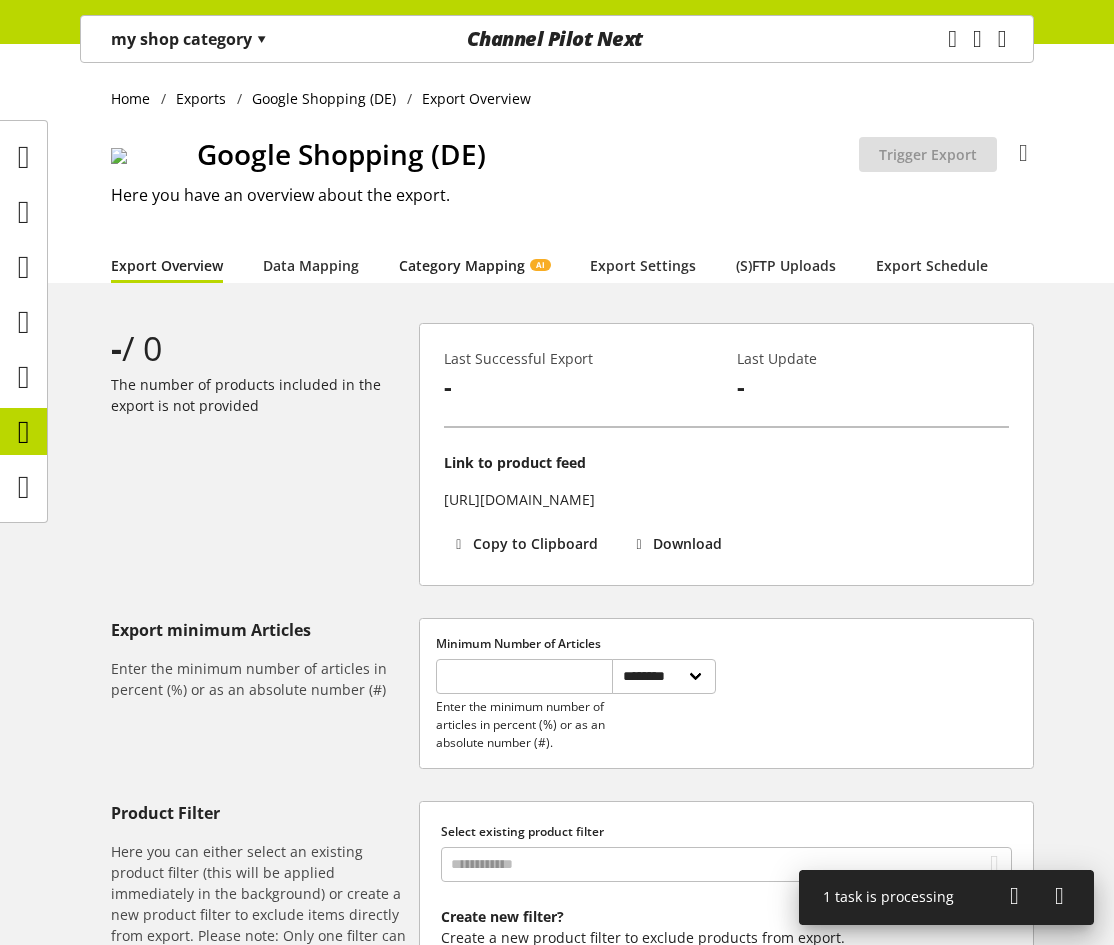 click on "Category Mapping AI" at bounding box center [474, 265] 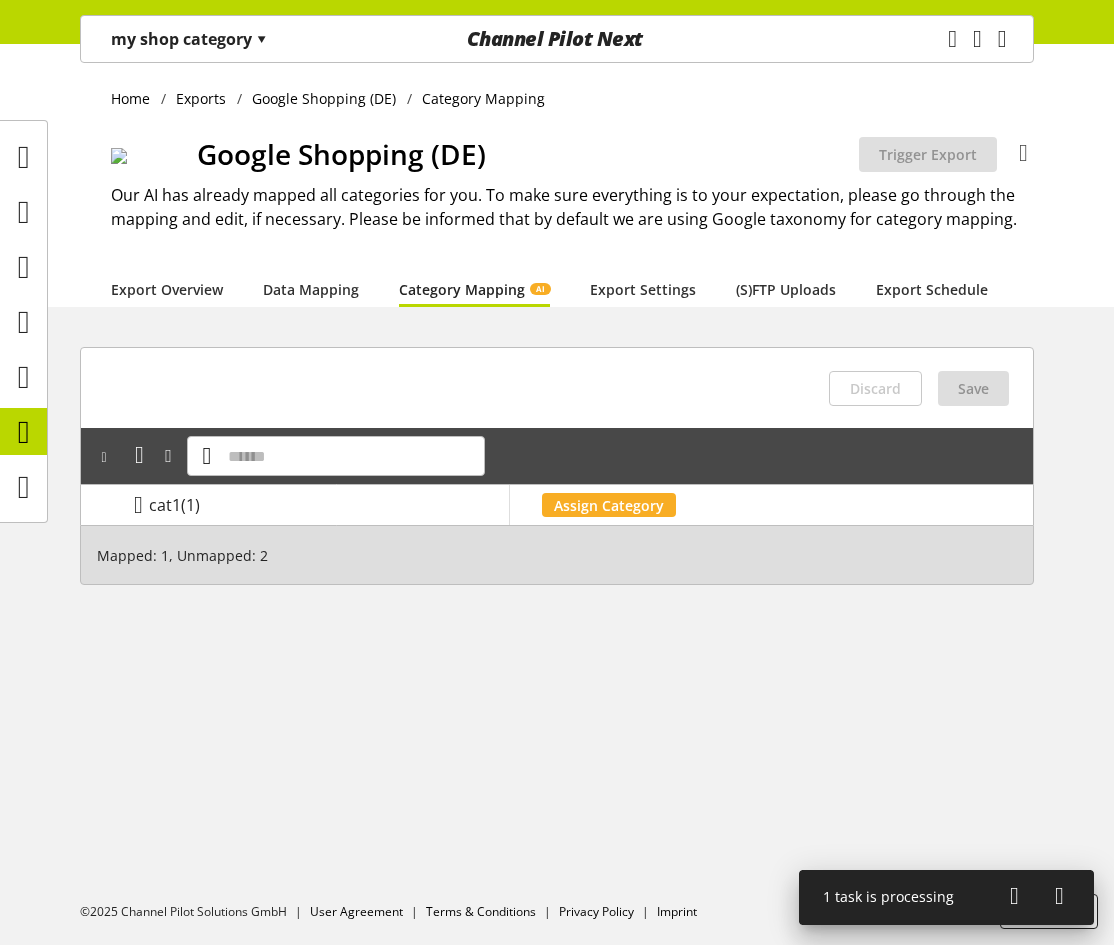 click on "my shop category ▾" at bounding box center (189, 39) 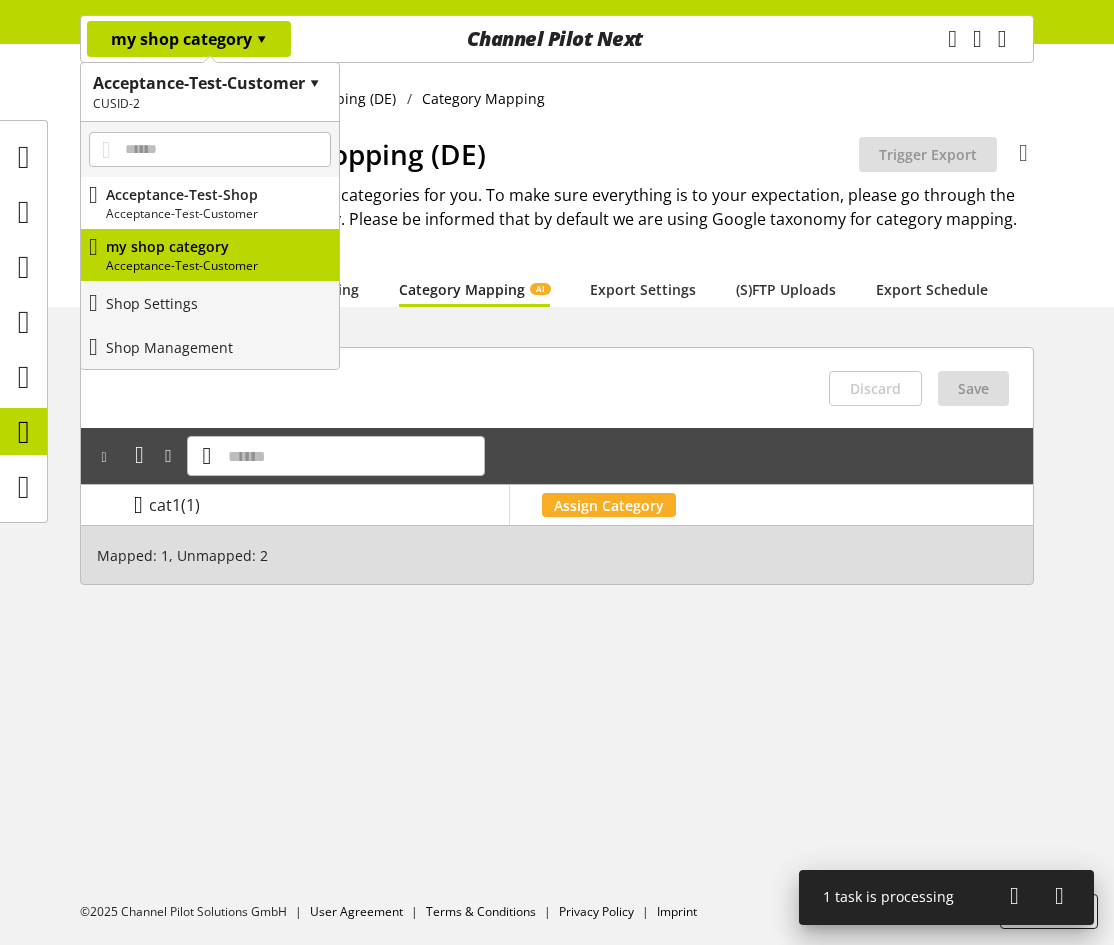 click at bounding box center [138, 505] 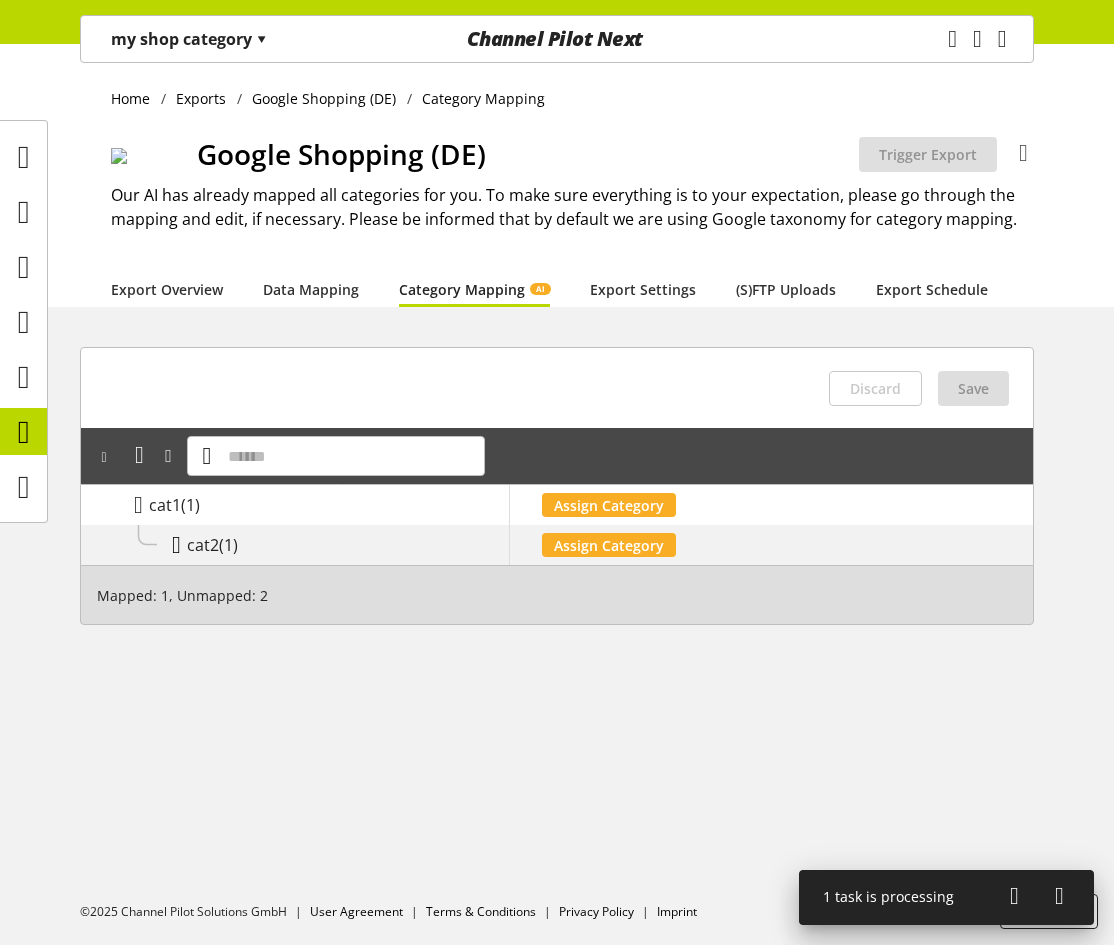 click at bounding box center (176, 545) 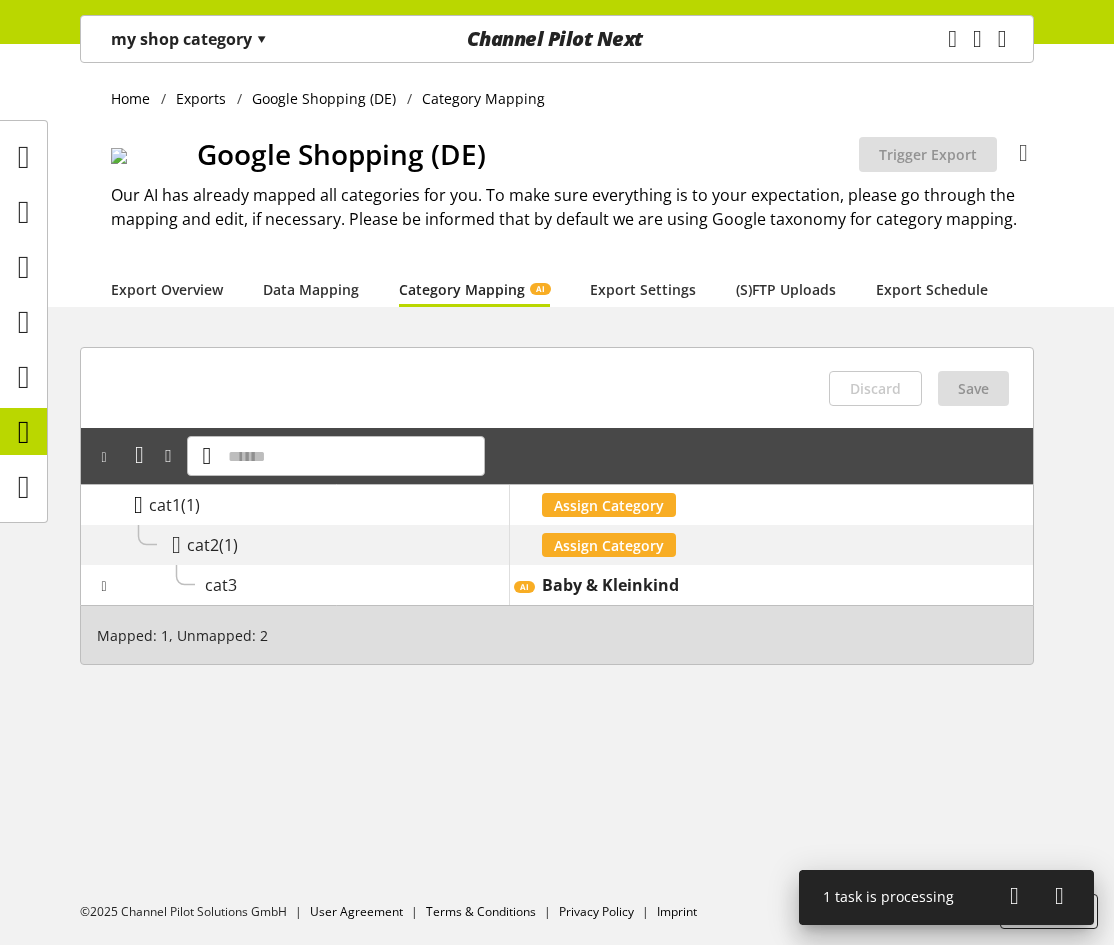 click at bounding box center (138, 505) 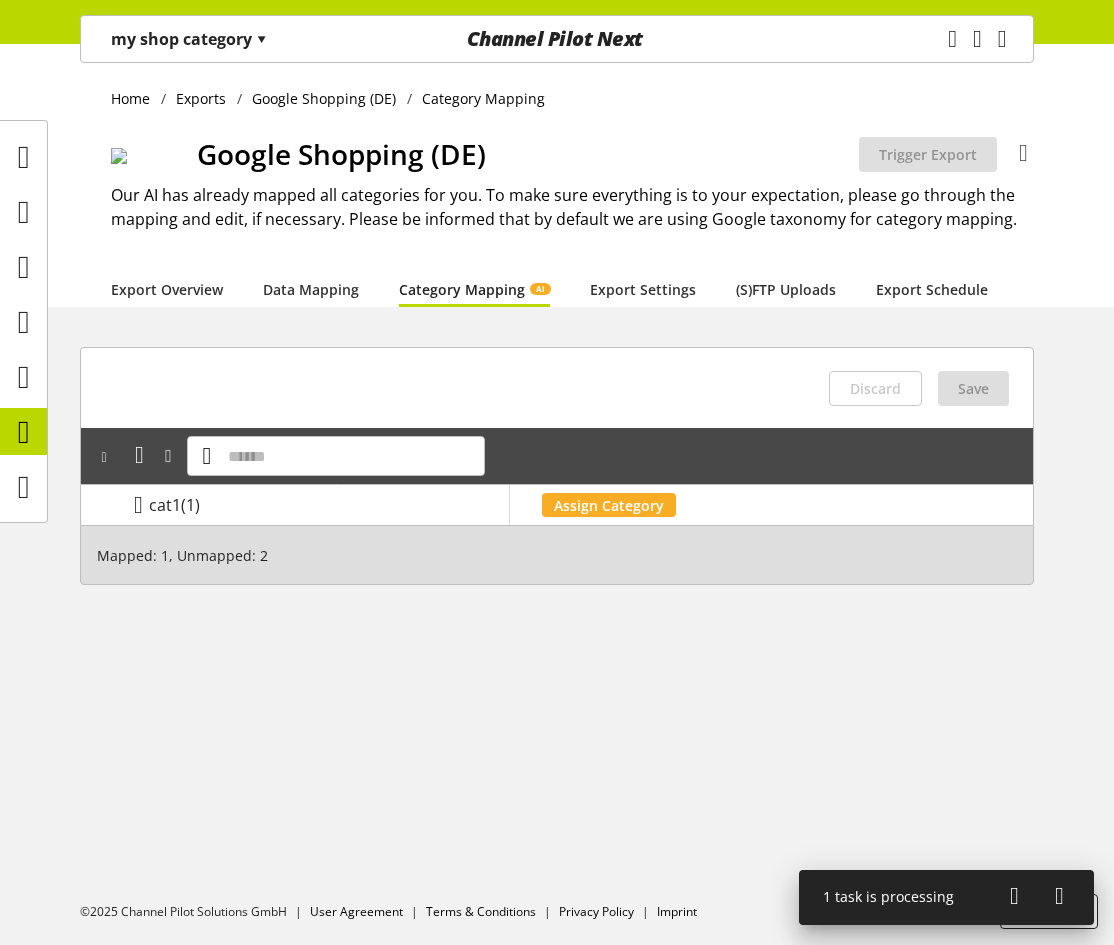 click on "my shop category ▾" at bounding box center (189, 39) 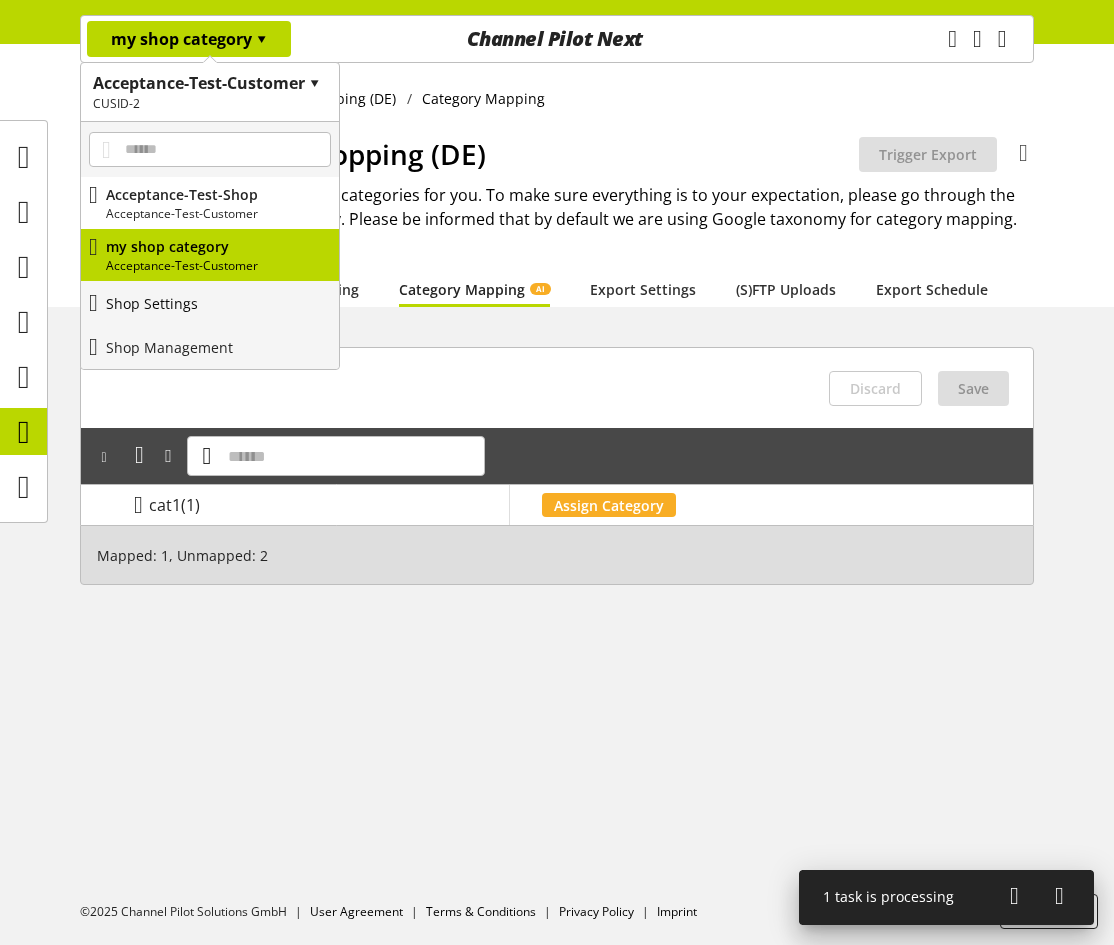 click on "Shop Settings" at bounding box center (210, 303) 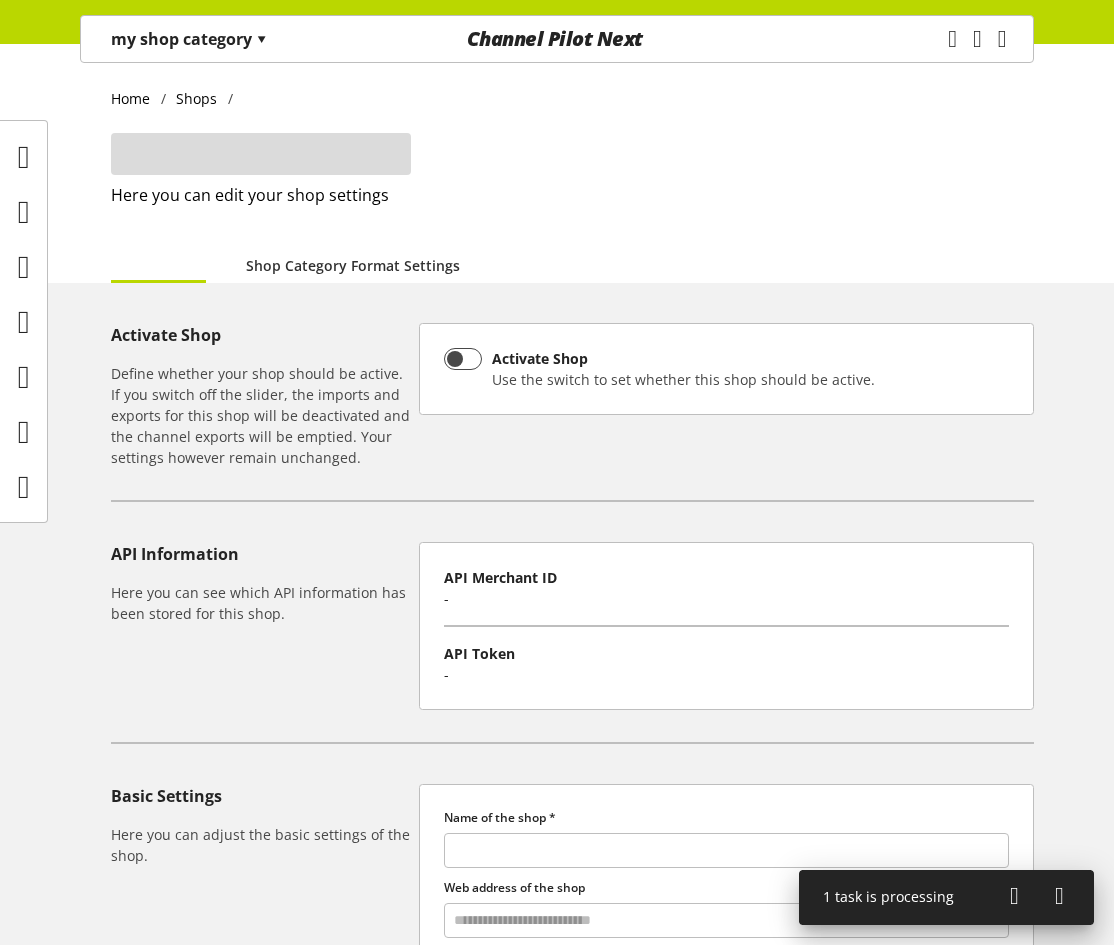 type on "**********" 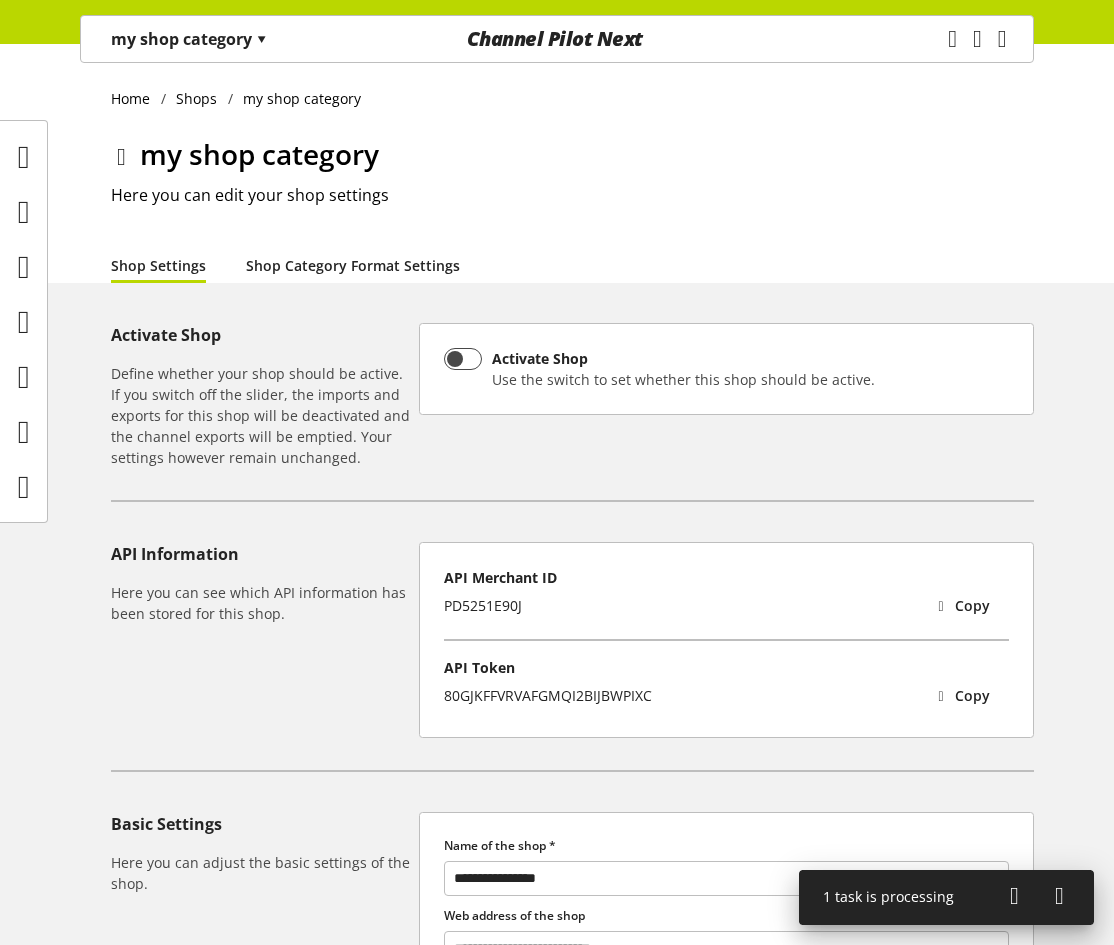 click on "Shop Category Format Settings" at bounding box center (353, 265) 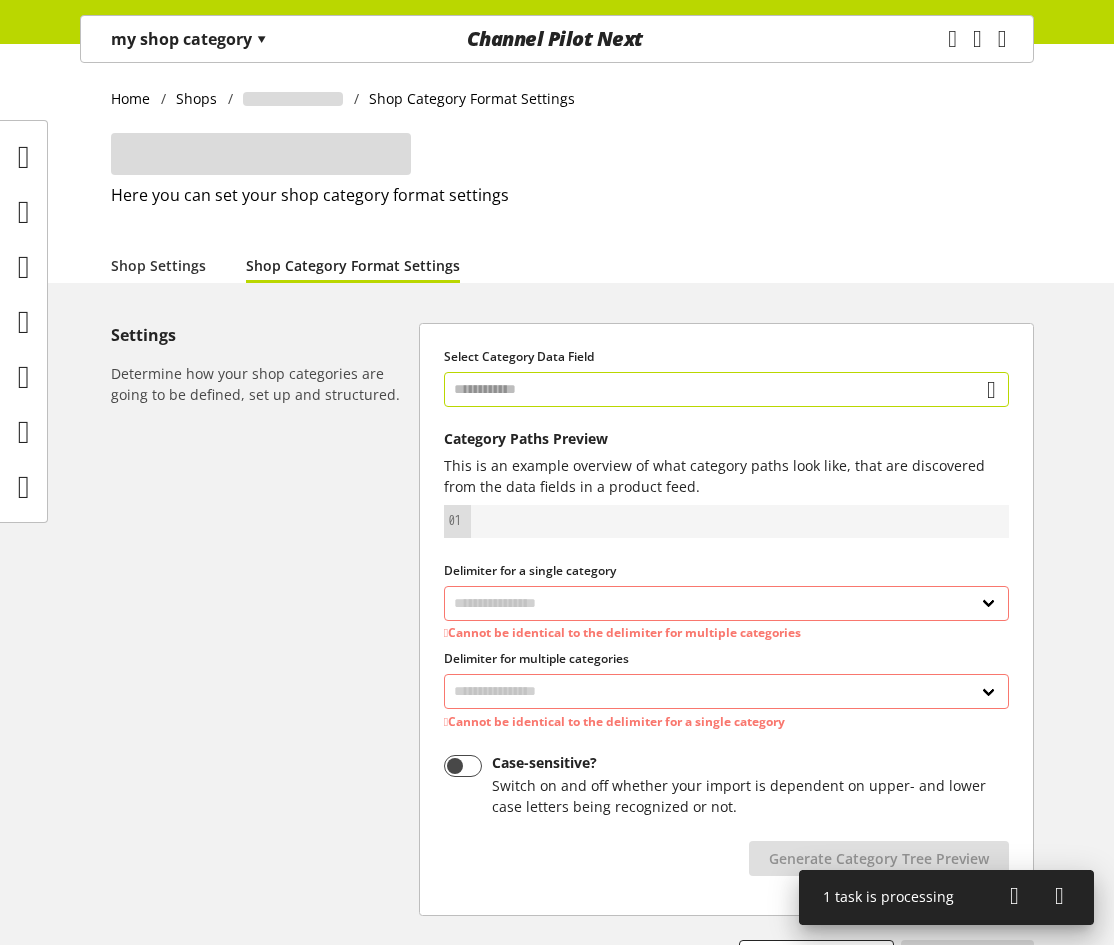 select 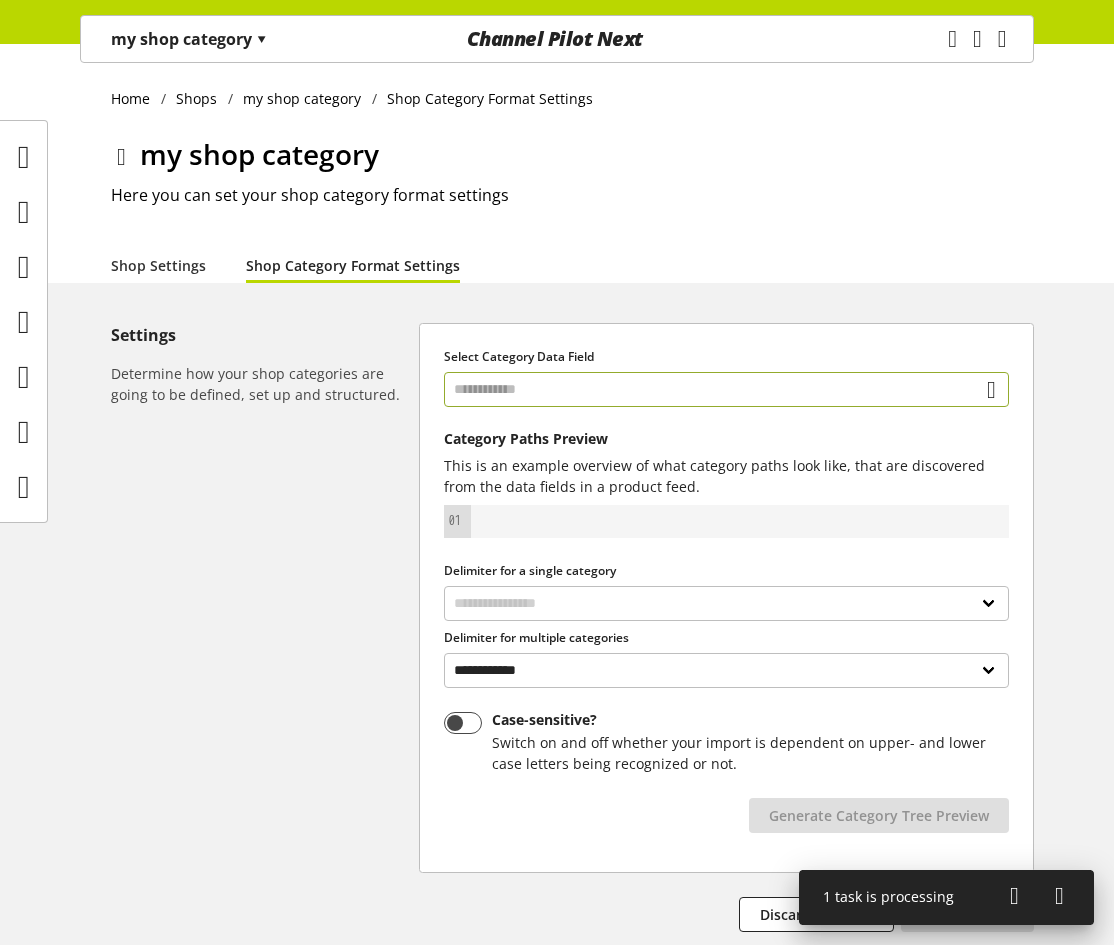 click at bounding box center (726, 389) 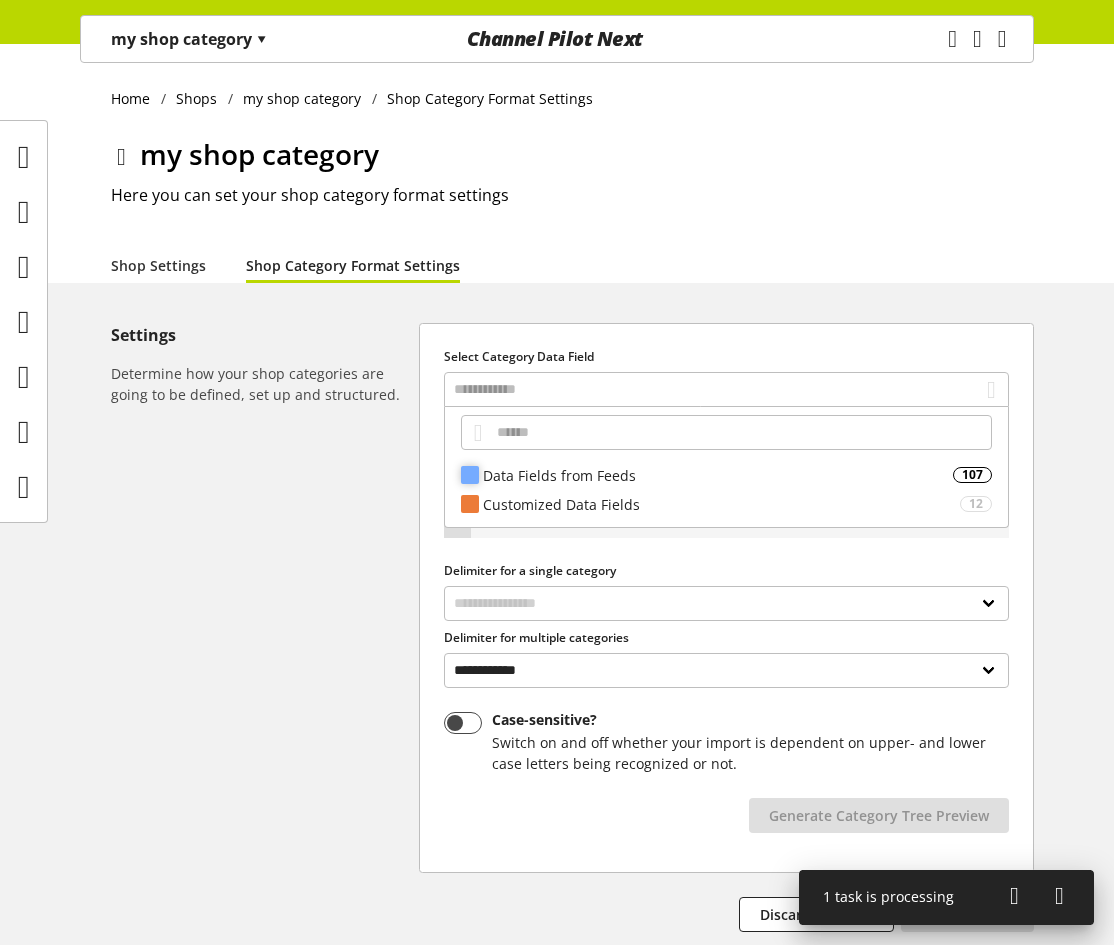 click on "Data Fields from Feeds" at bounding box center (718, 475) 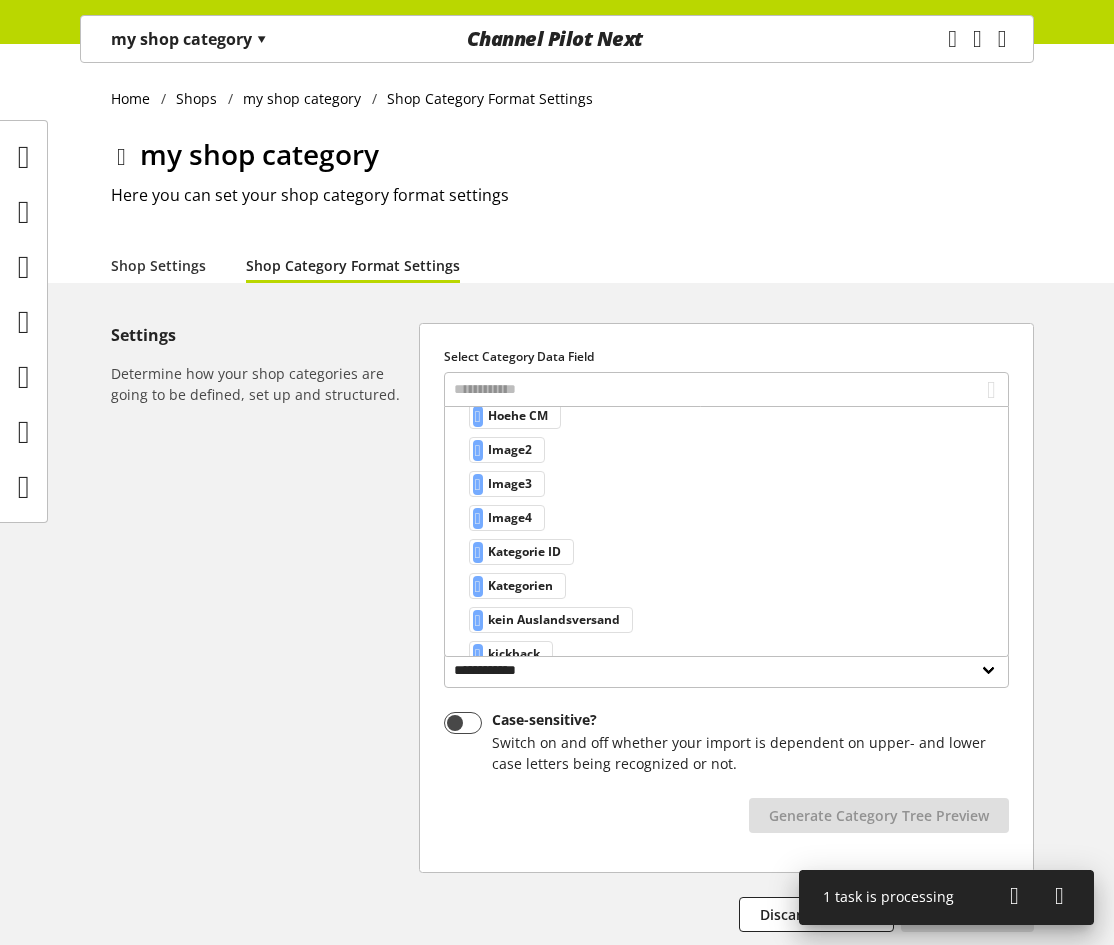 scroll, scrollTop: 1813, scrollLeft: 0, axis: vertical 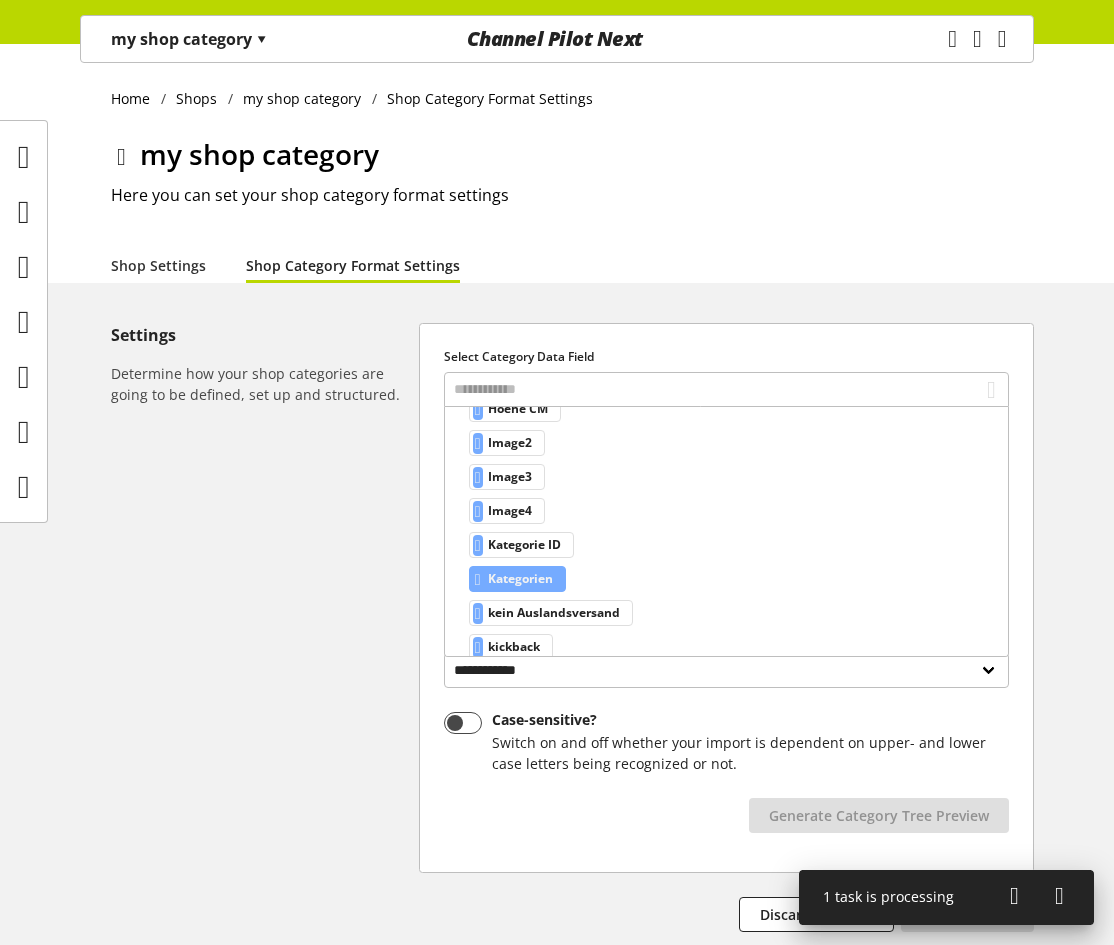 click on "Kategorien" at bounding box center [520, 579] 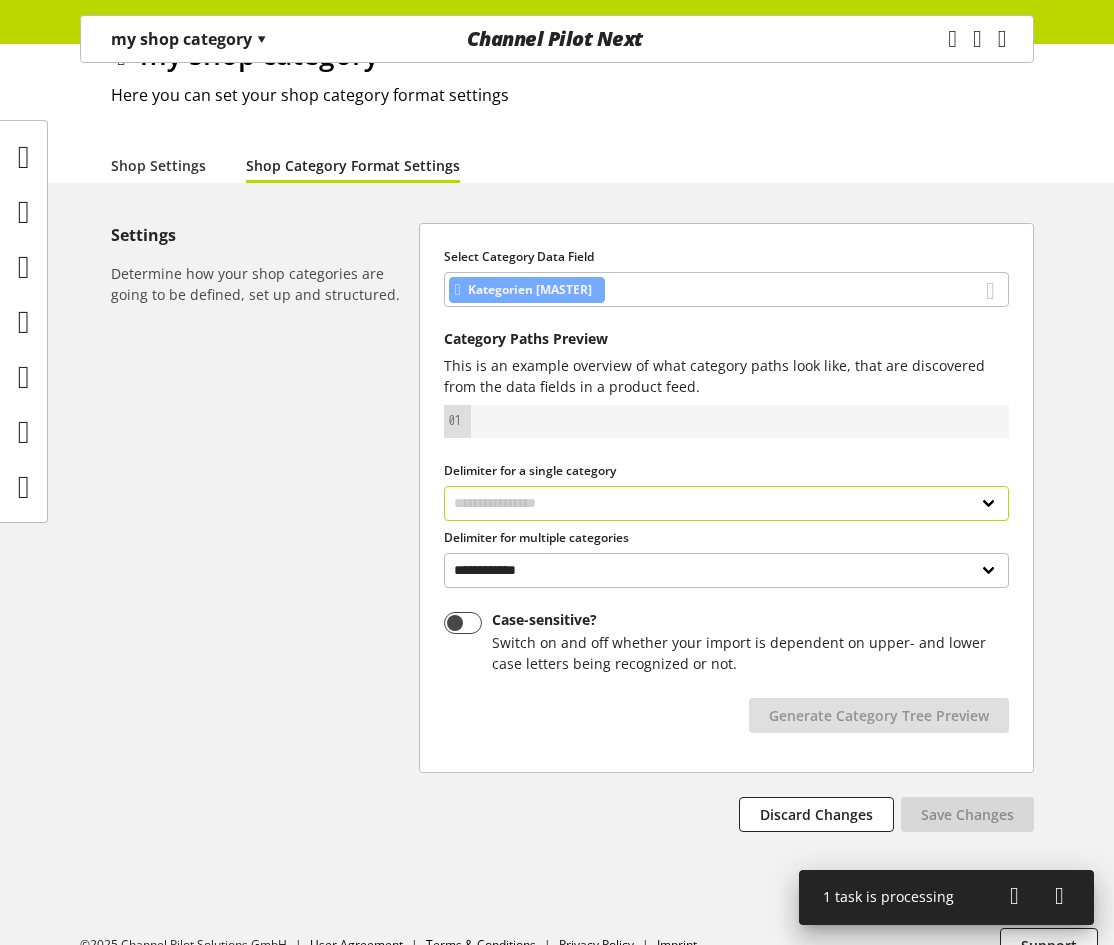 scroll, scrollTop: 0, scrollLeft: 0, axis: both 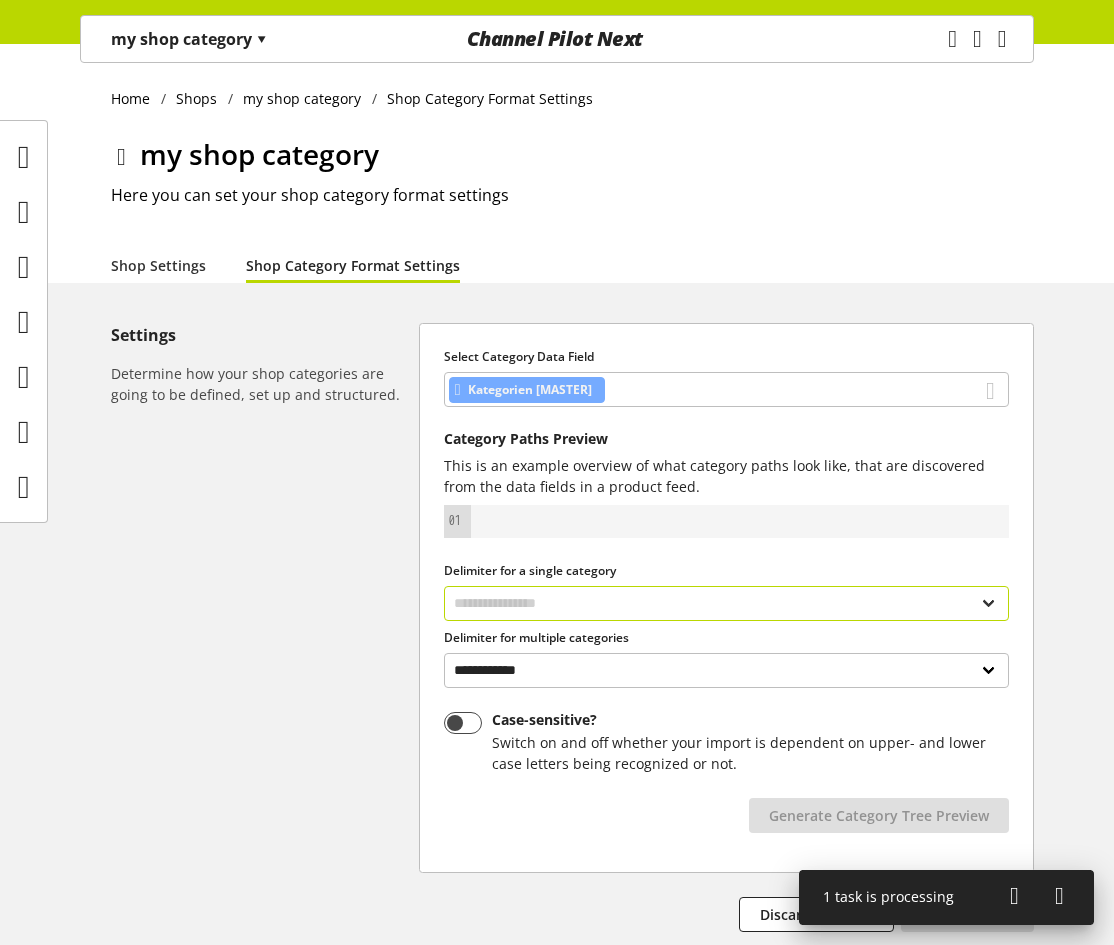 click on "**********" at bounding box center (726, 603) 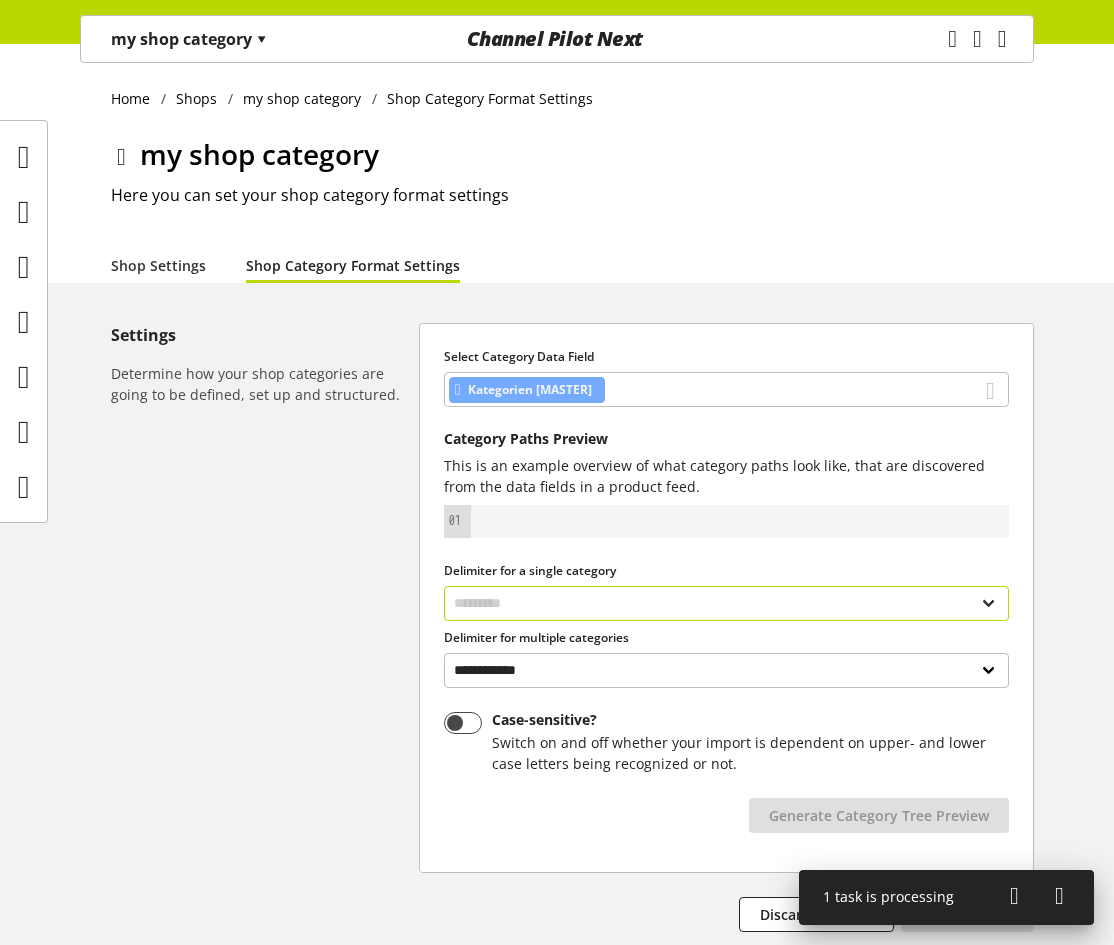 click on "**********" at bounding box center [726, 603] 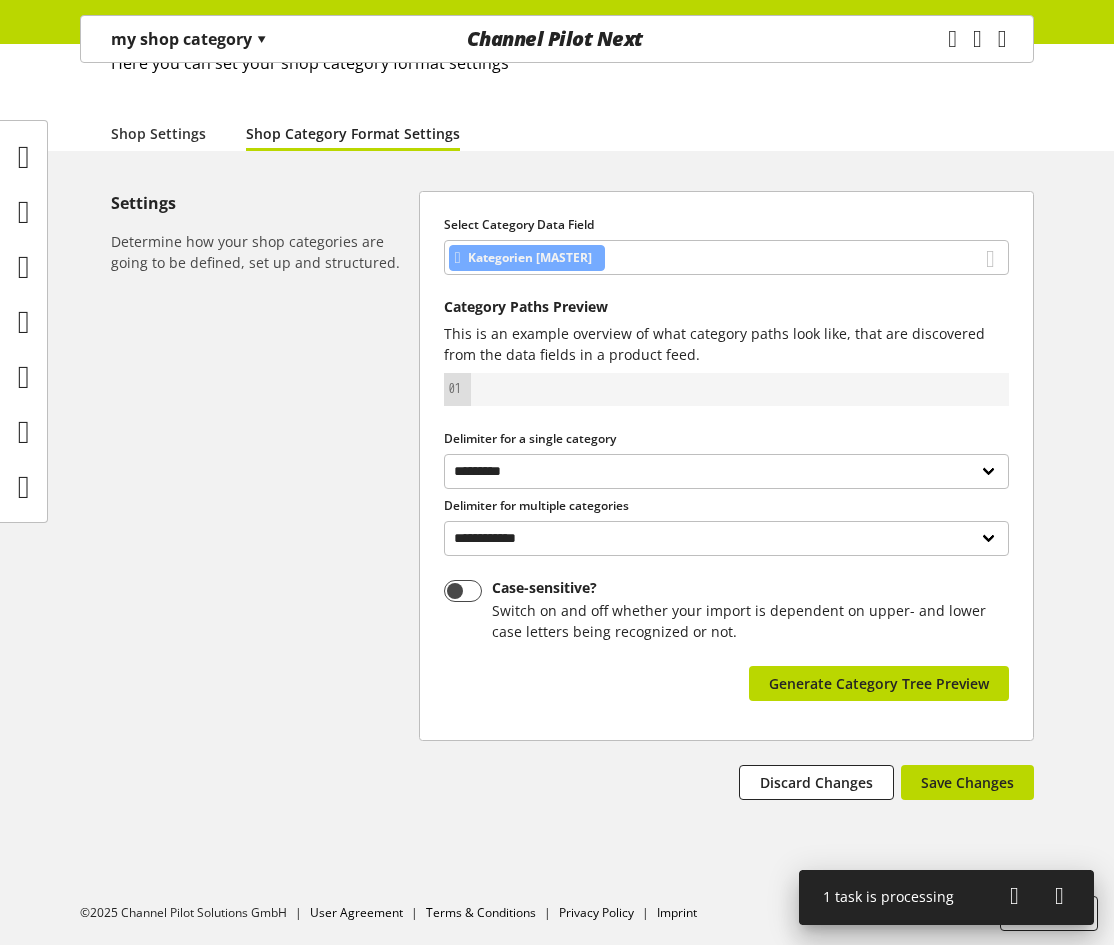 scroll, scrollTop: 134, scrollLeft: 0, axis: vertical 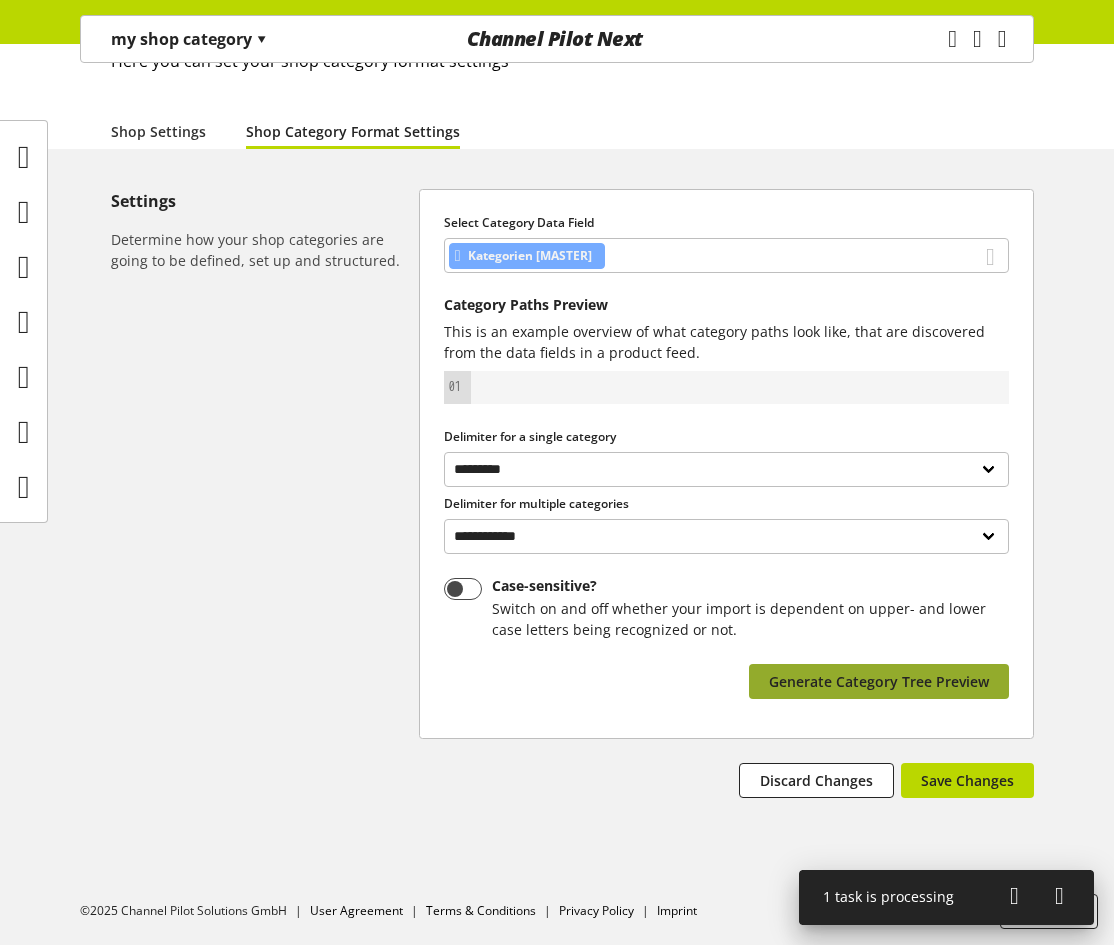 click on "Generate Category Tree Preview" at bounding box center [879, 681] 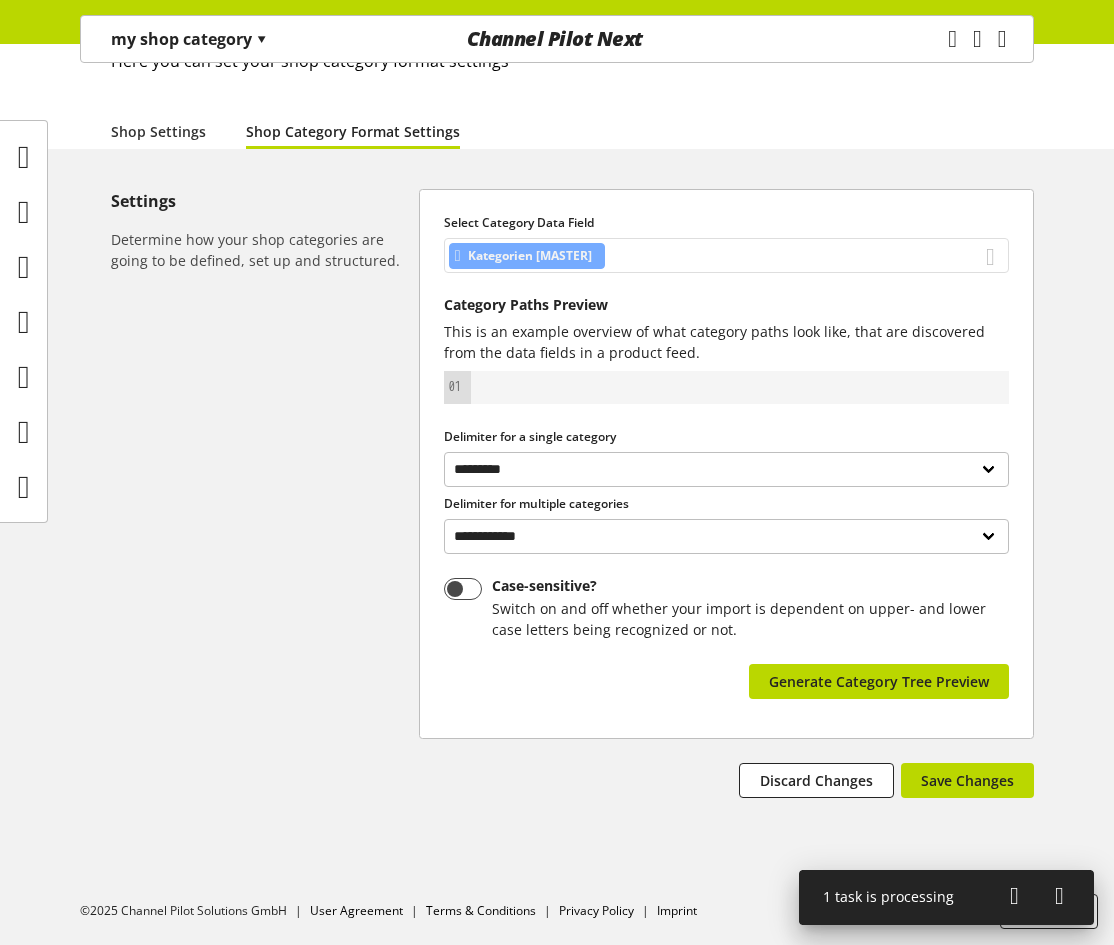 click on "Kategorien [MASTER]" at bounding box center (726, 255) 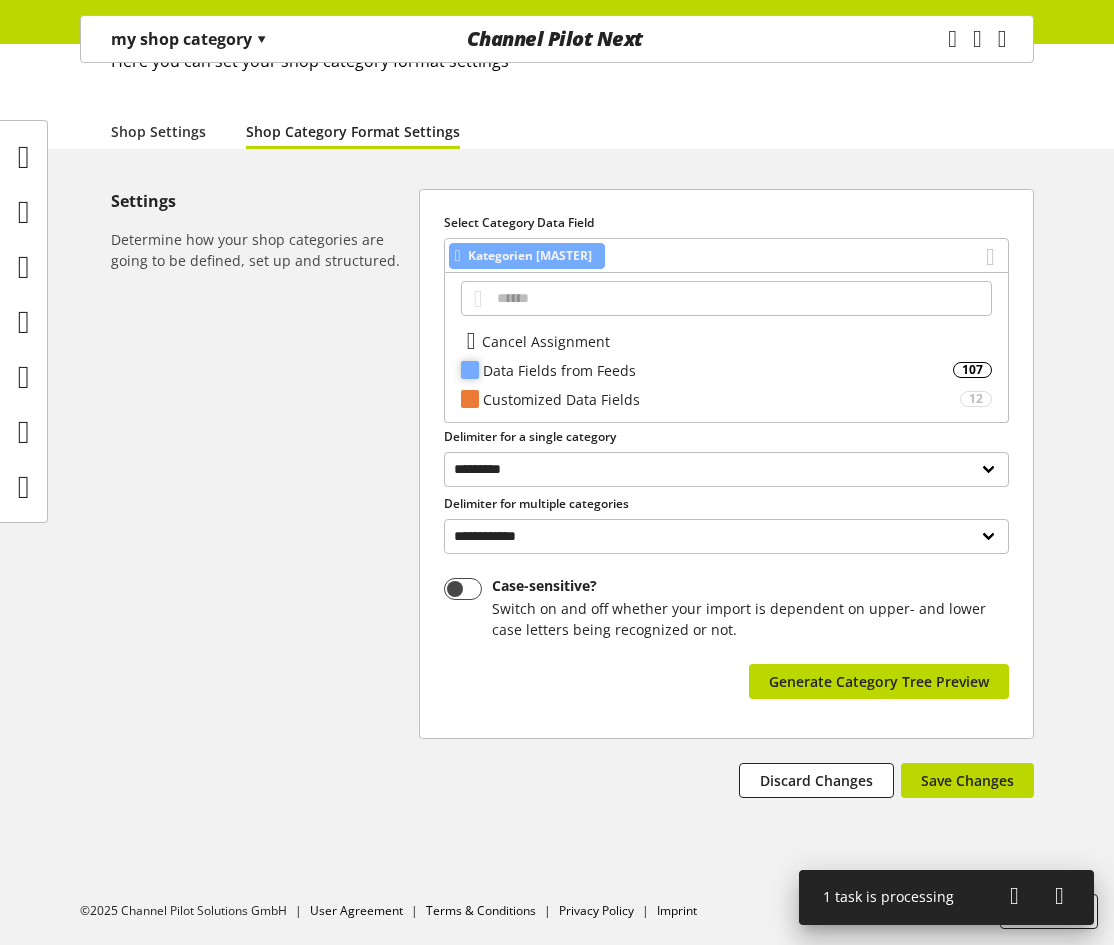click on "Data Fields from Feeds" at bounding box center (718, 370) 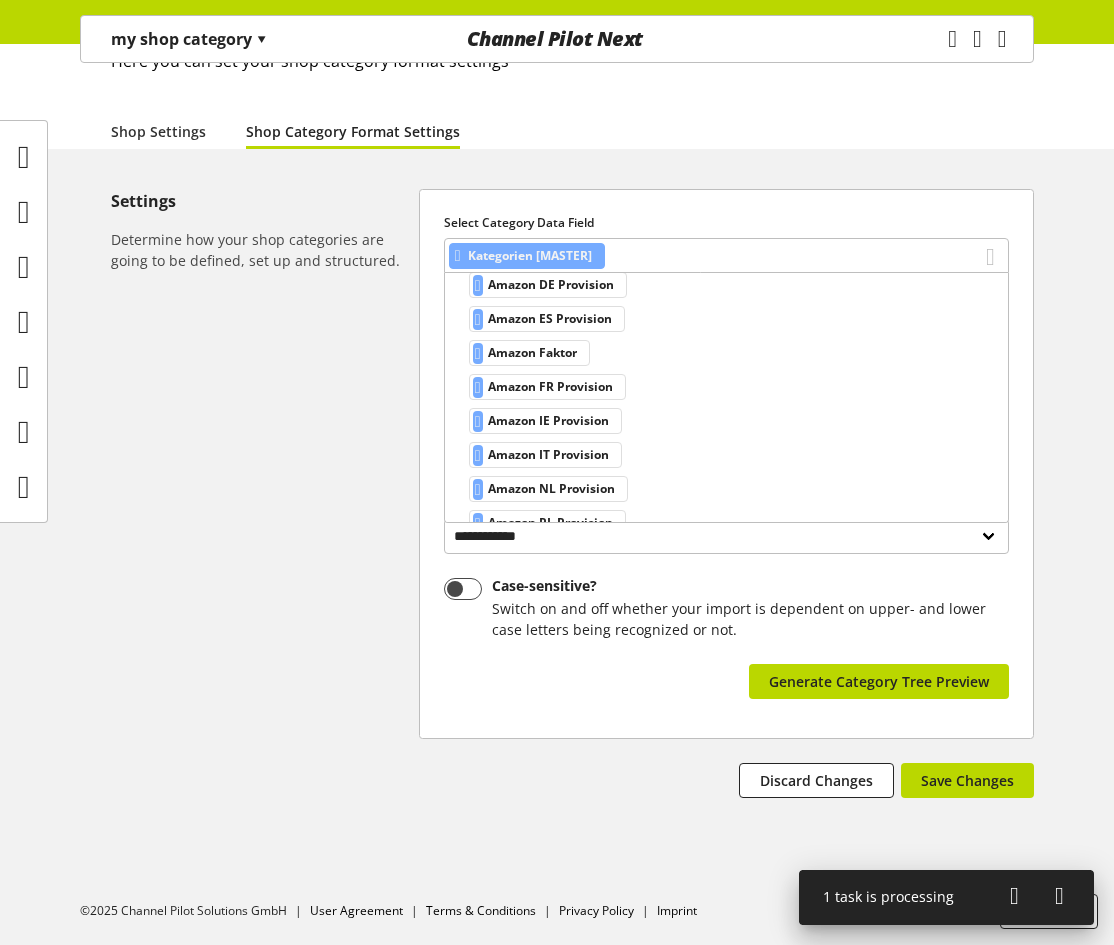 scroll, scrollTop: 300, scrollLeft: 0, axis: vertical 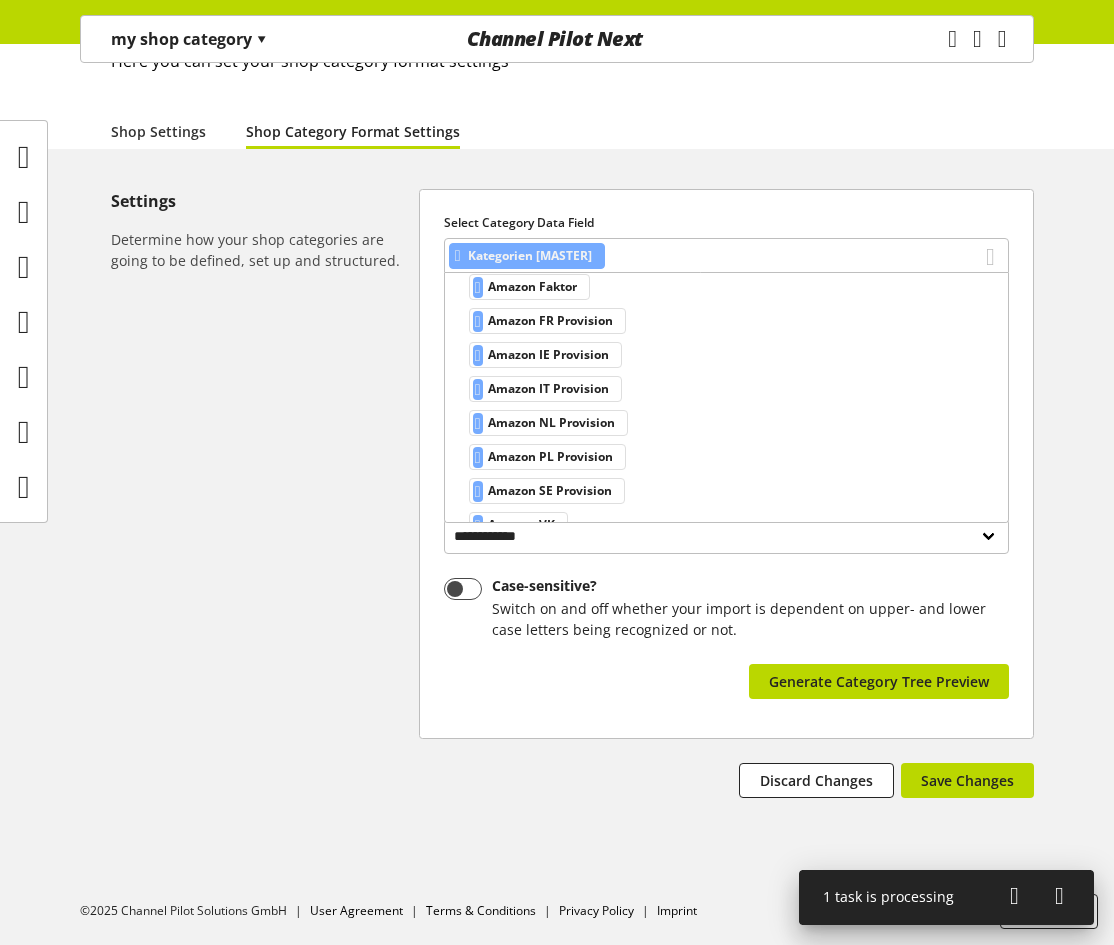 click on "Please fill in all fields correctly first. Generate Category Tree Preview" at bounding box center (726, 685) 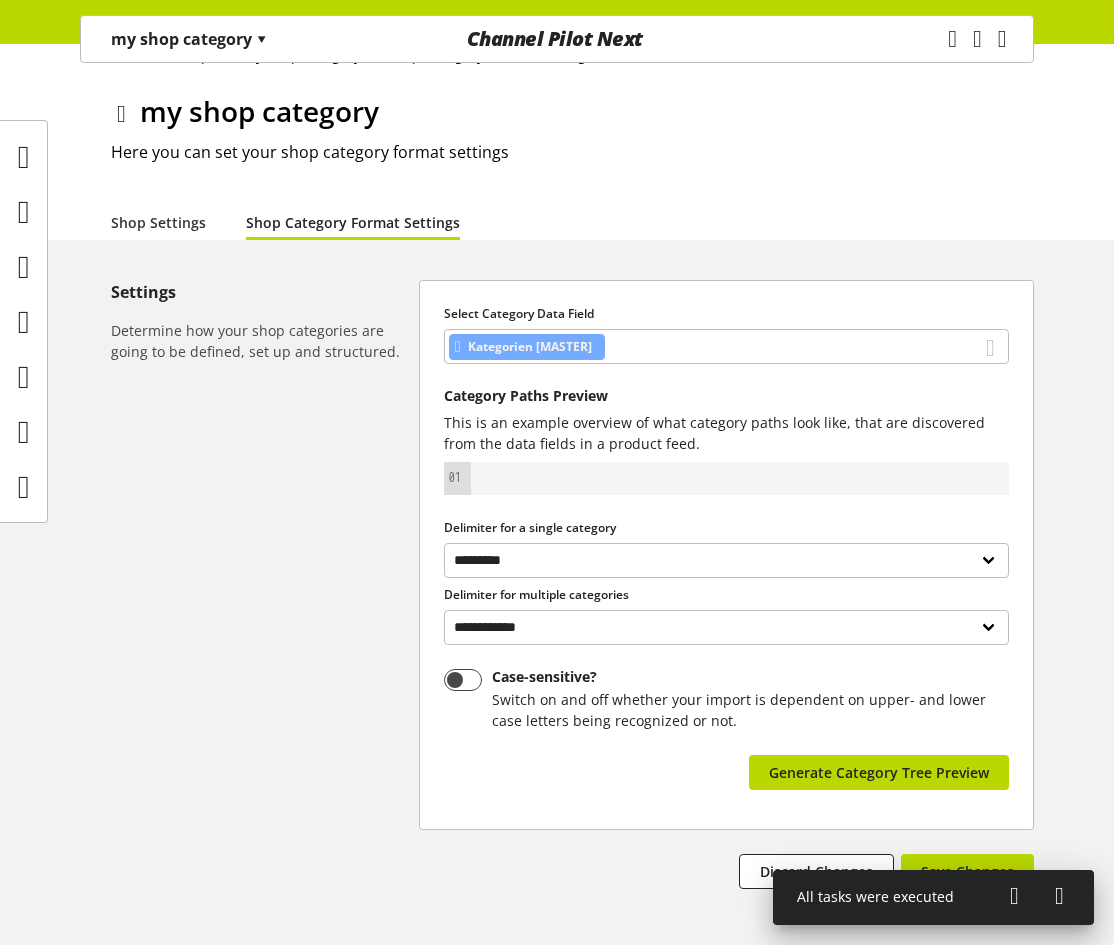 scroll, scrollTop: 34, scrollLeft: 0, axis: vertical 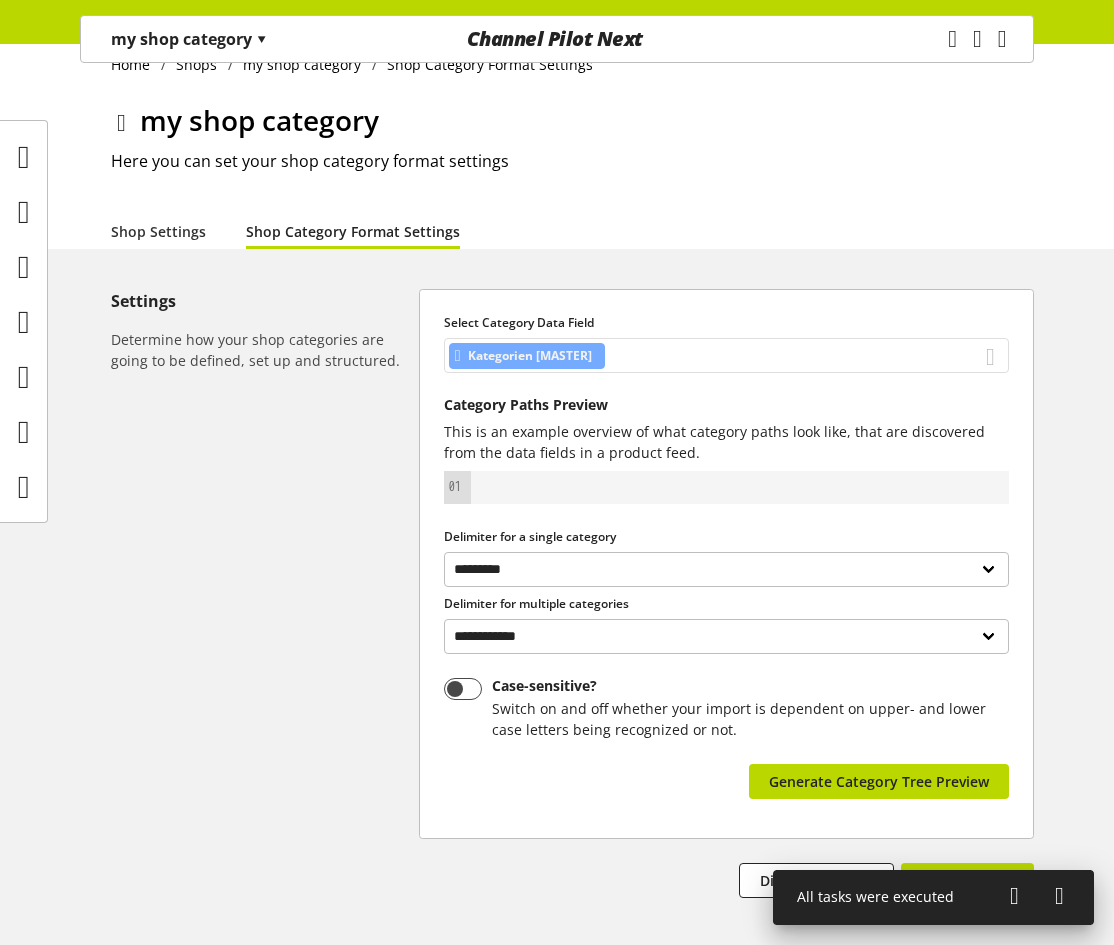 click on "Kategorien [MASTER]" at bounding box center (726, 355) 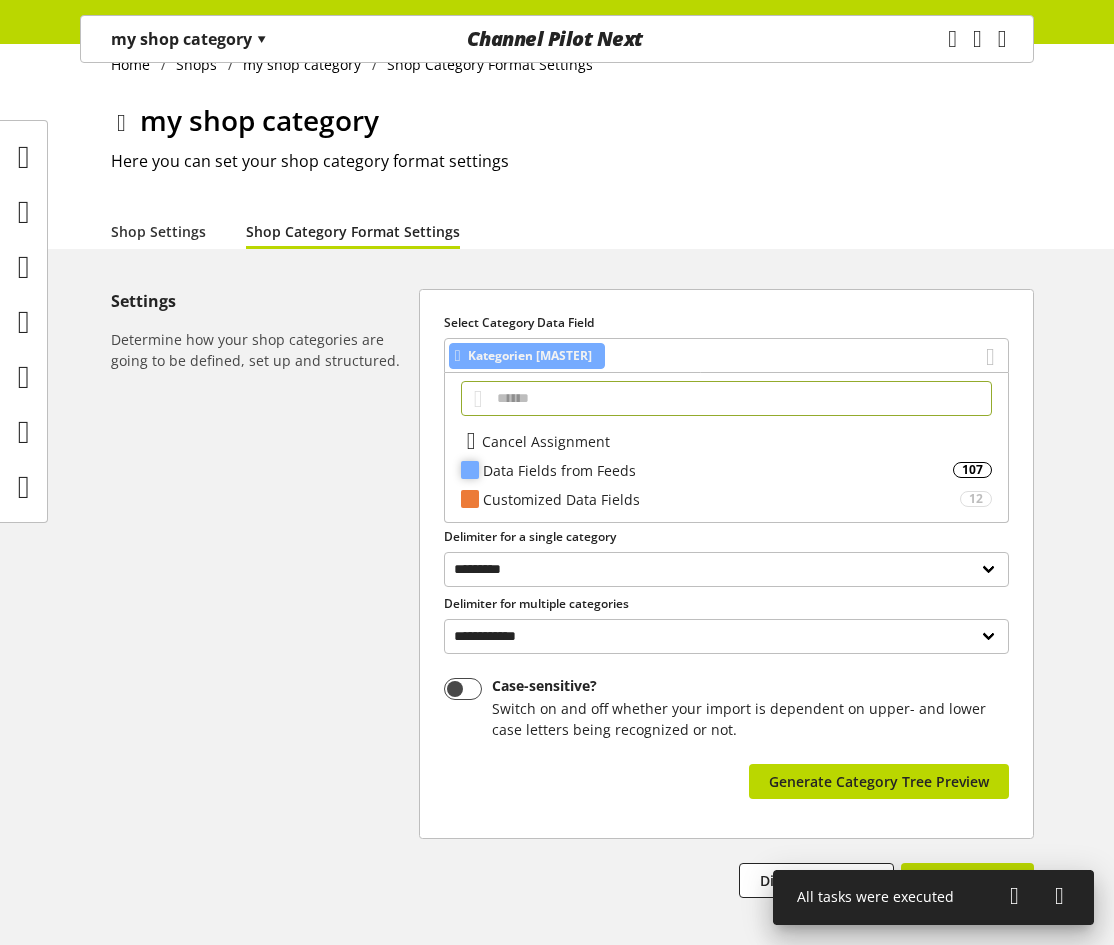click on "Data Fields from Feeds" at bounding box center (718, 470) 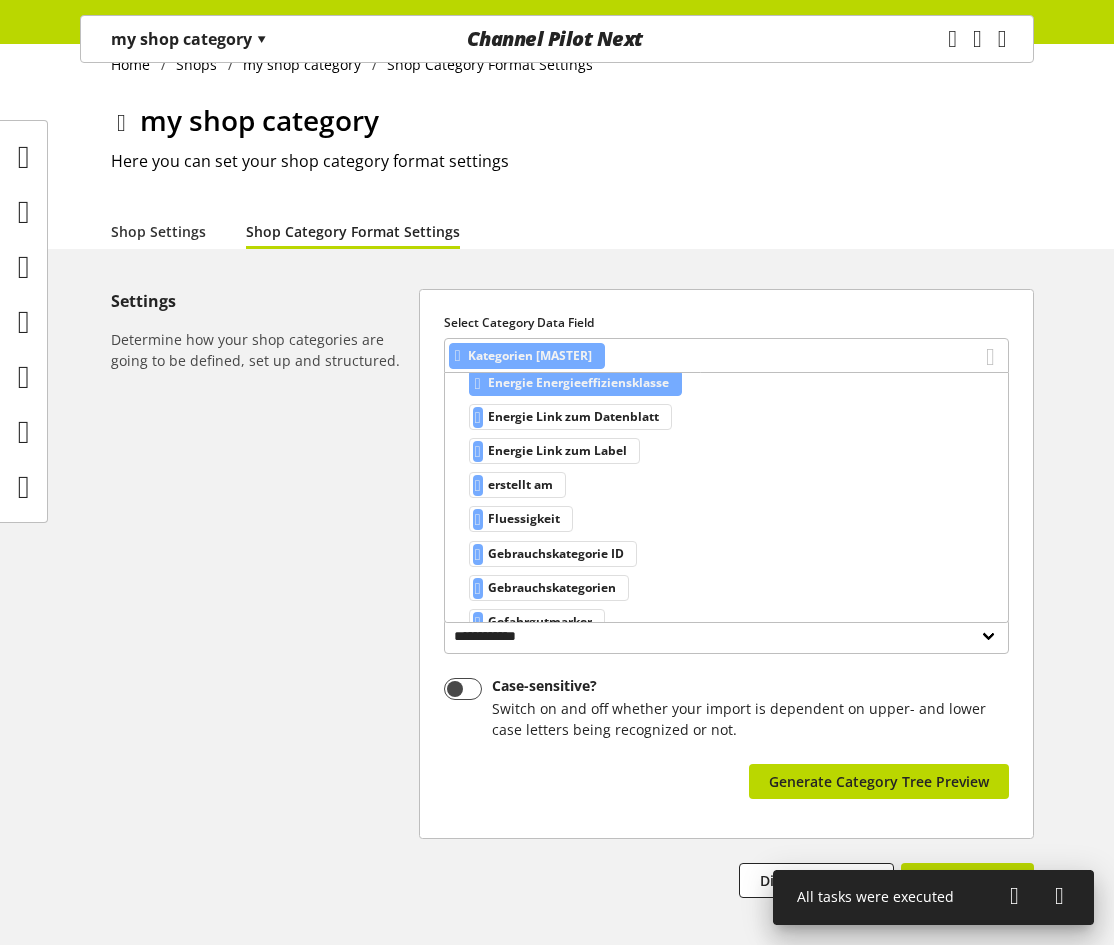 scroll, scrollTop: 1347, scrollLeft: 0, axis: vertical 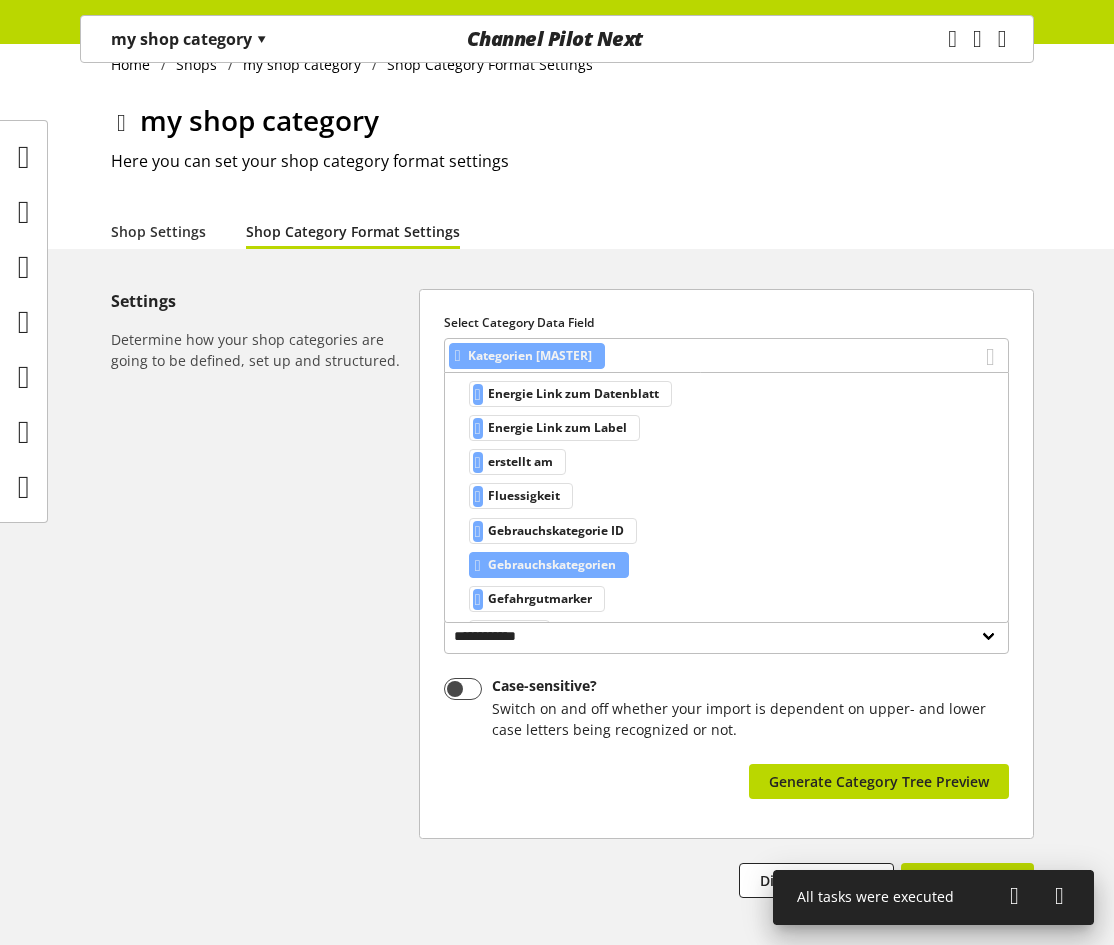 click on "Gebrauchskategorien" at bounding box center [552, 565] 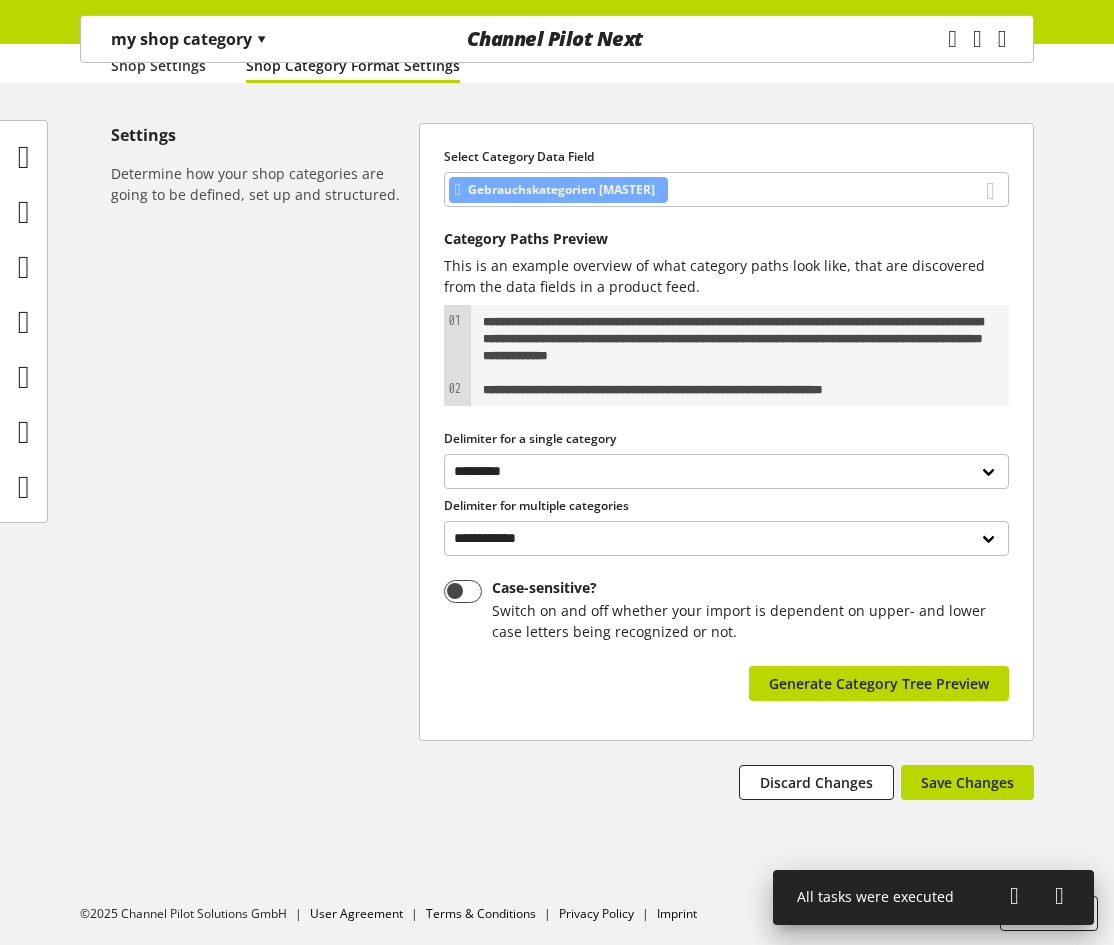 scroll, scrollTop: 202, scrollLeft: 0, axis: vertical 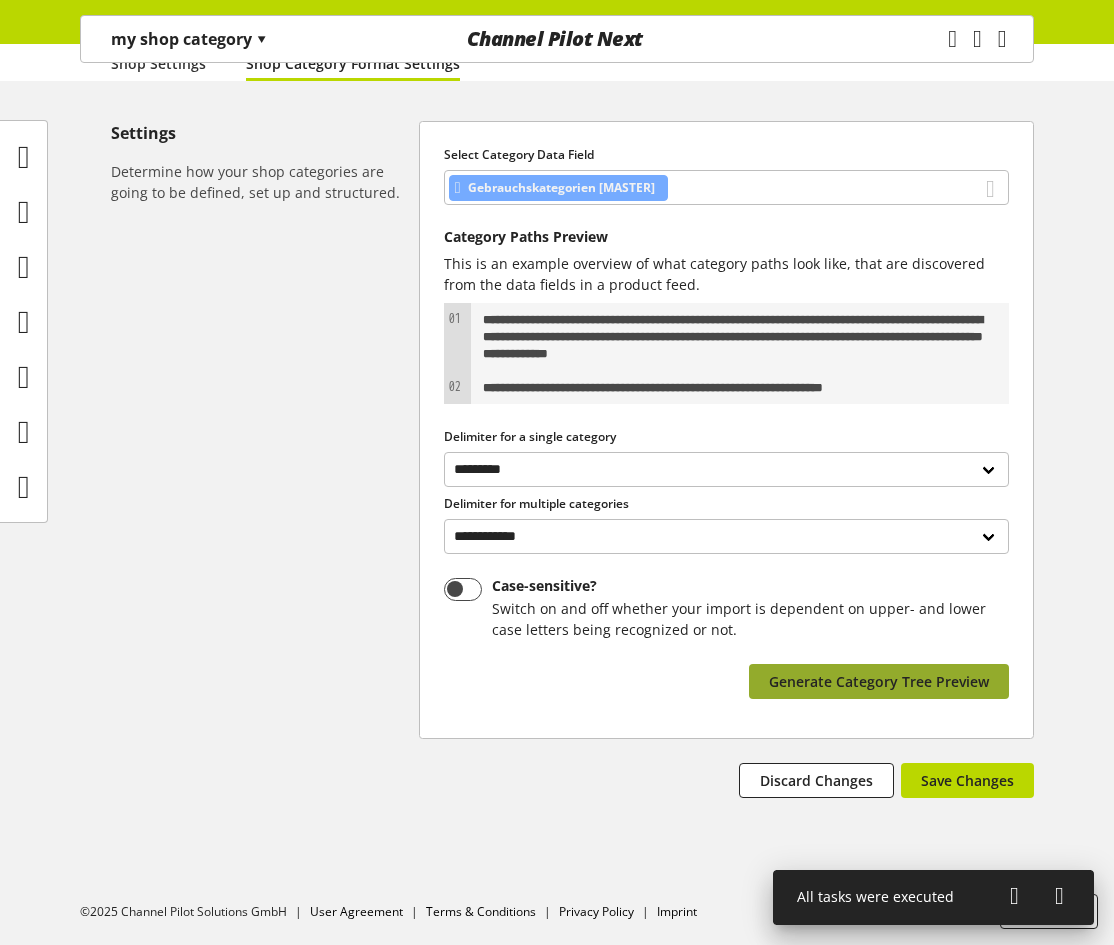 click on "Generate Category Tree Preview" at bounding box center [879, 681] 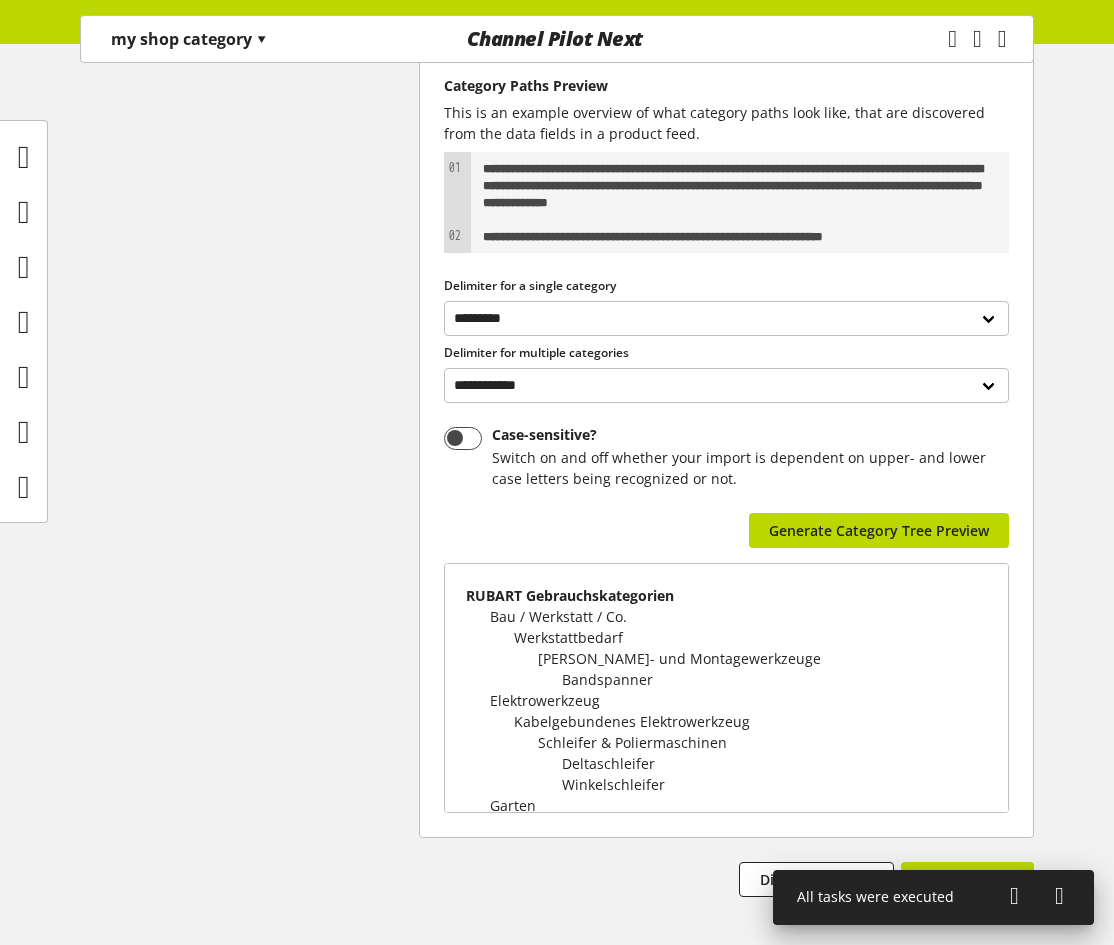 scroll, scrollTop: 402, scrollLeft: 0, axis: vertical 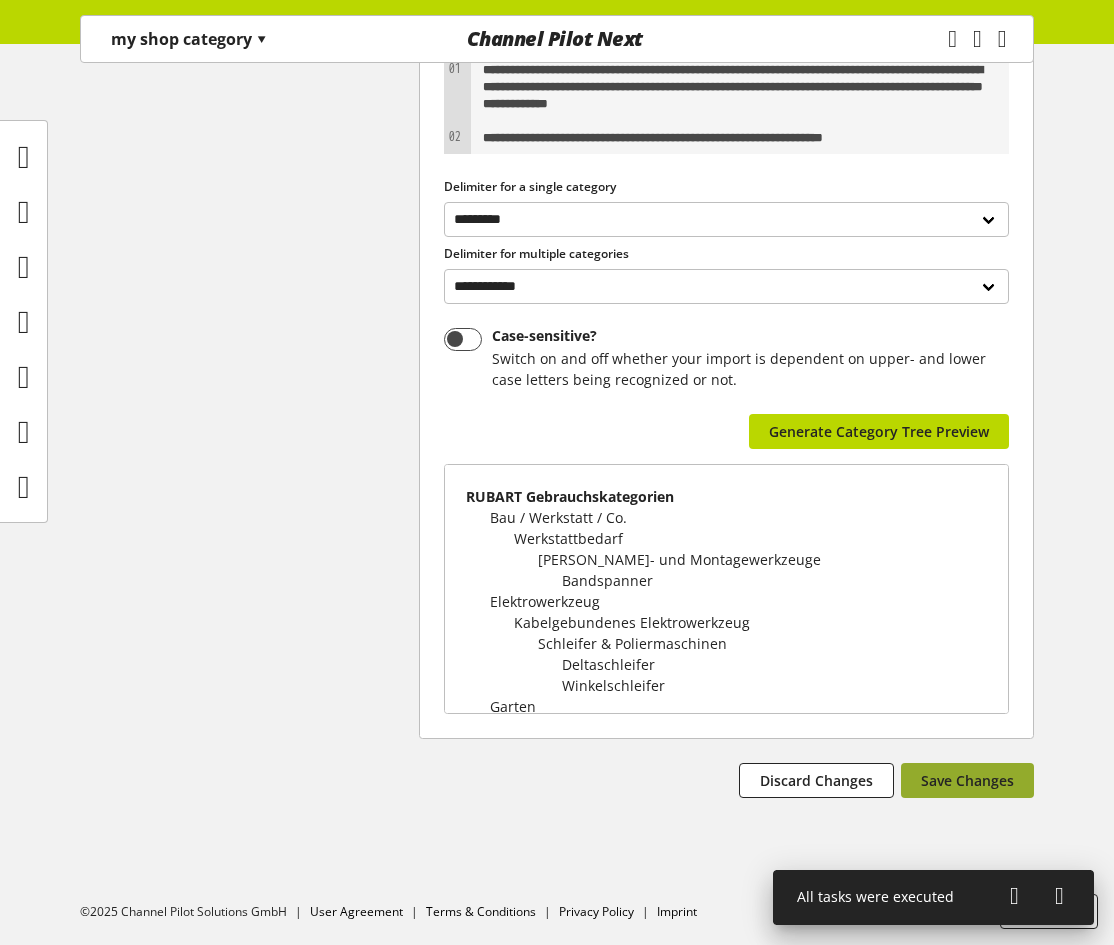 click on "Save Changes" at bounding box center [967, 780] 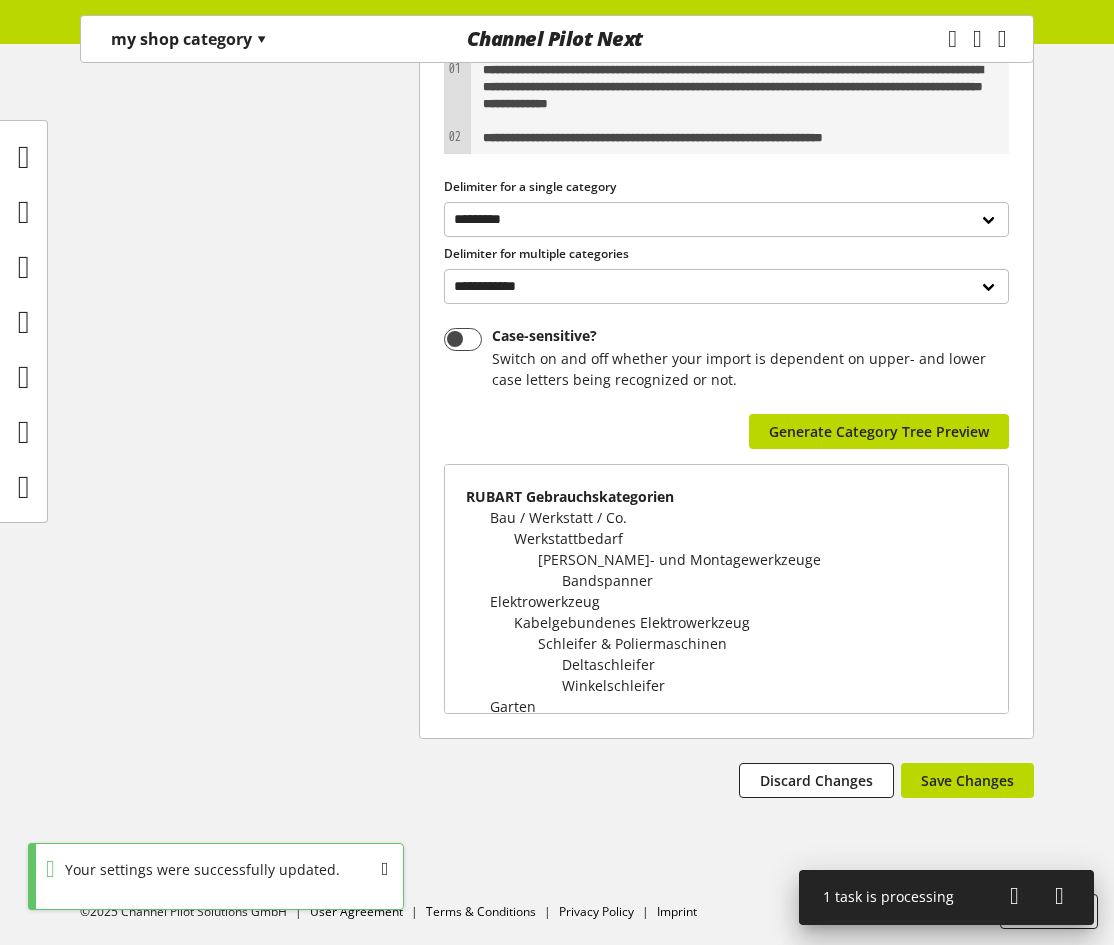 click at bounding box center (1014, 896) 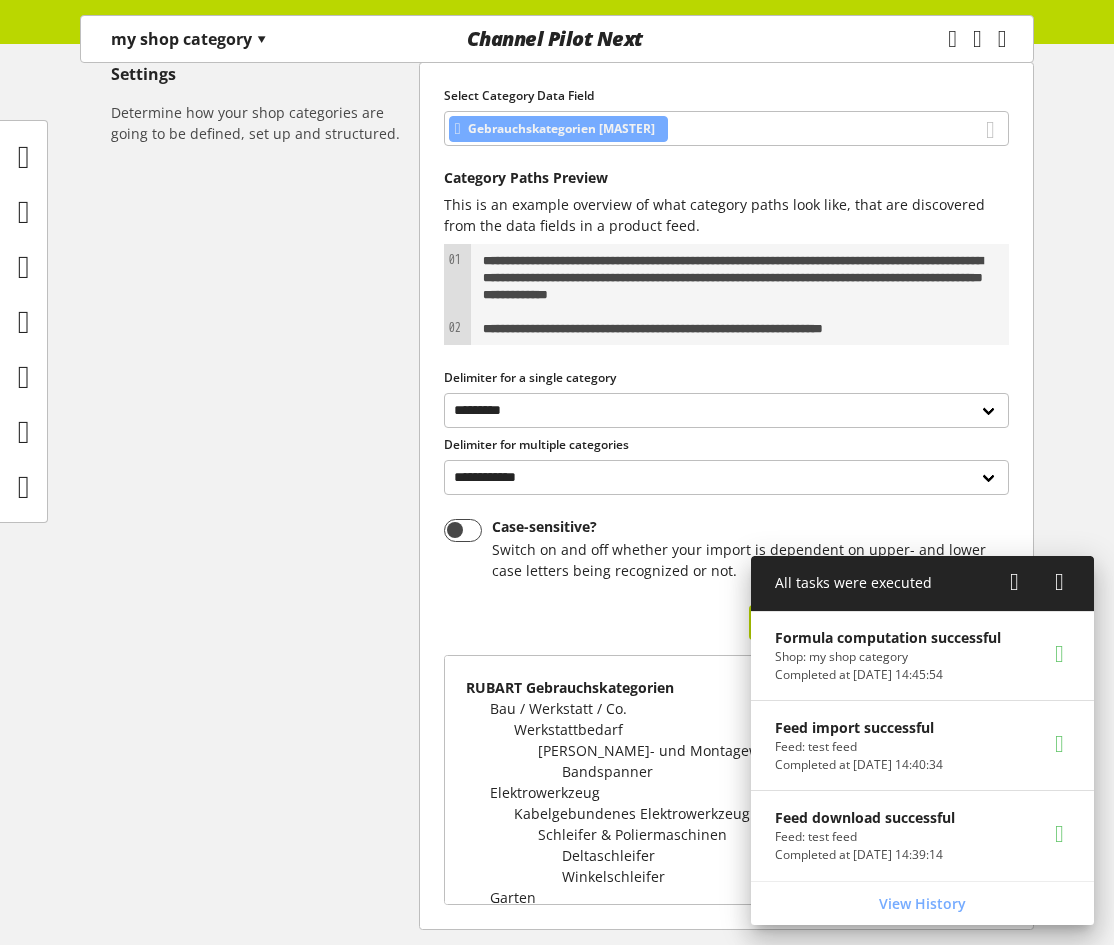 scroll, scrollTop: 52, scrollLeft: 0, axis: vertical 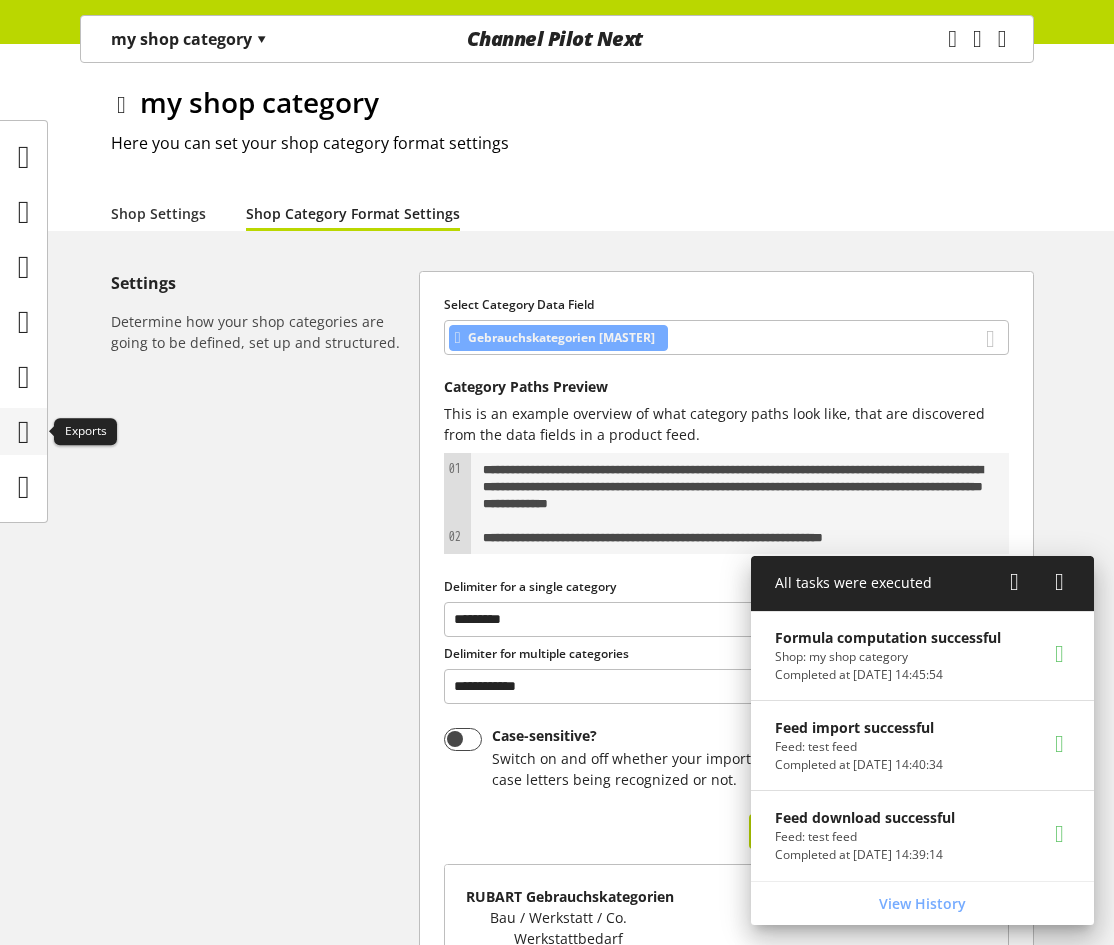 click at bounding box center (24, 432) 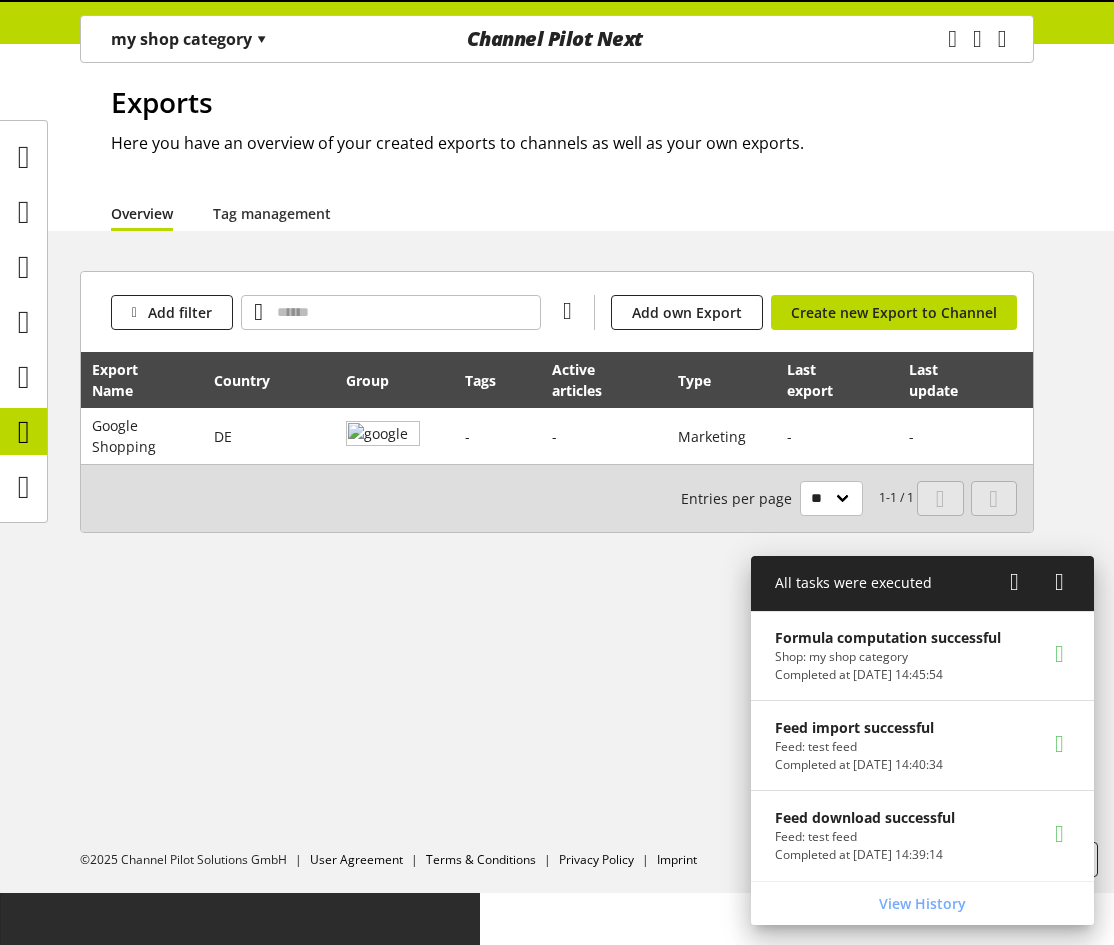 scroll, scrollTop: 0, scrollLeft: 0, axis: both 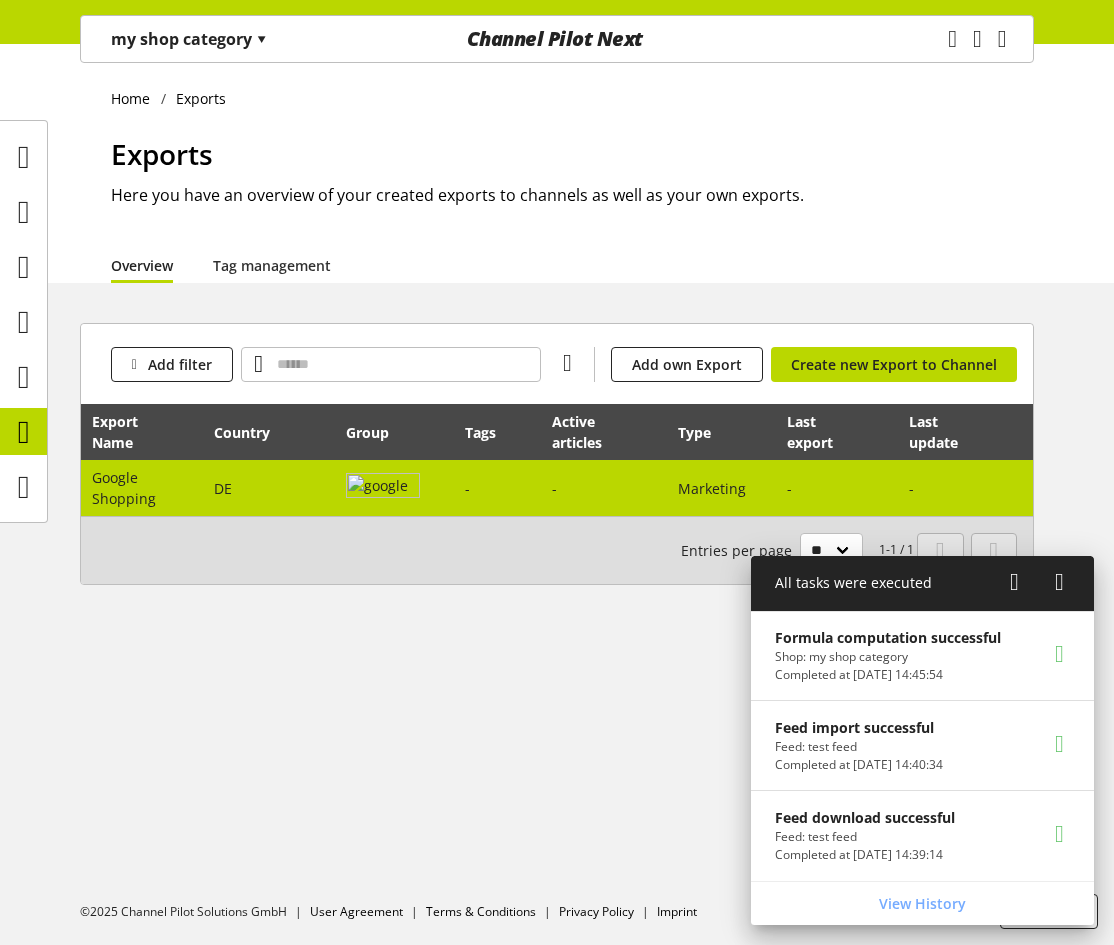 click at bounding box center [383, 488] 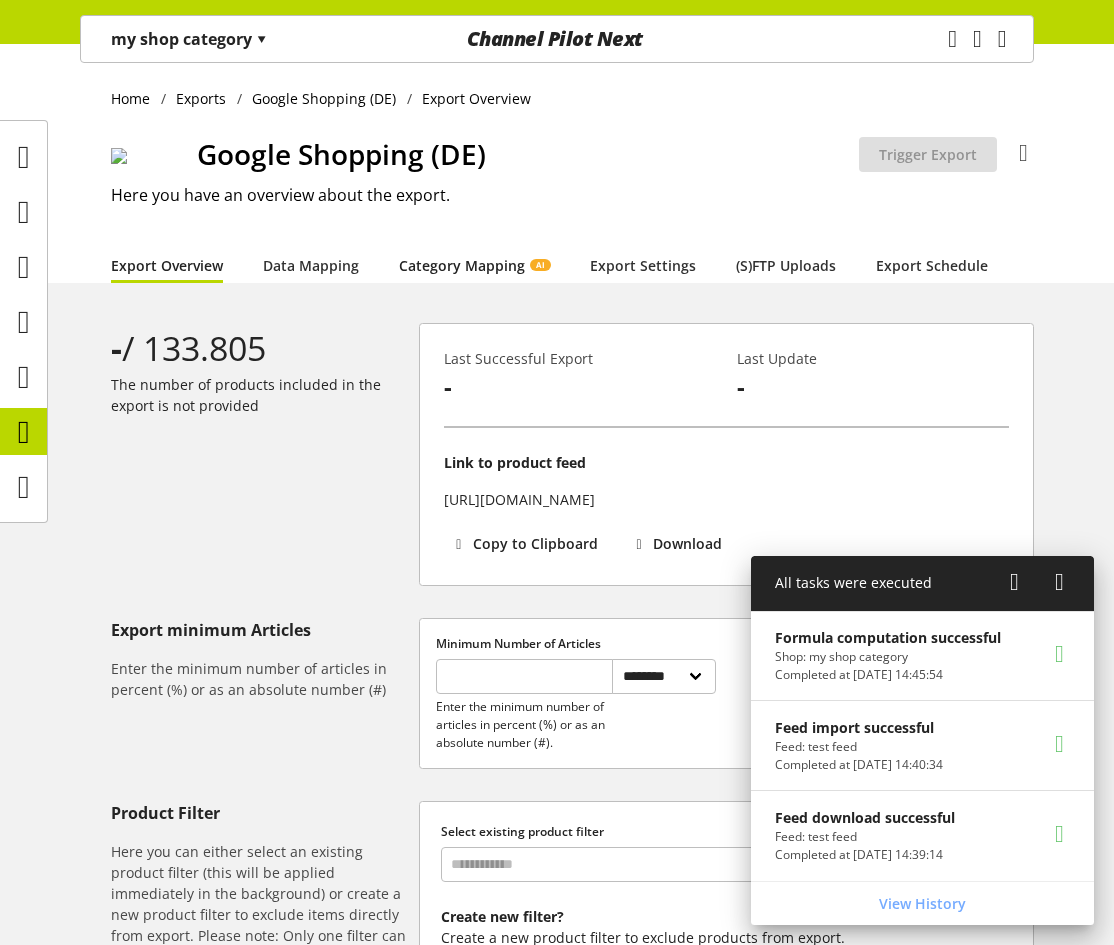 click on "Category Mapping AI" at bounding box center (474, 265) 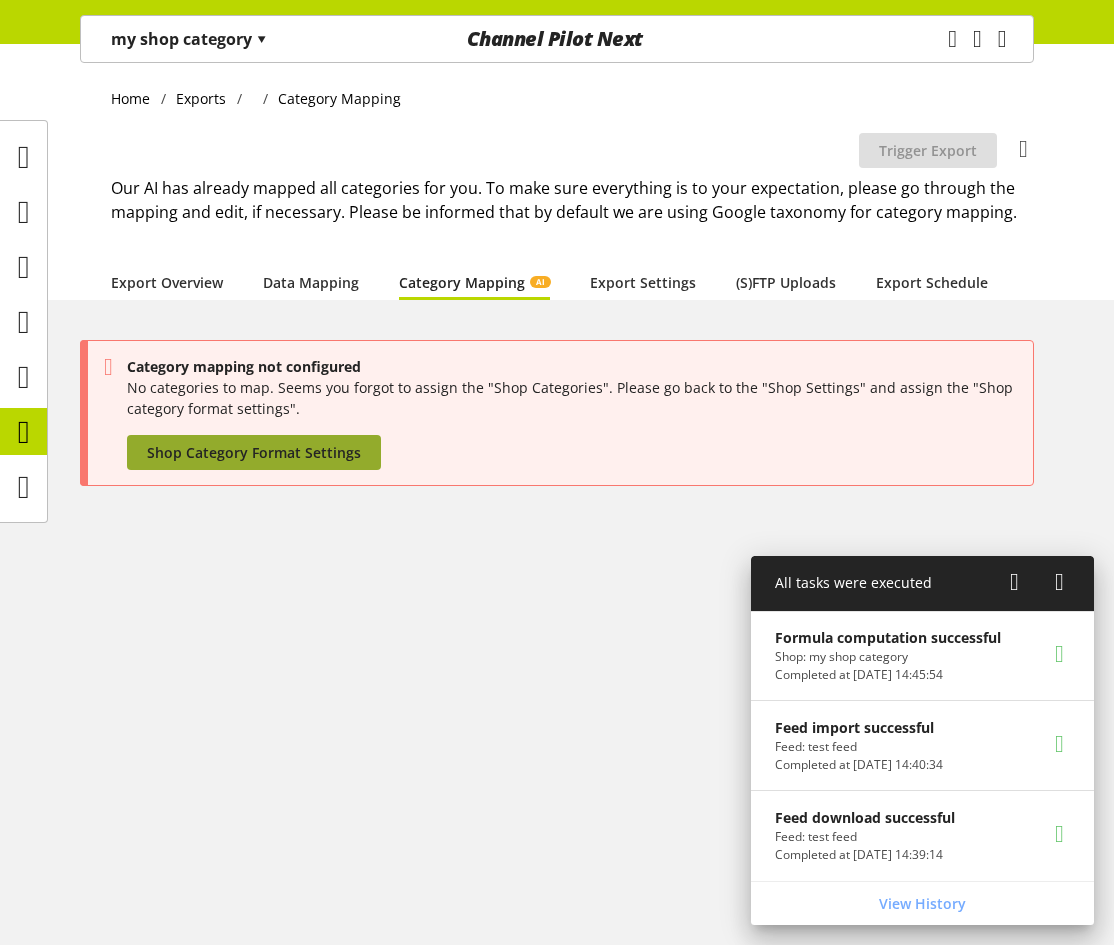 click on "Shop Category Format Settings" at bounding box center (254, 452) 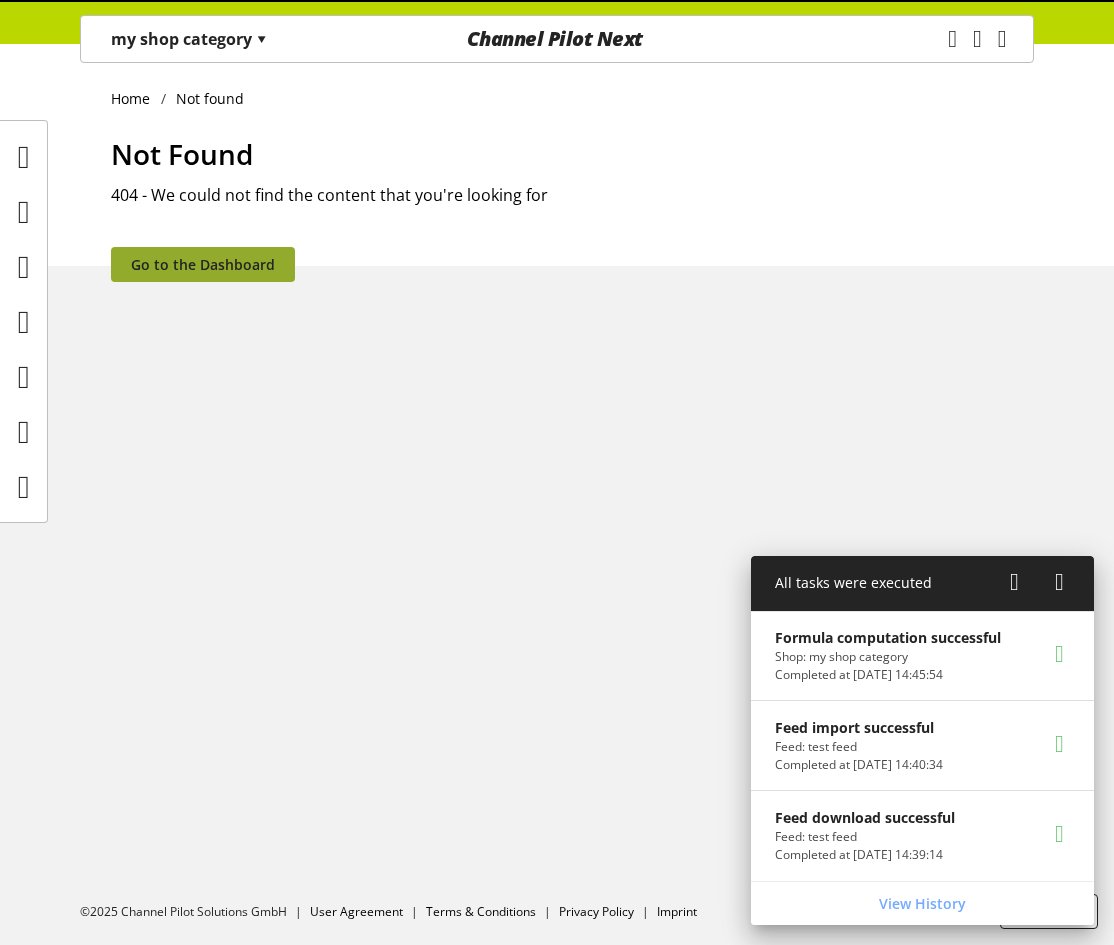 click on "Go to the Dashboard" at bounding box center (203, 264) 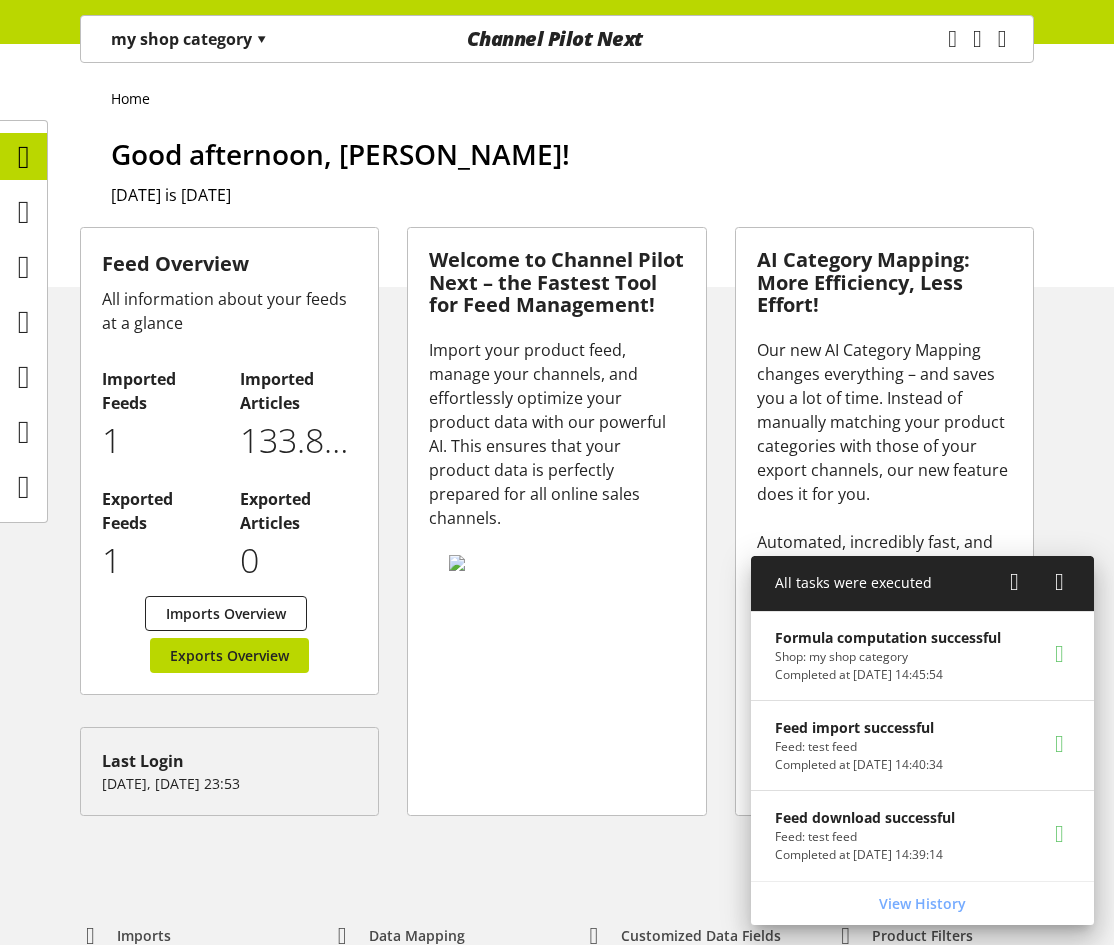 scroll, scrollTop: 65, scrollLeft: 0, axis: vertical 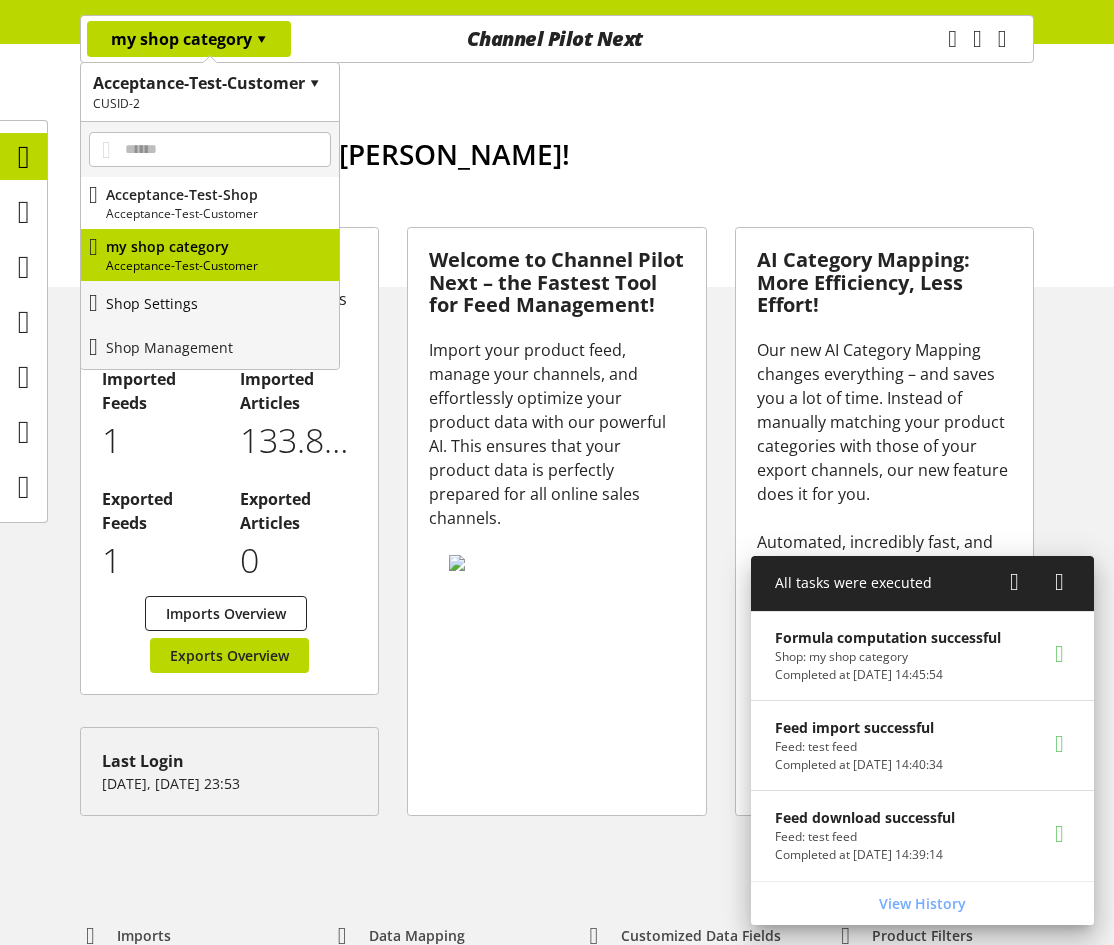click on "Shop Settings" at bounding box center (210, 303) 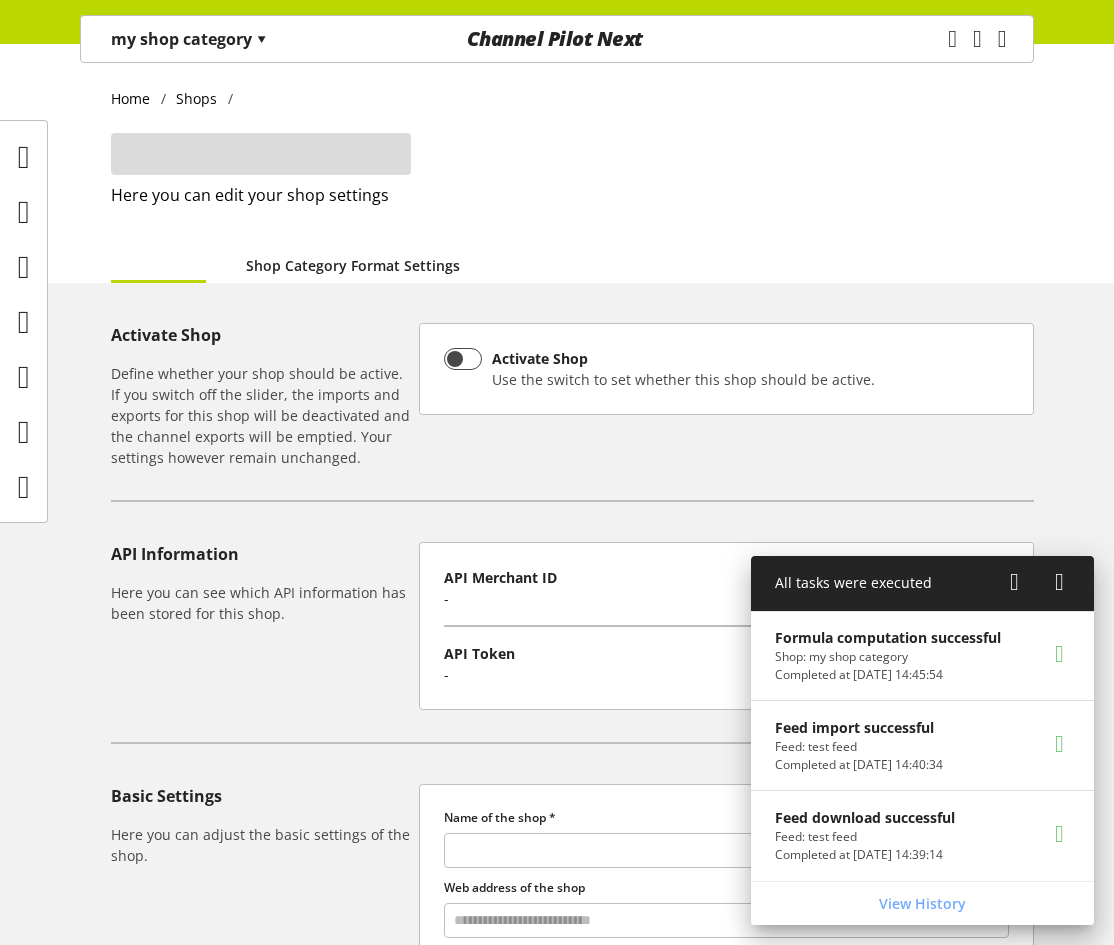 type on "**********" 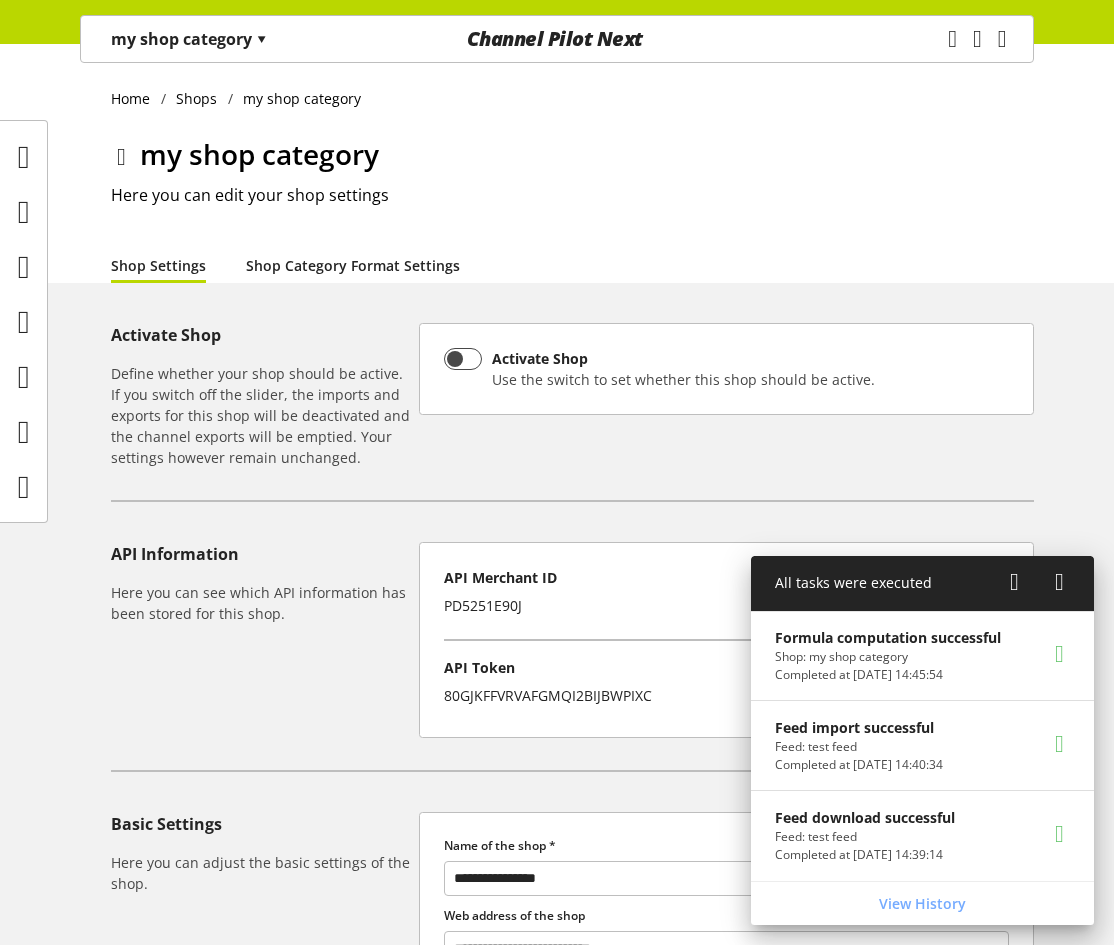 click on "Shop Category Format Settings" at bounding box center [353, 265] 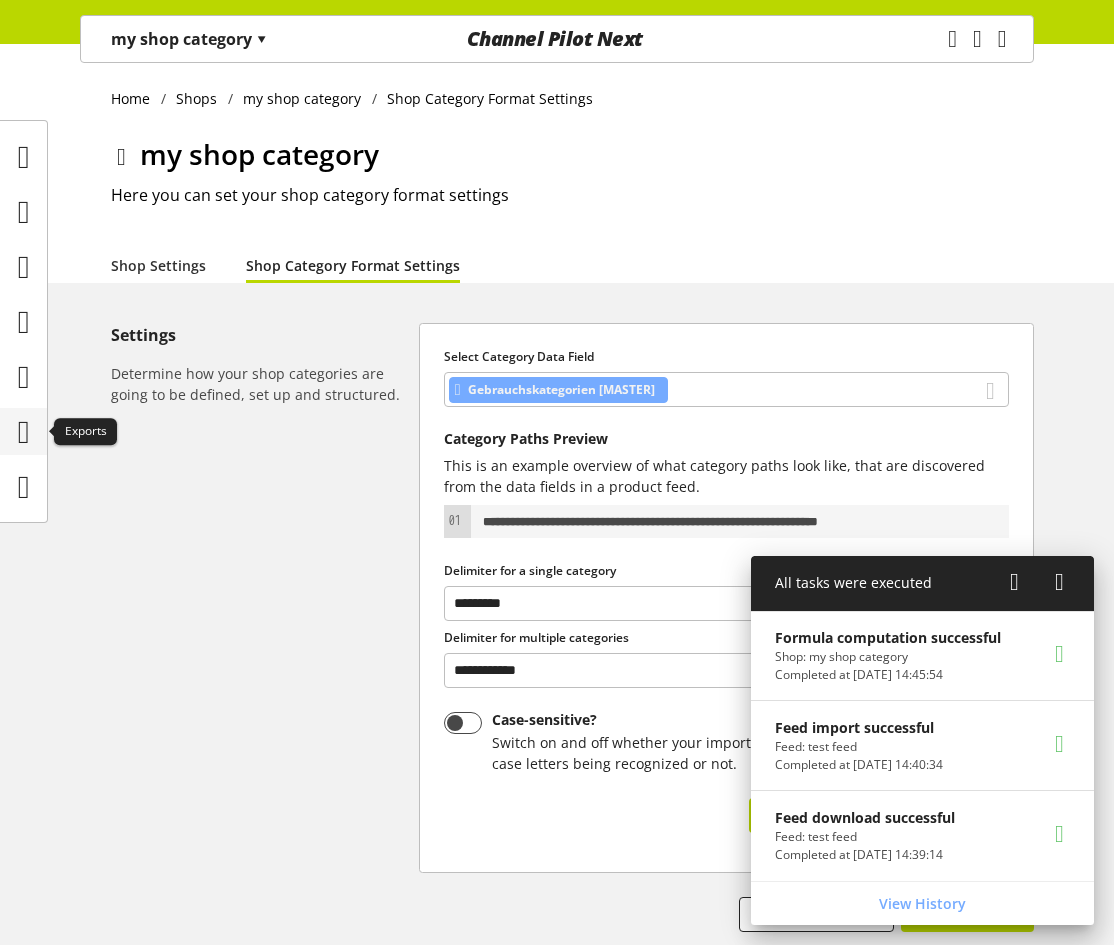 click at bounding box center [24, 432] 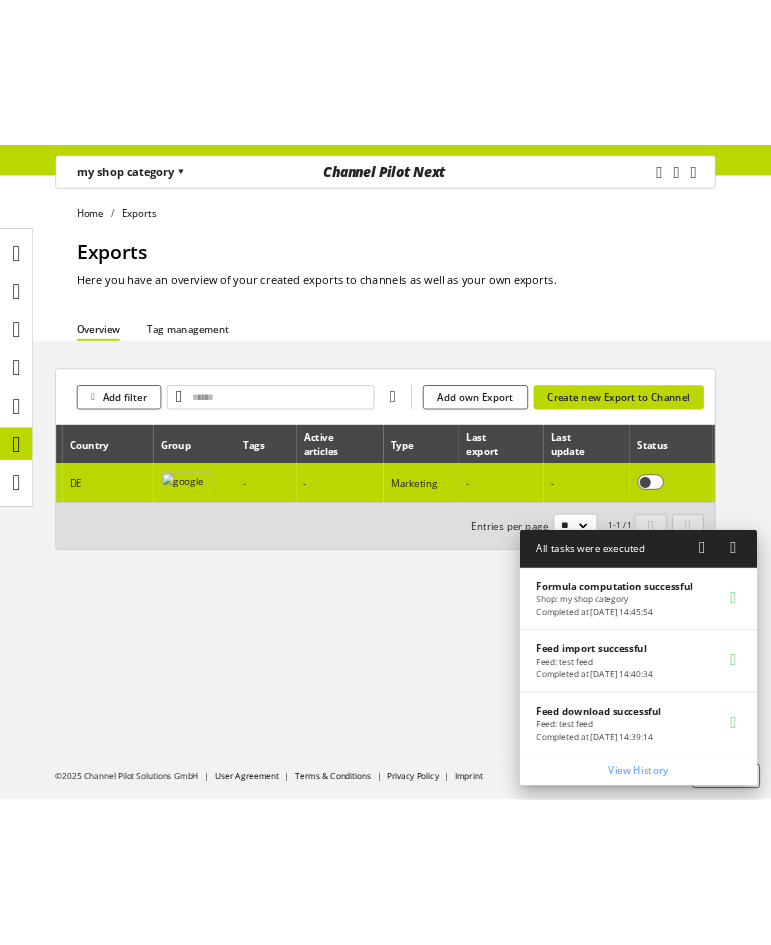 scroll, scrollTop: 0, scrollLeft: 157, axis: horizontal 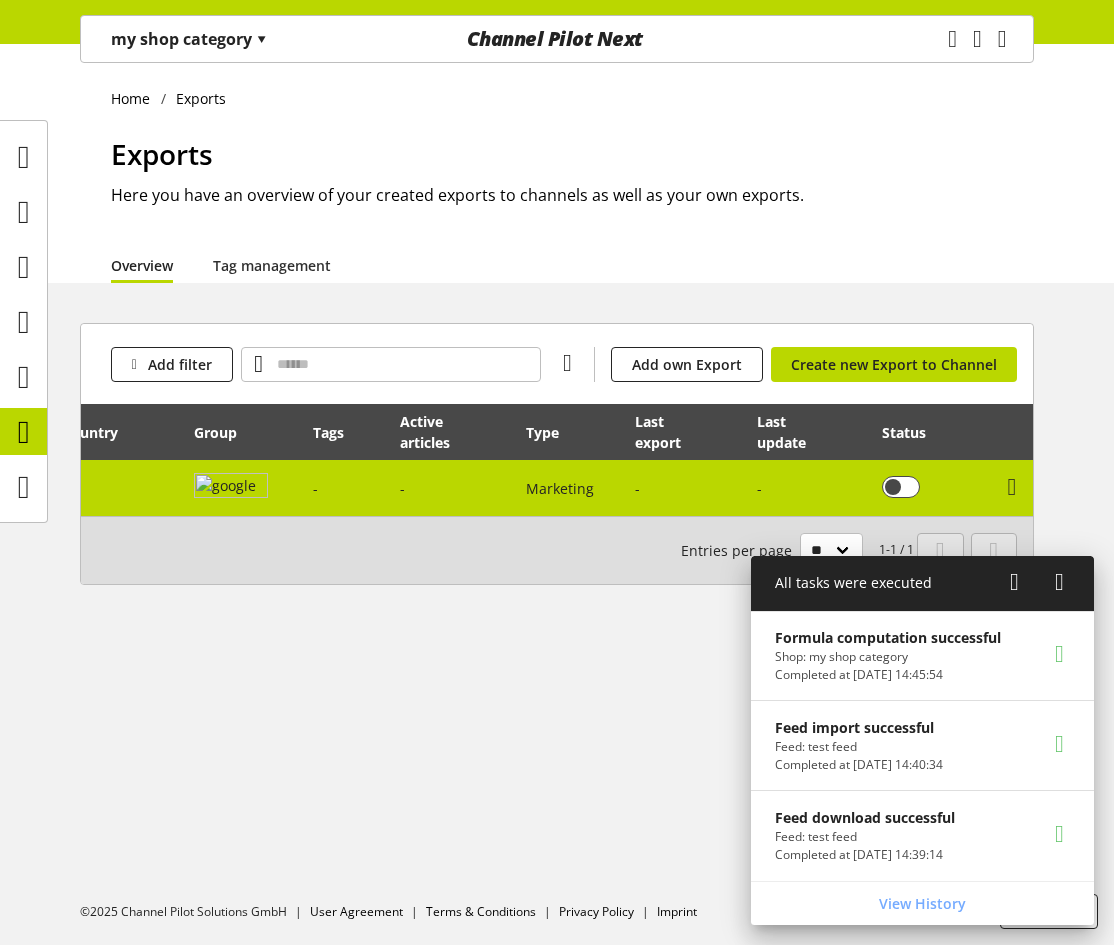 click at bounding box center (242, 488) 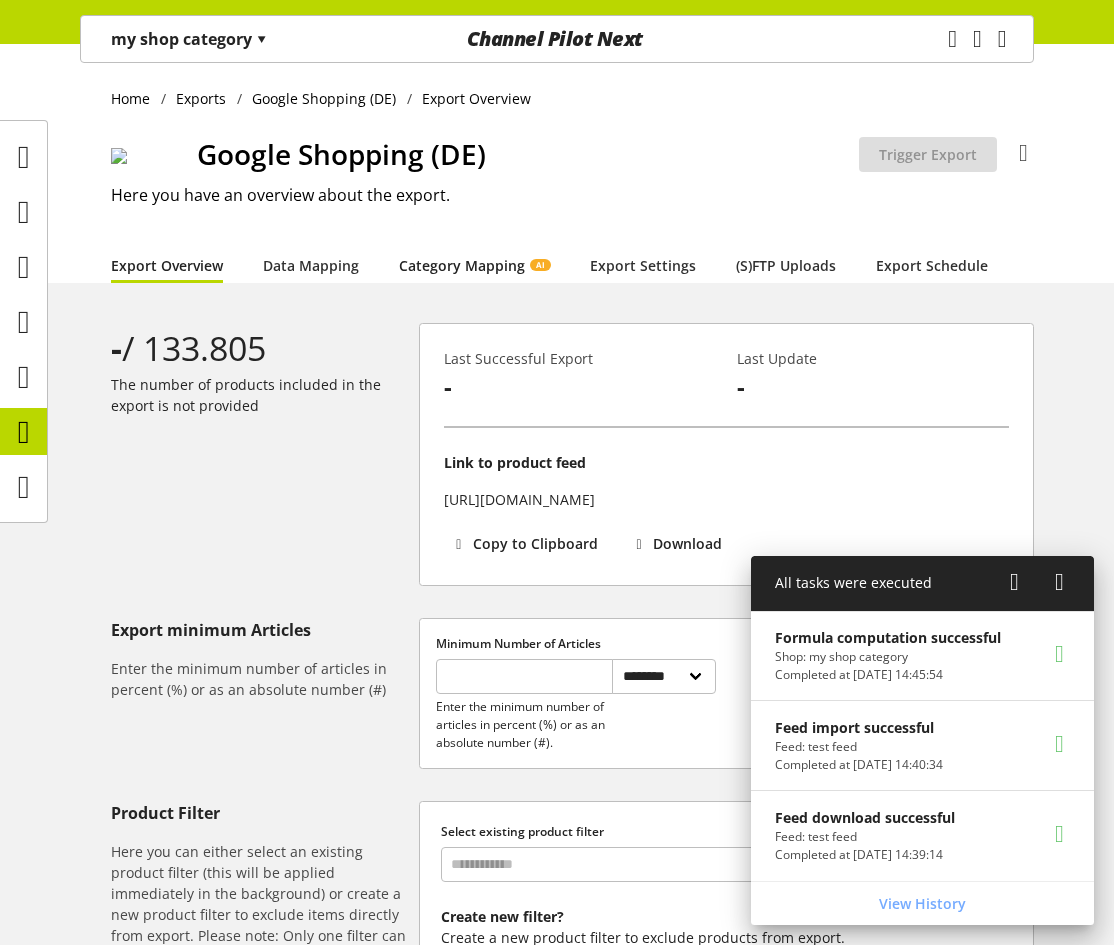 click on "Category Mapping AI" at bounding box center [474, 265] 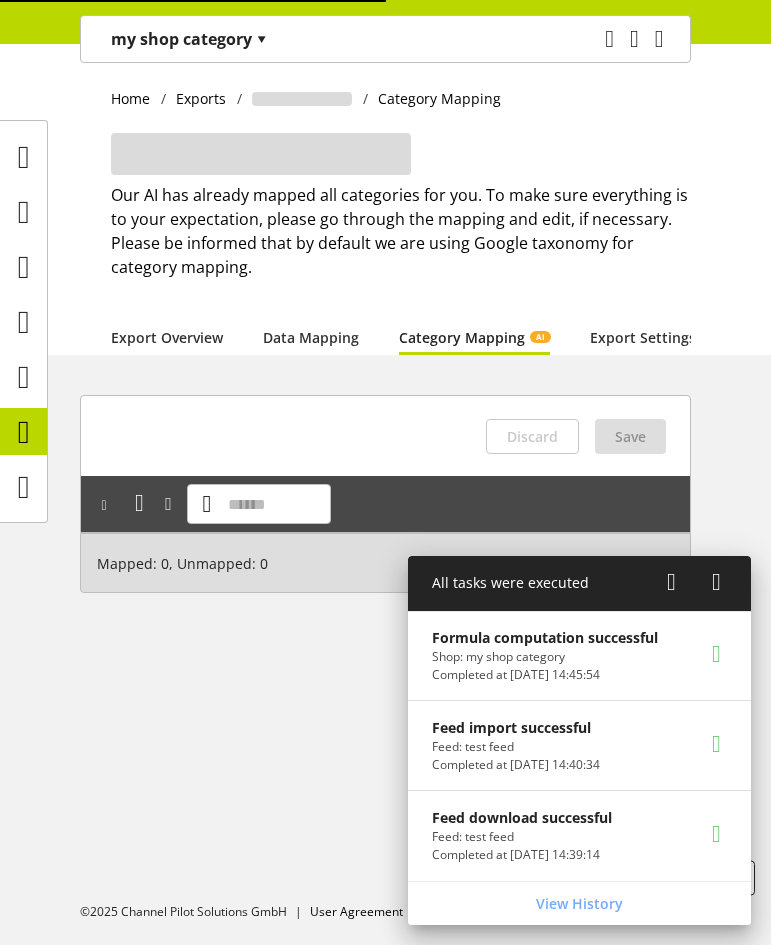 scroll, scrollTop: 0, scrollLeft: 0, axis: both 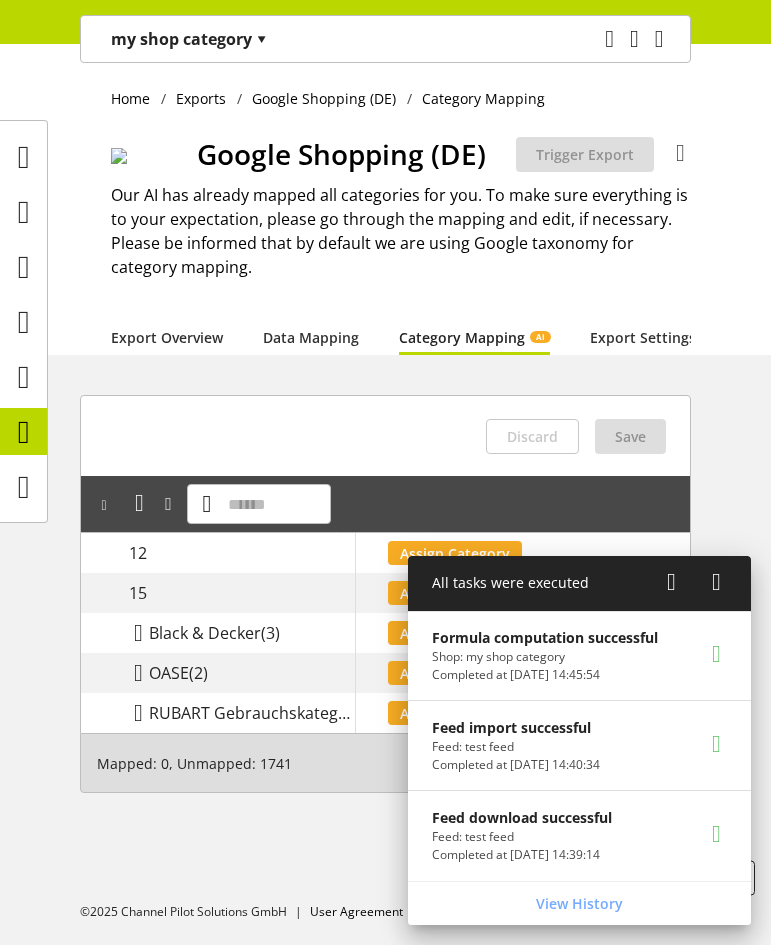 click at bounding box center [671, 582] 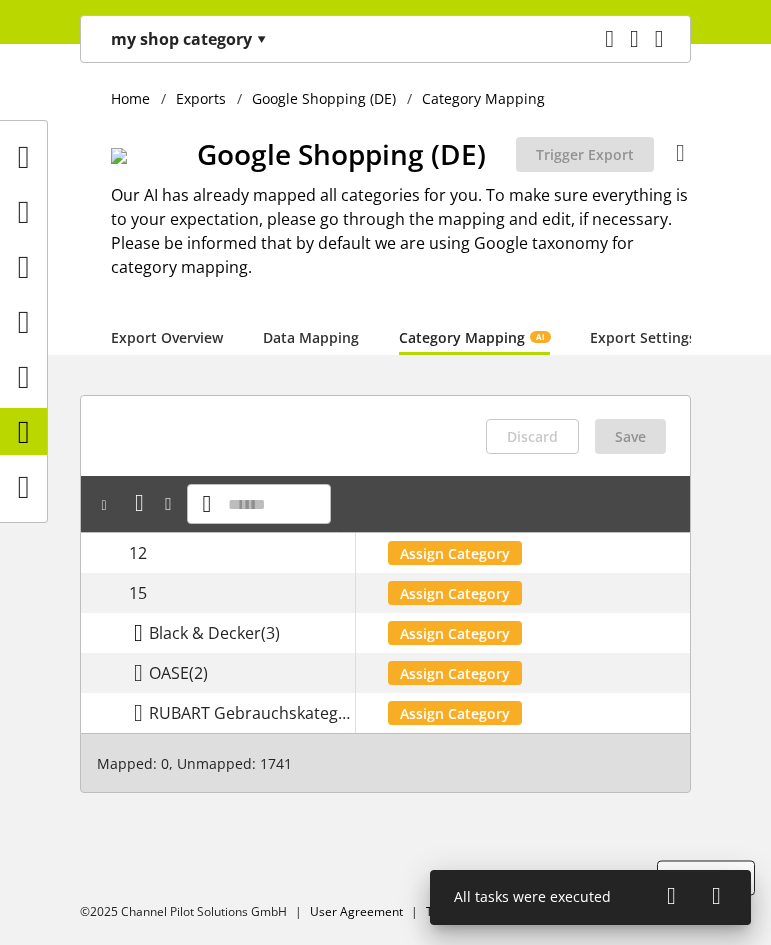 click at bounding box center (138, 633) 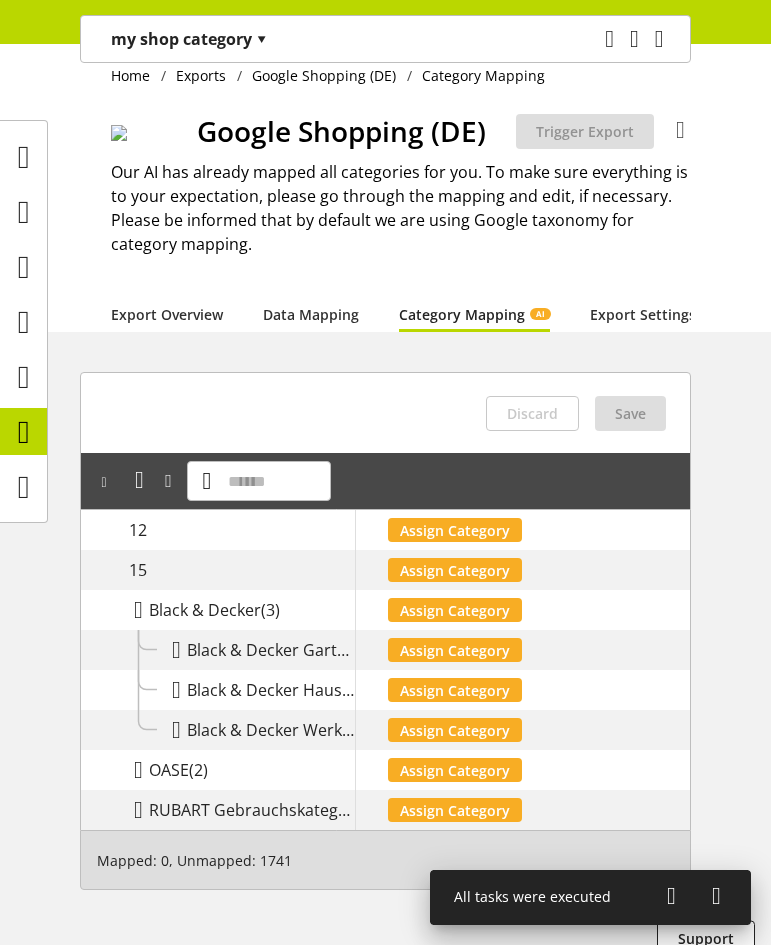 scroll, scrollTop: 98, scrollLeft: 0, axis: vertical 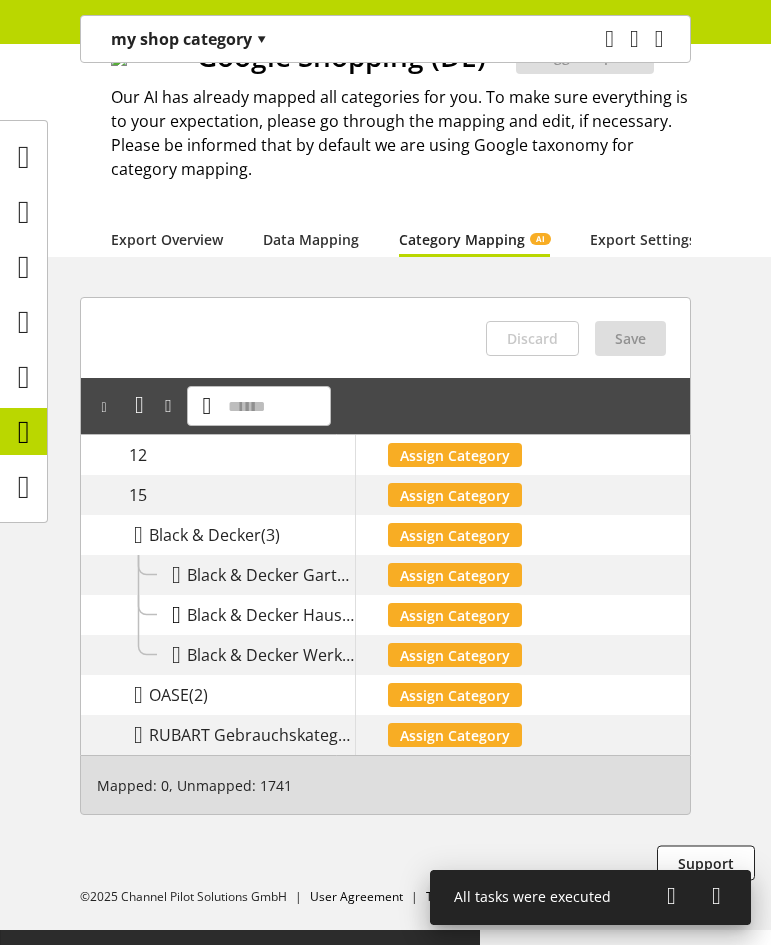 click at bounding box center (176, 615) 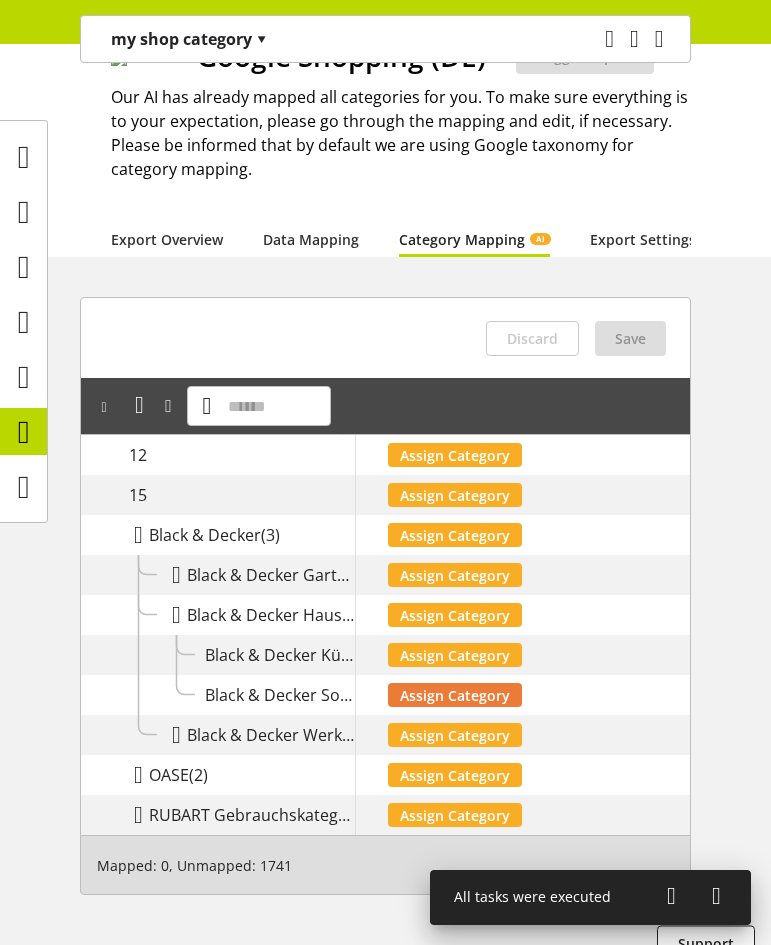 click on "Assign Category" at bounding box center (455, 695) 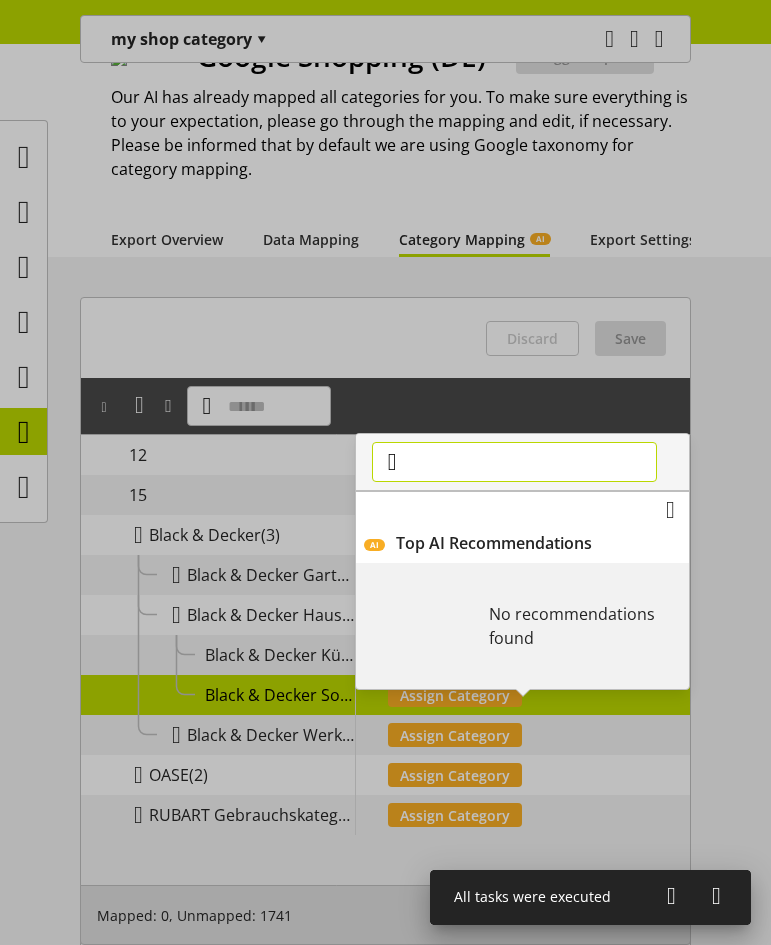 click at bounding box center (514, 462) 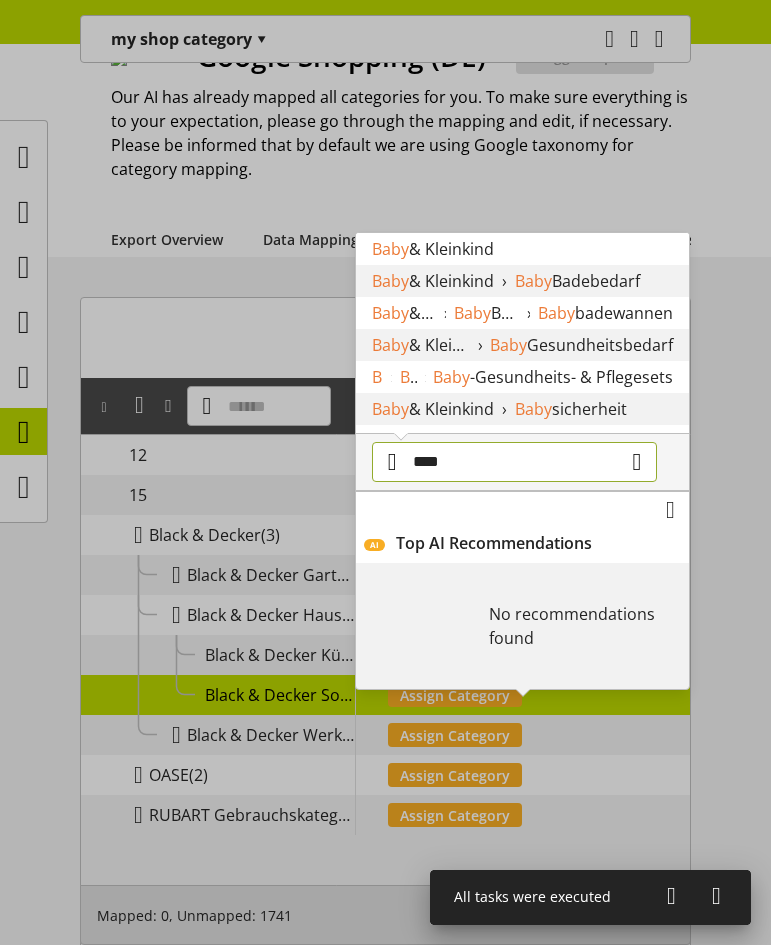 type on "****" 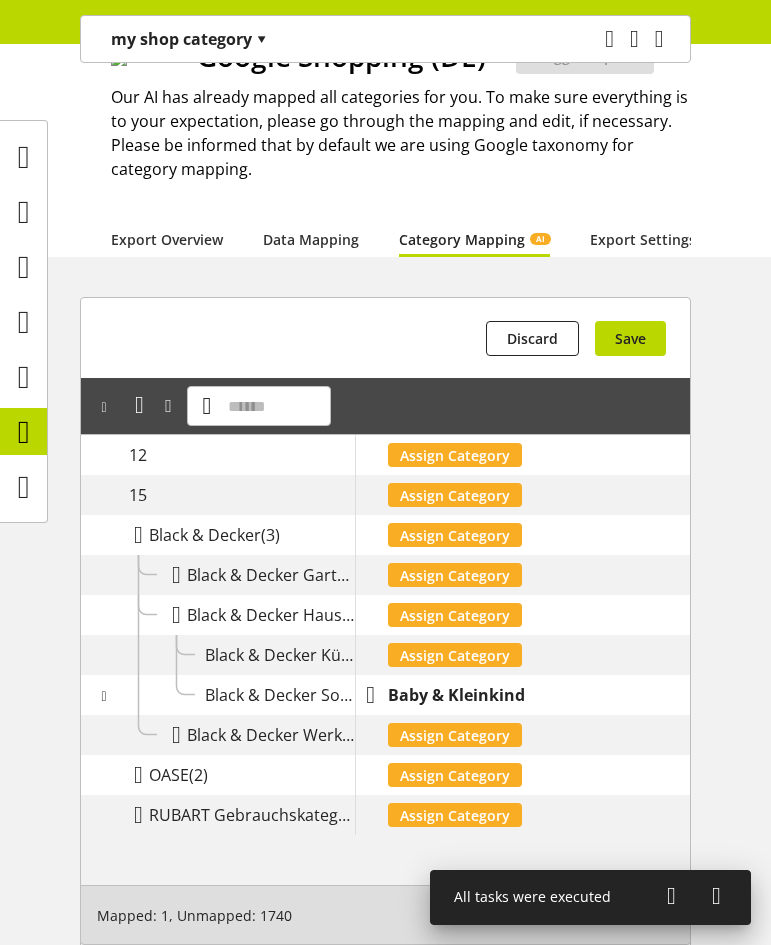 scroll, scrollTop: 198, scrollLeft: 0, axis: vertical 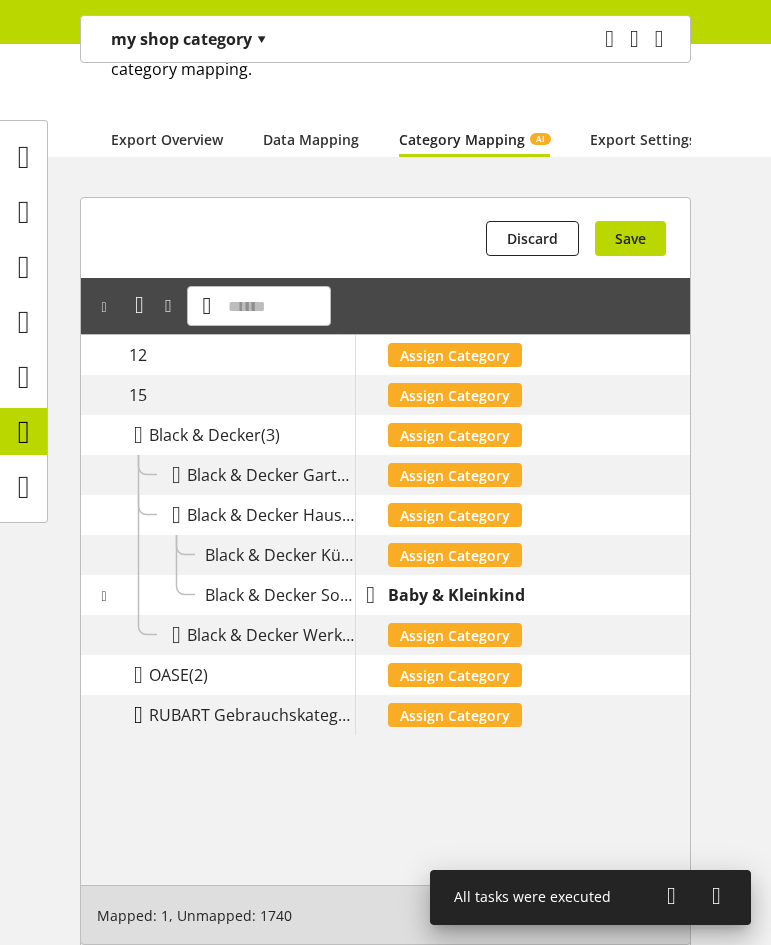 click at bounding box center (138, 715) 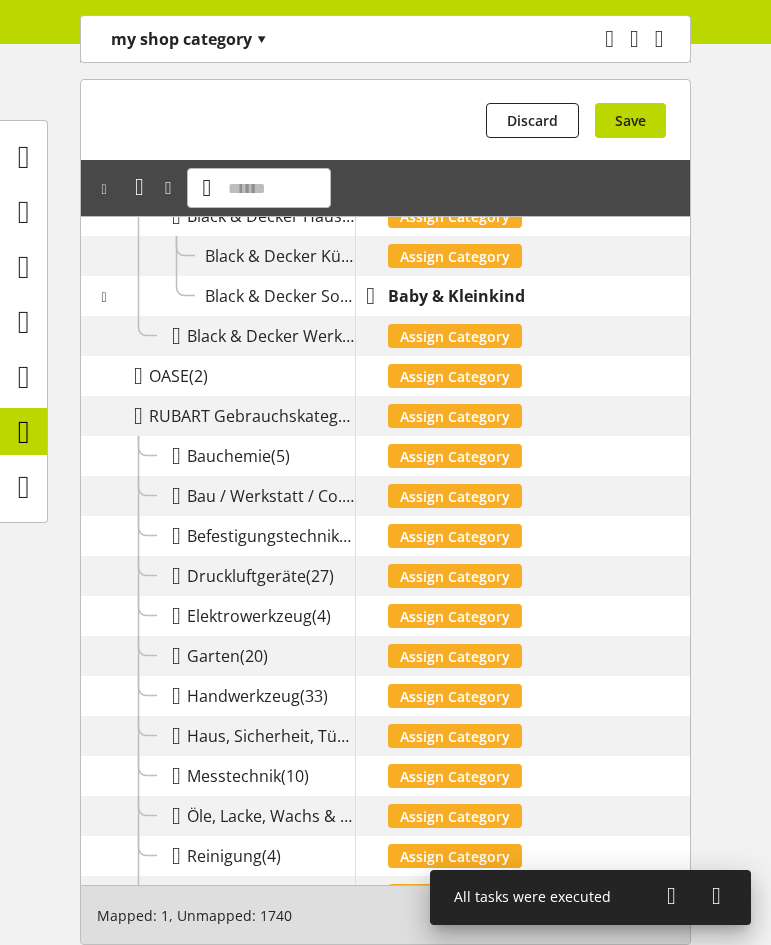 scroll, scrollTop: 498, scrollLeft: 0, axis: vertical 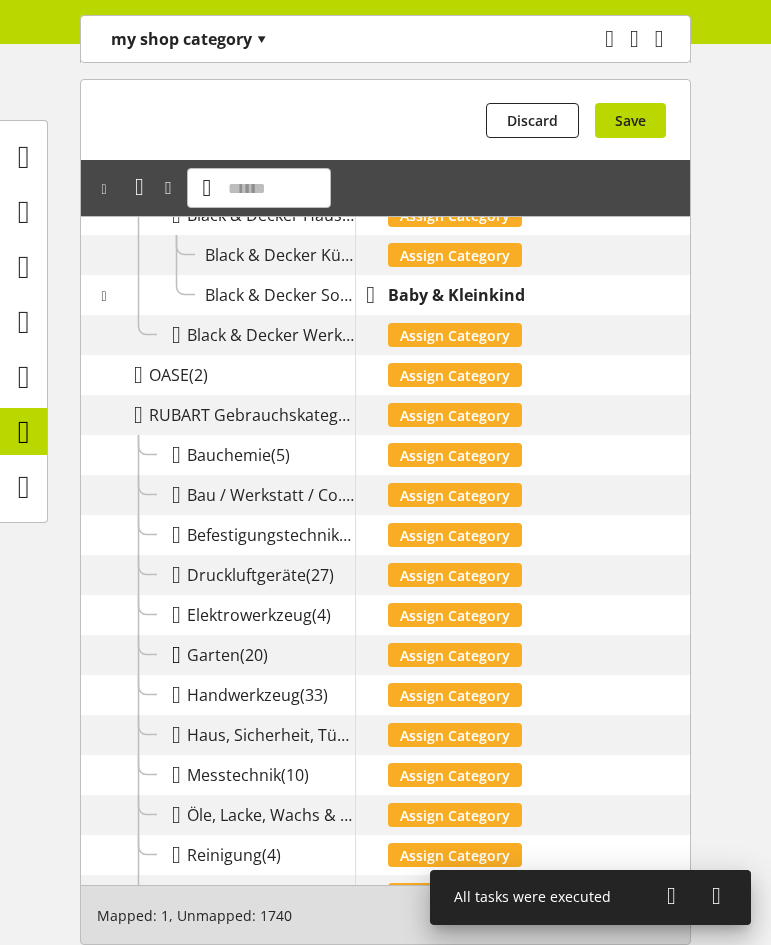 click at bounding box center (176, 655) 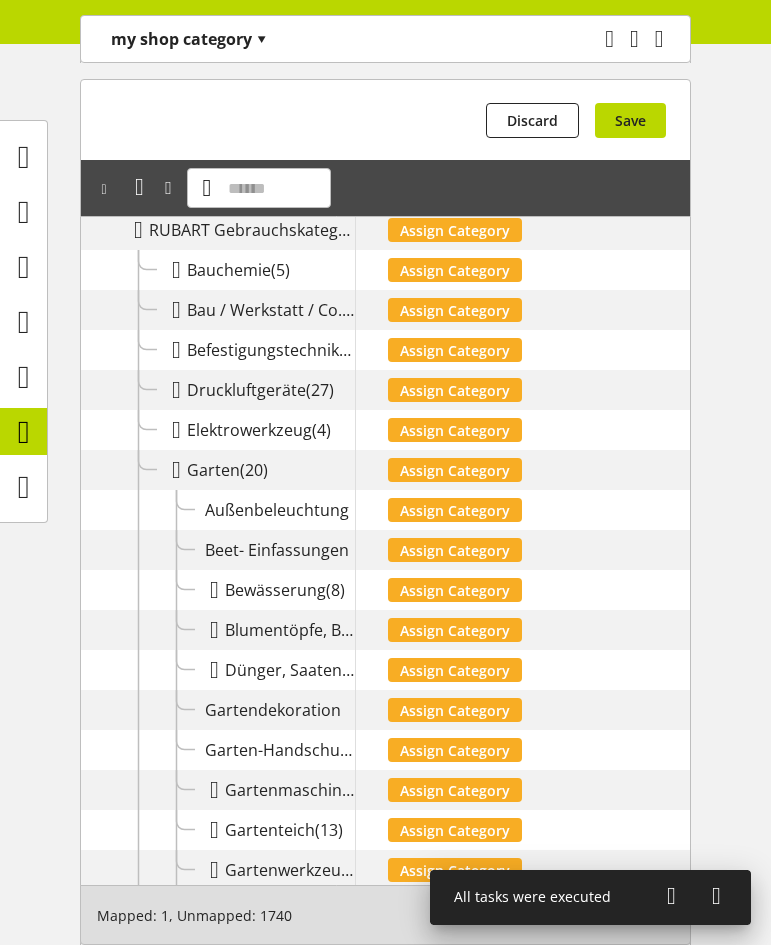 scroll, scrollTop: 698, scrollLeft: 0, axis: vertical 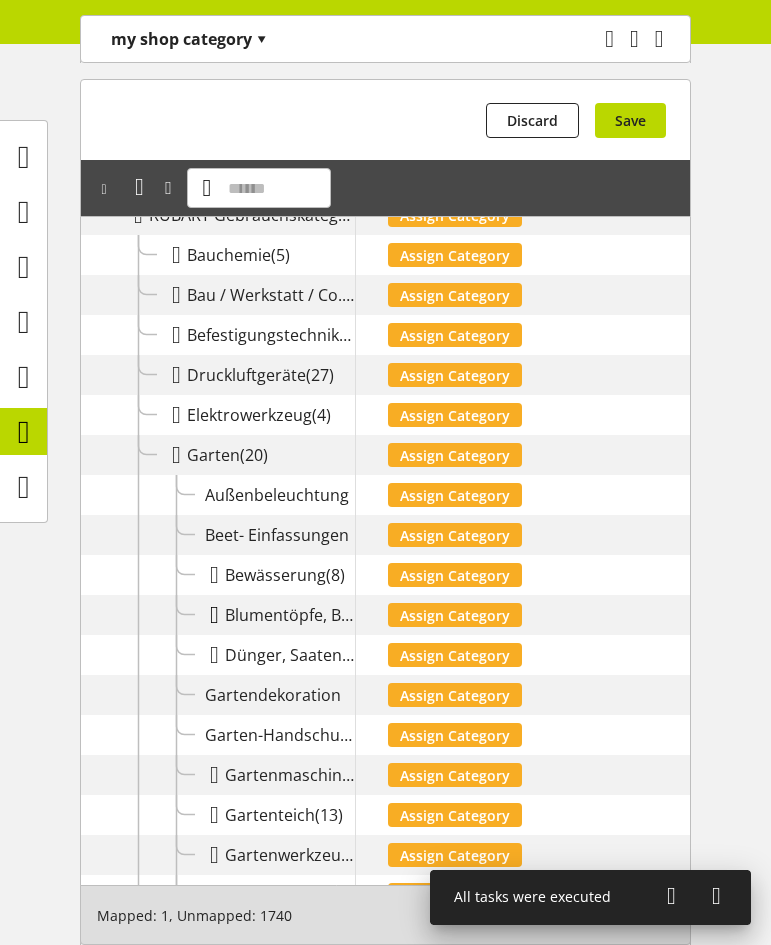click at bounding box center [214, 615] 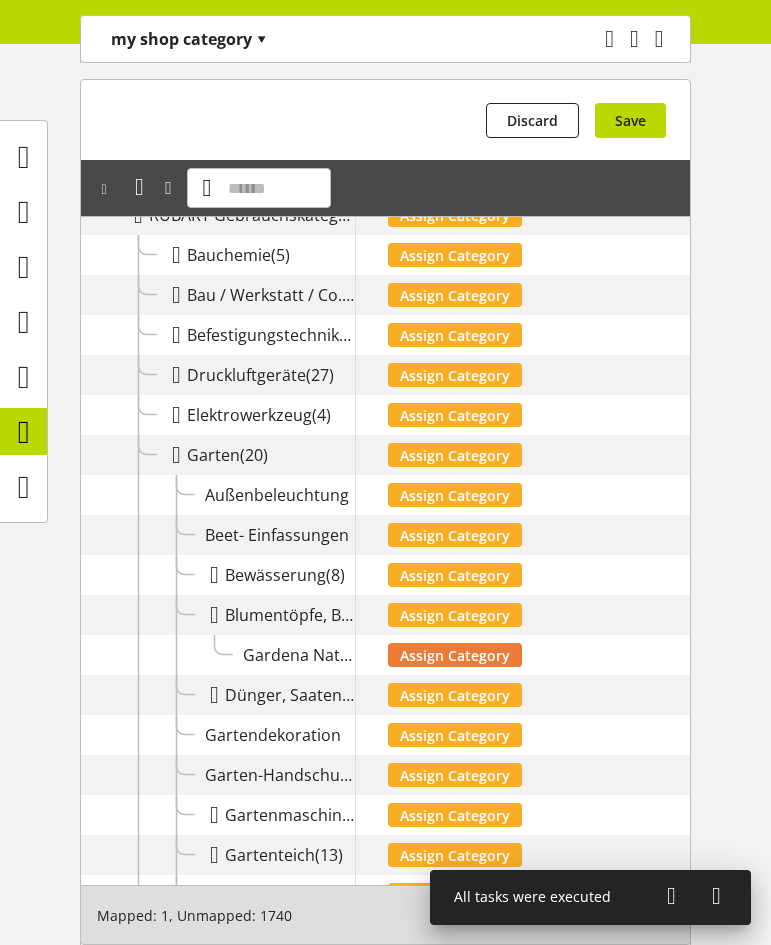 click on "Assign Category" at bounding box center [455, 655] 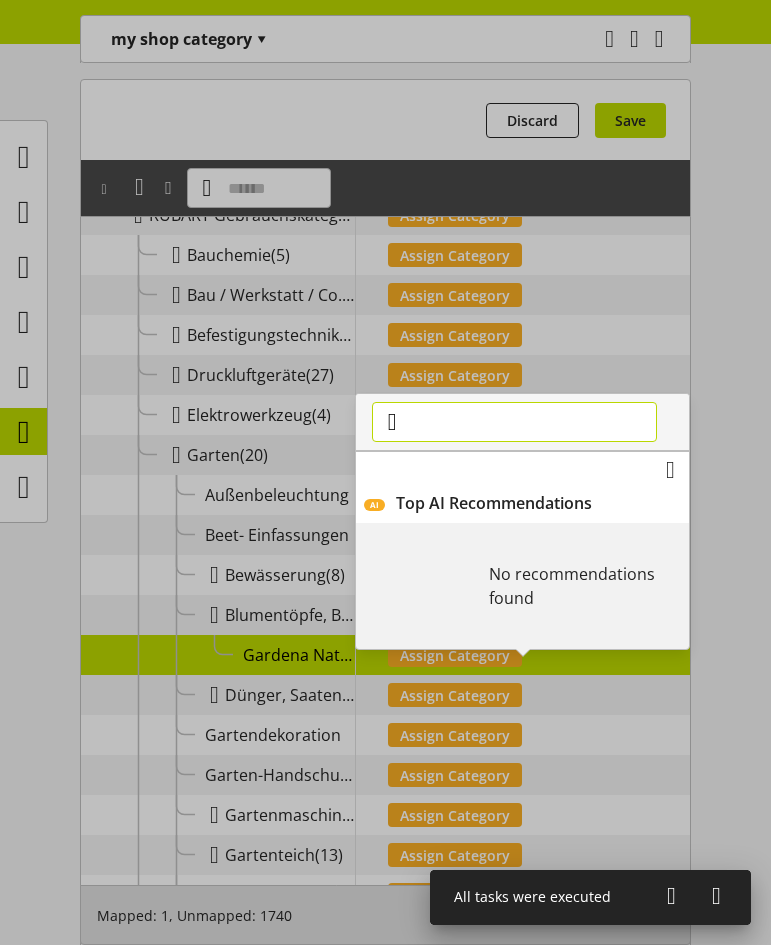 click at bounding box center [514, 422] 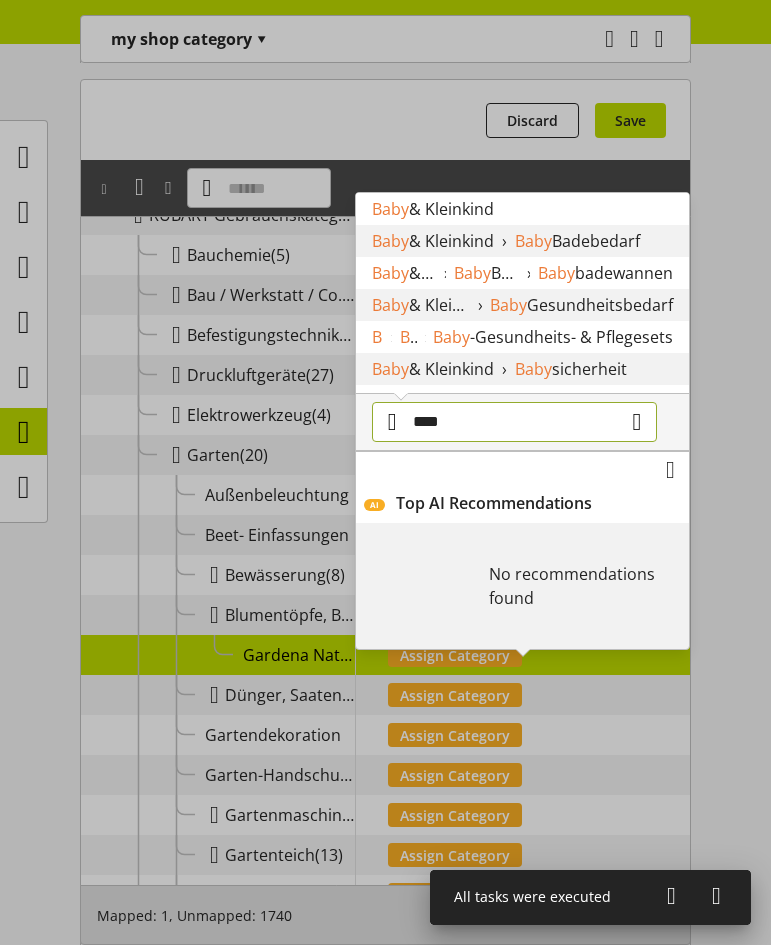 type on "****" 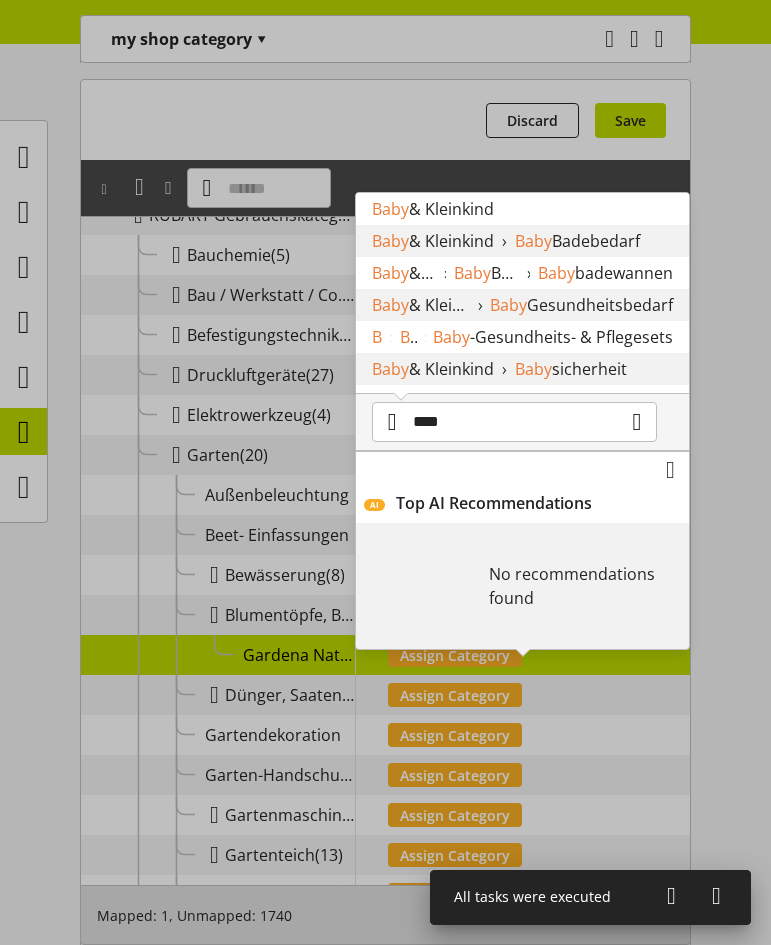 click on "& Kleinkind" at bounding box center [451, 209] 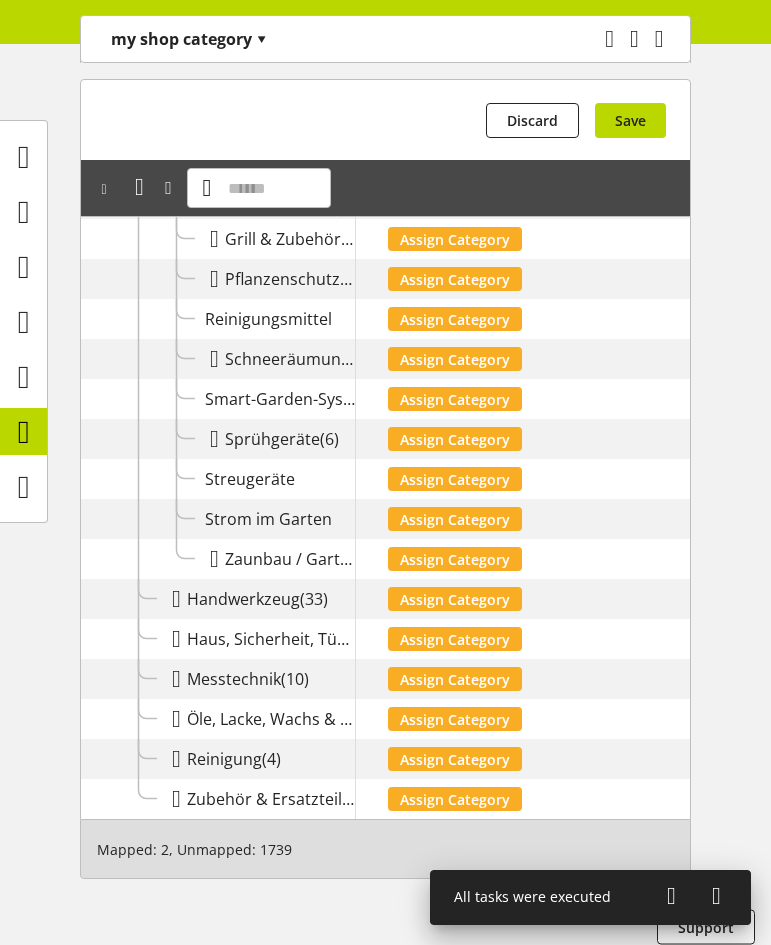 scroll, scrollTop: 1498, scrollLeft: 0, axis: vertical 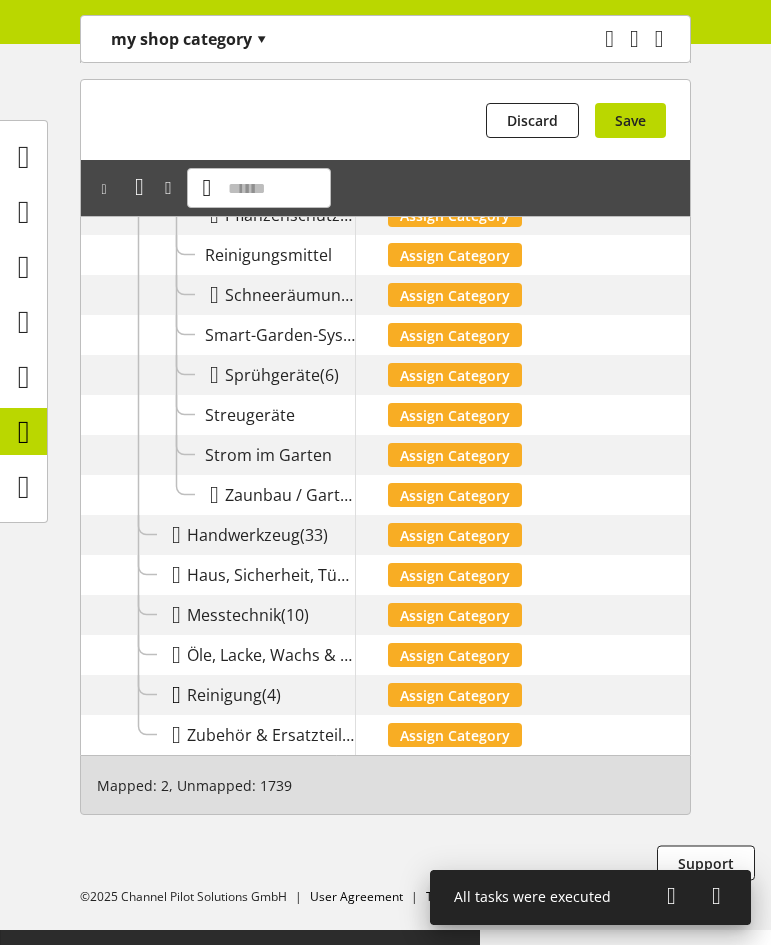 click at bounding box center [176, 695] 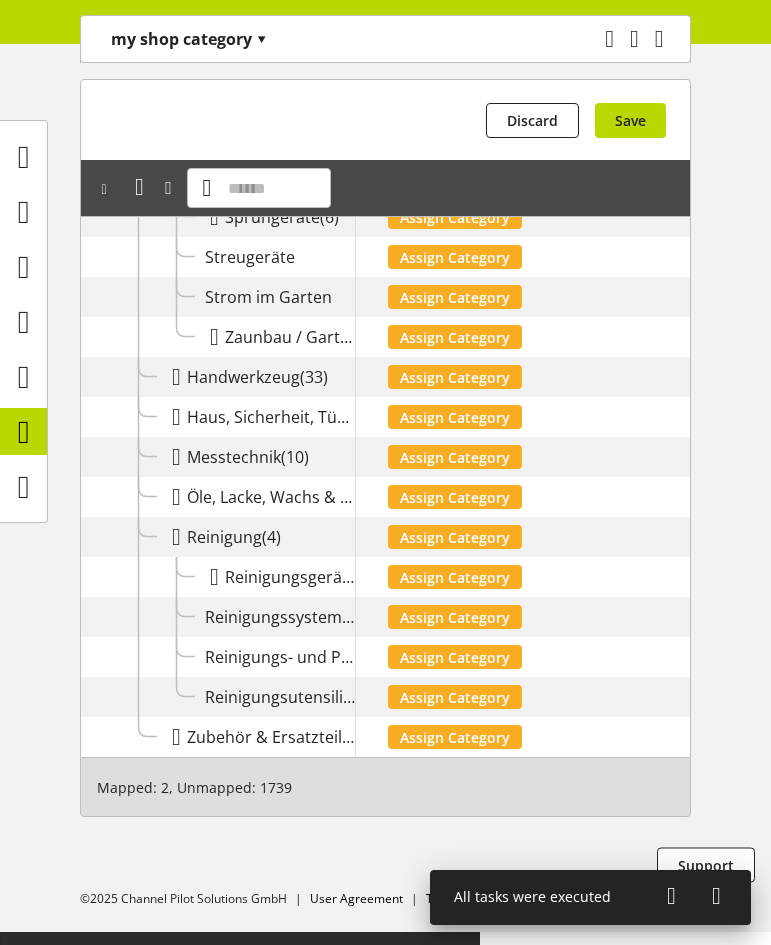 scroll, scrollTop: 1658, scrollLeft: 0, axis: vertical 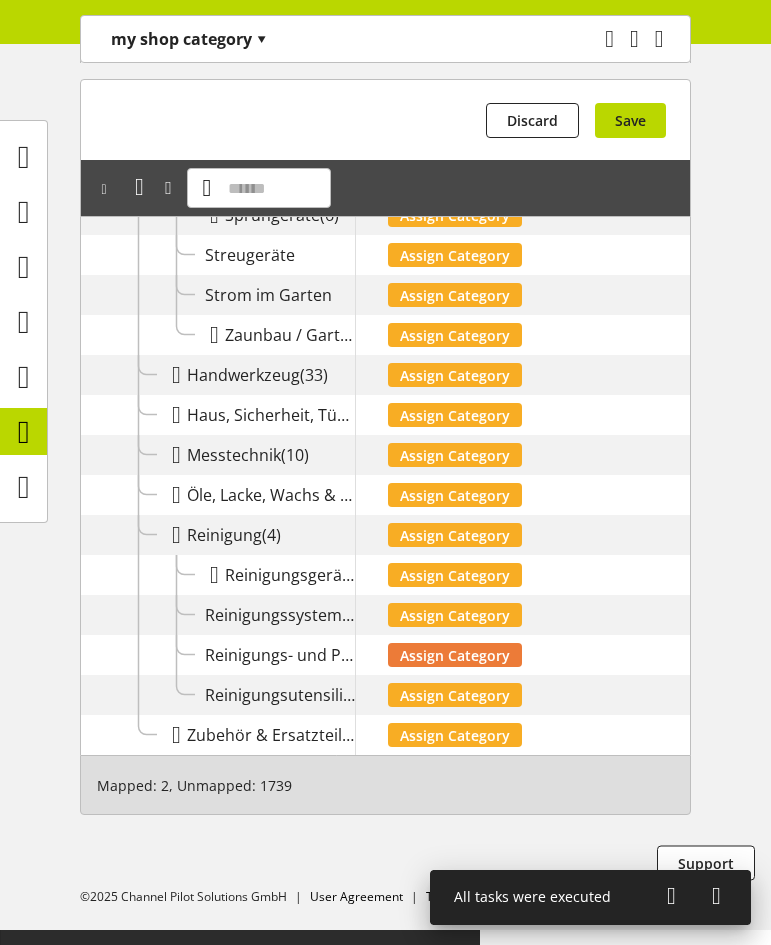 click on "Assign Category" at bounding box center (455, 655) 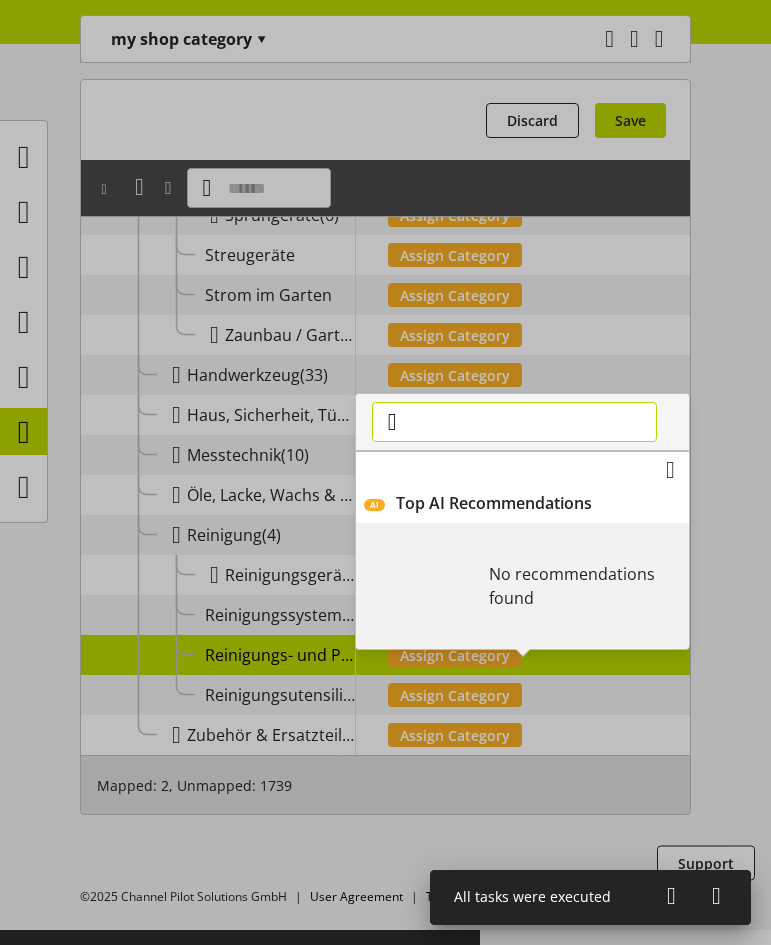 click at bounding box center [514, 422] 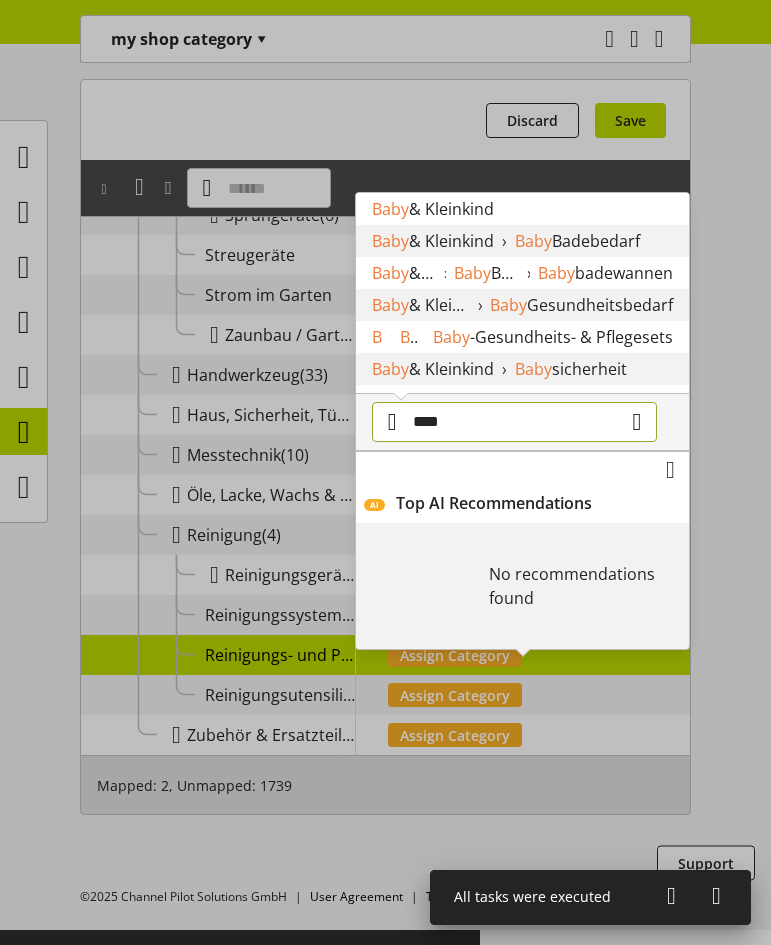 type on "****" 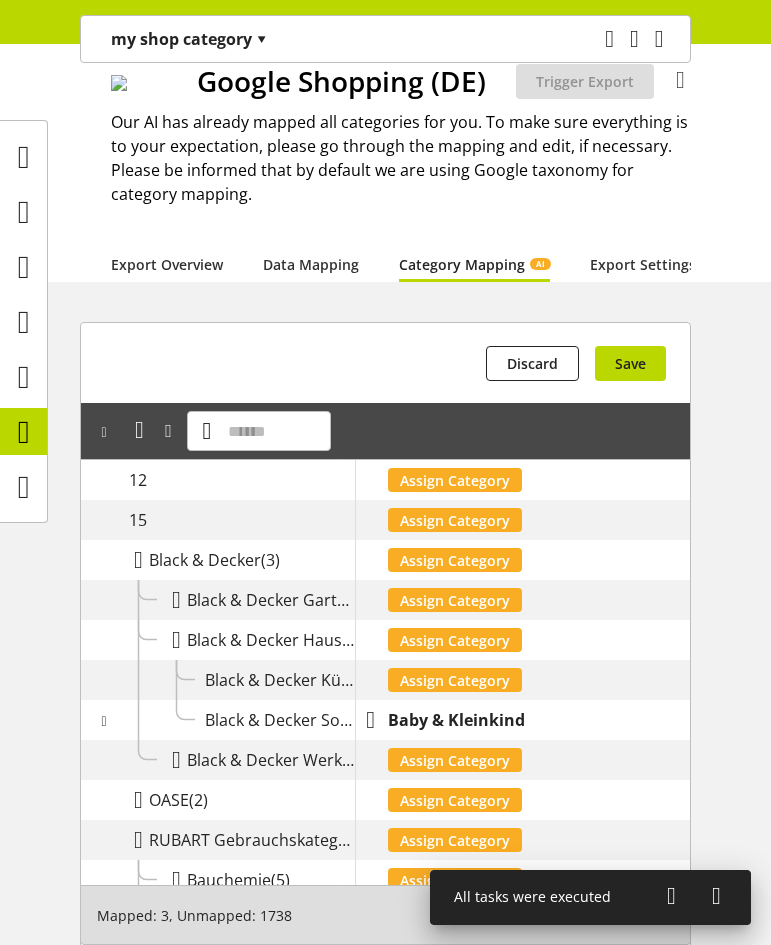 scroll, scrollTop: 0, scrollLeft: 0, axis: both 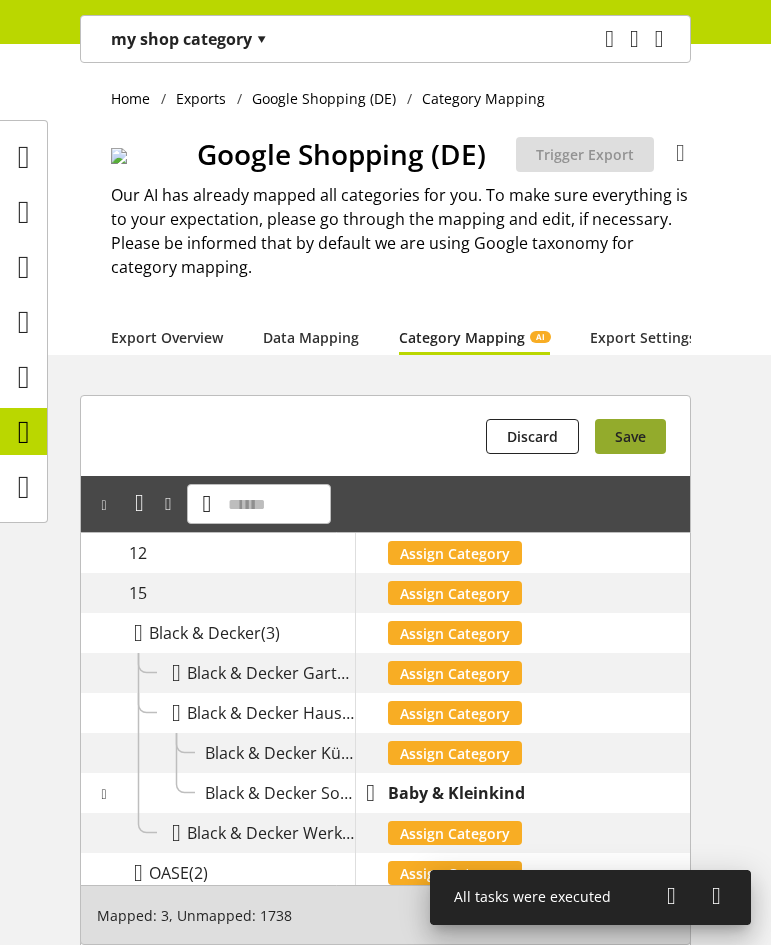 click on "Save" at bounding box center (630, 436) 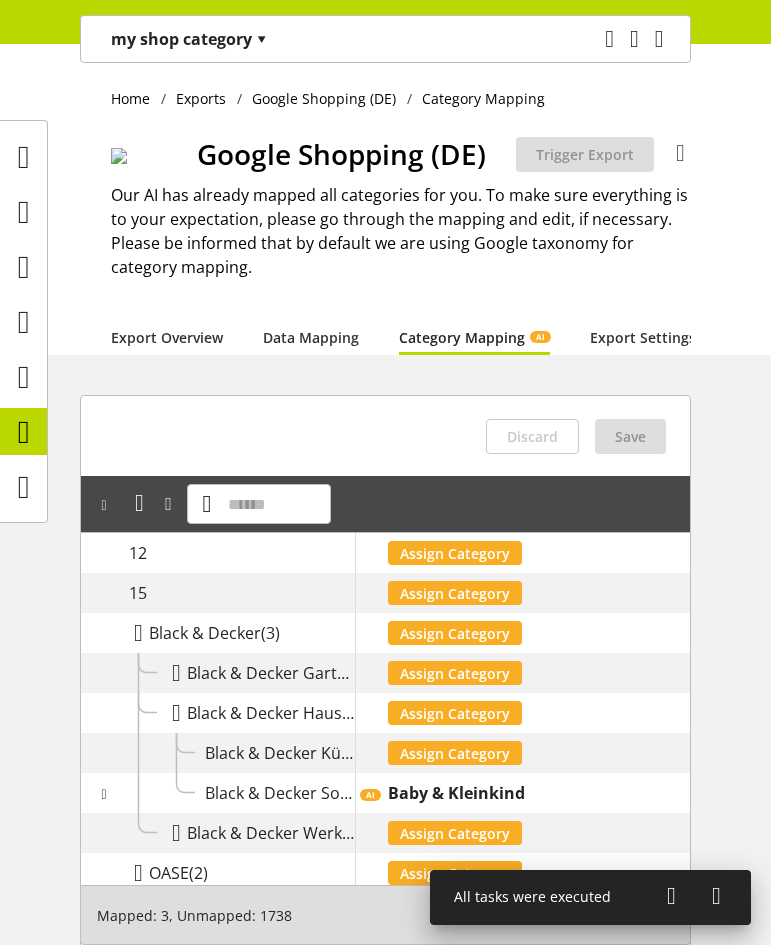 click on "my shop category ▾" at bounding box center [189, 39] 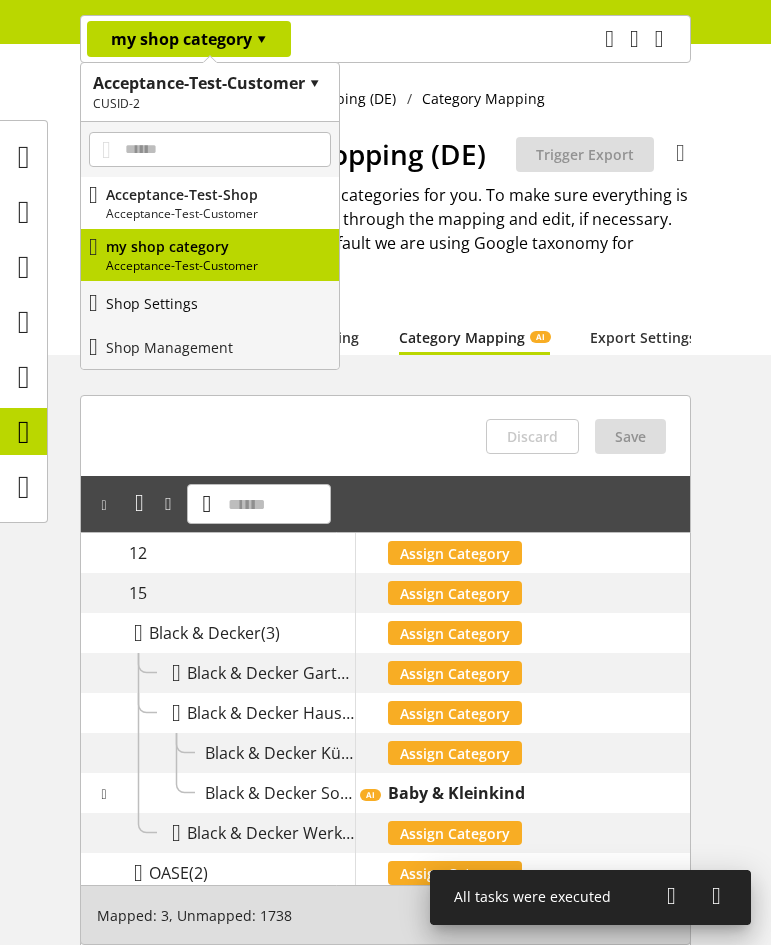click on "Shop Settings" at bounding box center (210, 303) 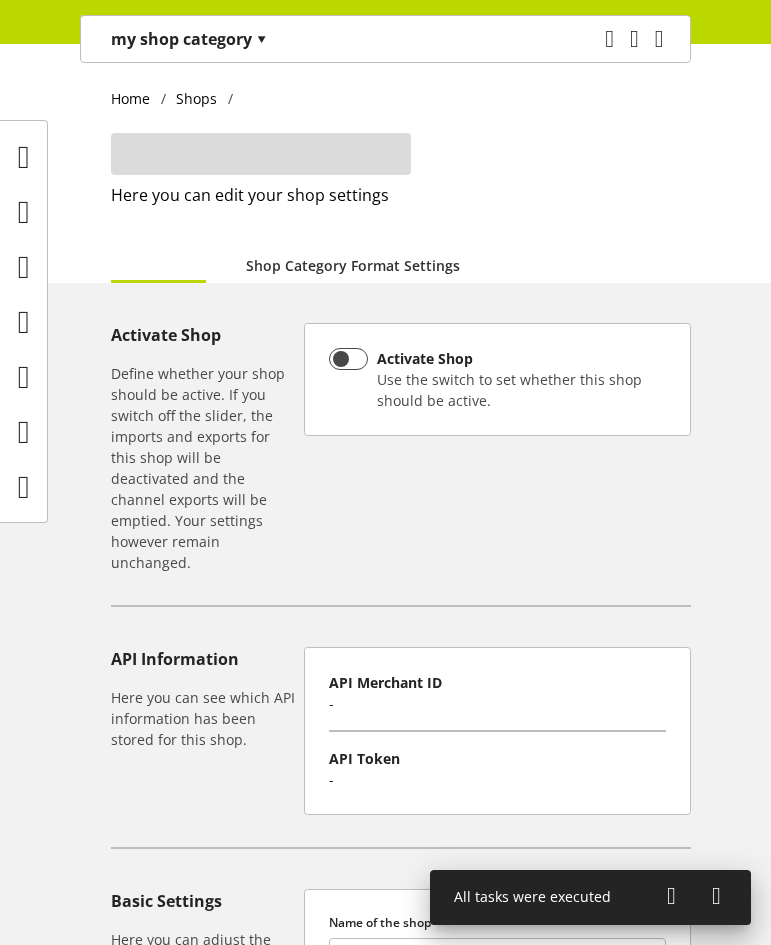 type on "**********" 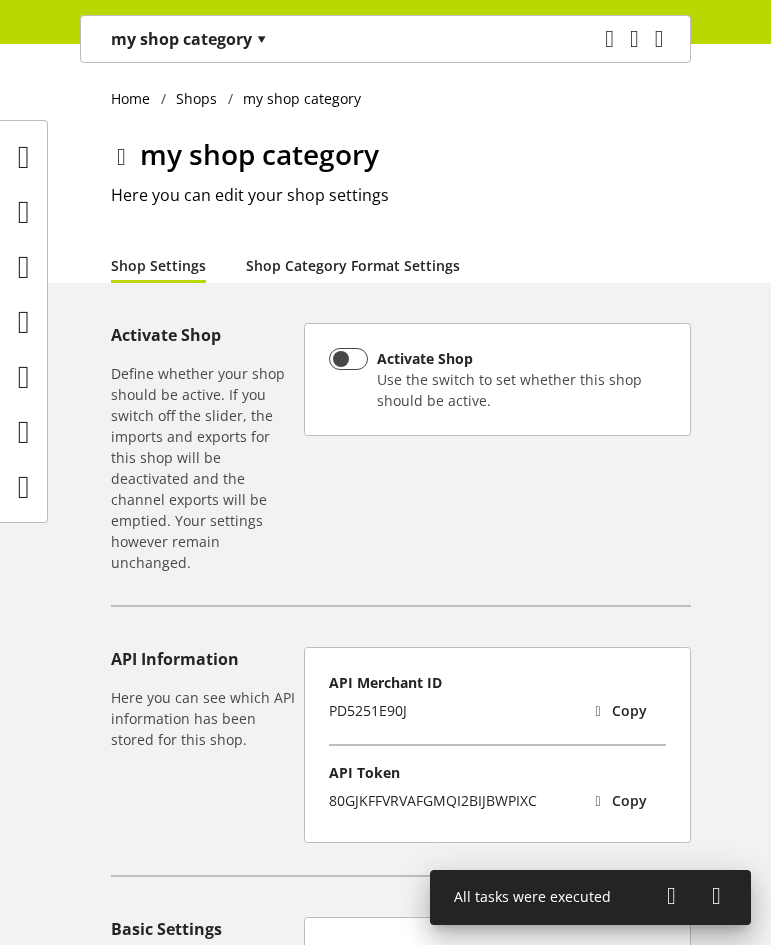 click on "Shop Category Format Settings" at bounding box center (353, 265) 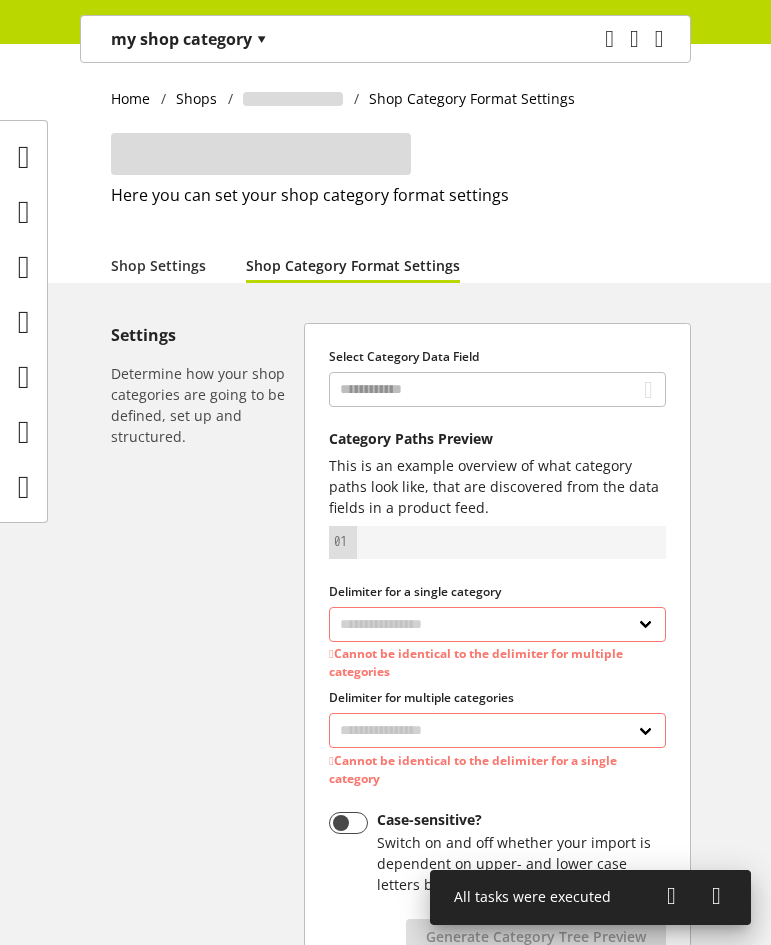 select on "*" 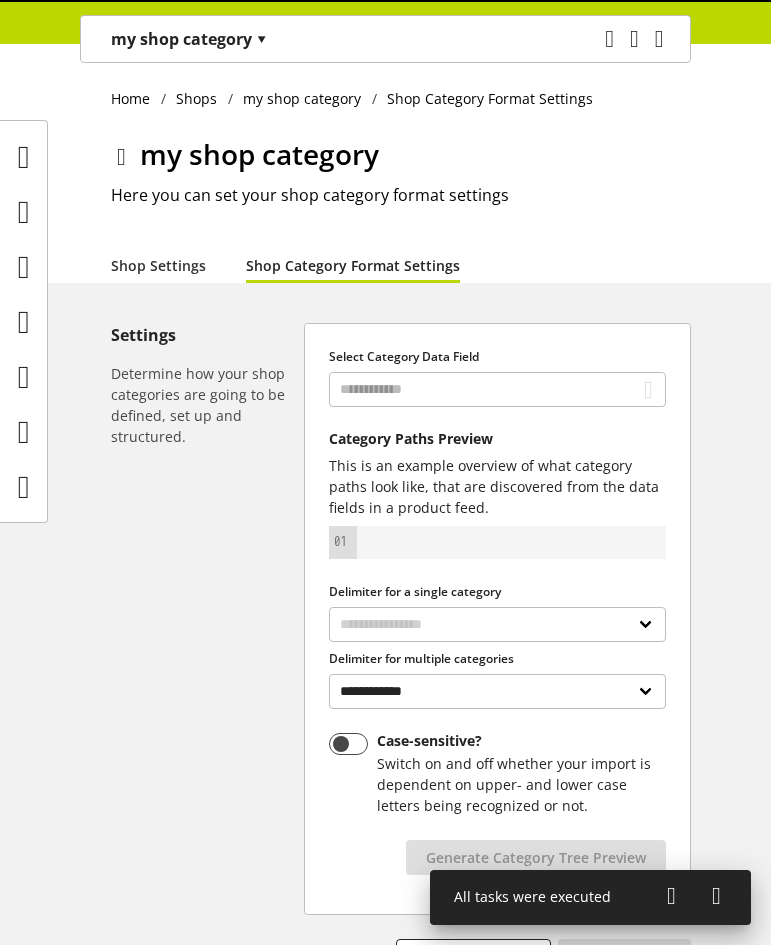 select 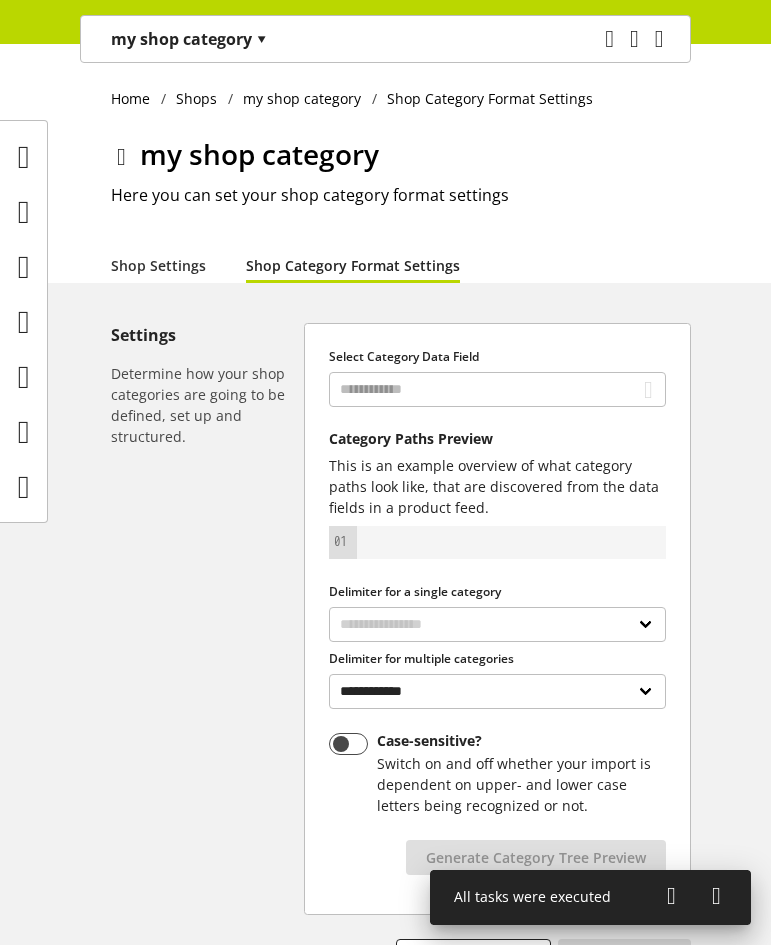 scroll, scrollTop: 0, scrollLeft: 0, axis: both 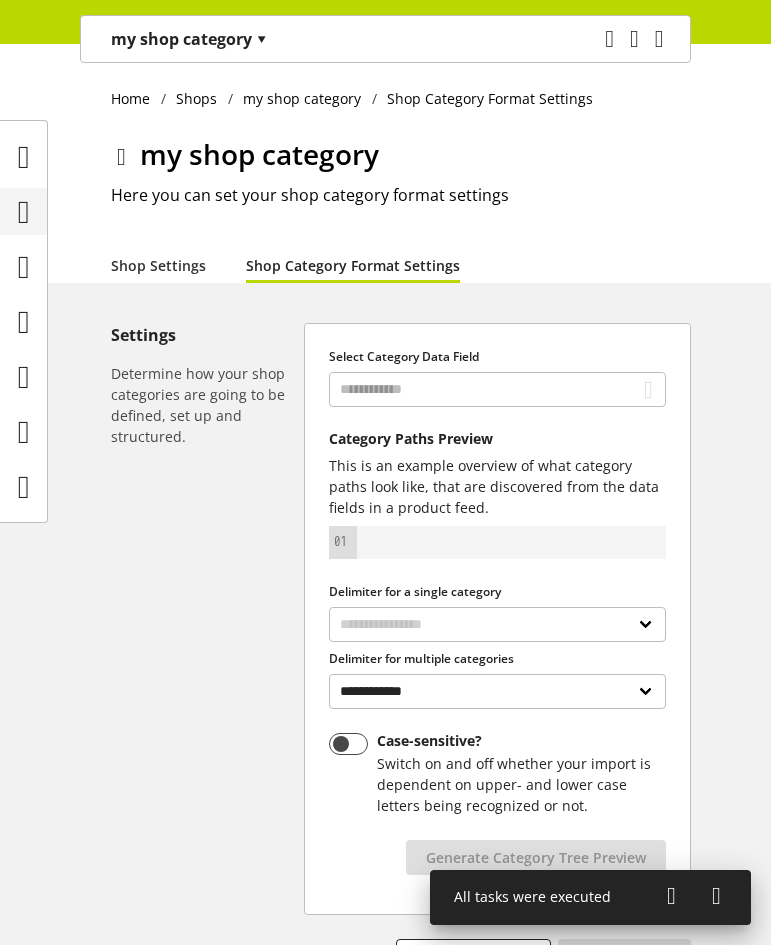 click at bounding box center [24, 212] 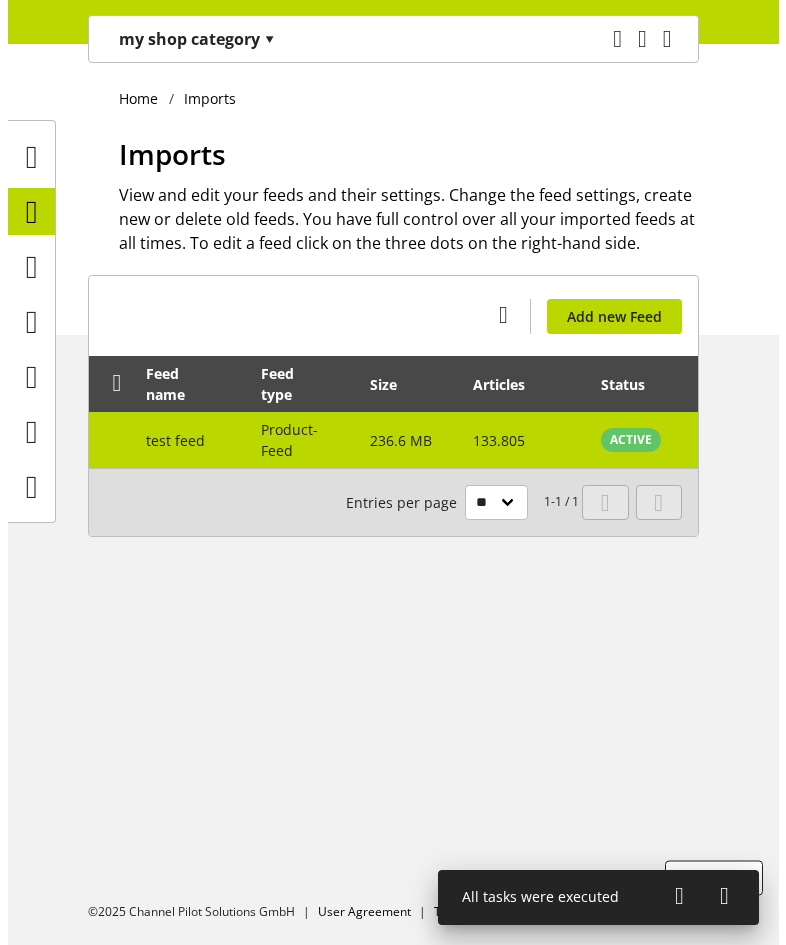 scroll, scrollTop: 0, scrollLeft: 451, axis: horizontal 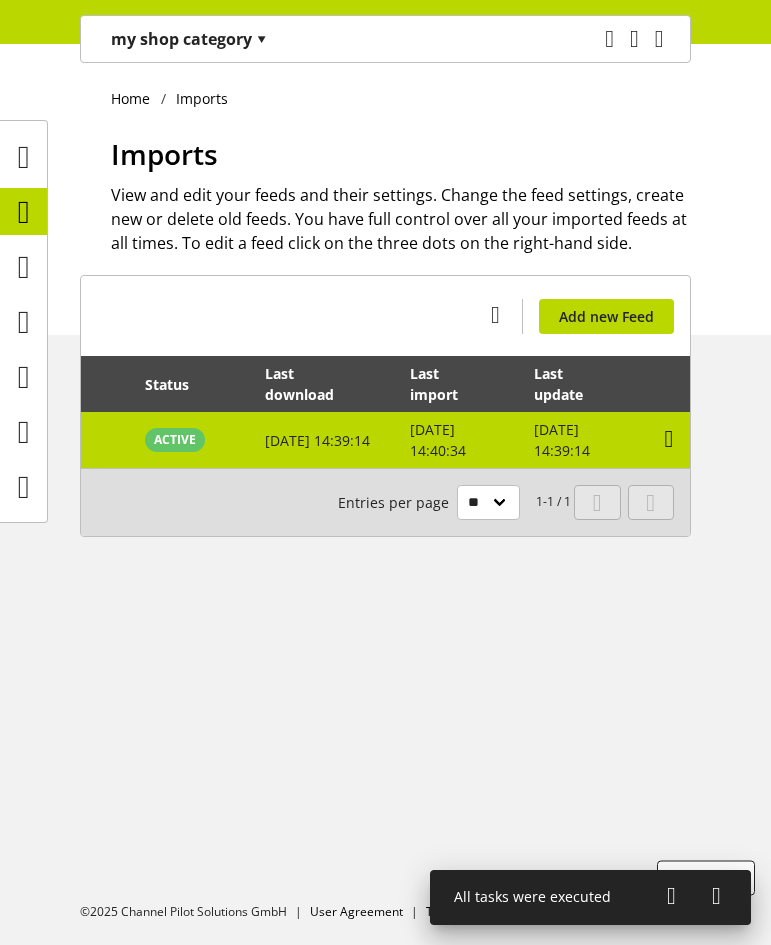 click at bounding box center (669, 439) 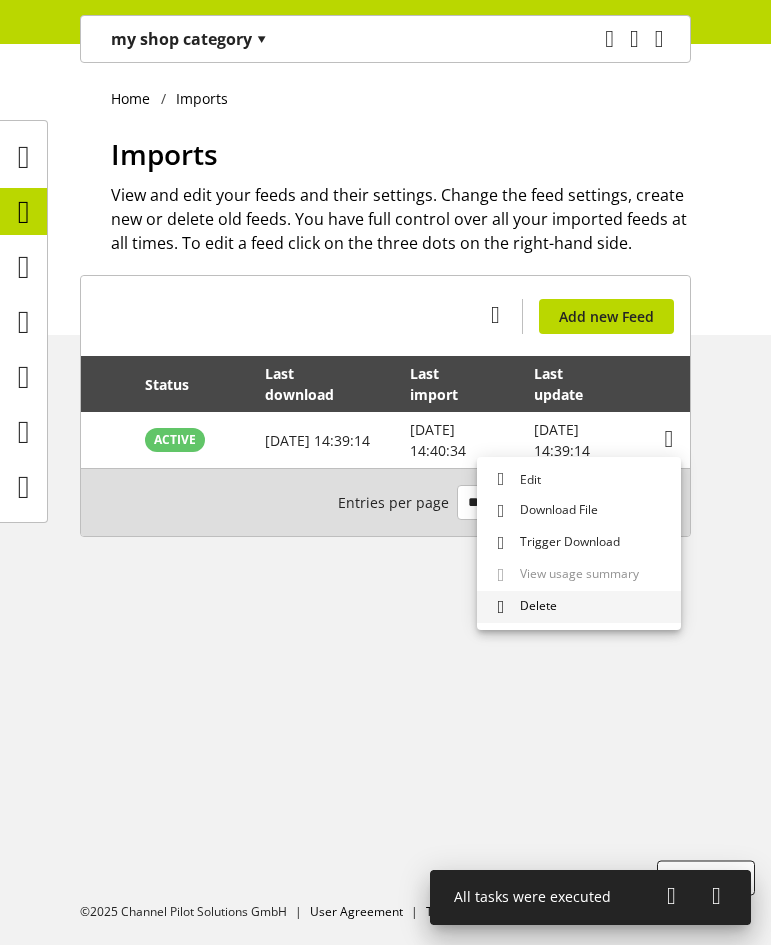 click on "Delete" at bounding box center [579, 607] 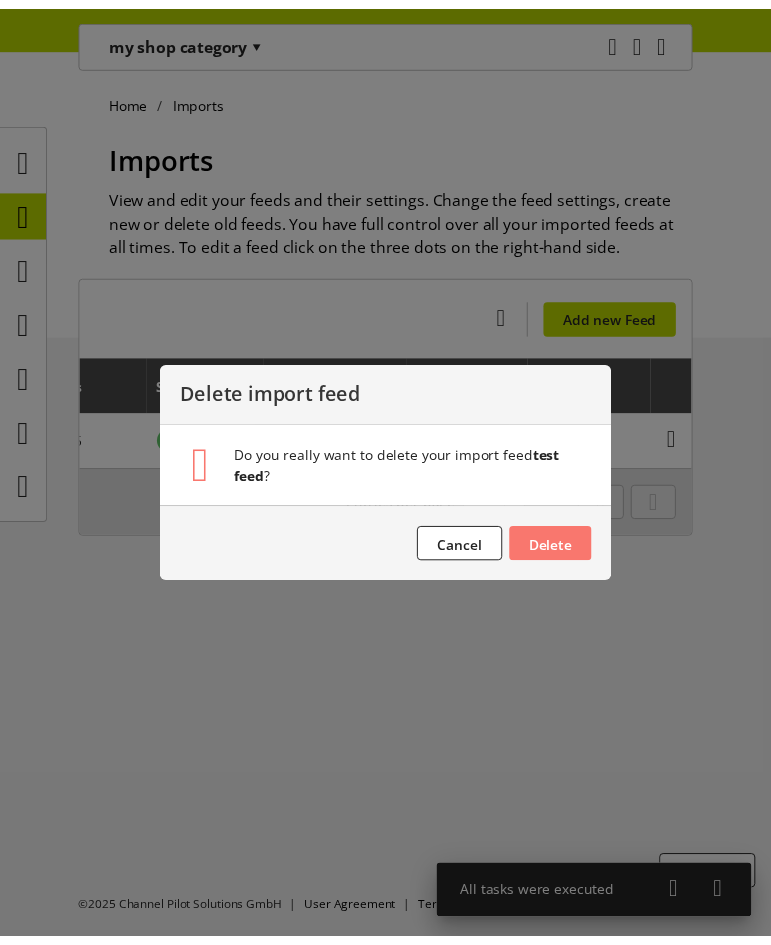 scroll, scrollTop: 0, scrollLeft: 436, axis: horizontal 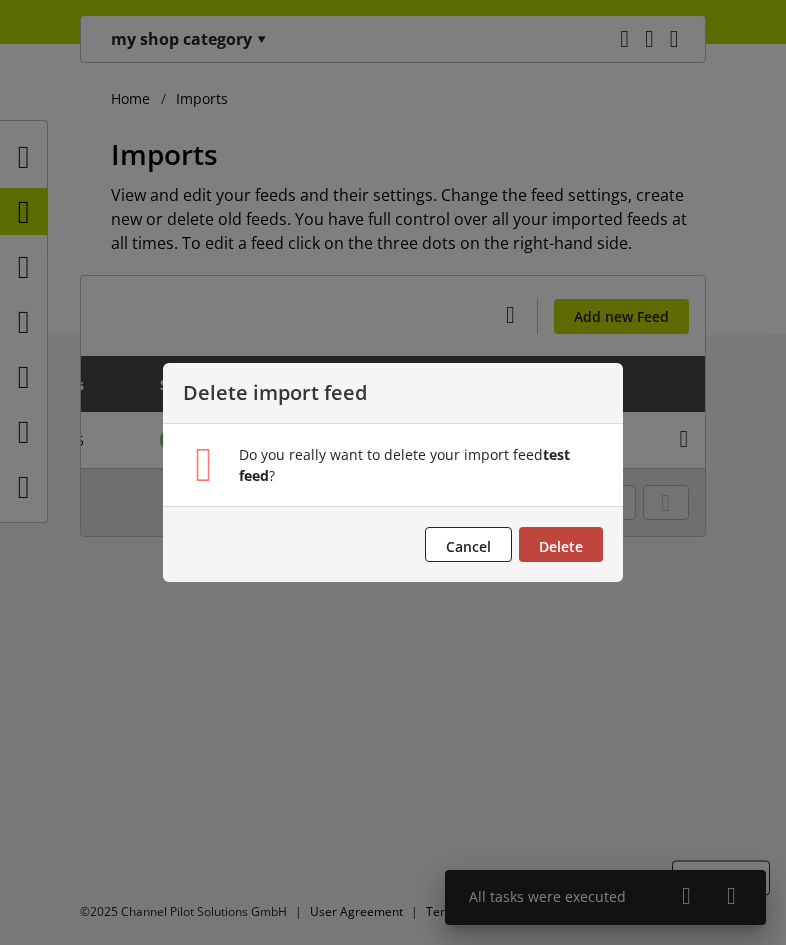 click on "Delete" at bounding box center [561, 544] 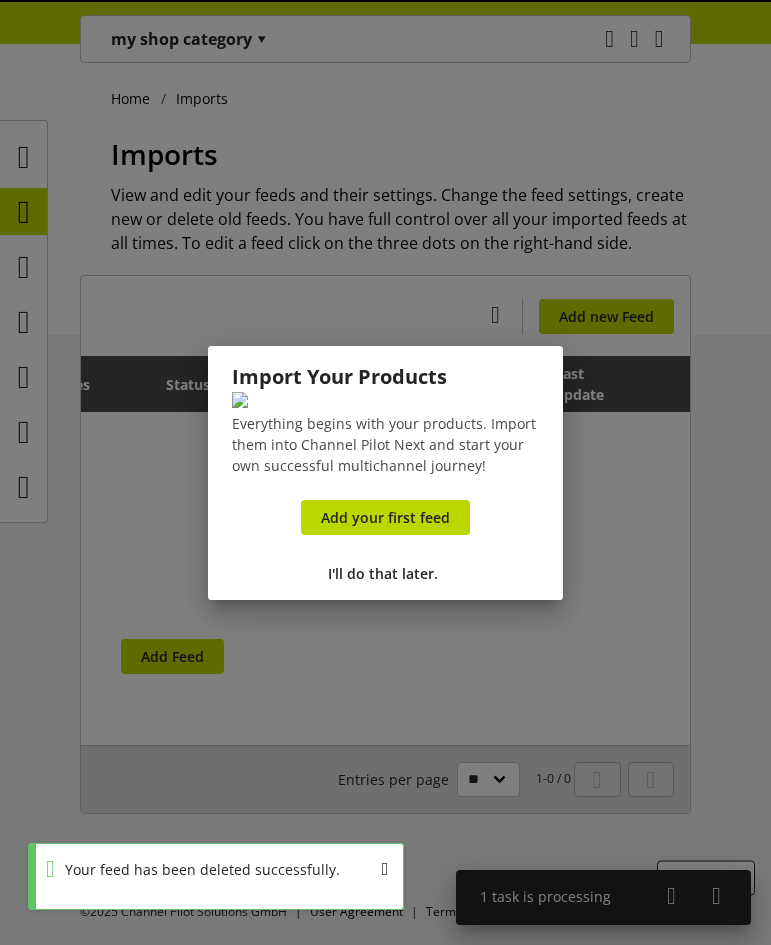scroll, scrollTop: 0, scrollLeft: 415, axis: horizontal 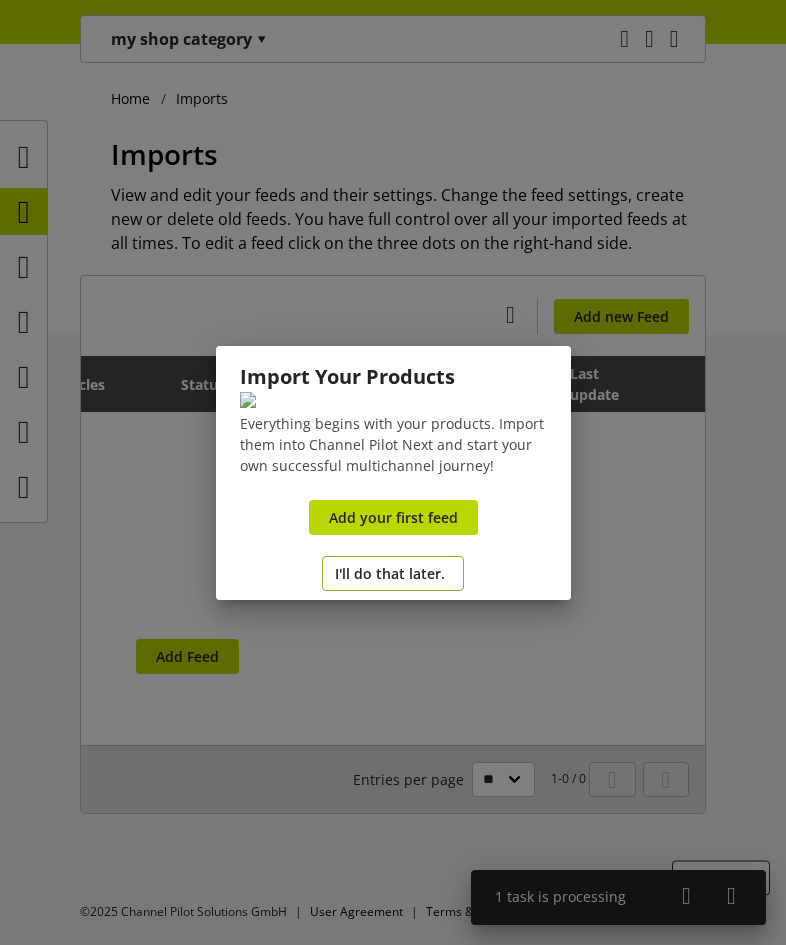 click on "I'll do that later." at bounding box center [390, 573] 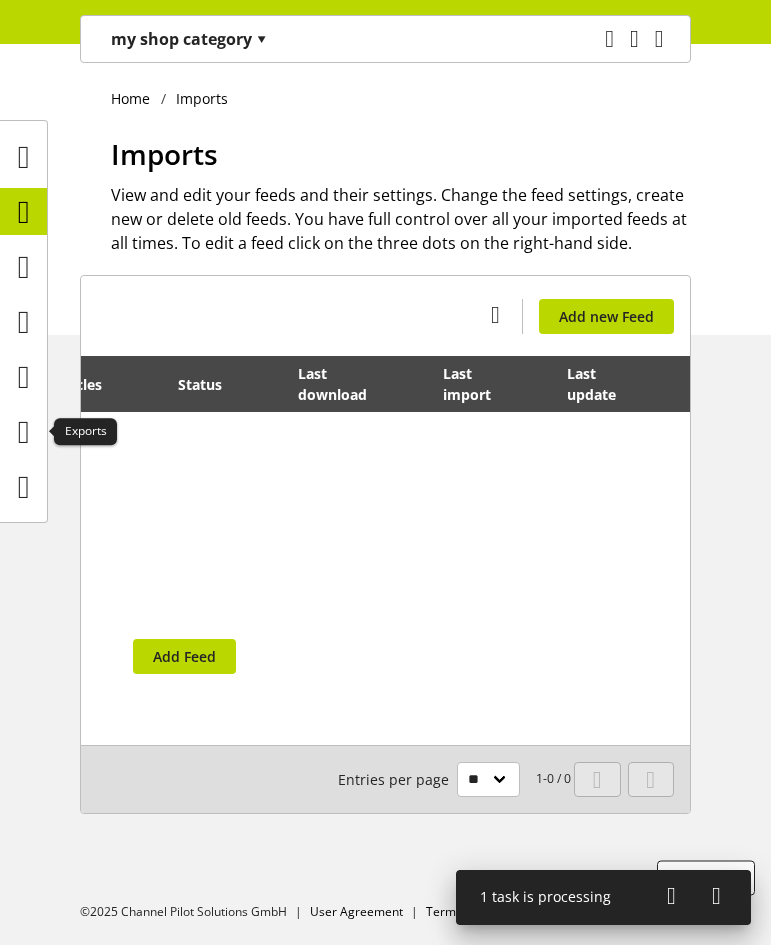 click at bounding box center [23, 321] 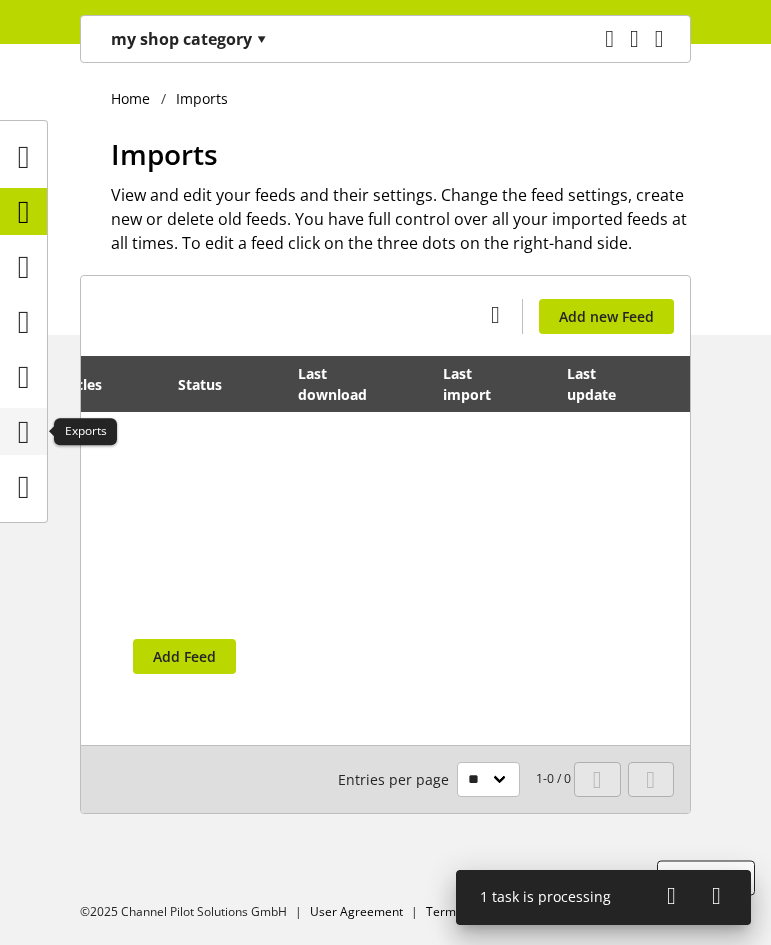 click at bounding box center [24, 432] 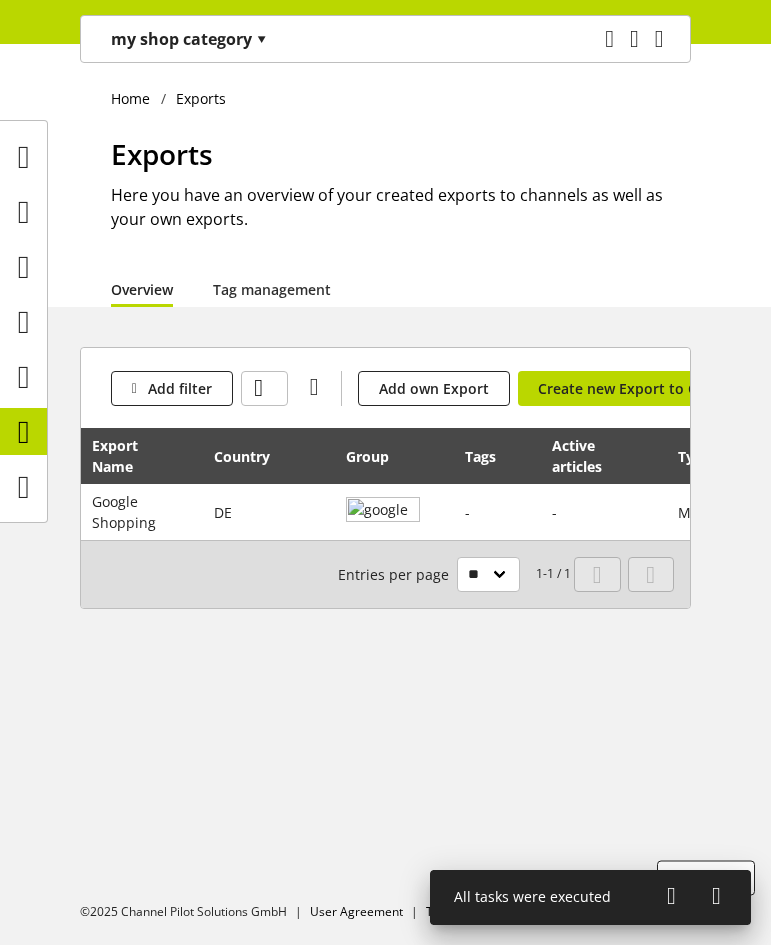click at bounding box center (671, 896) 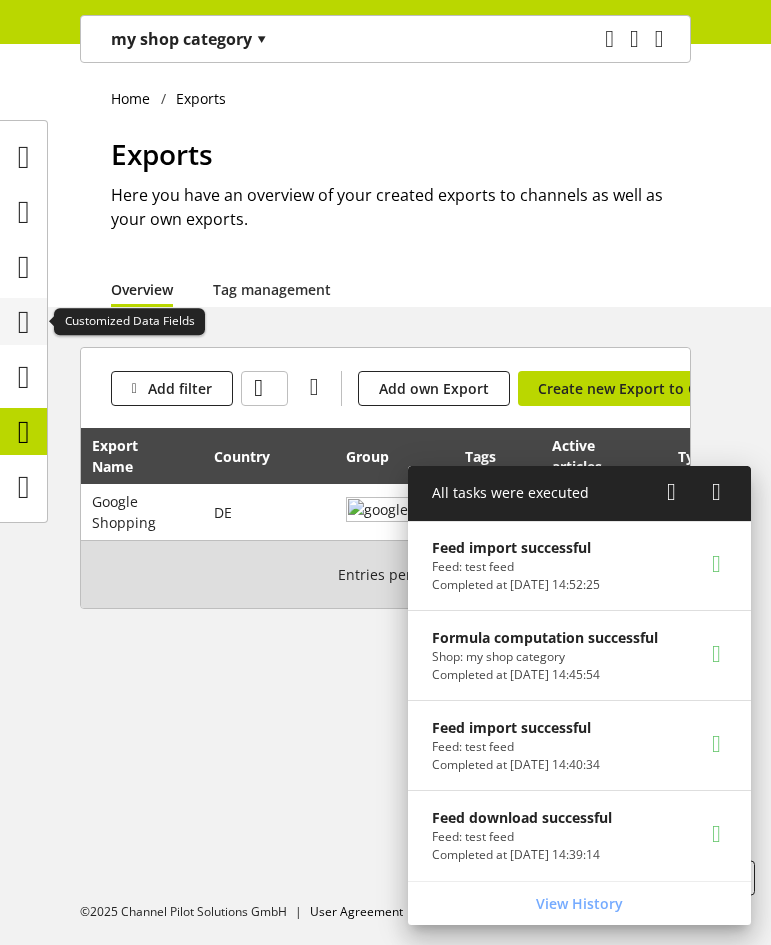click at bounding box center [24, 322] 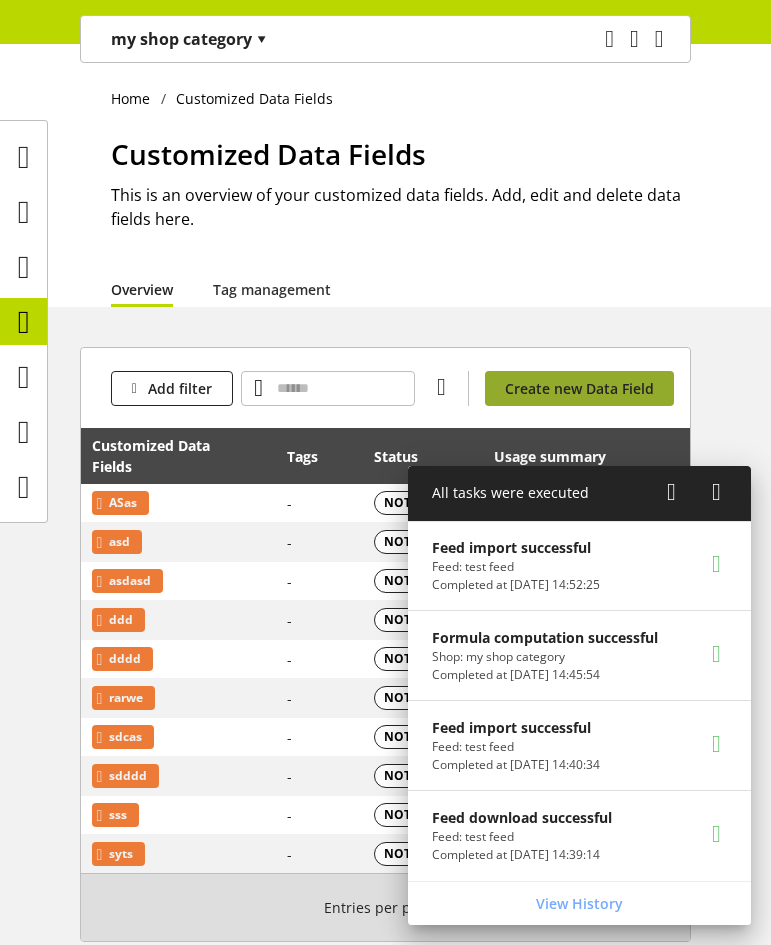 click on "Create new Data Field" at bounding box center [579, 388] 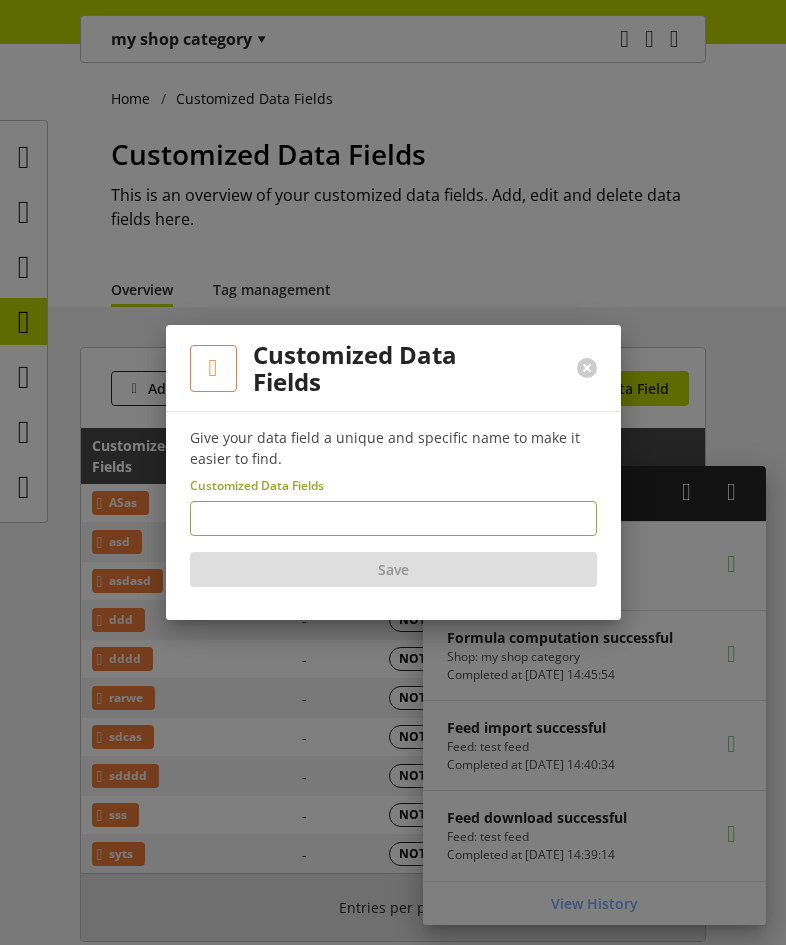 click at bounding box center [393, 518] 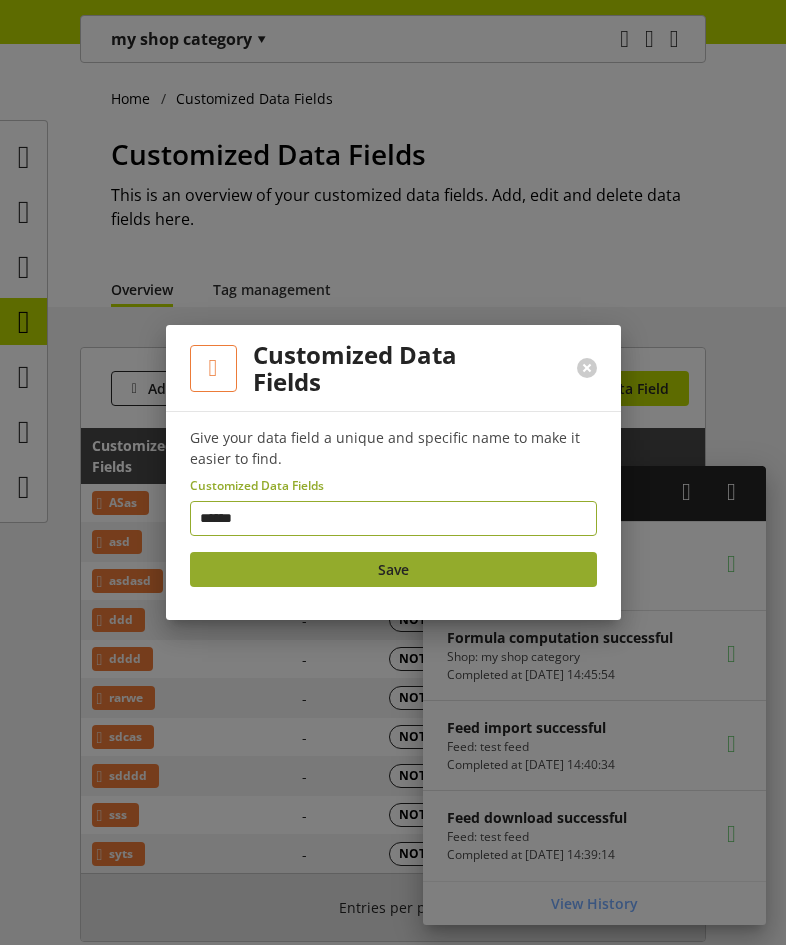 type on "******" 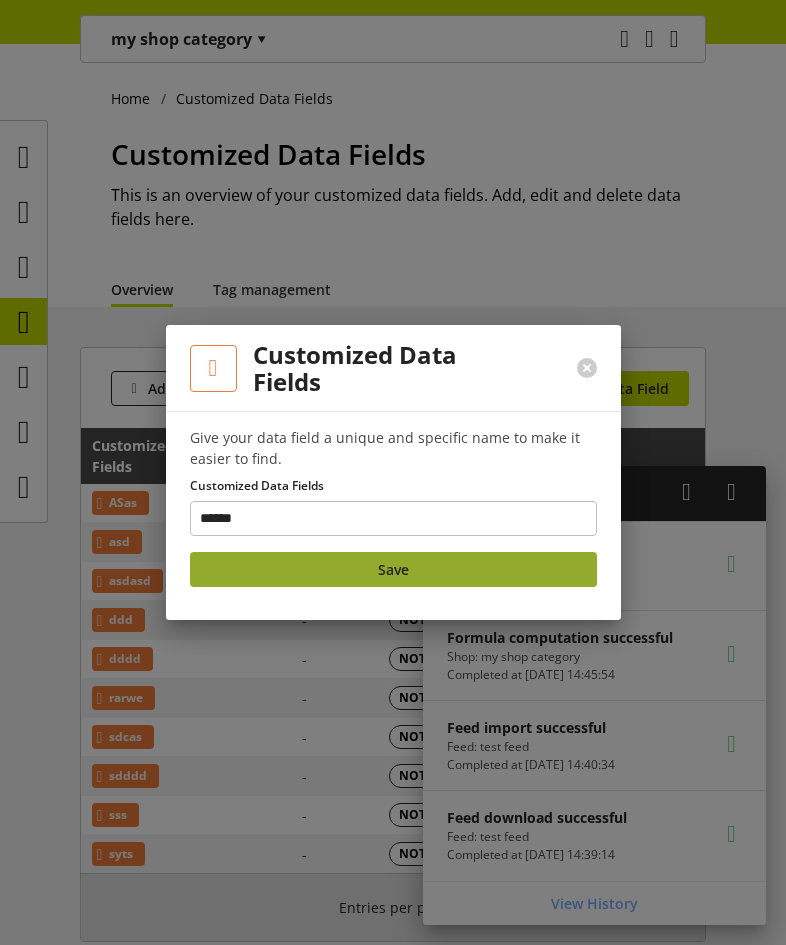 click on "Save" at bounding box center (393, 569) 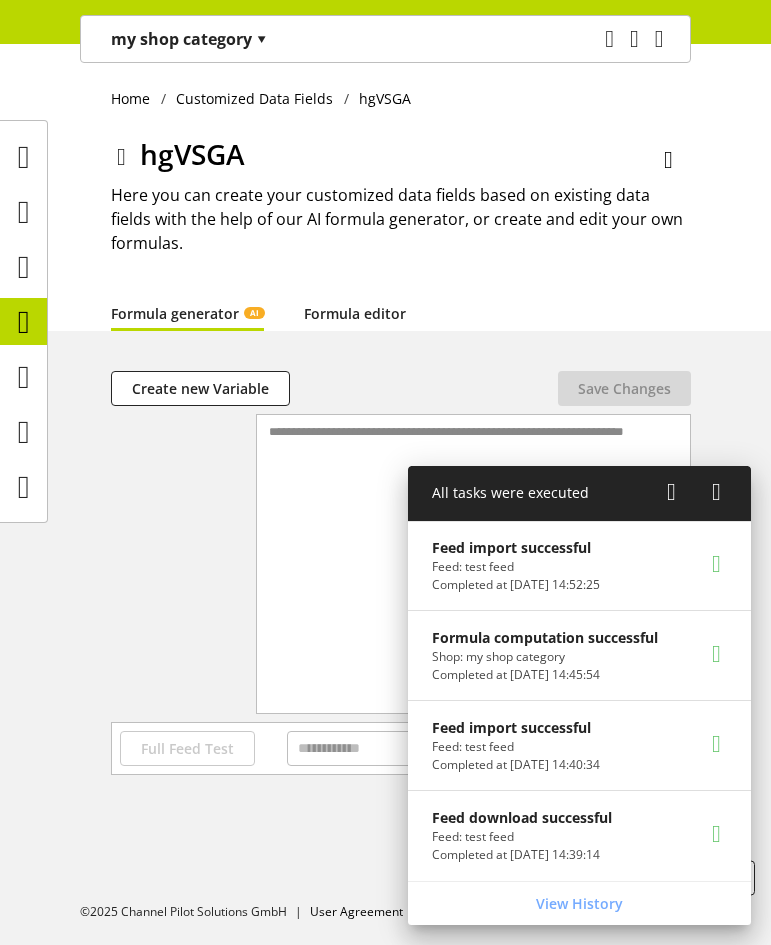 click on "Formula editor" at bounding box center (355, 313) 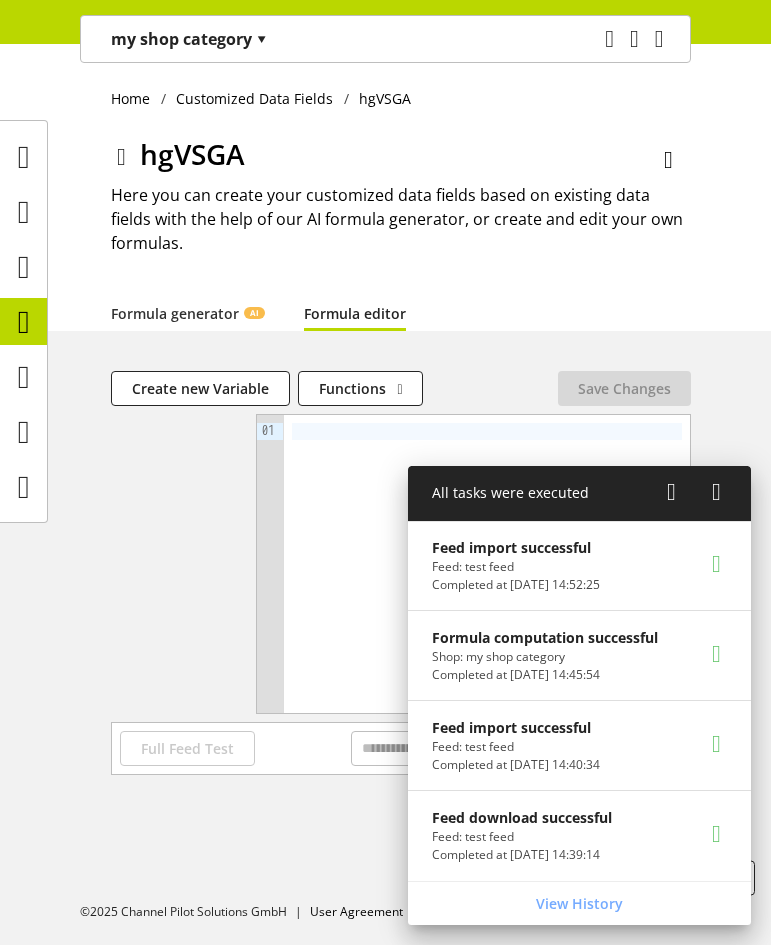 click at bounding box center (671, 492) 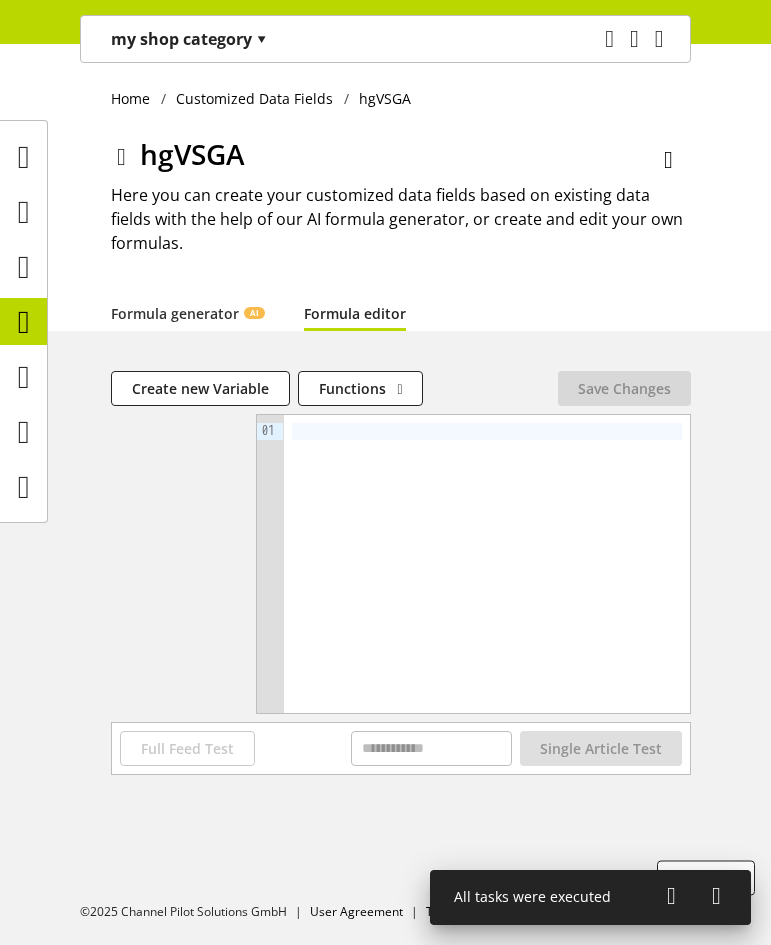 click at bounding box center (487, 564) 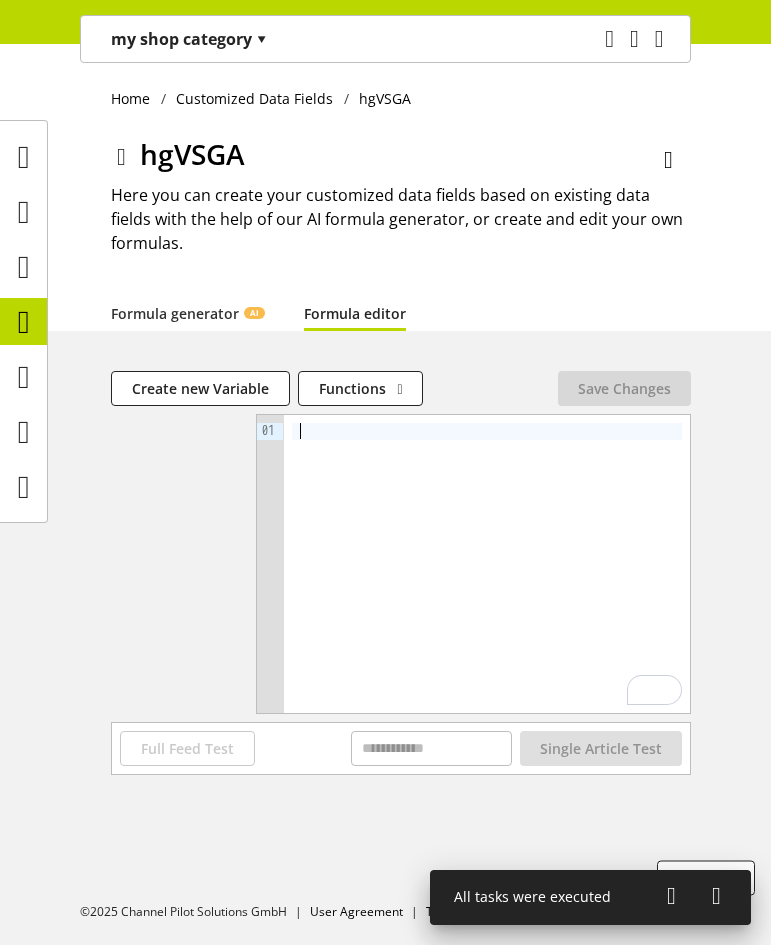 type 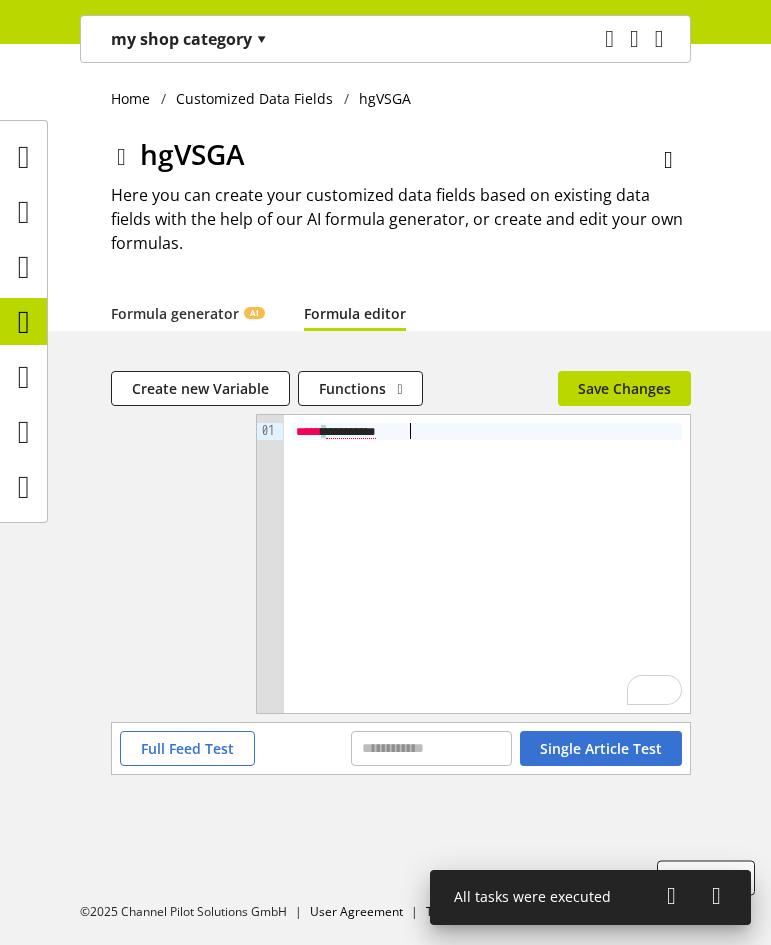type on "*********" 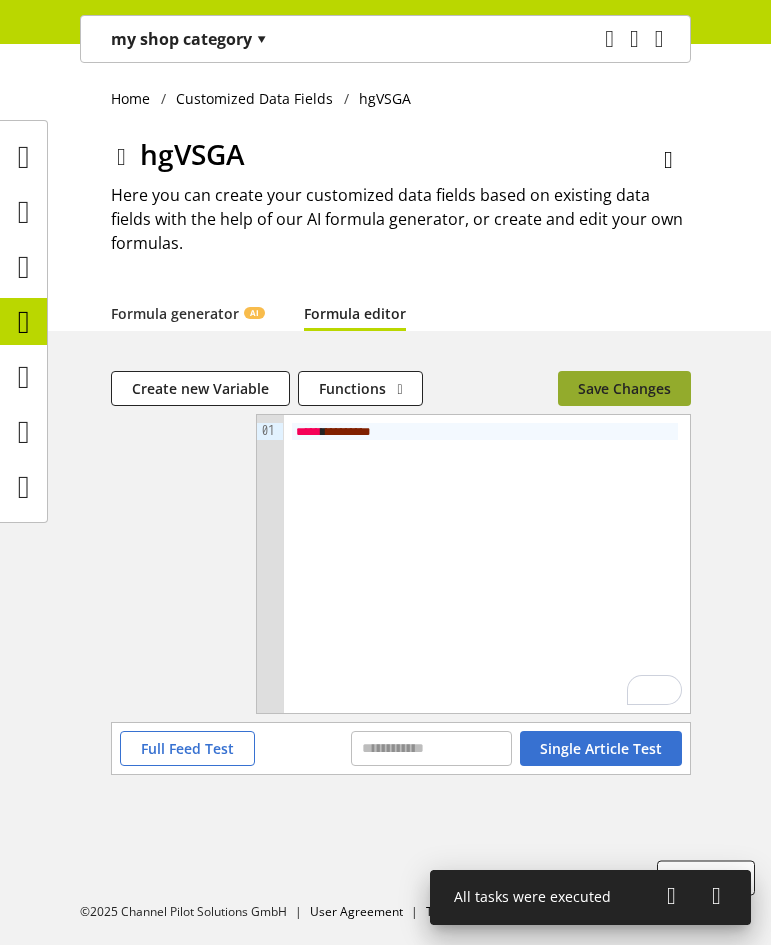 click on "Save Changes" at bounding box center (624, 388) 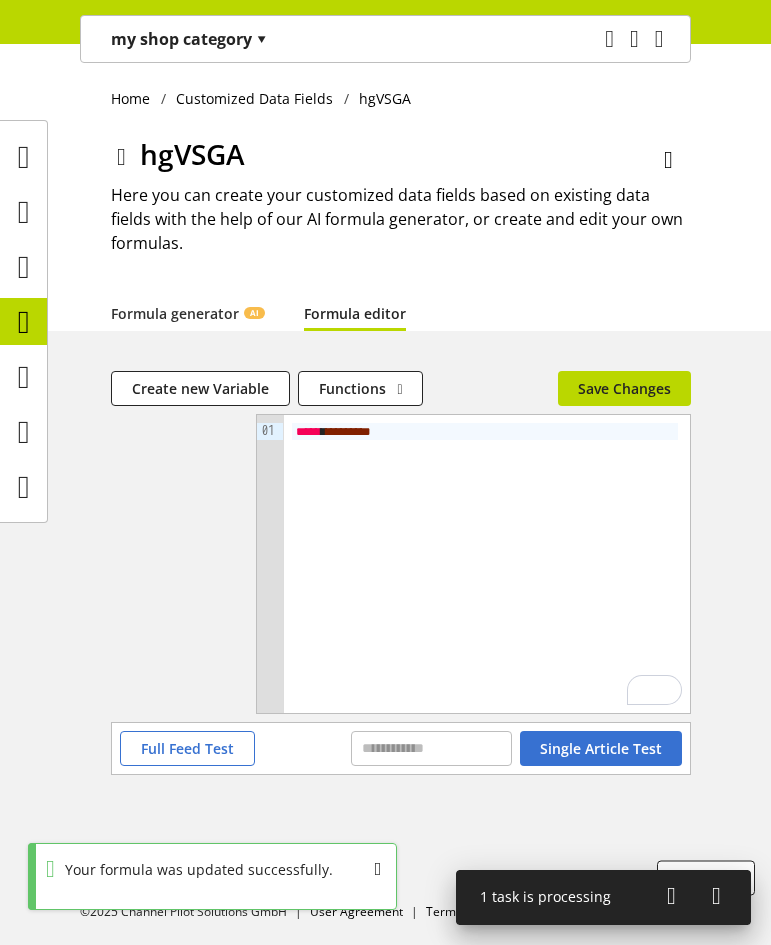 click at bounding box center [671, 896] 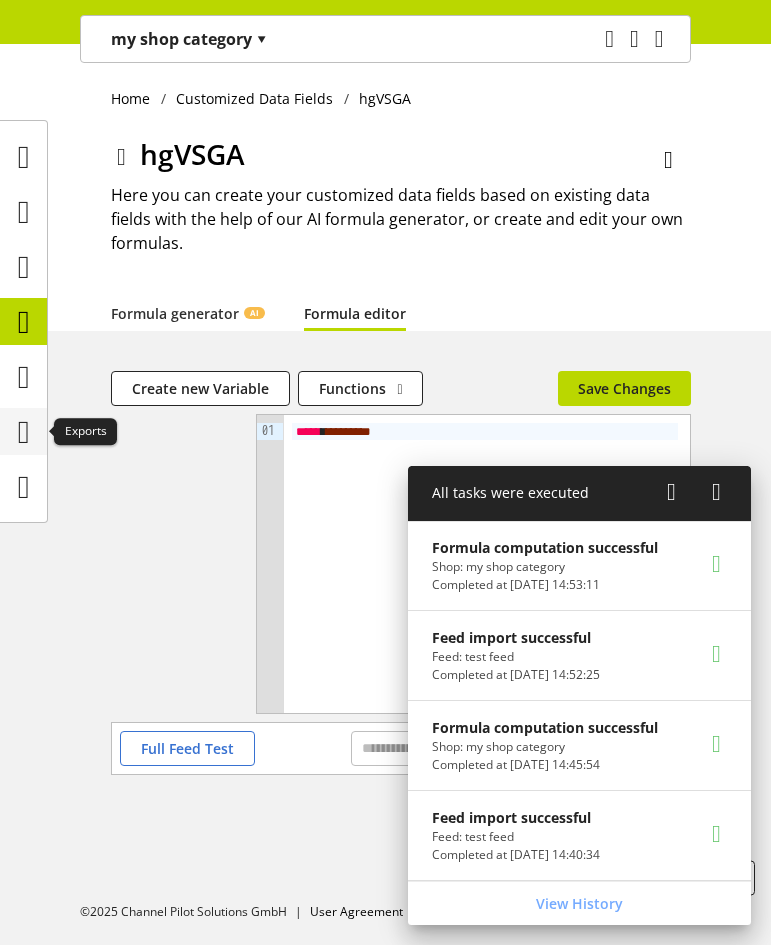 click at bounding box center [24, 432] 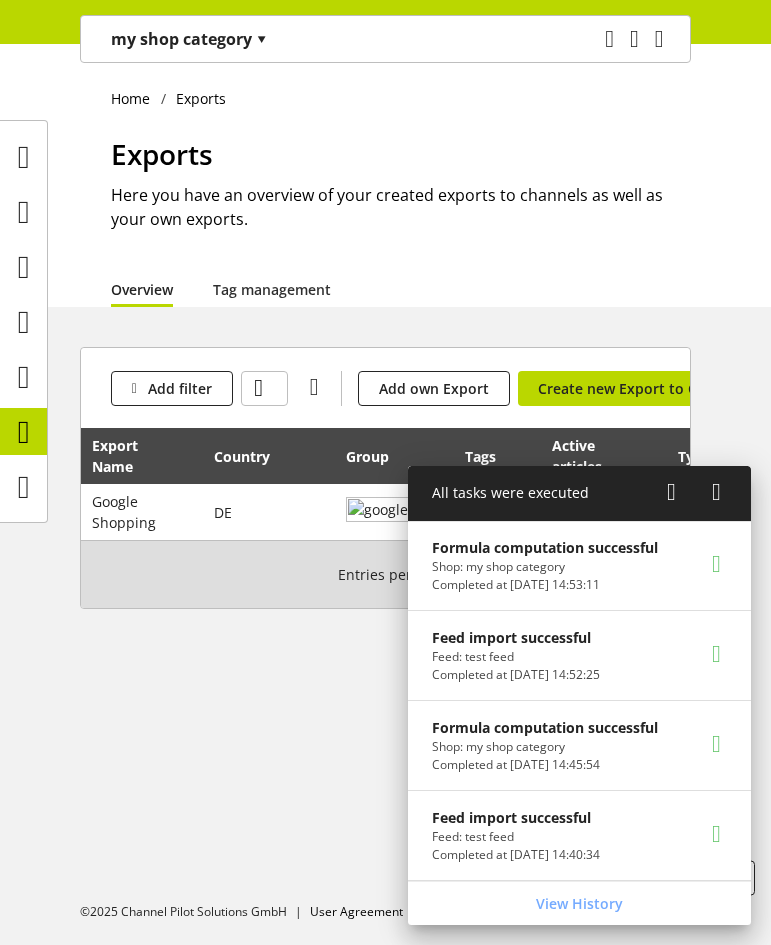 click at bounding box center (671, 492) 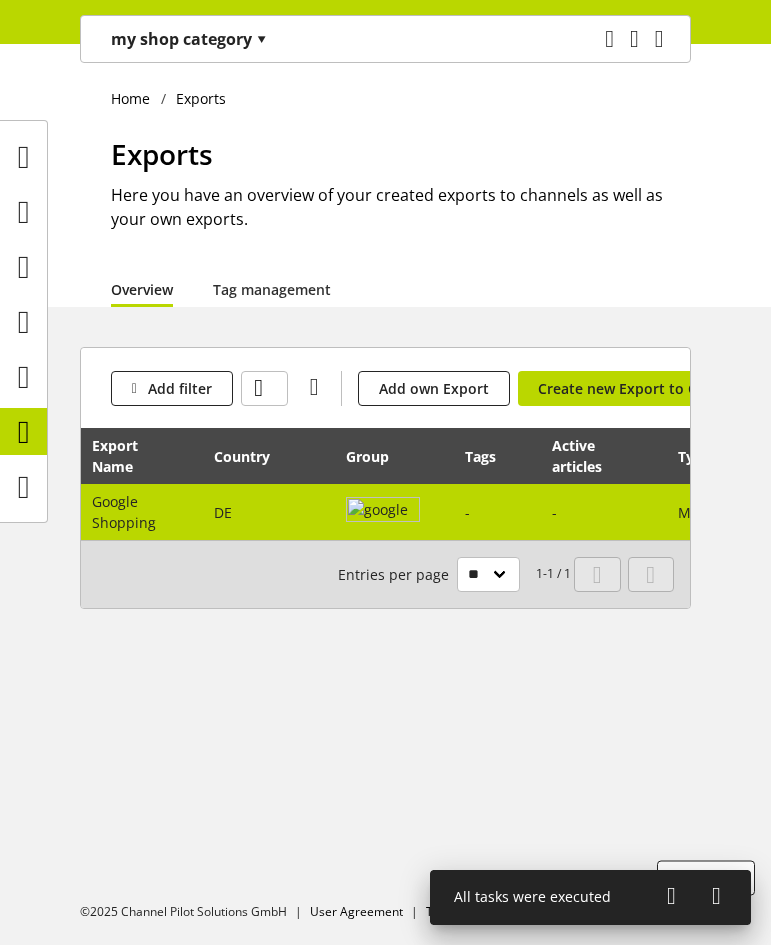 click on "-" at bounding box center (604, 512) 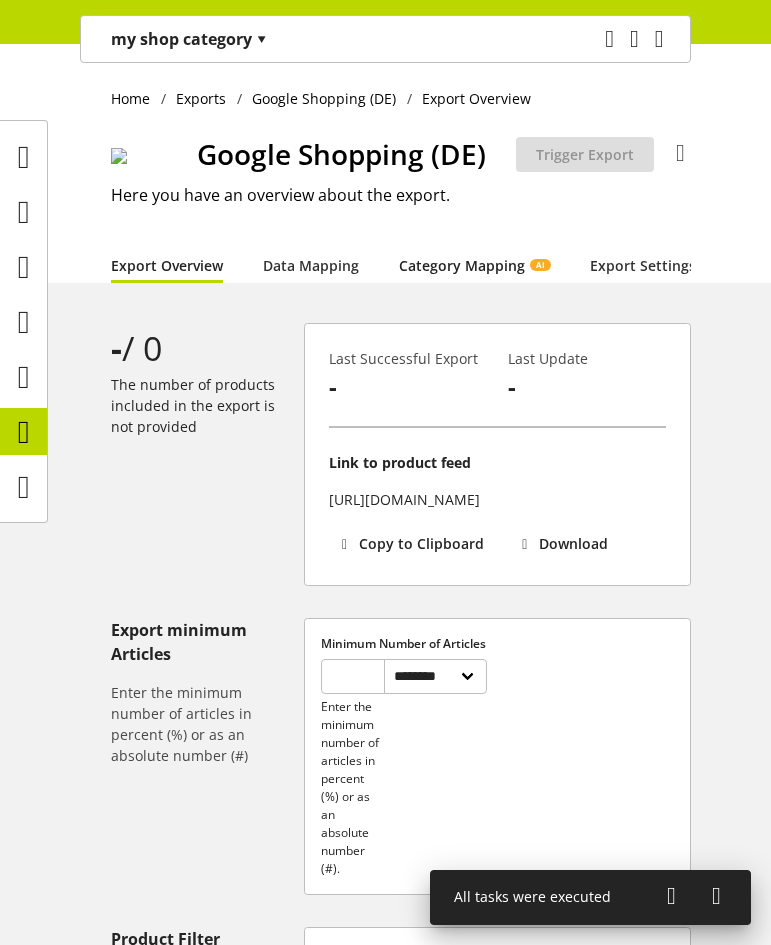 click on "Category Mapping AI" at bounding box center (474, 265) 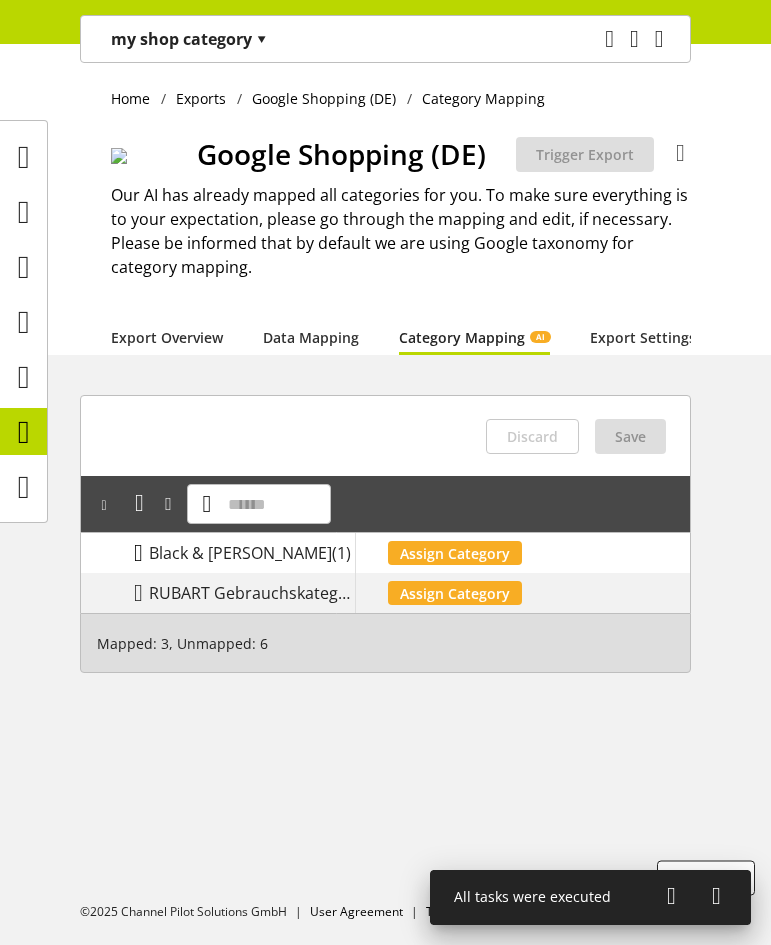 click at bounding box center [138, 553] 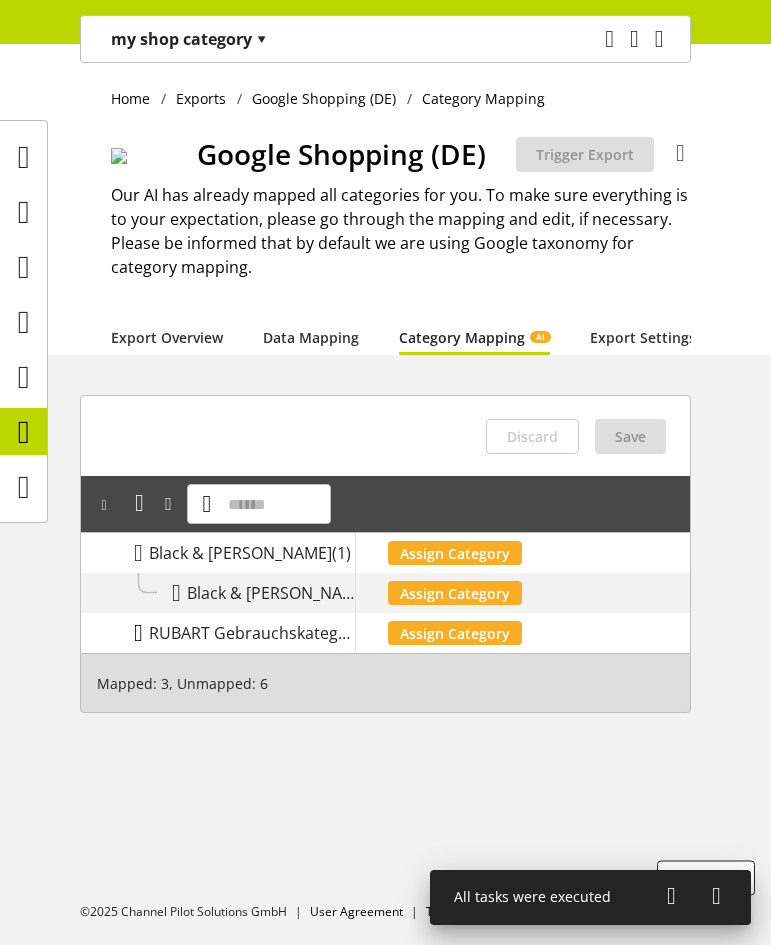 click at bounding box center [138, 633] 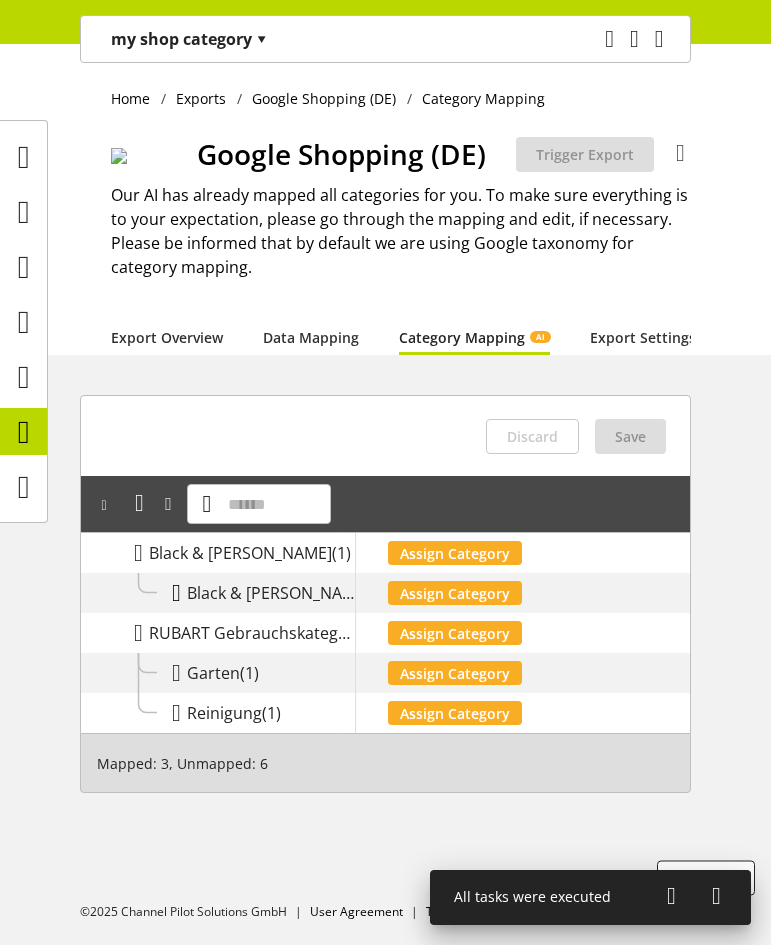 click at bounding box center (176, 593) 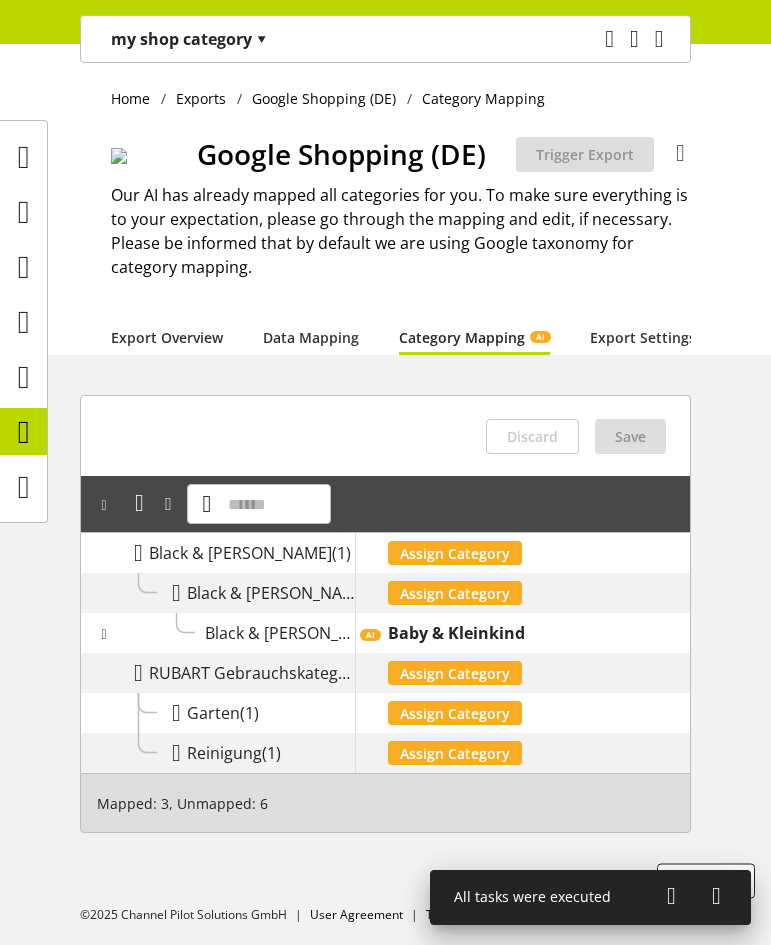 scroll, scrollTop: 18, scrollLeft: 0, axis: vertical 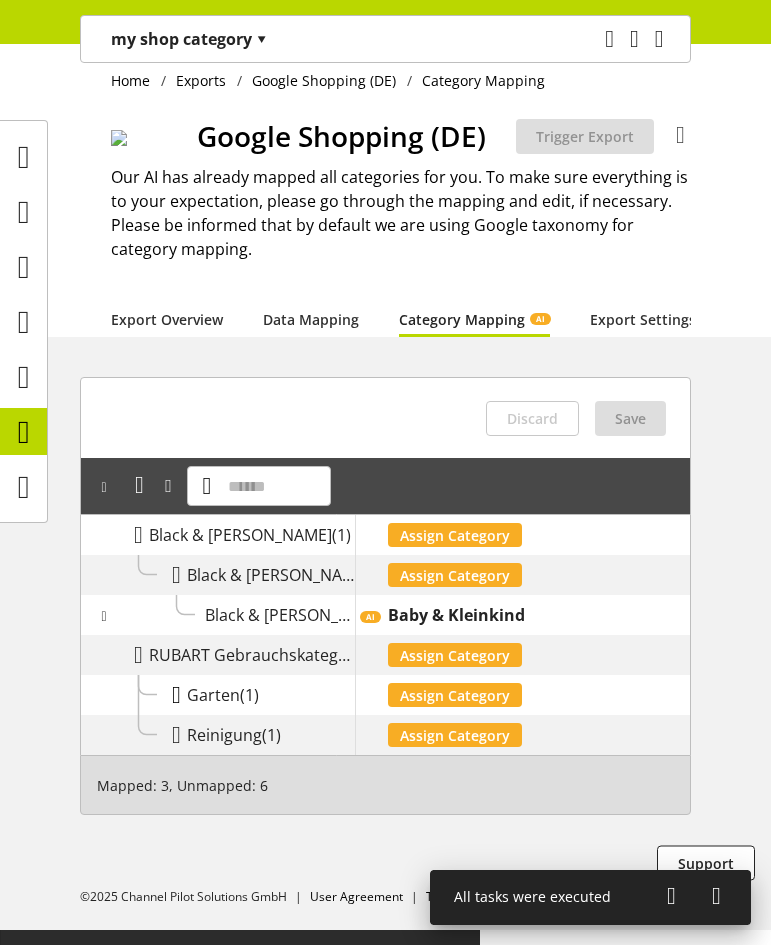 click at bounding box center [176, 695] 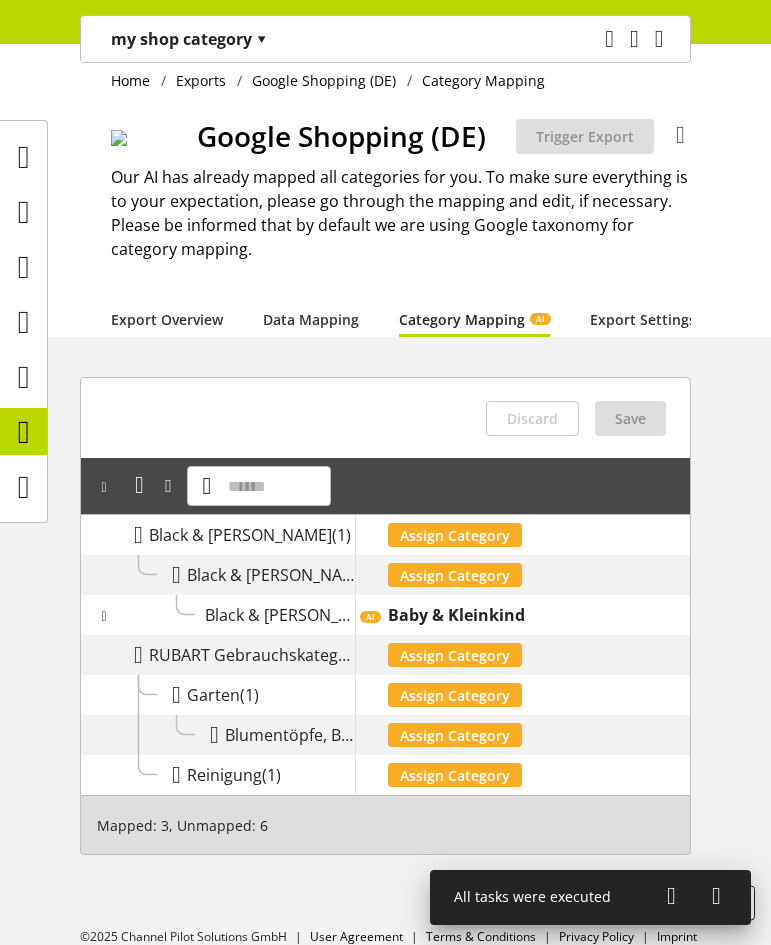 scroll, scrollTop: 58, scrollLeft: 0, axis: vertical 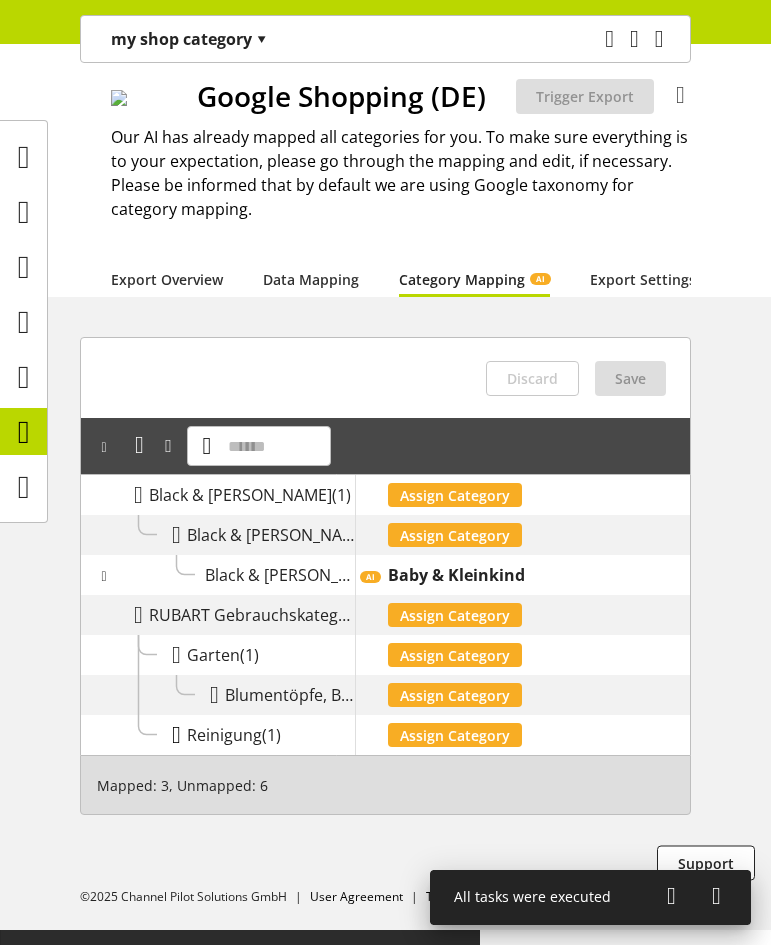click at bounding box center (176, 735) 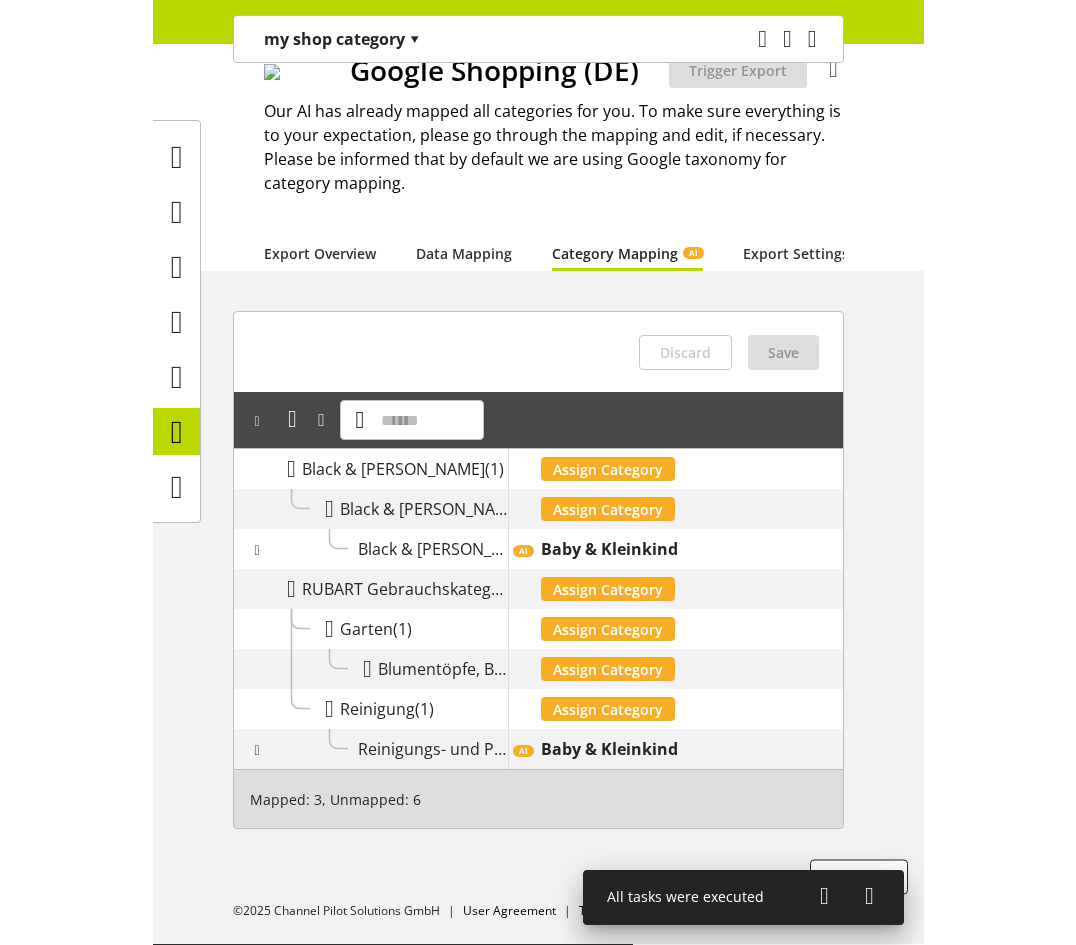 scroll, scrollTop: 98, scrollLeft: 0, axis: vertical 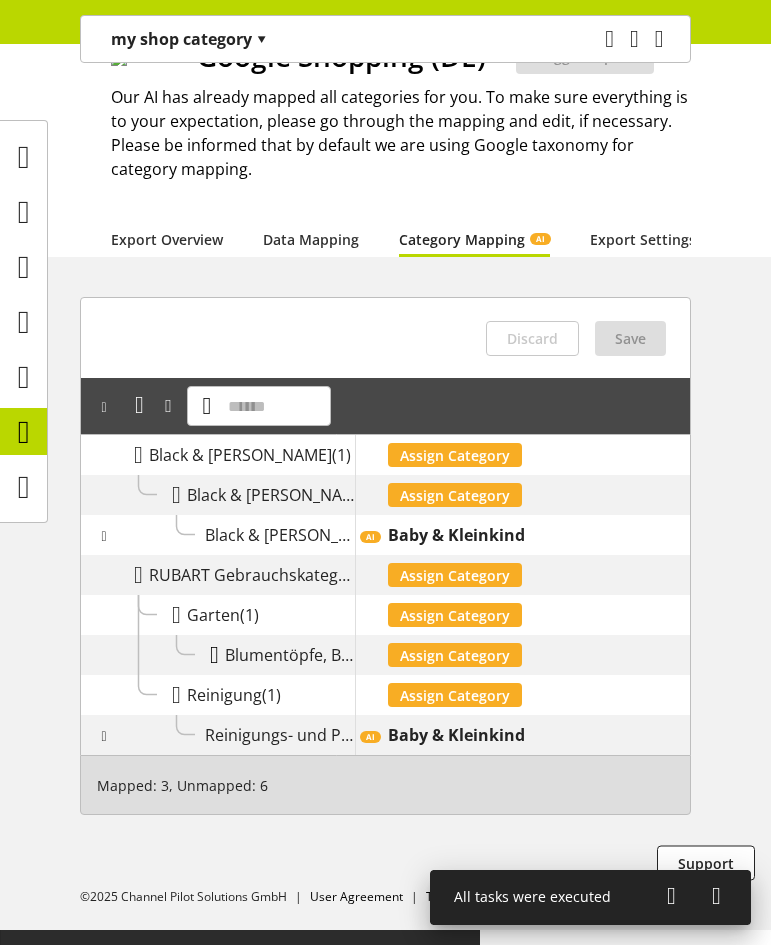 click at bounding box center (214, 655) 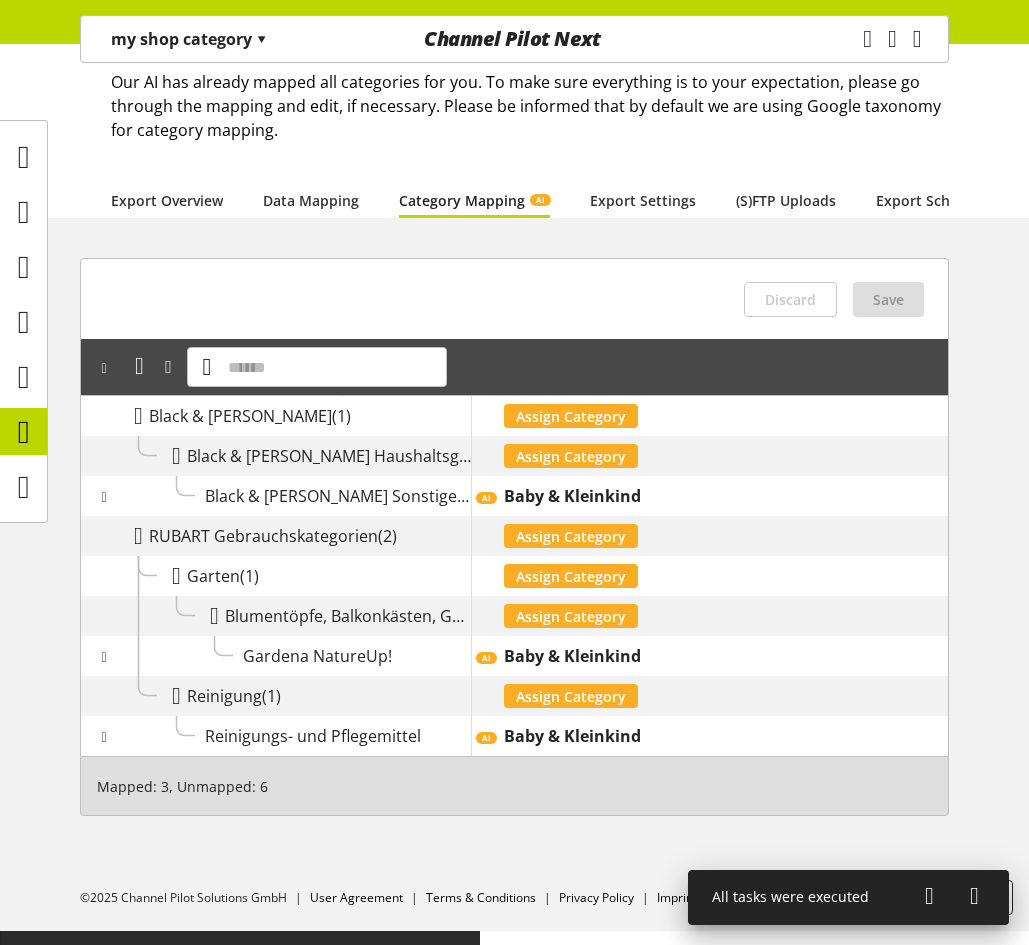 scroll, scrollTop: 114, scrollLeft: 0, axis: vertical 